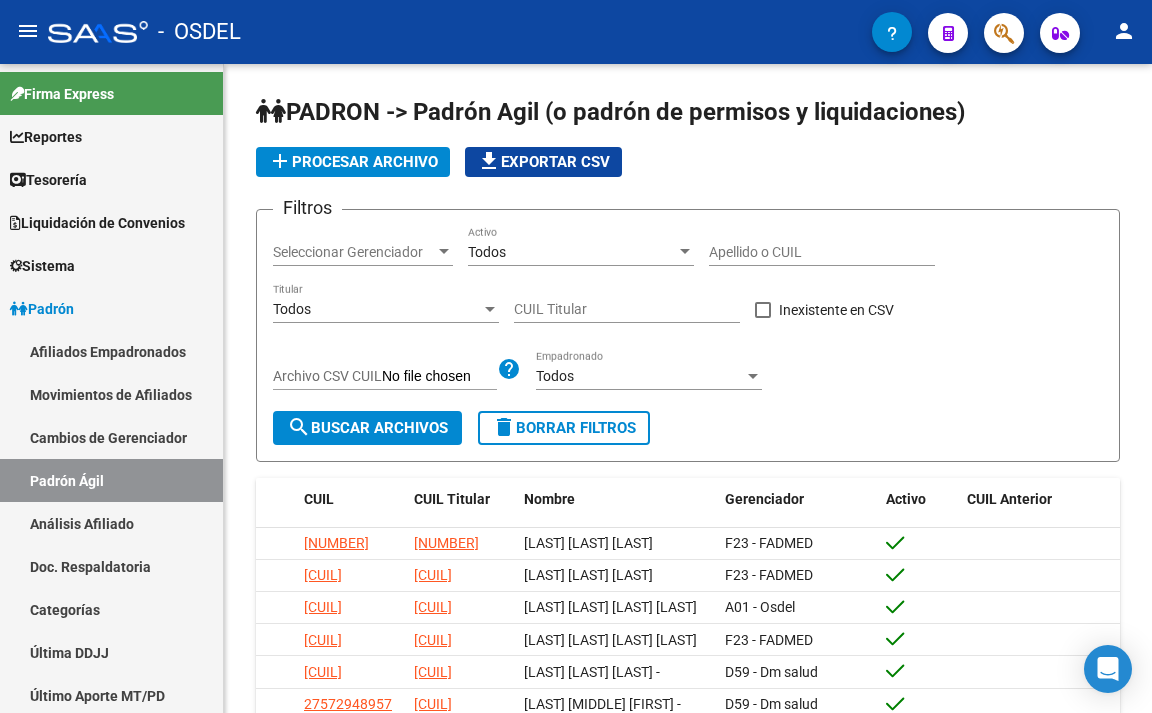 scroll, scrollTop: 0, scrollLeft: 0, axis: both 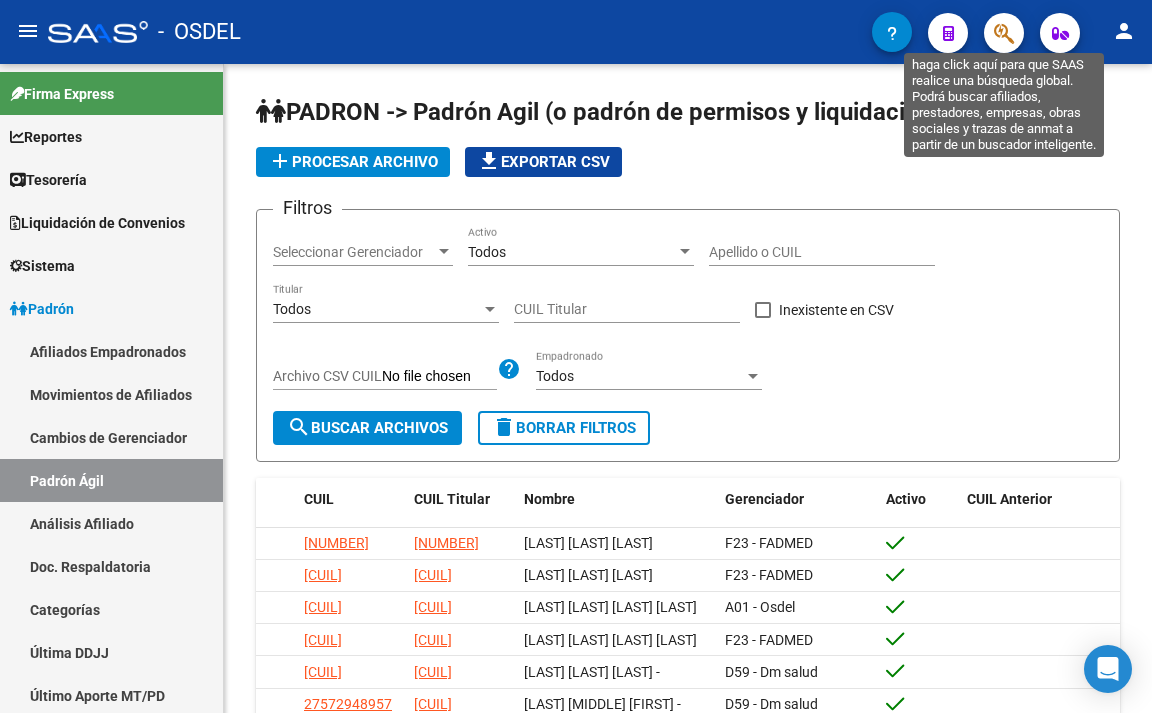 click 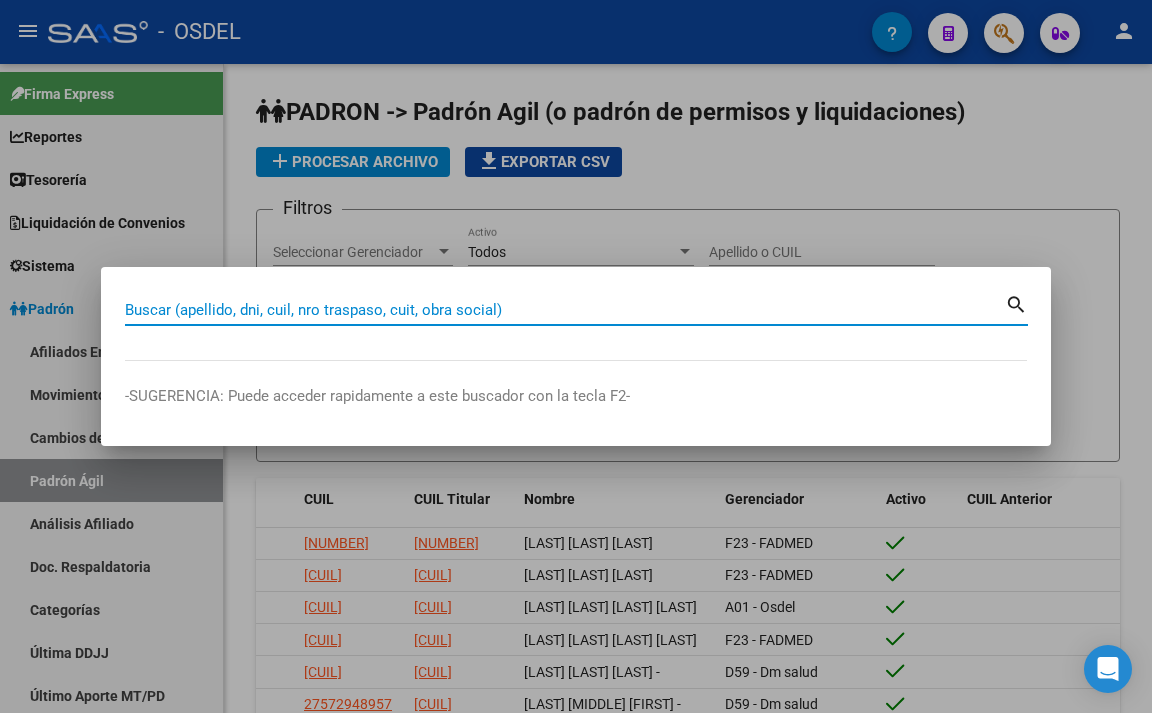 click on "Buscar (apellido, dni, cuil, nro traspaso, cuit, obra social)" at bounding box center [565, 310] 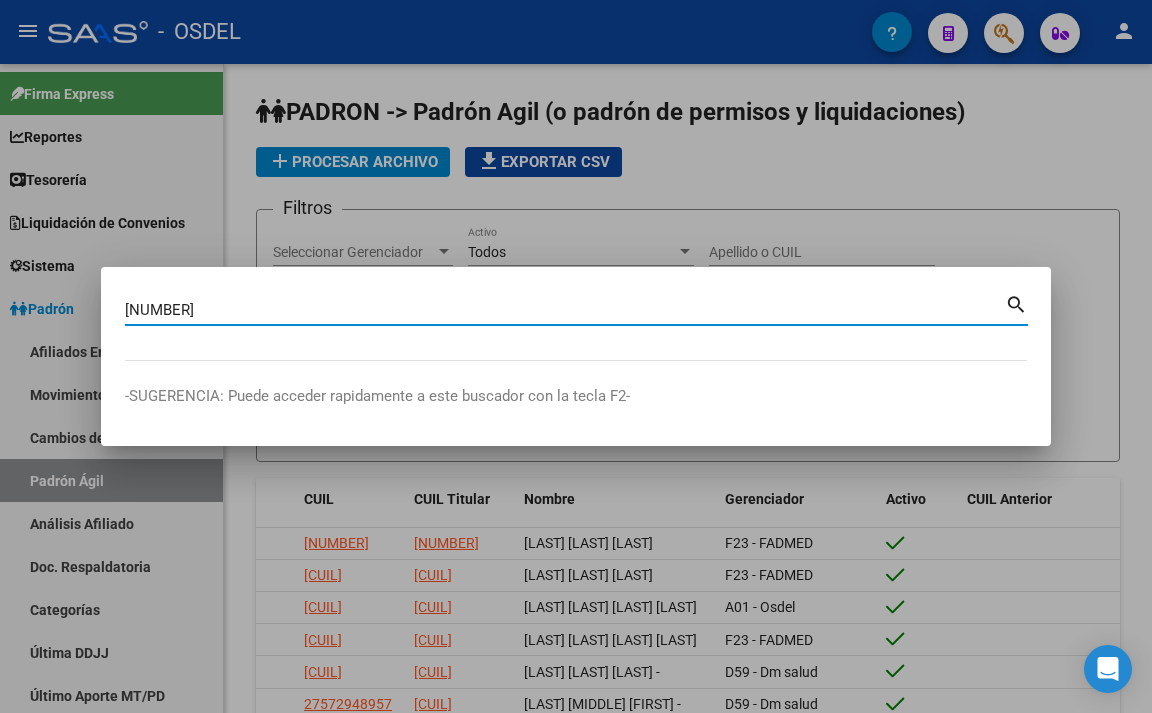 type on "[NUMBER]" 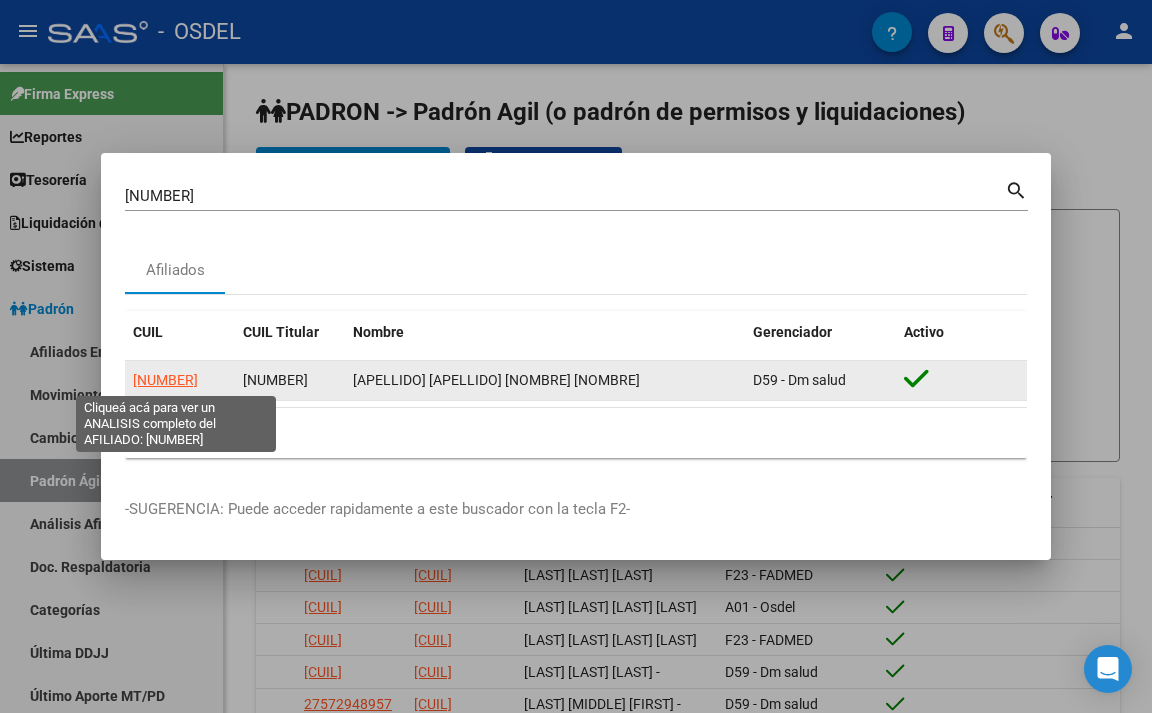 click on "[NUMBER]" 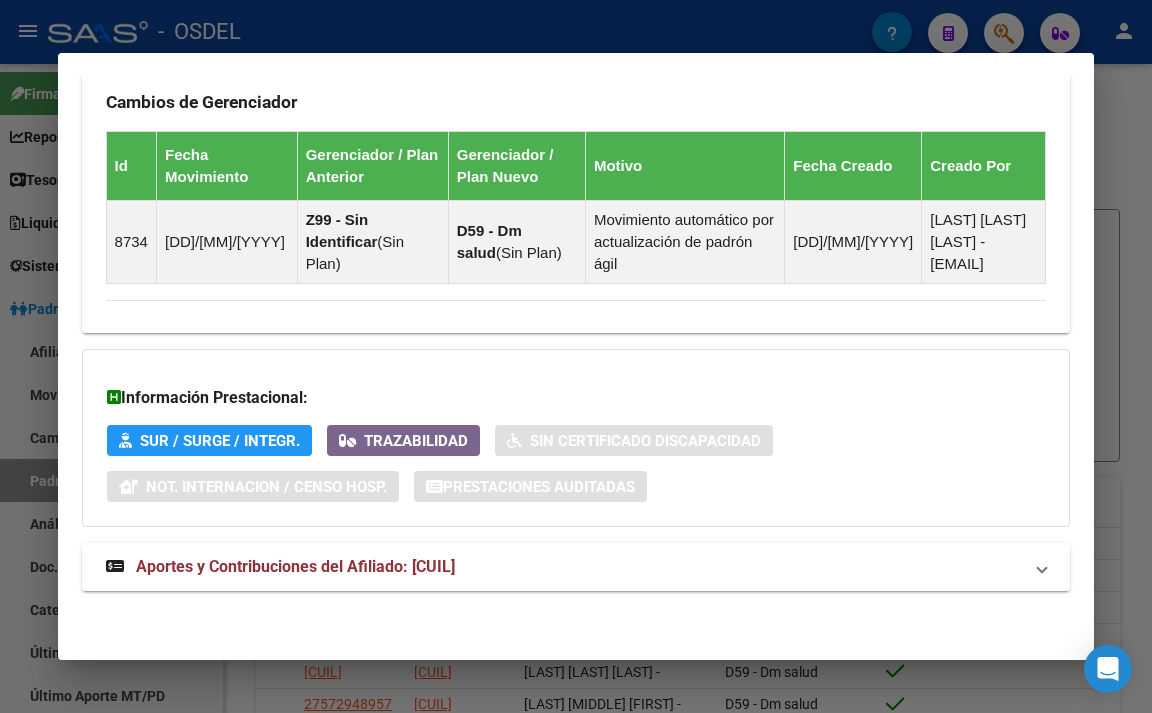 scroll, scrollTop: 1432, scrollLeft: 0, axis: vertical 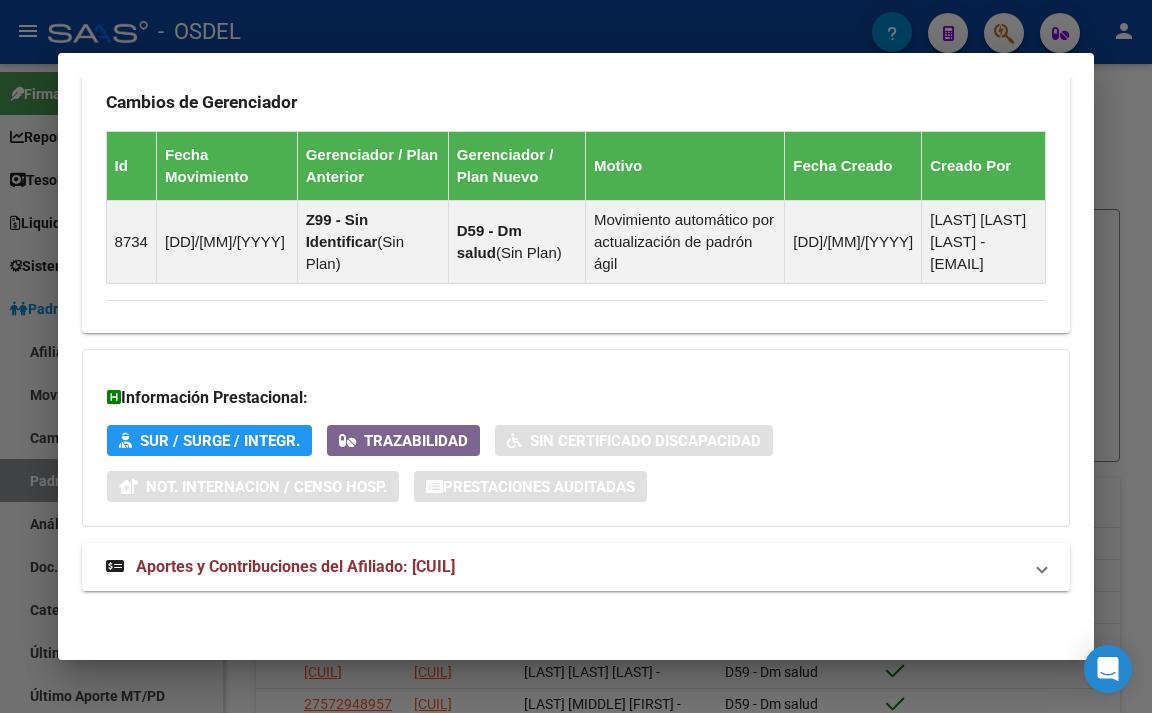 click on "Aportes y Contribuciones del Afiliado: [CUIL]" at bounding box center [576, 567] 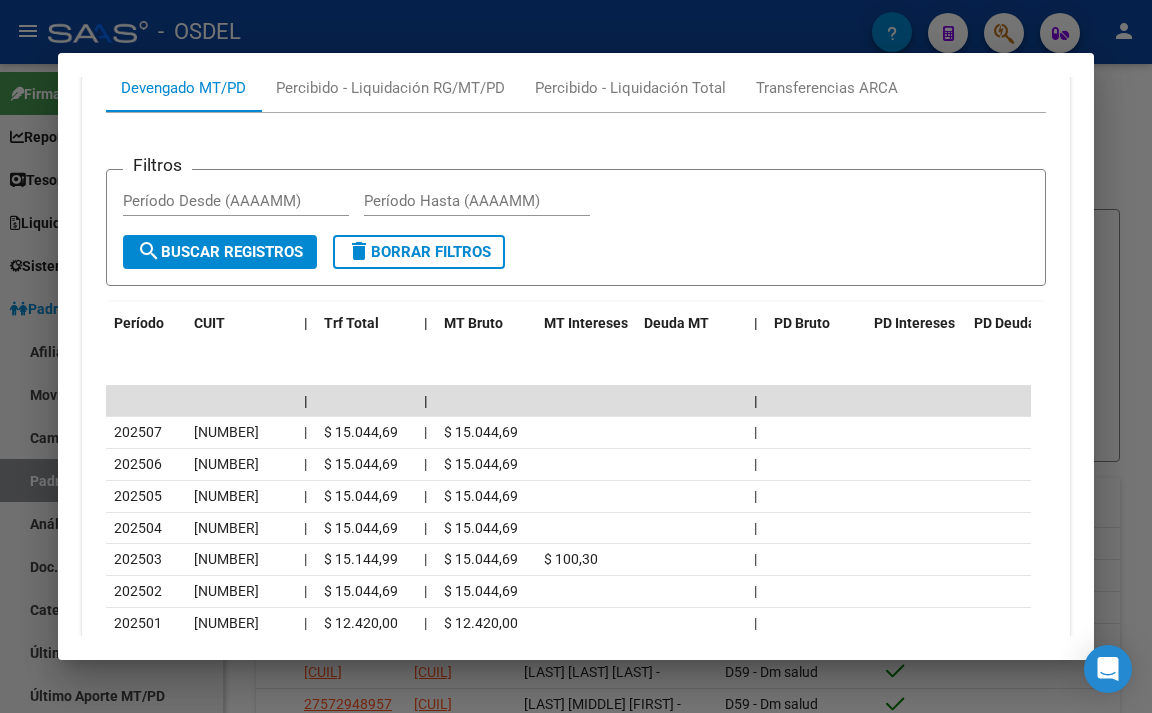 scroll, scrollTop: 1932, scrollLeft: 0, axis: vertical 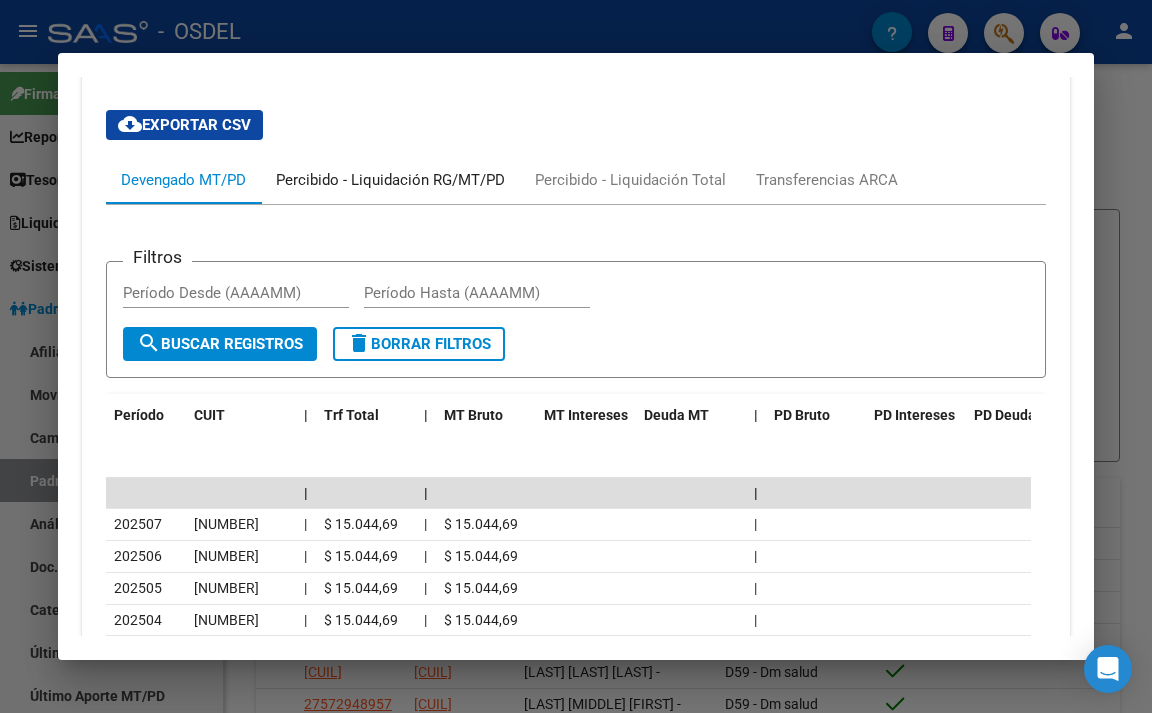 click on "Percibido - Liquidación RG/MT/PD" at bounding box center (390, 180) 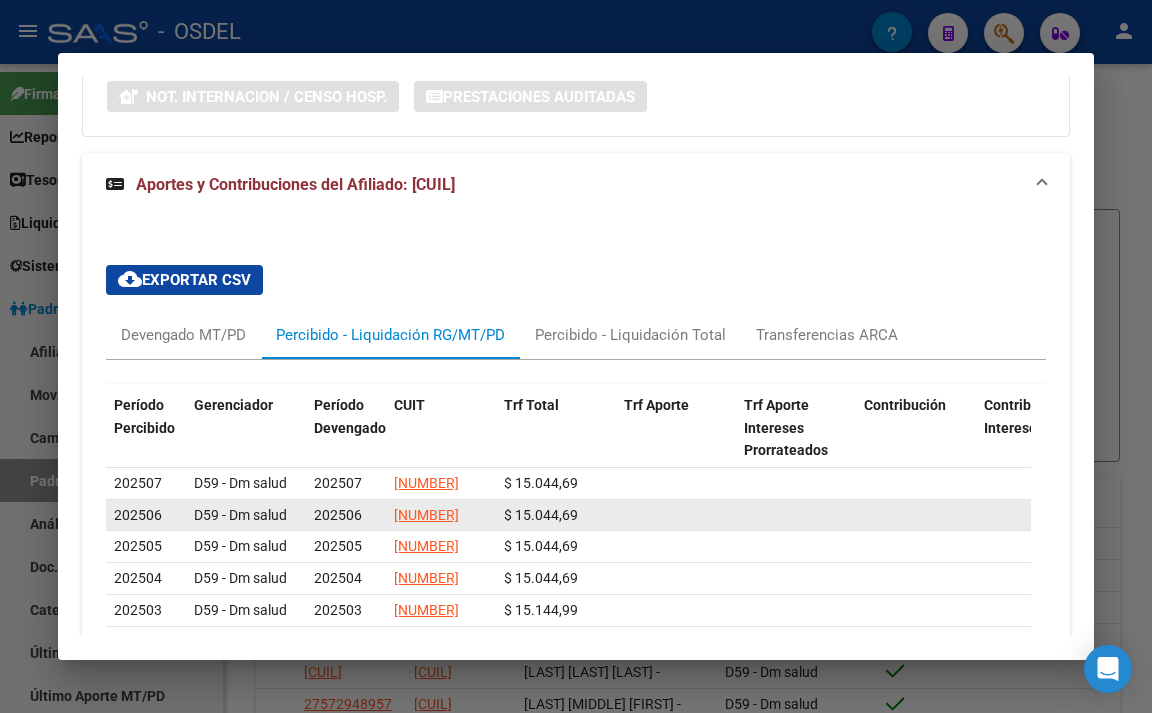 scroll, scrollTop: 1932, scrollLeft: 0, axis: vertical 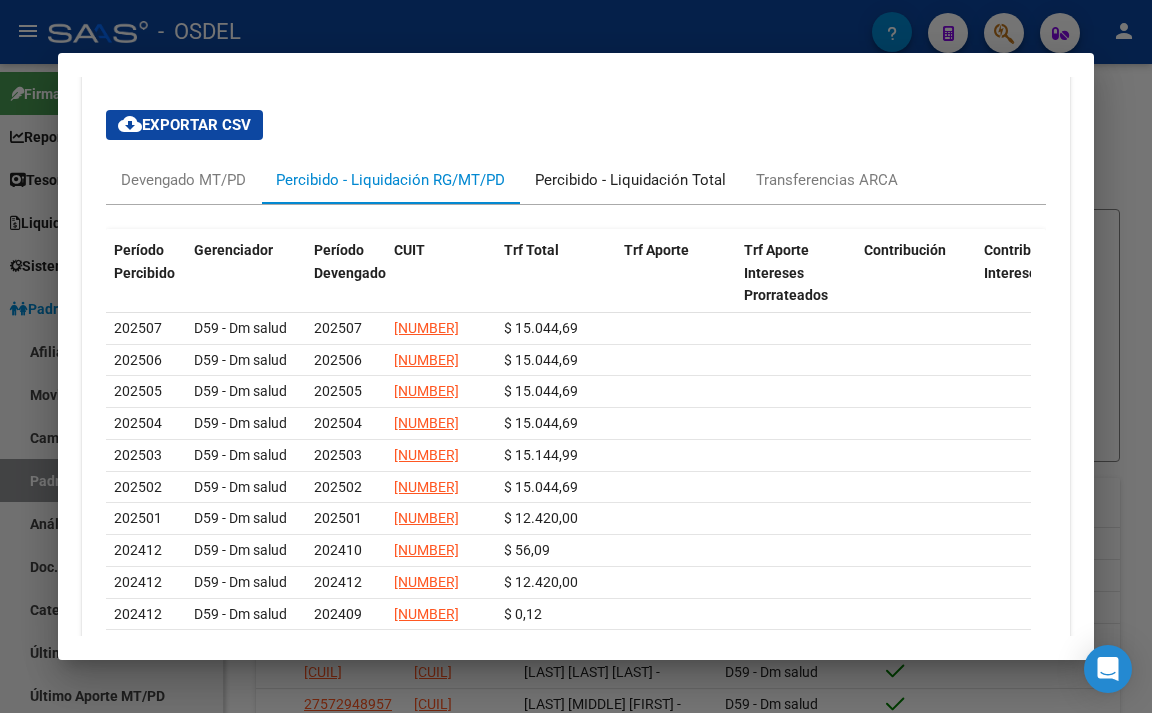 click on "Percibido - Liquidación Total" at bounding box center (630, 180) 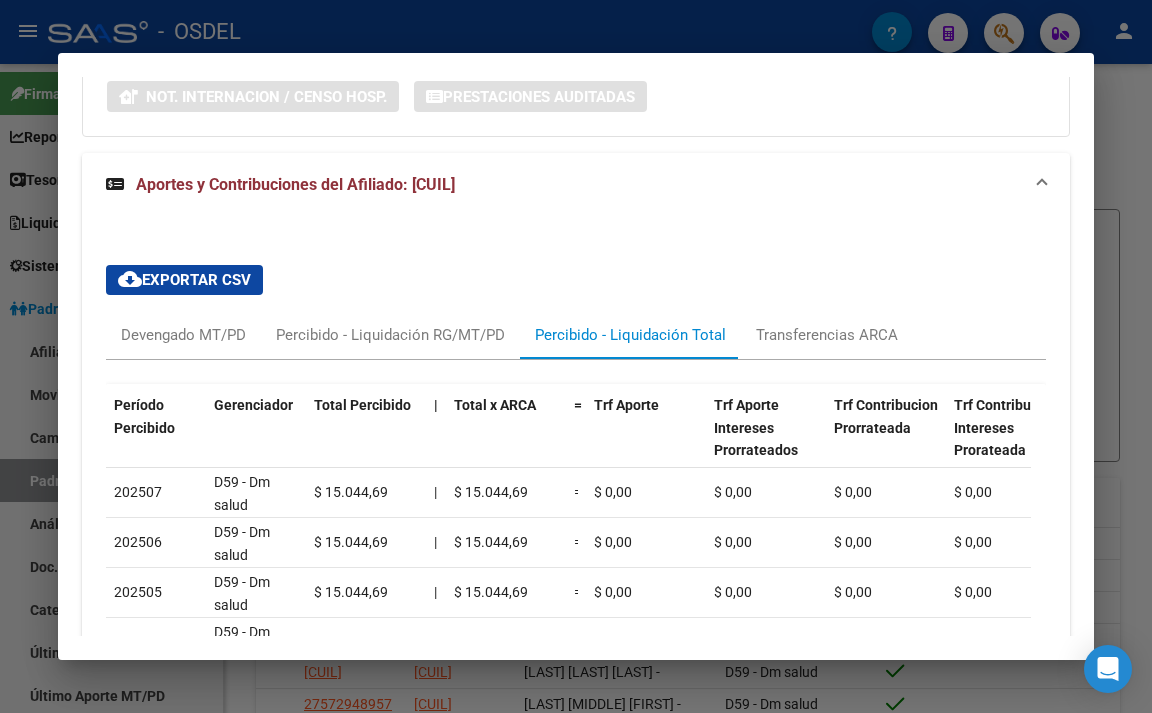 scroll, scrollTop: 1932, scrollLeft: 0, axis: vertical 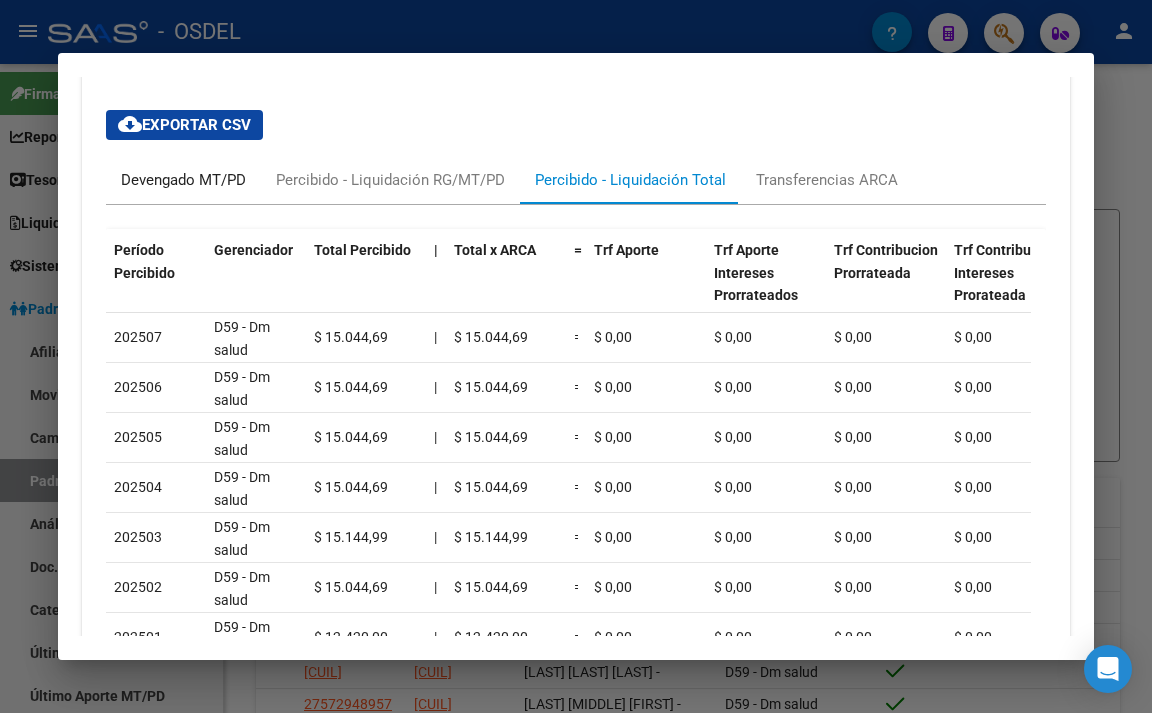 click on "Devengado MT/PD" at bounding box center (183, 180) 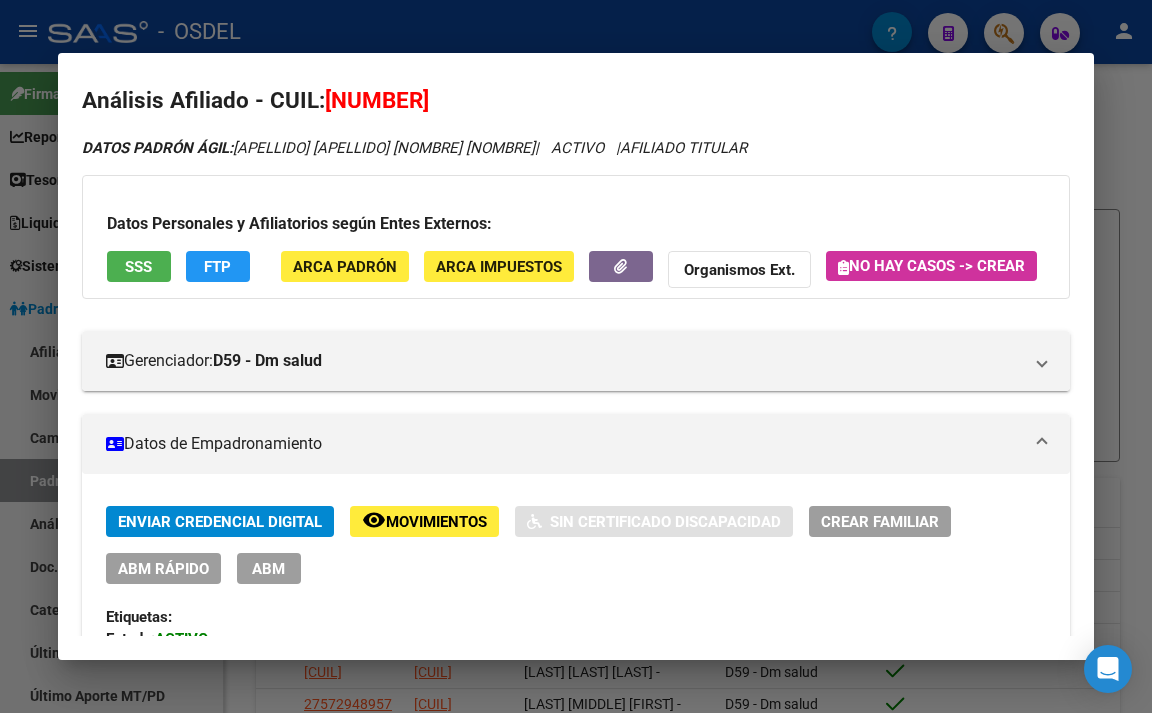 scroll, scrollTop: 0, scrollLeft: 0, axis: both 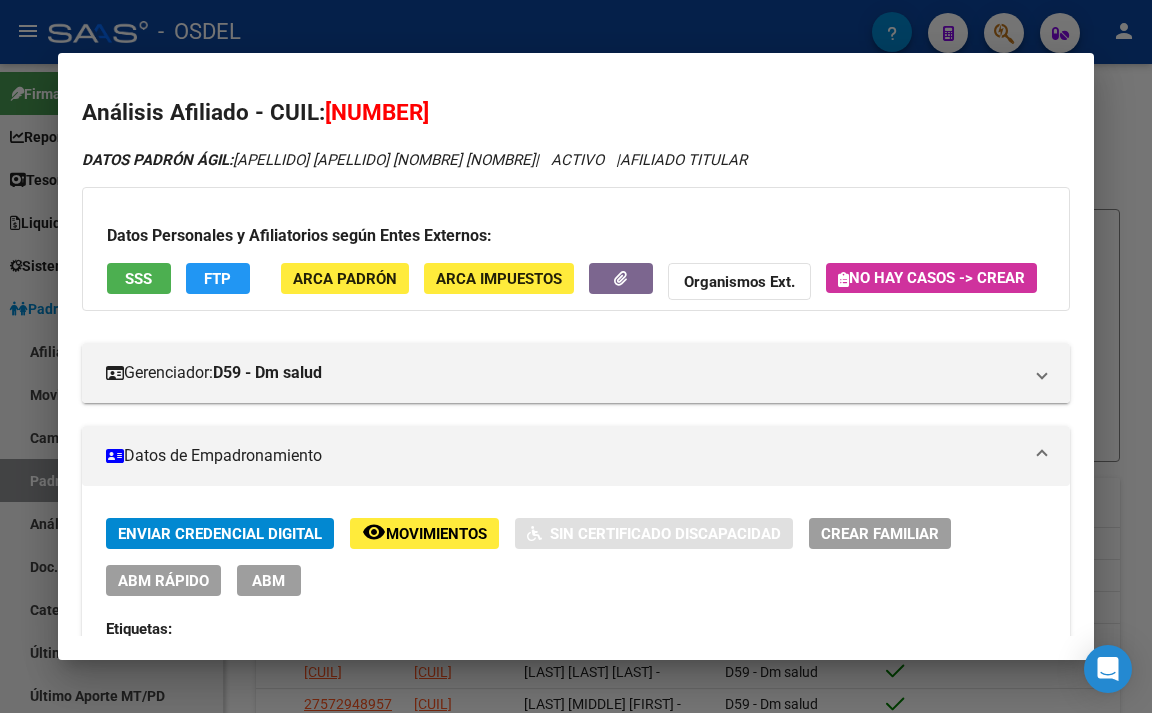 click at bounding box center [576, 356] 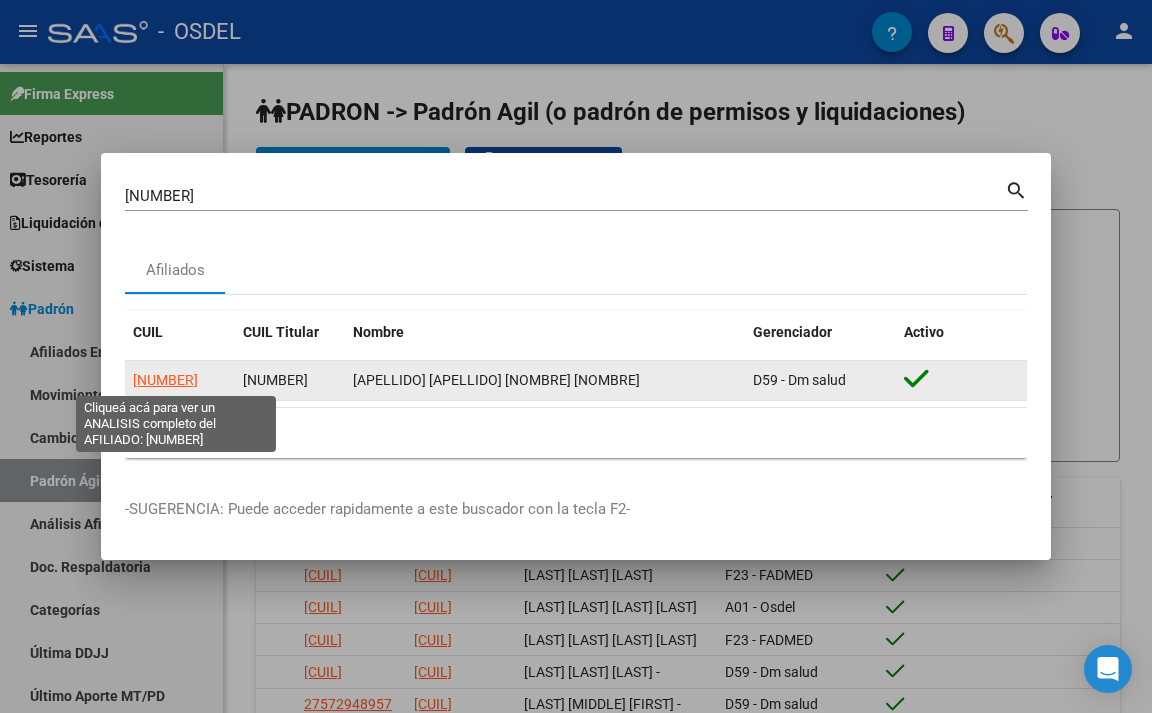 click on "[NUMBER]" 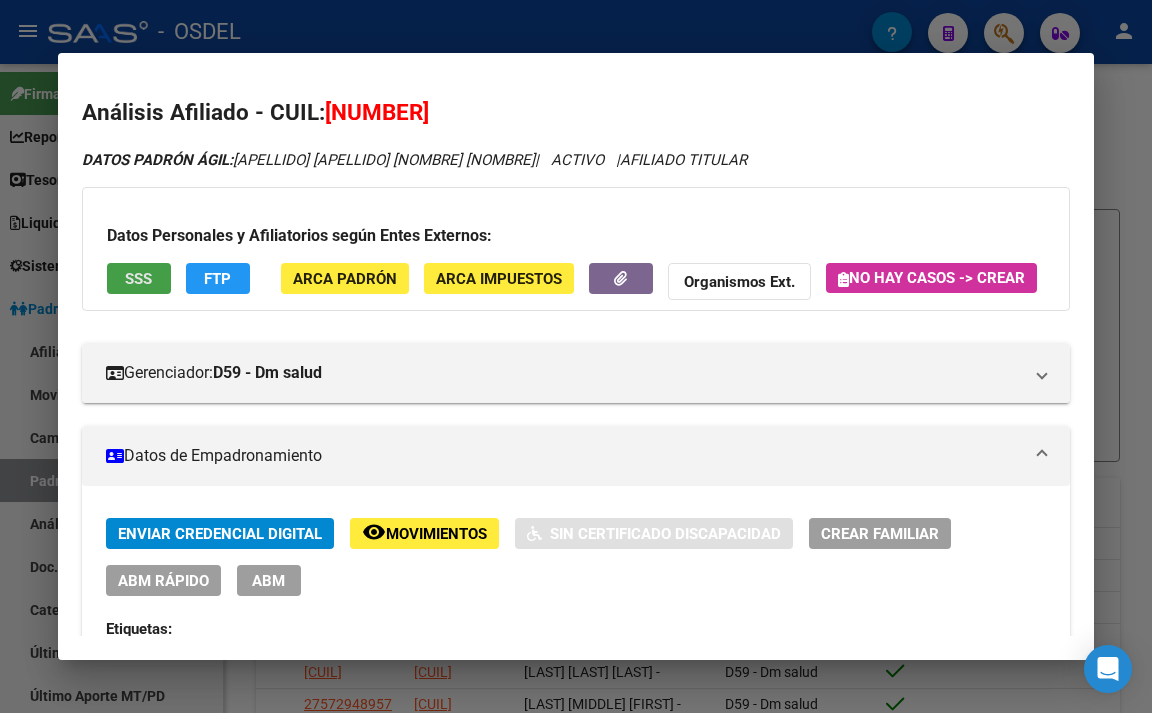 click on "SSS" at bounding box center (138, 279) 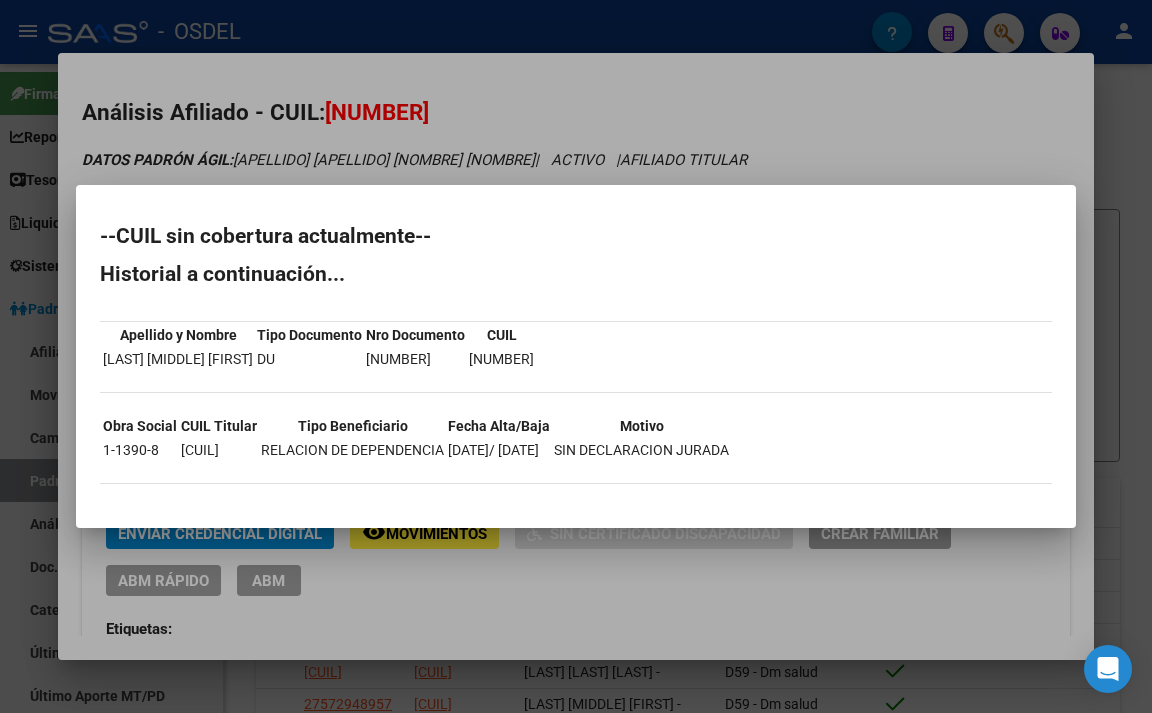 click at bounding box center [576, 356] 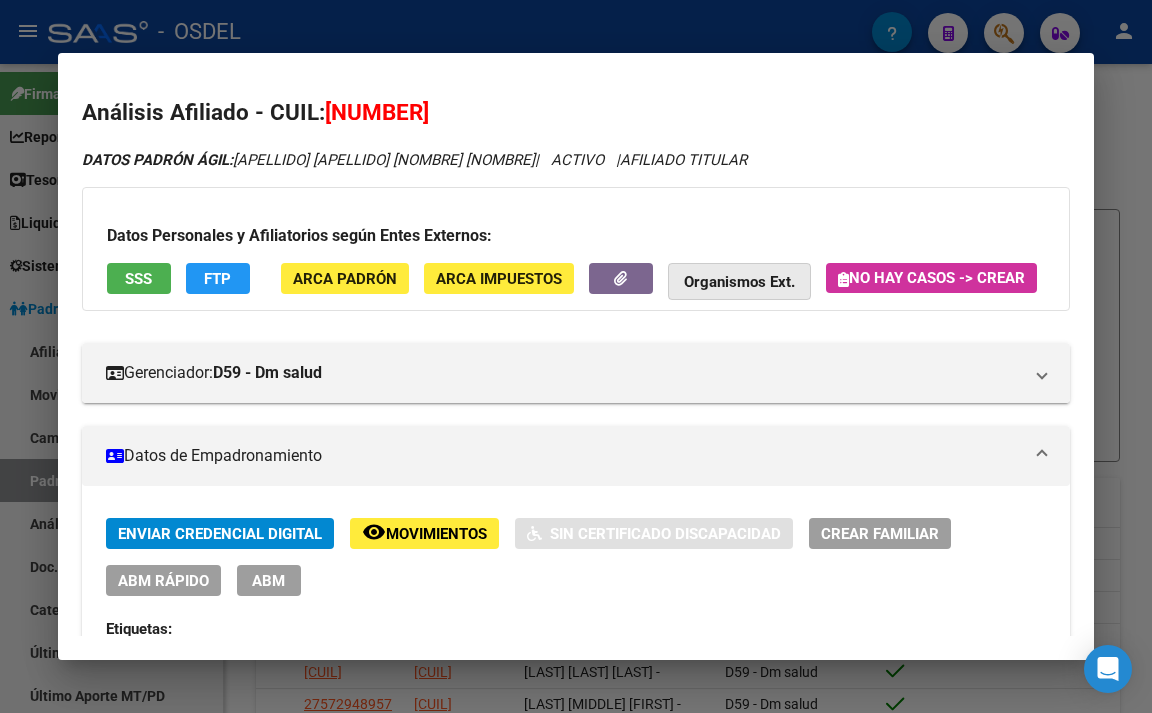 click on "Organismos Ext." 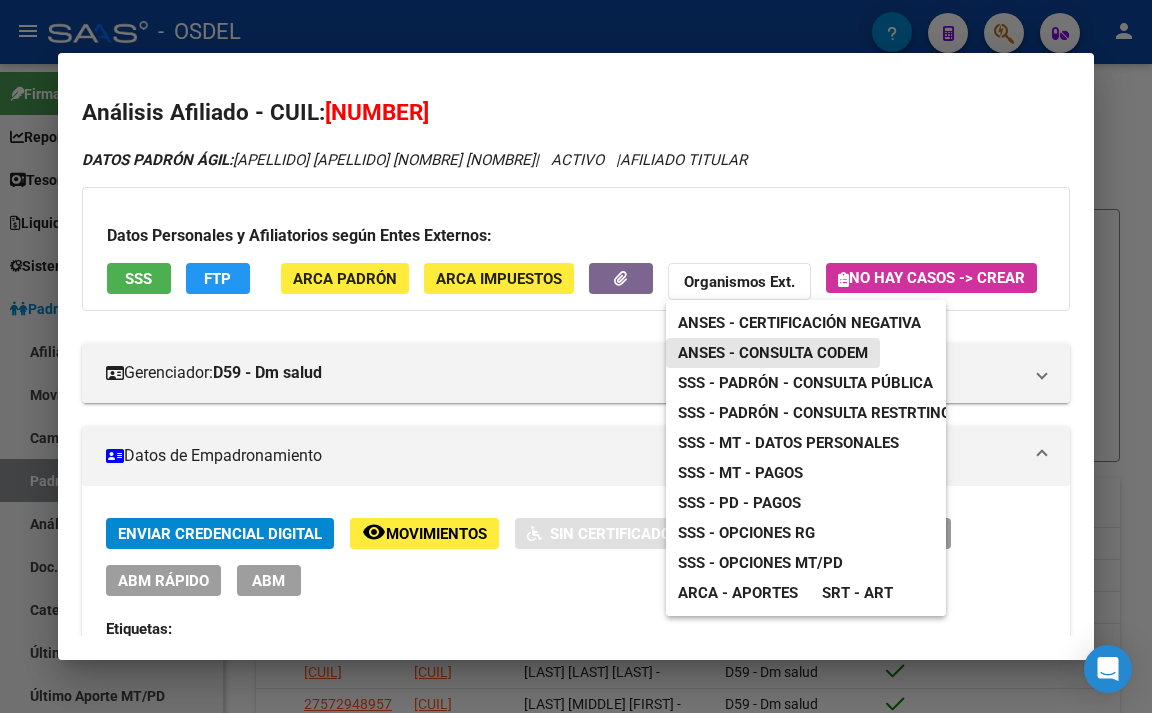 click on "ANSES - Consulta CODEM" at bounding box center [773, 353] 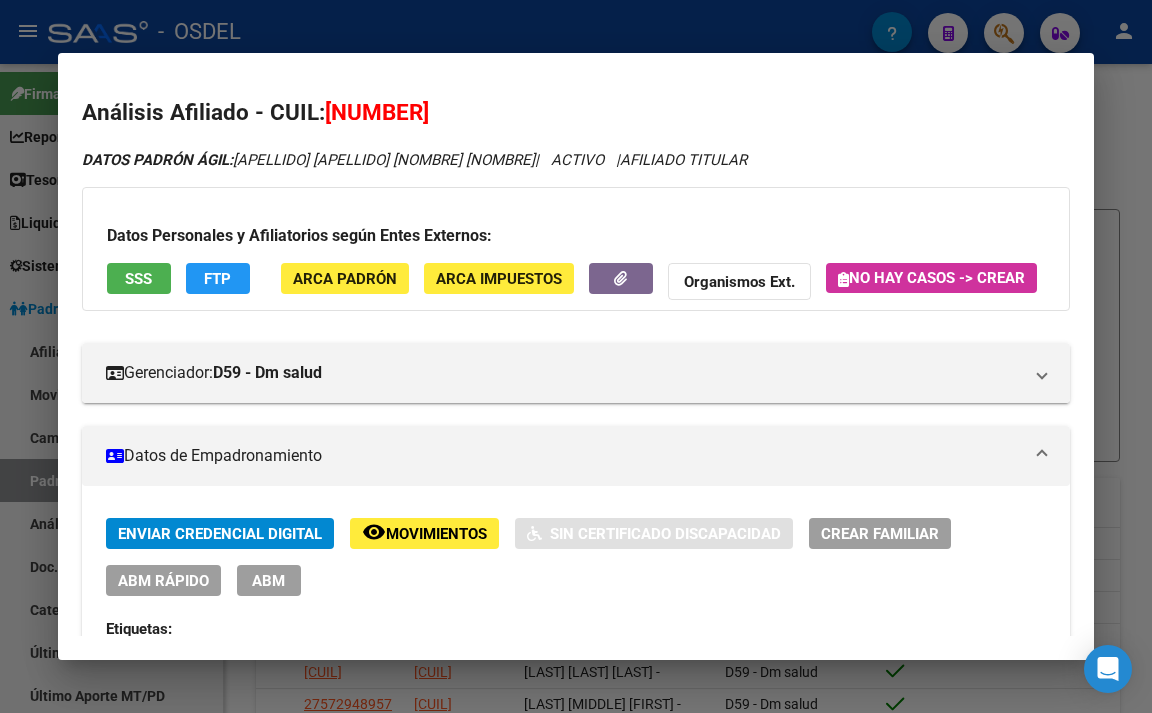 click at bounding box center (576, 356) 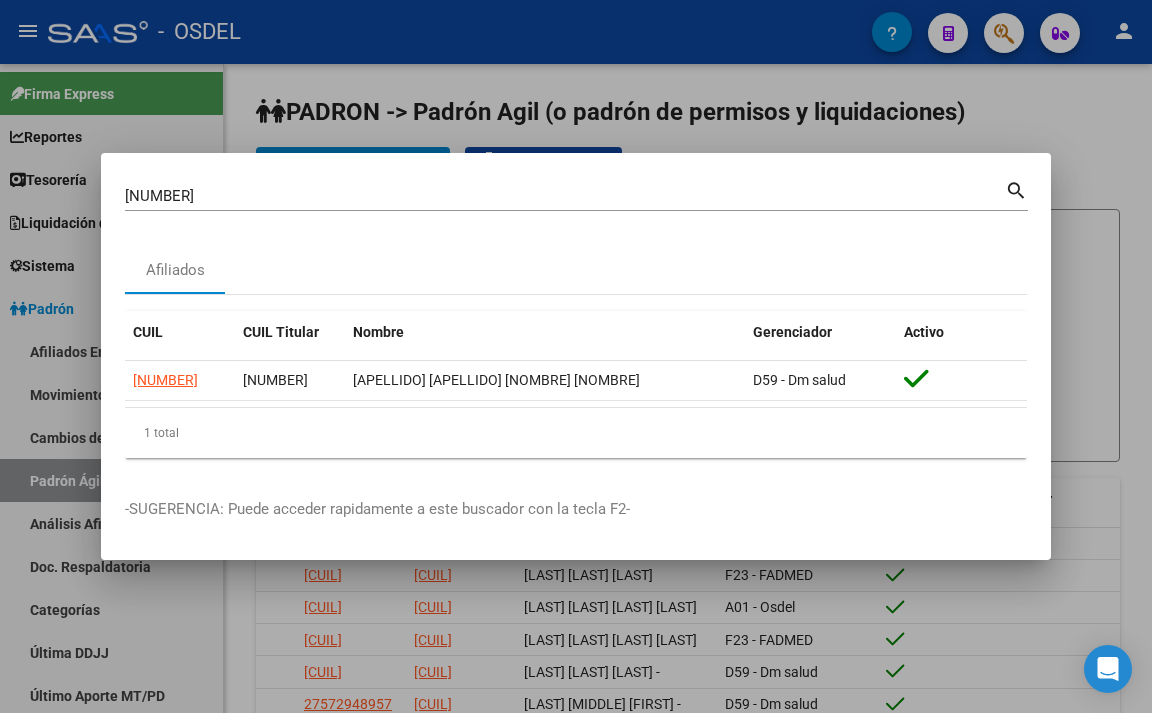 click at bounding box center [576, 356] 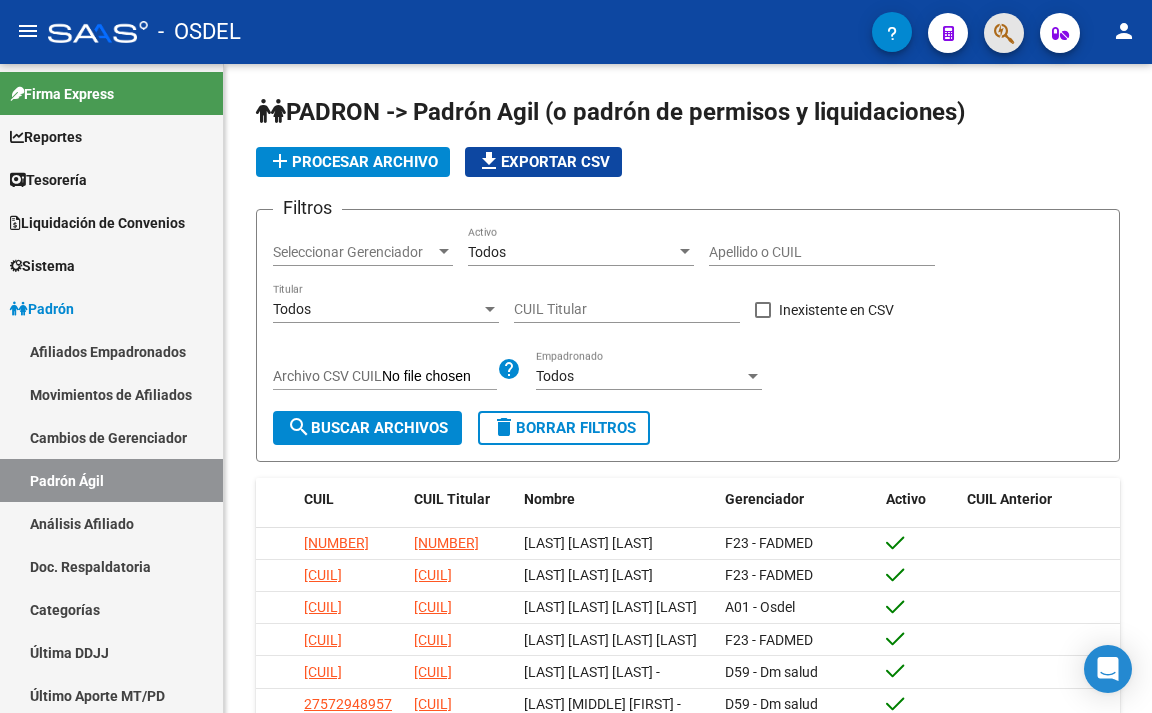 click 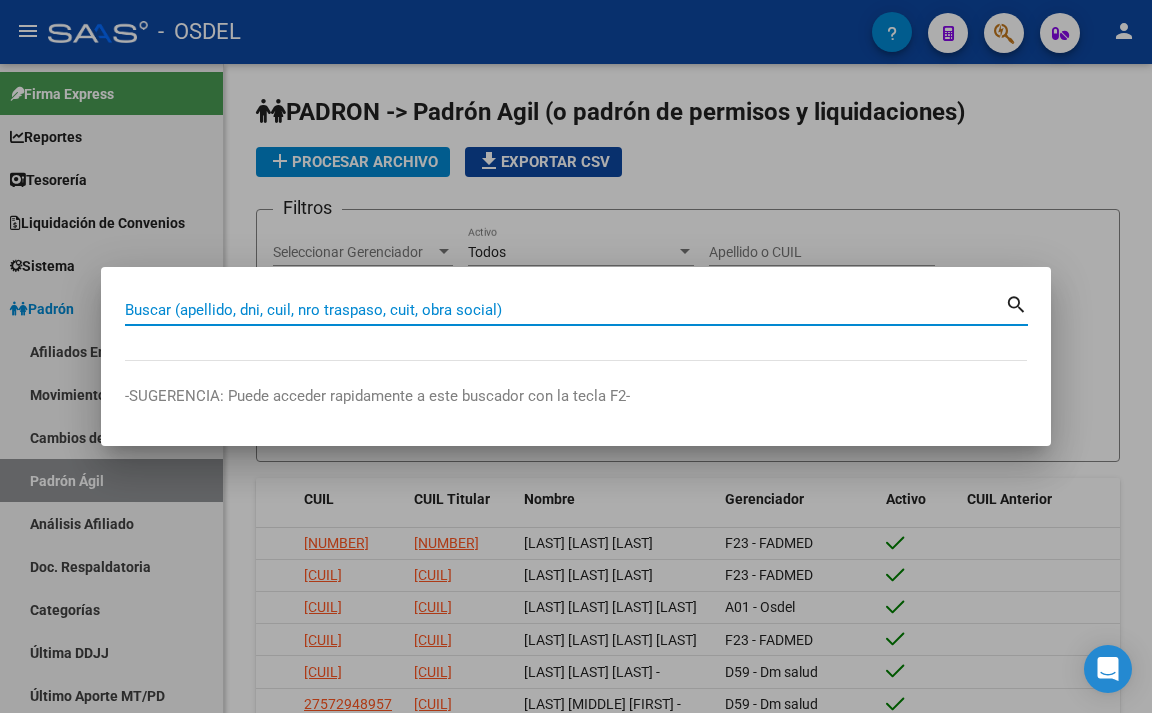click on "Buscar (apellido, dni, cuil, nro traspaso, cuit, obra social)" at bounding box center [565, 310] 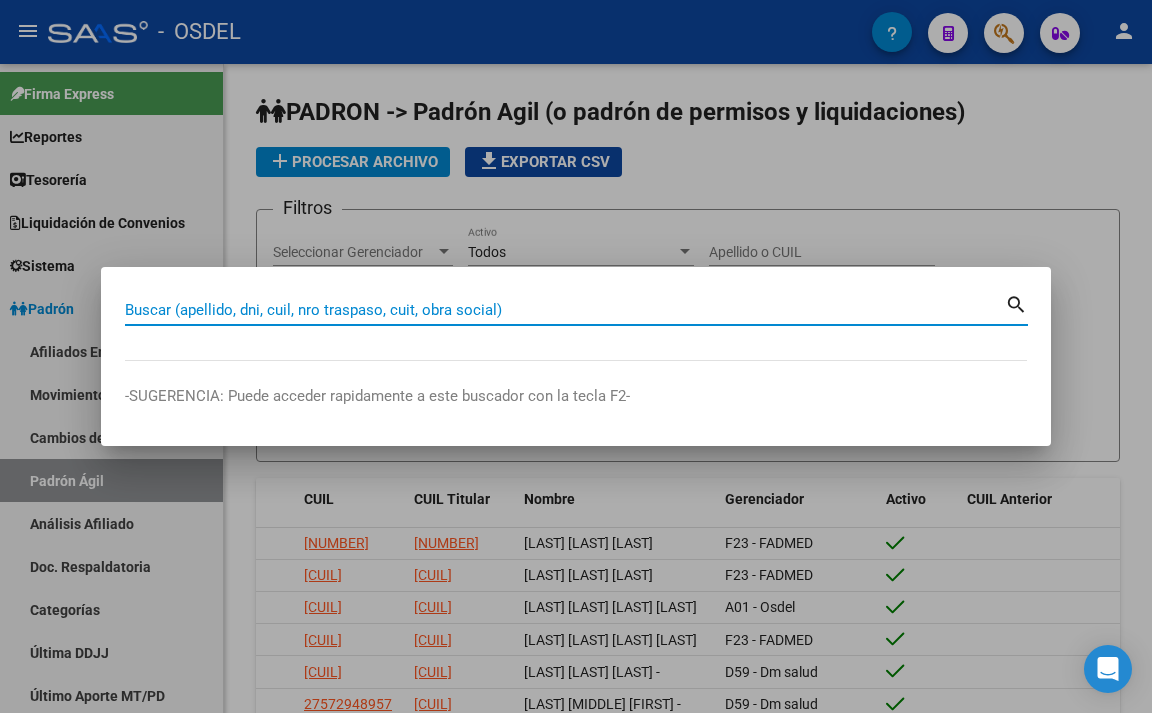 paste on "[NUMBER]" 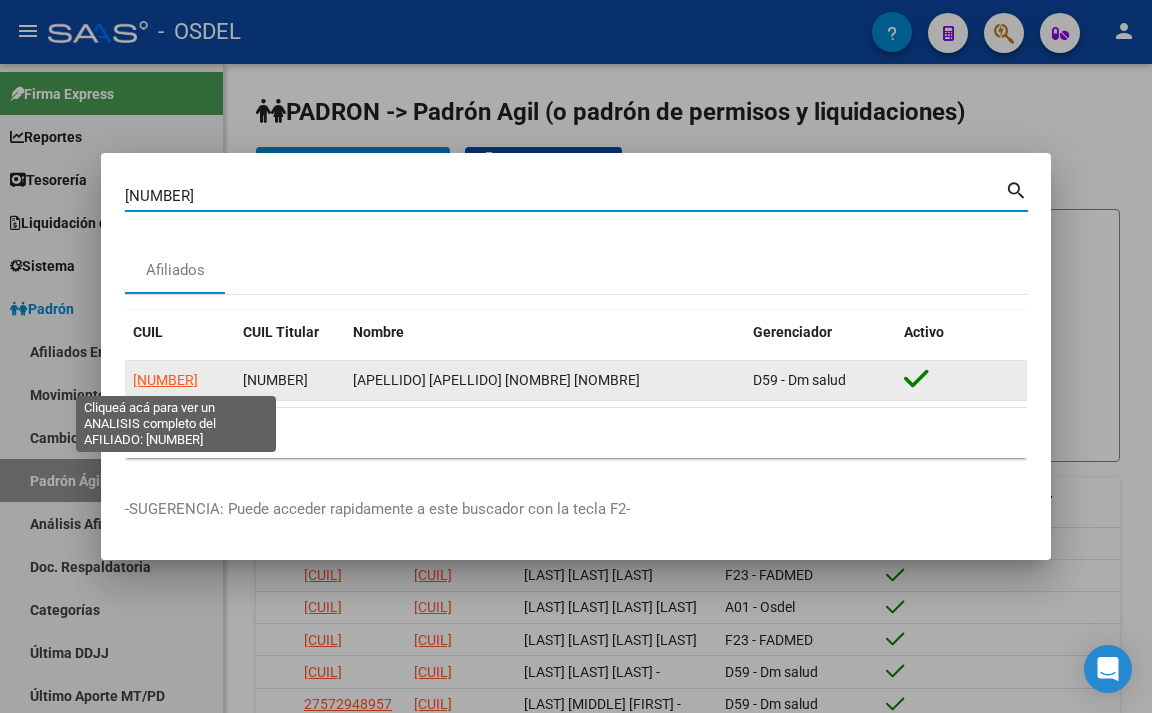 click on "[NUMBER]" 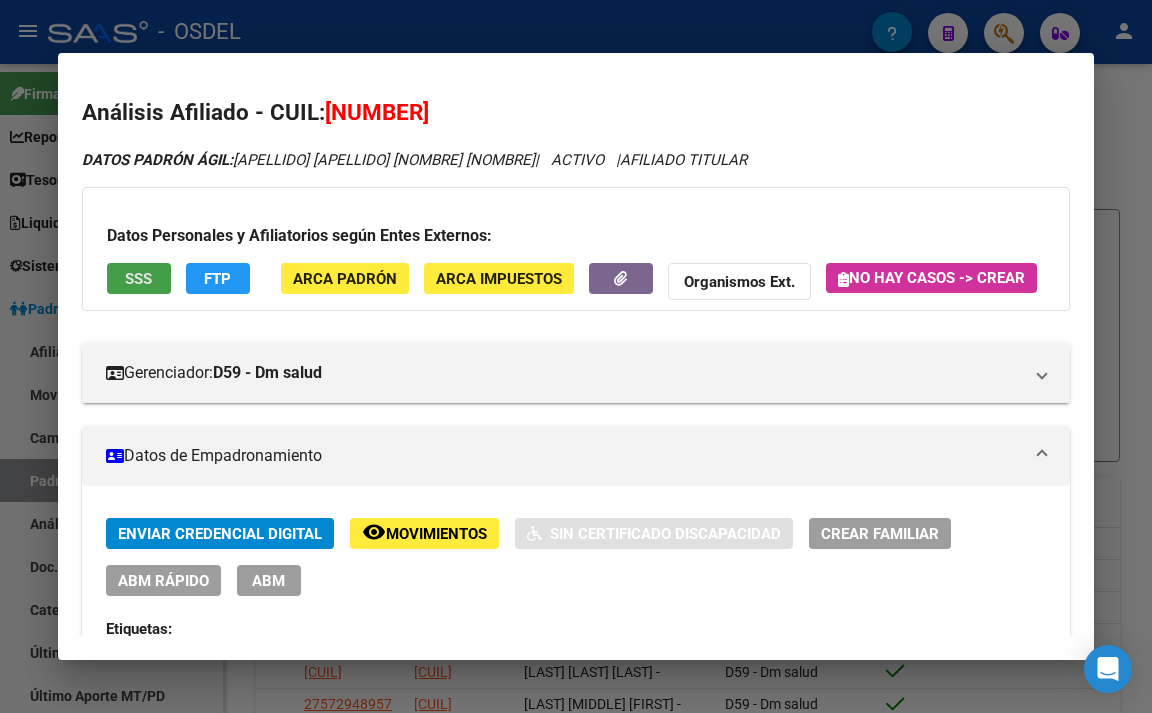 click on "SSS" at bounding box center (138, 279) 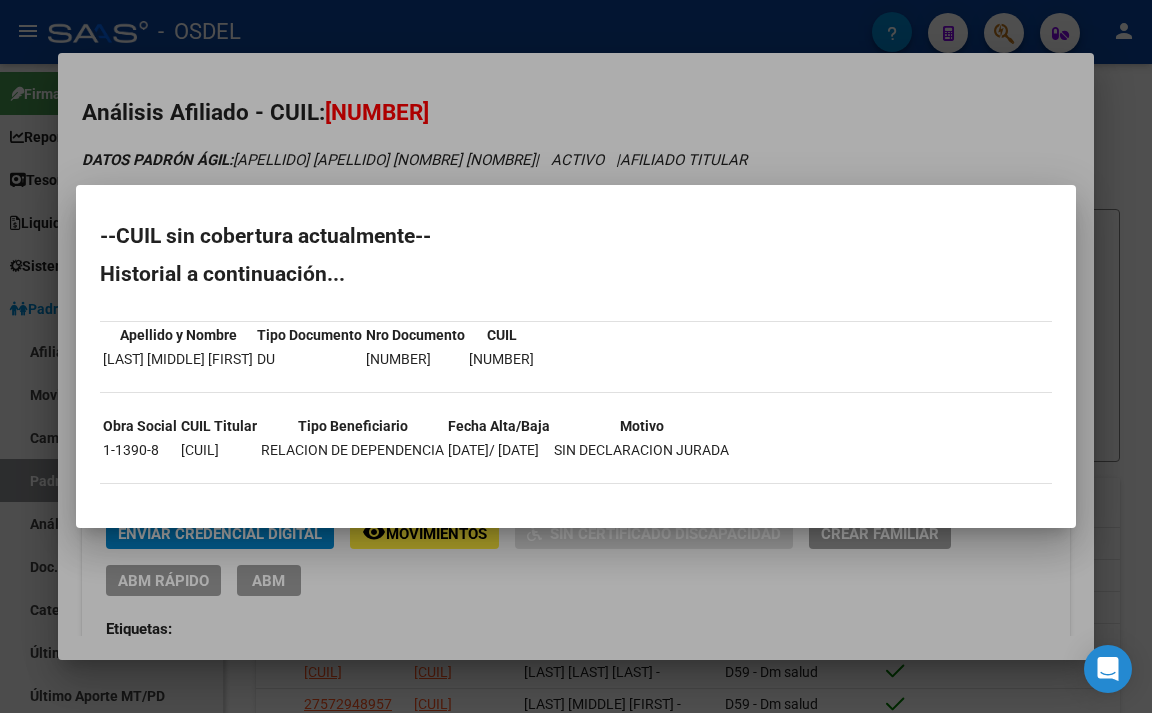 click at bounding box center [576, 356] 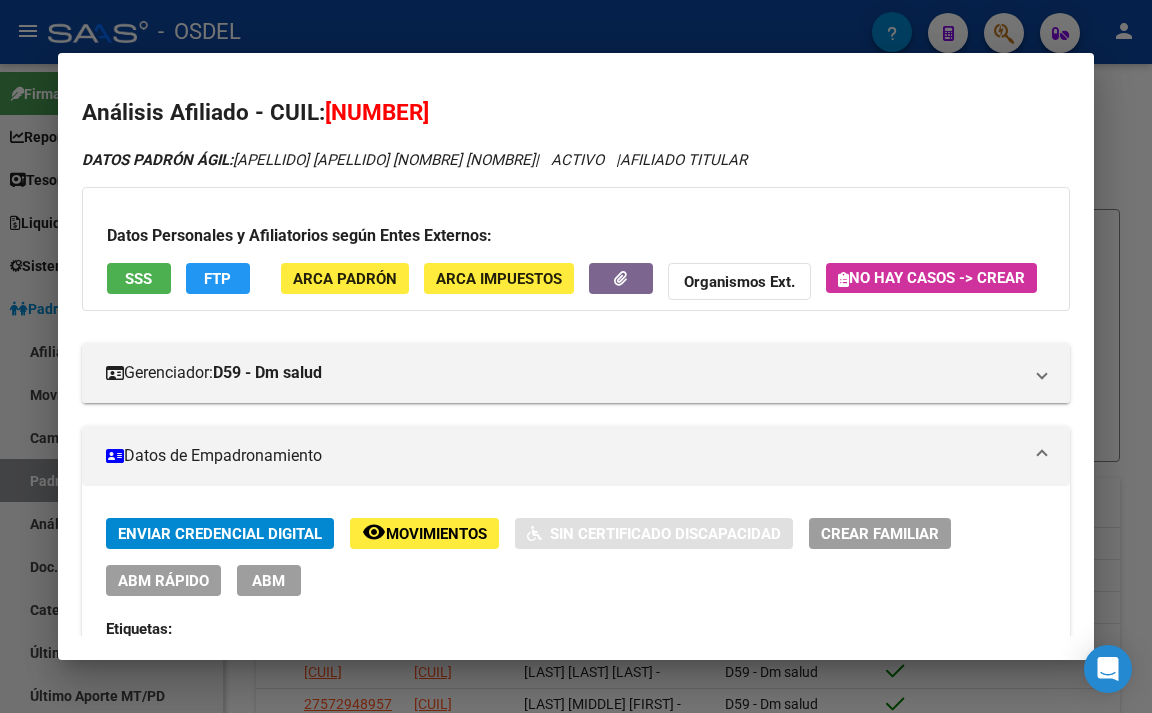 click on "Organismos Ext." 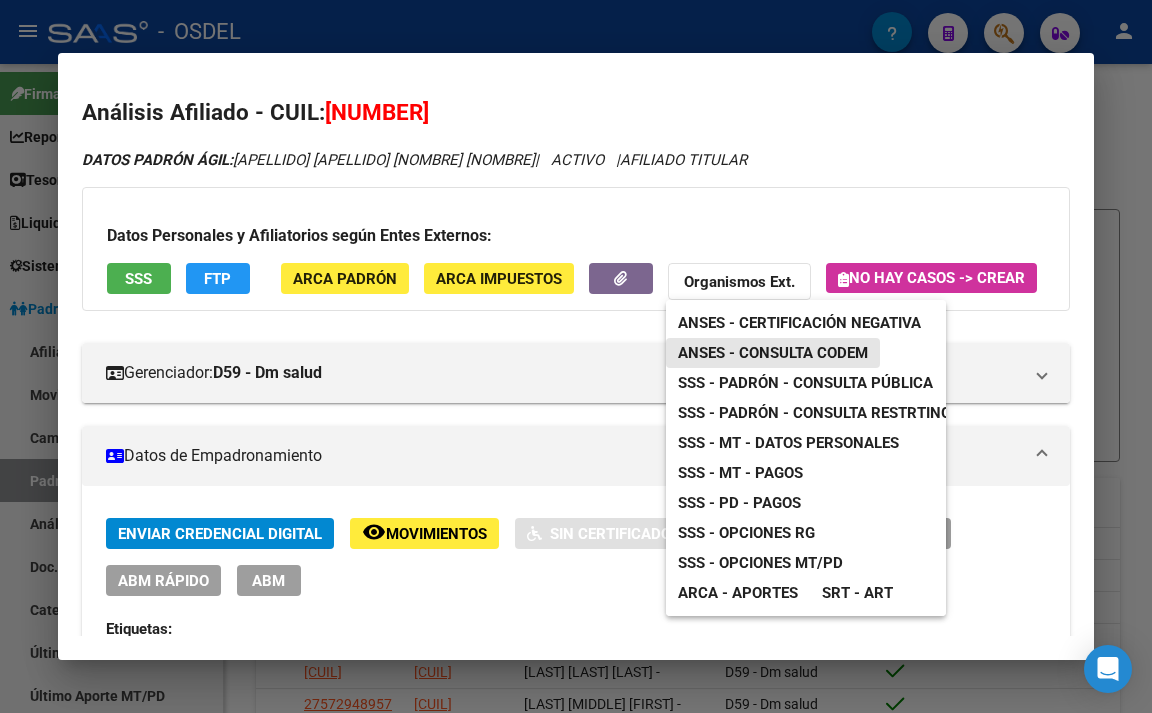 click on "ANSES - Consulta CODEM" at bounding box center (773, 353) 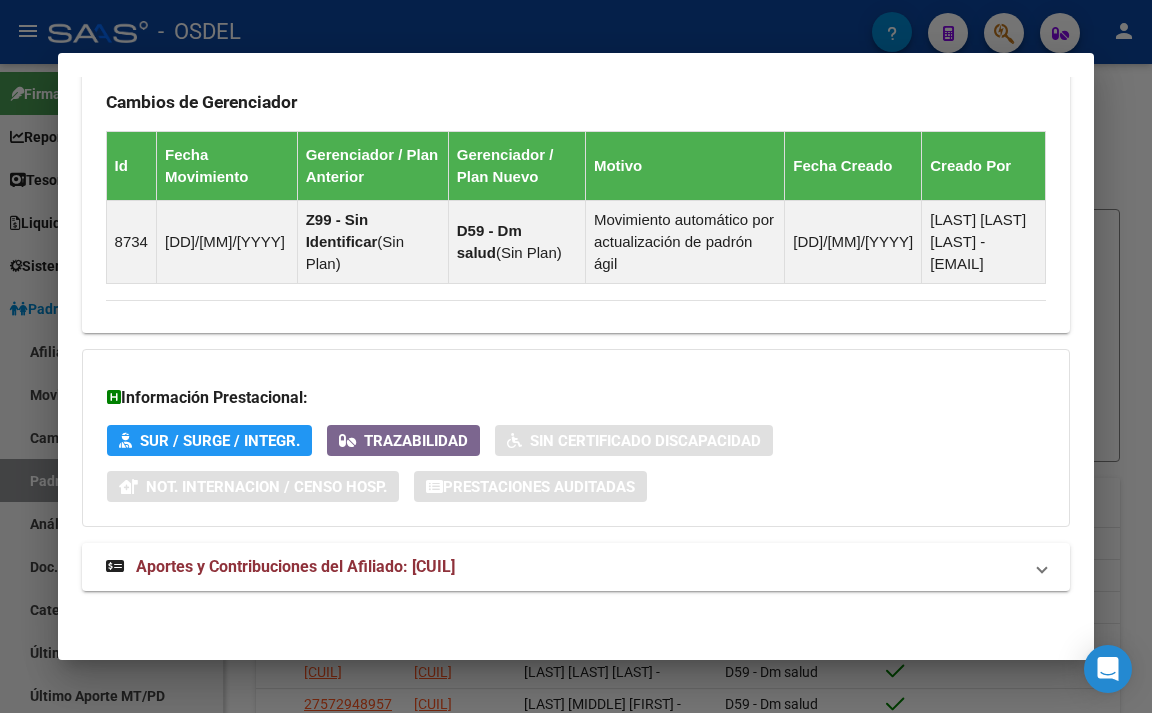 scroll, scrollTop: 1432, scrollLeft: 0, axis: vertical 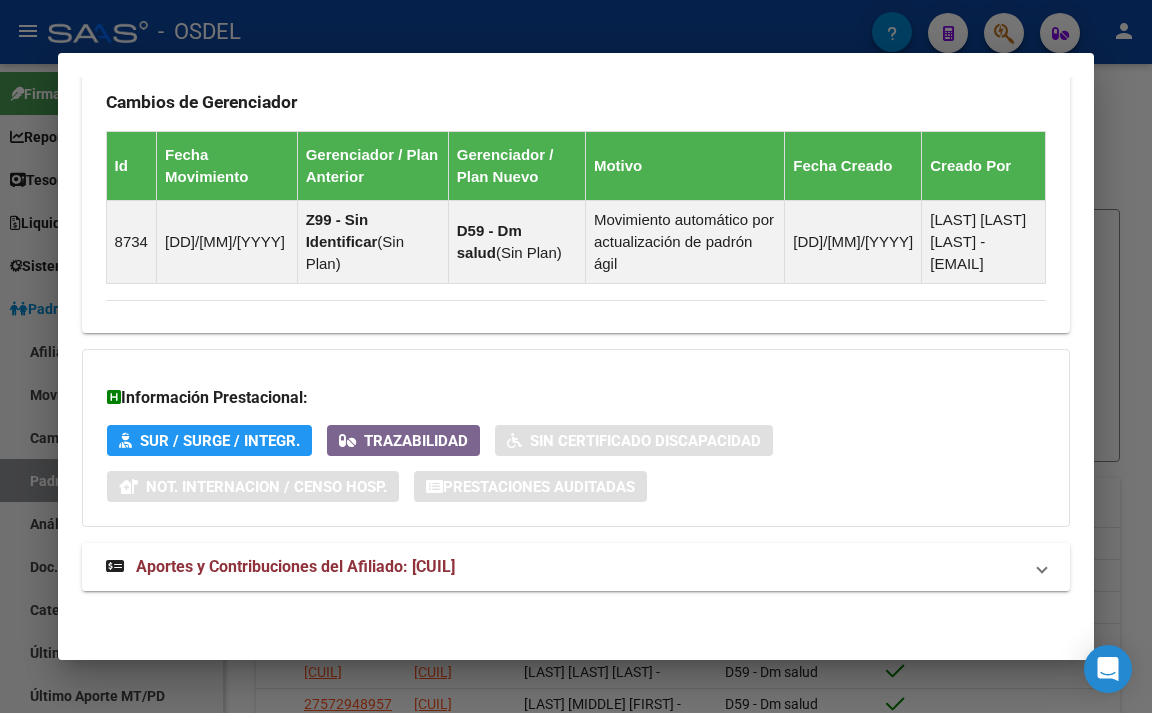 click on "Aportes y Contribuciones del Afiliado: [CUIL]" at bounding box center [295, 566] 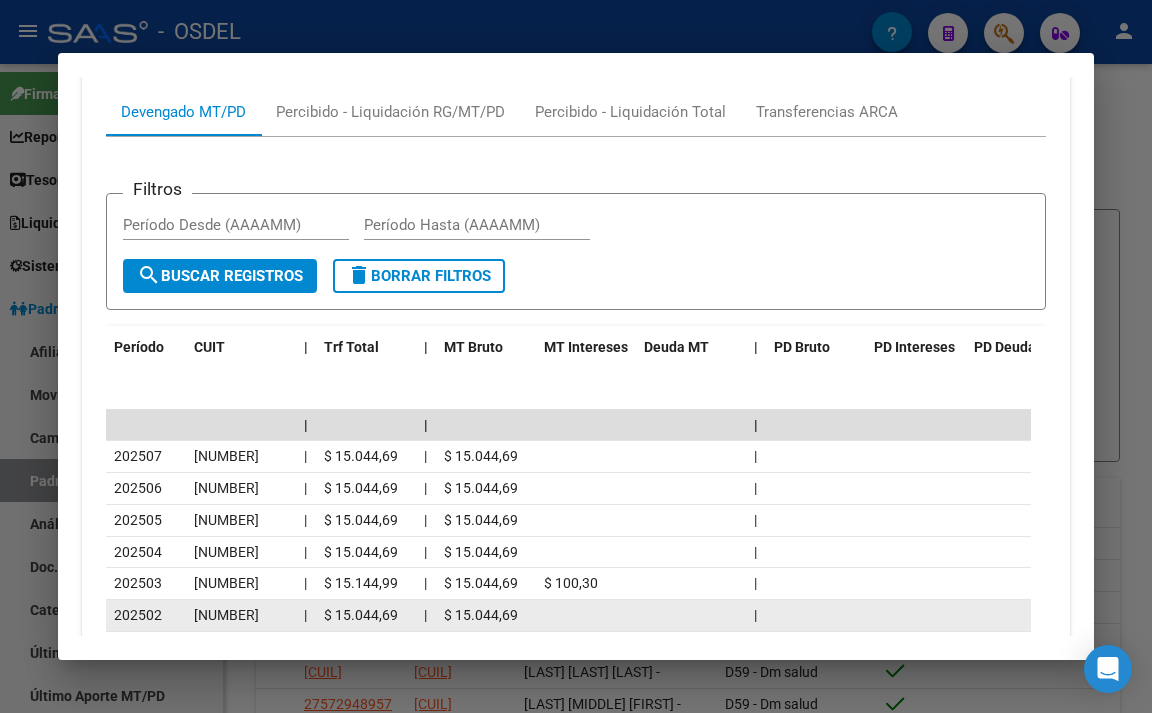 scroll, scrollTop: 1949, scrollLeft: 0, axis: vertical 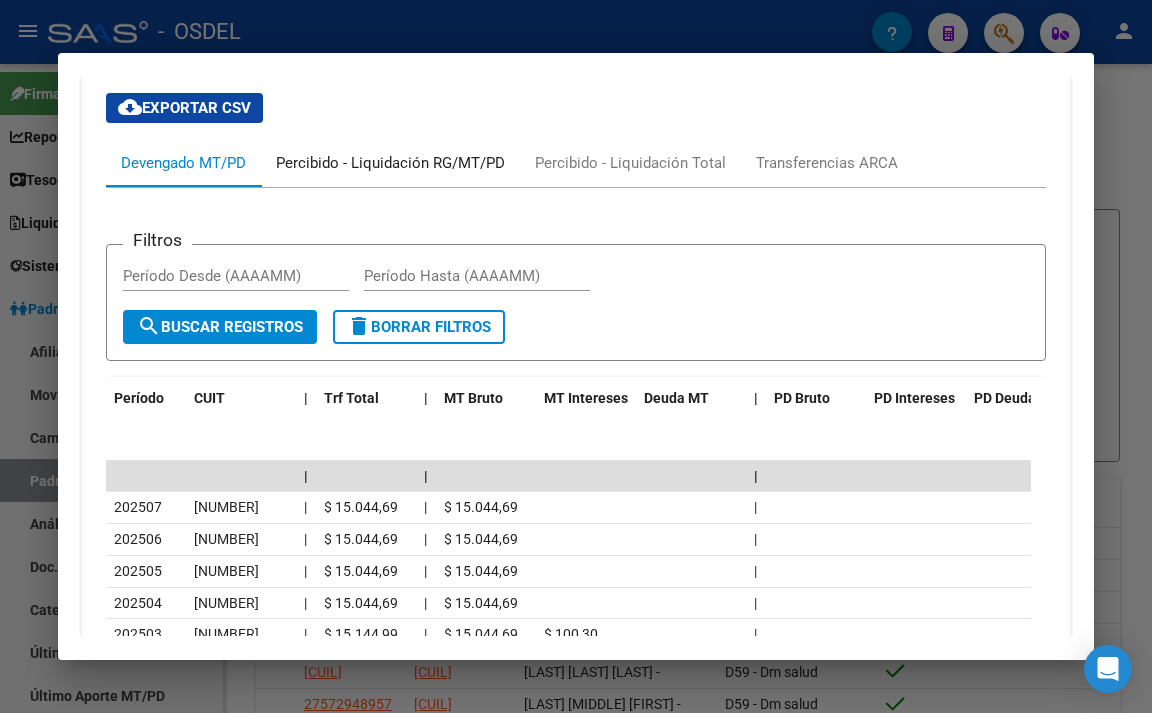 click on "Percibido - Liquidación RG/MT/PD" at bounding box center [390, 163] 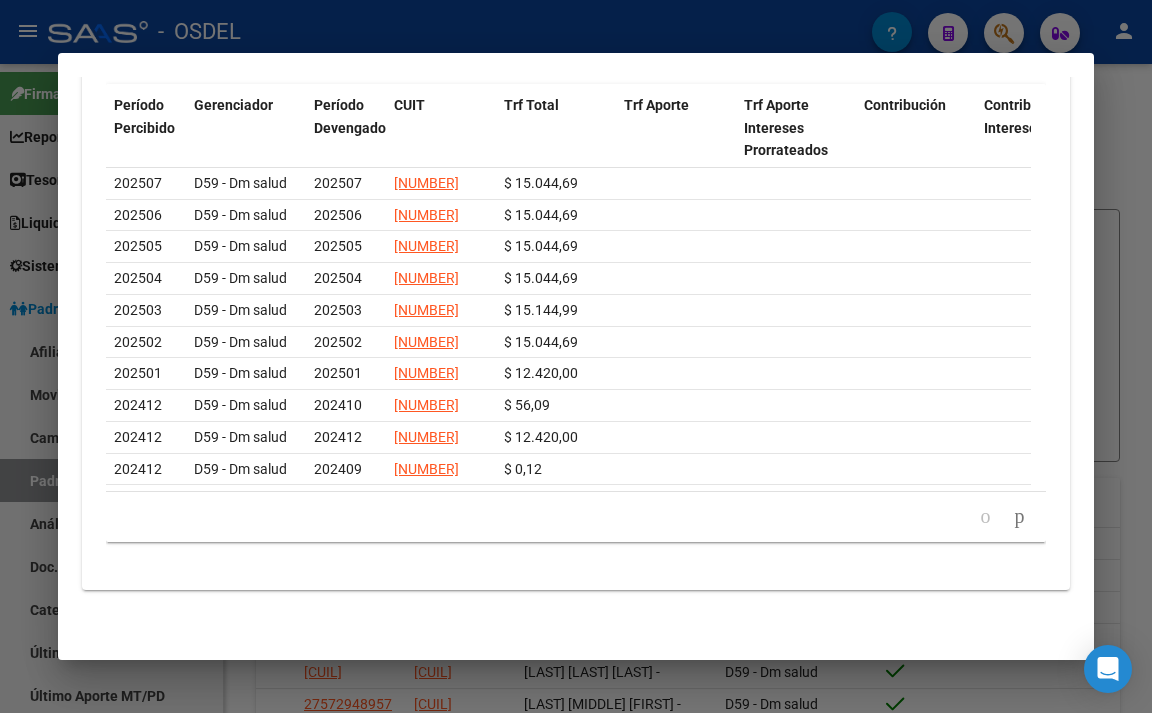 scroll, scrollTop: 1736, scrollLeft: 0, axis: vertical 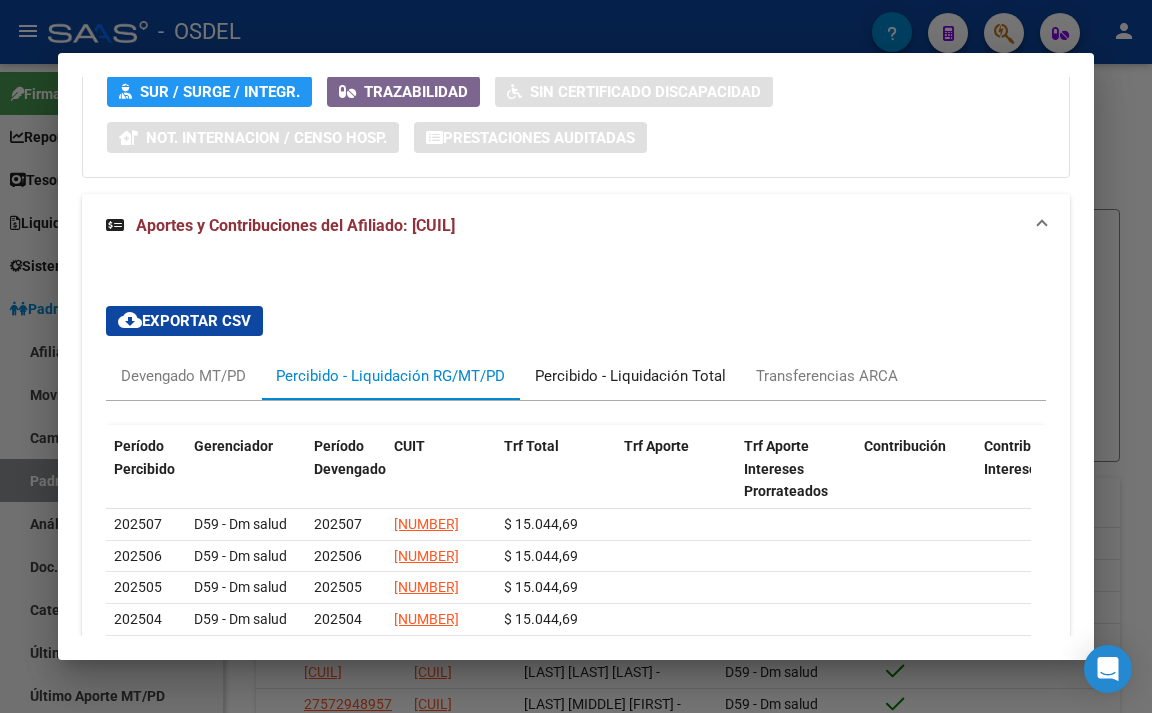 click on "Percibido - Liquidación Total" at bounding box center [630, 376] 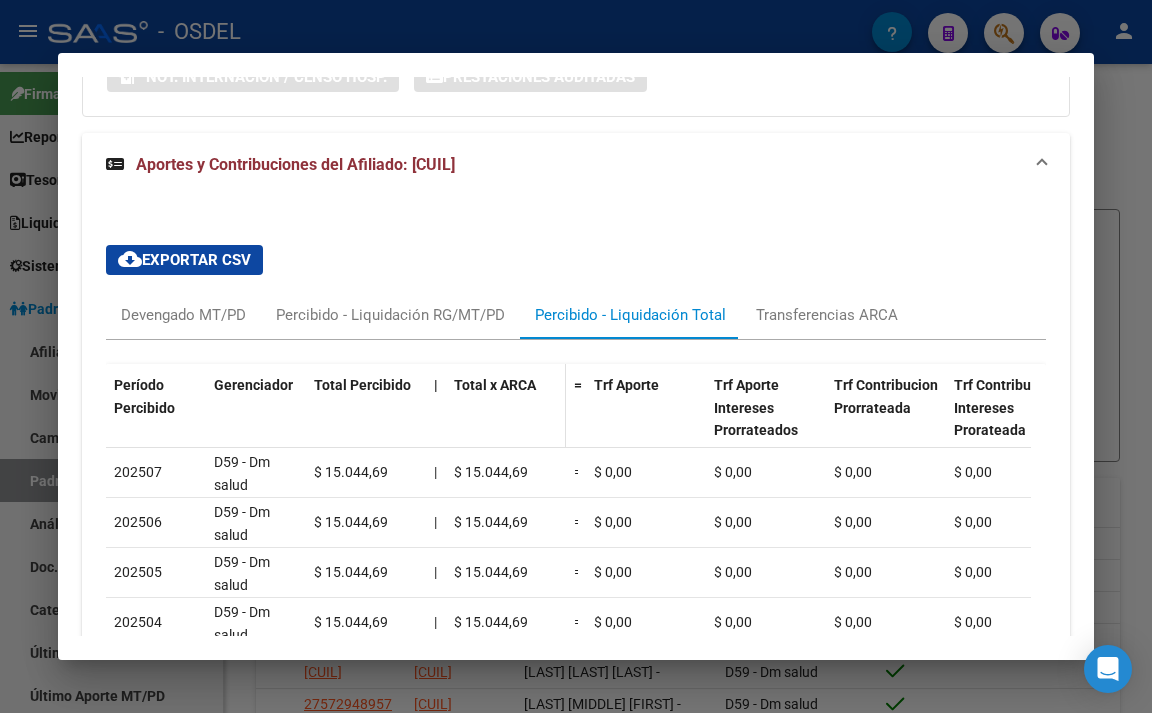 scroll, scrollTop: 1836, scrollLeft: 0, axis: vertical 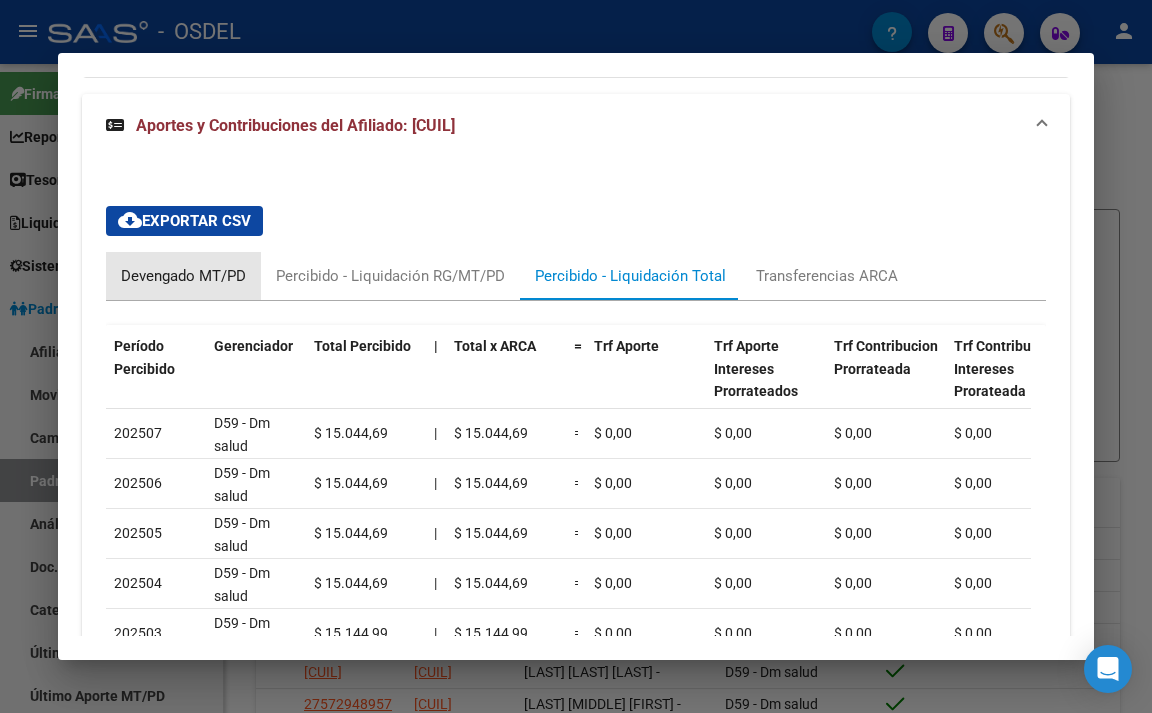 click on "Devengado MT/PD" at bounding box center (183, 276) 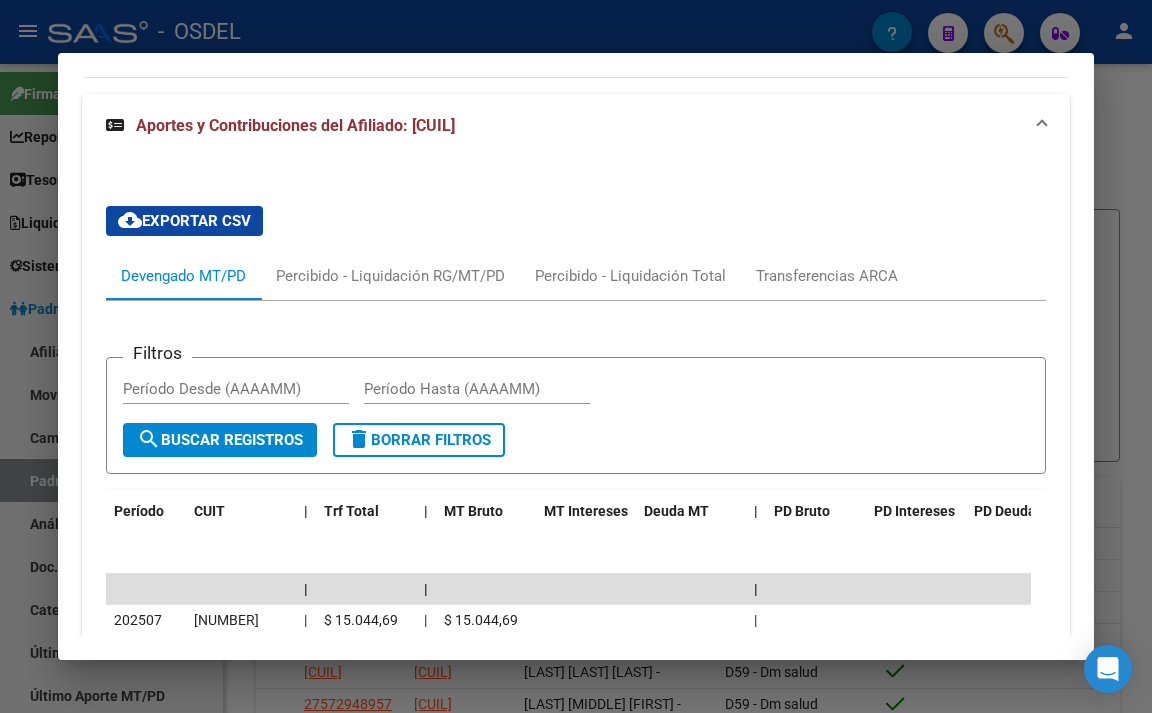 click at bounding box center (576, 356) 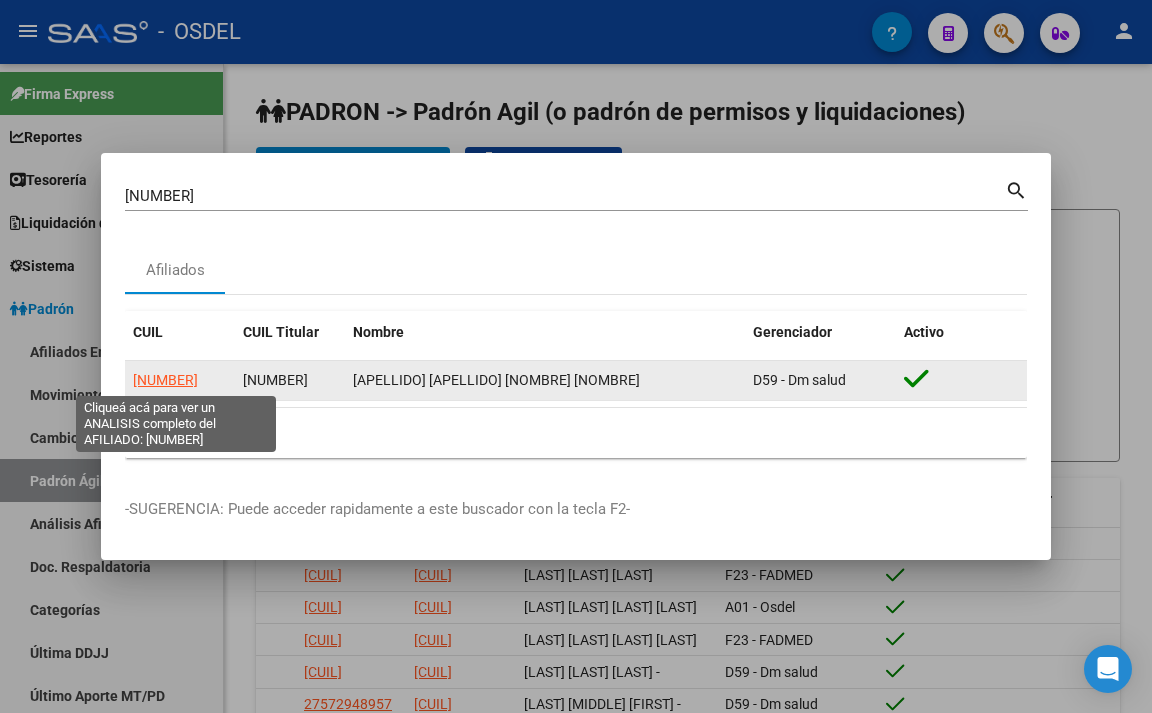 click on "[NUMBER]" 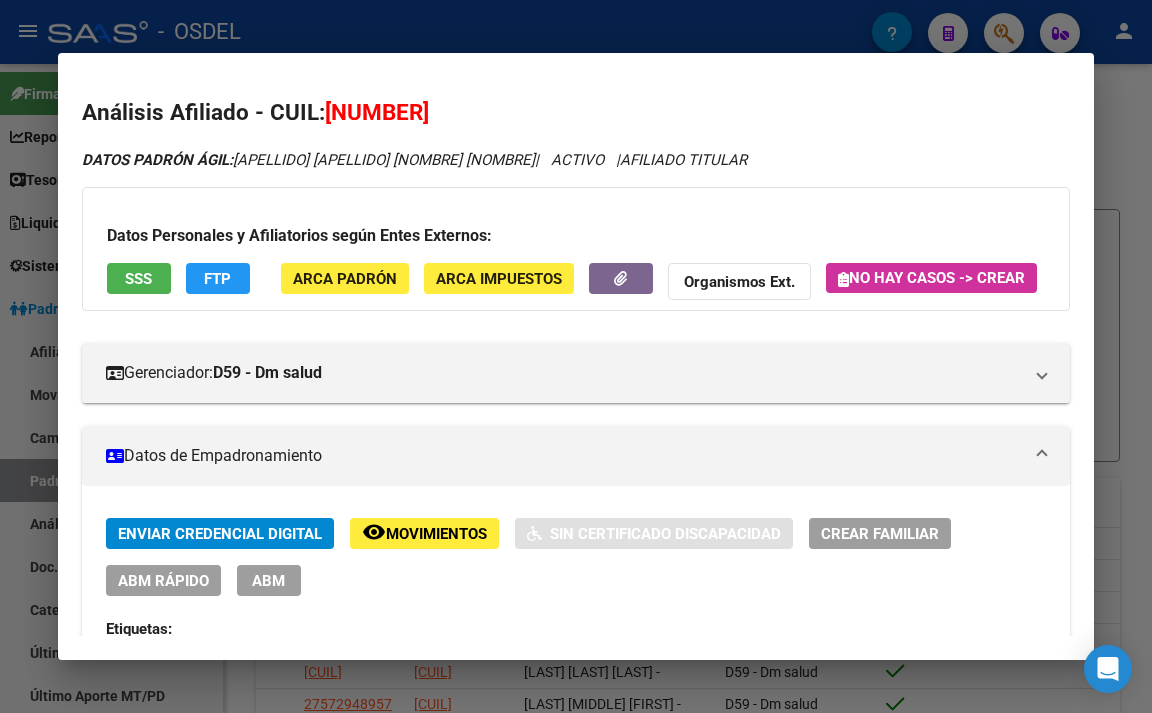 click at bounding box center [576, 356] 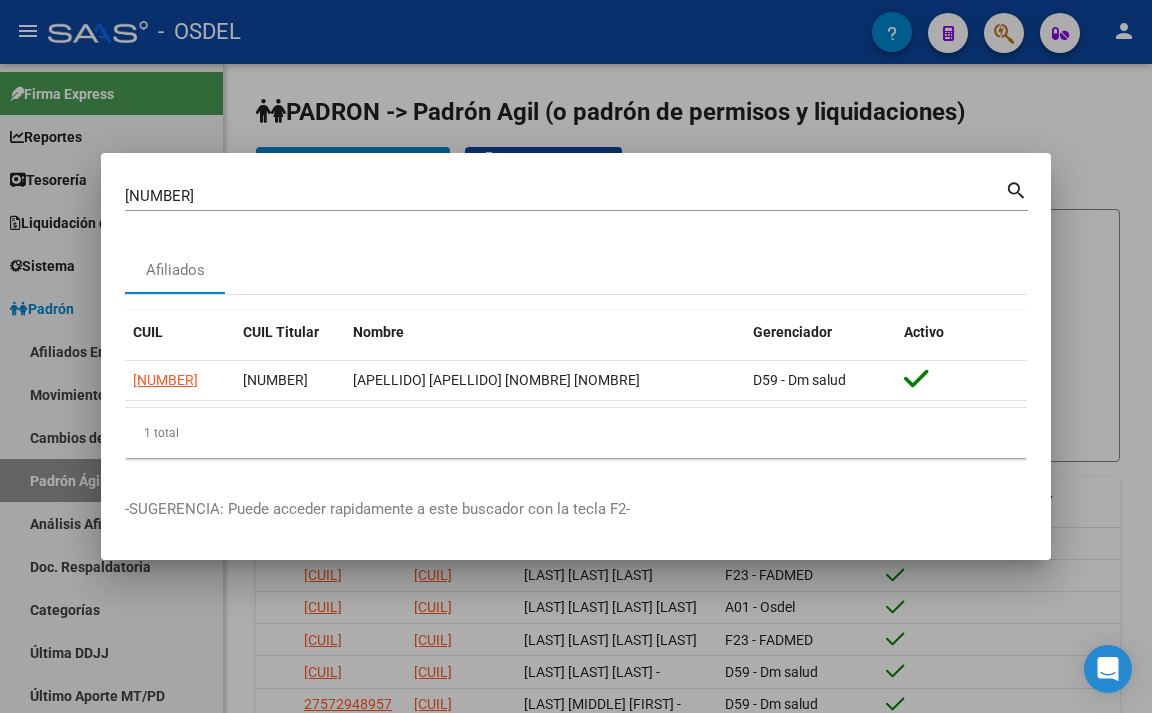 click on "[NUMBER]" at bounding box center (565, 196) 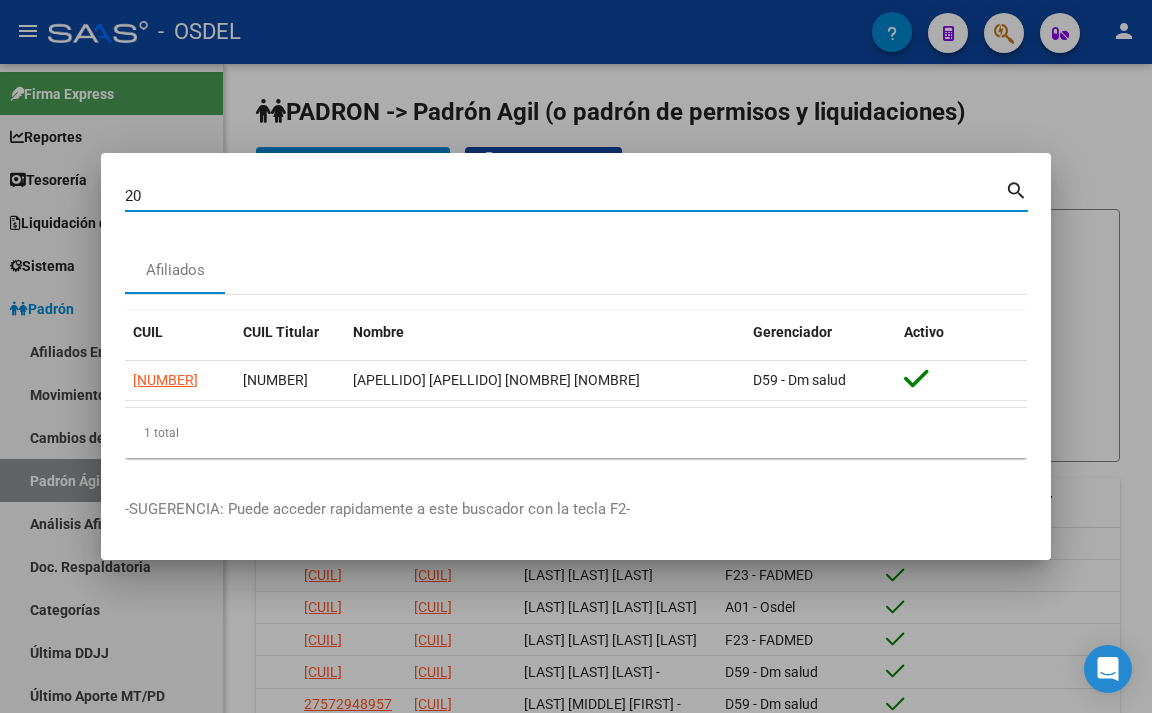 type on "2" 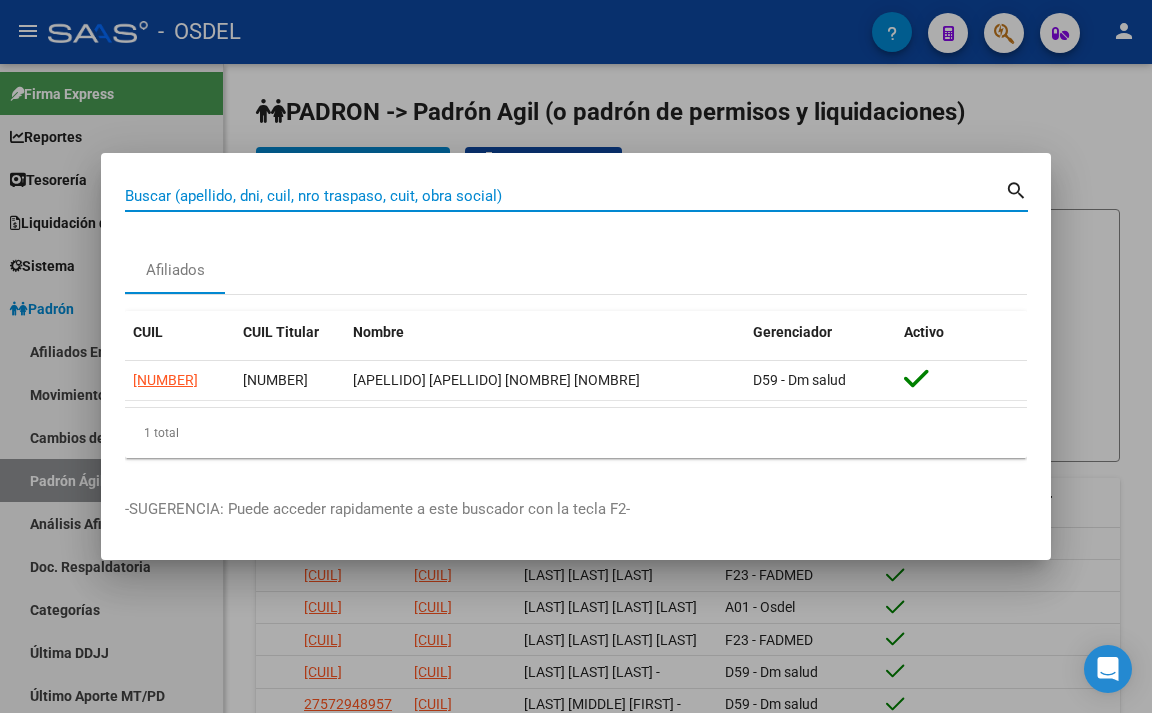 paste on "[CUIL]" 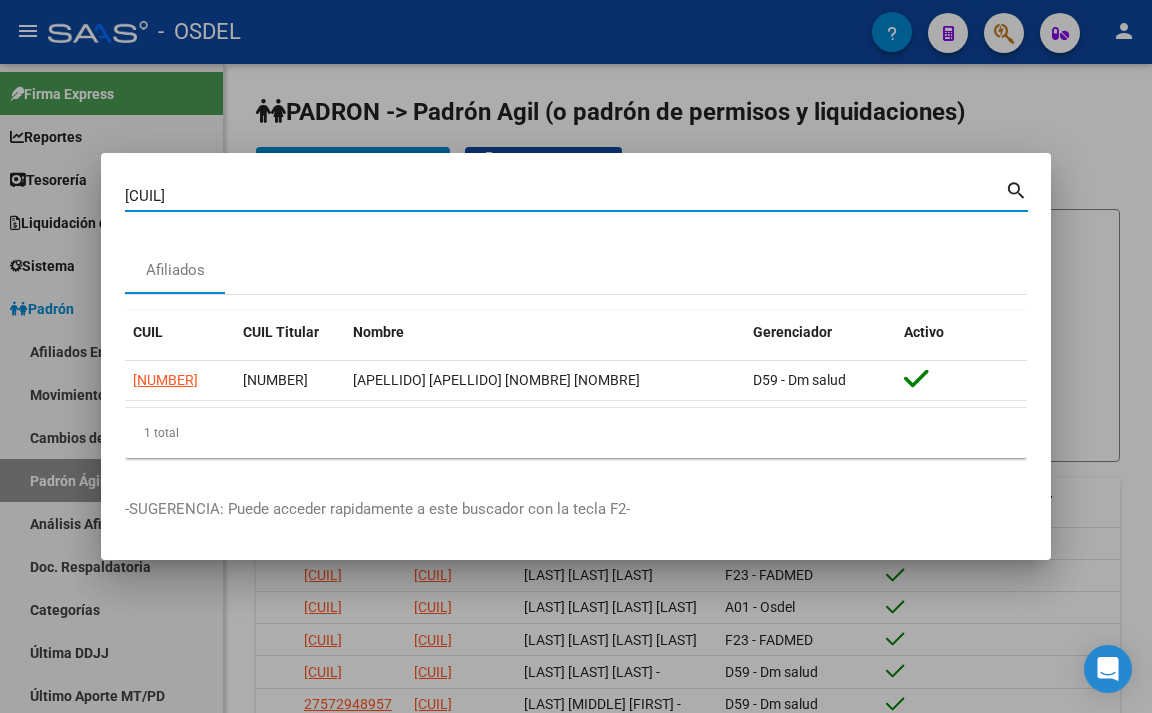 type on "[NUMBER]" 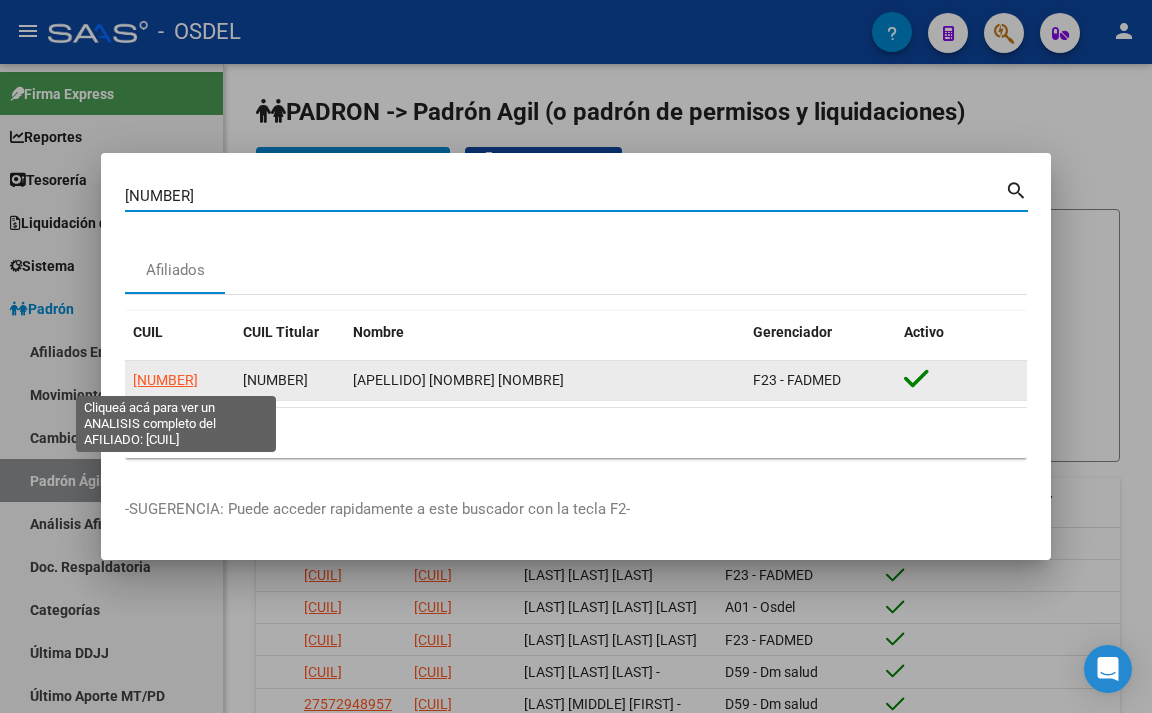 click on "[NUMBER]" 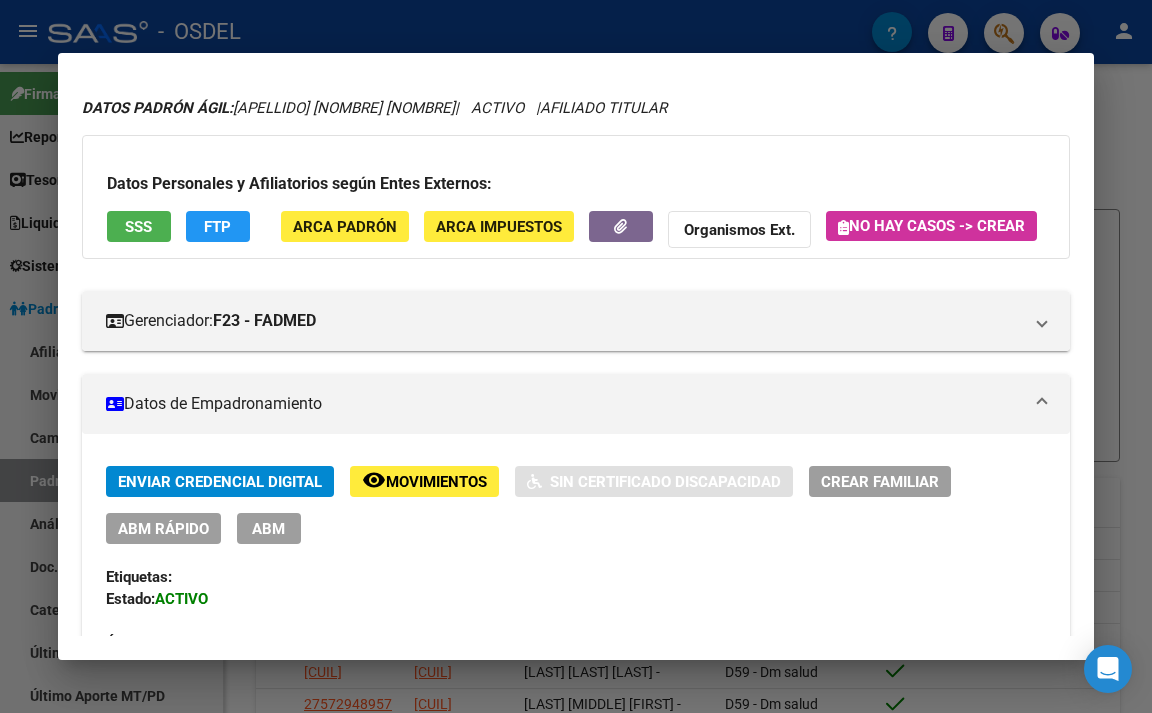 scroll, scrollTop: 0, scrollLeft: 0, axis: both 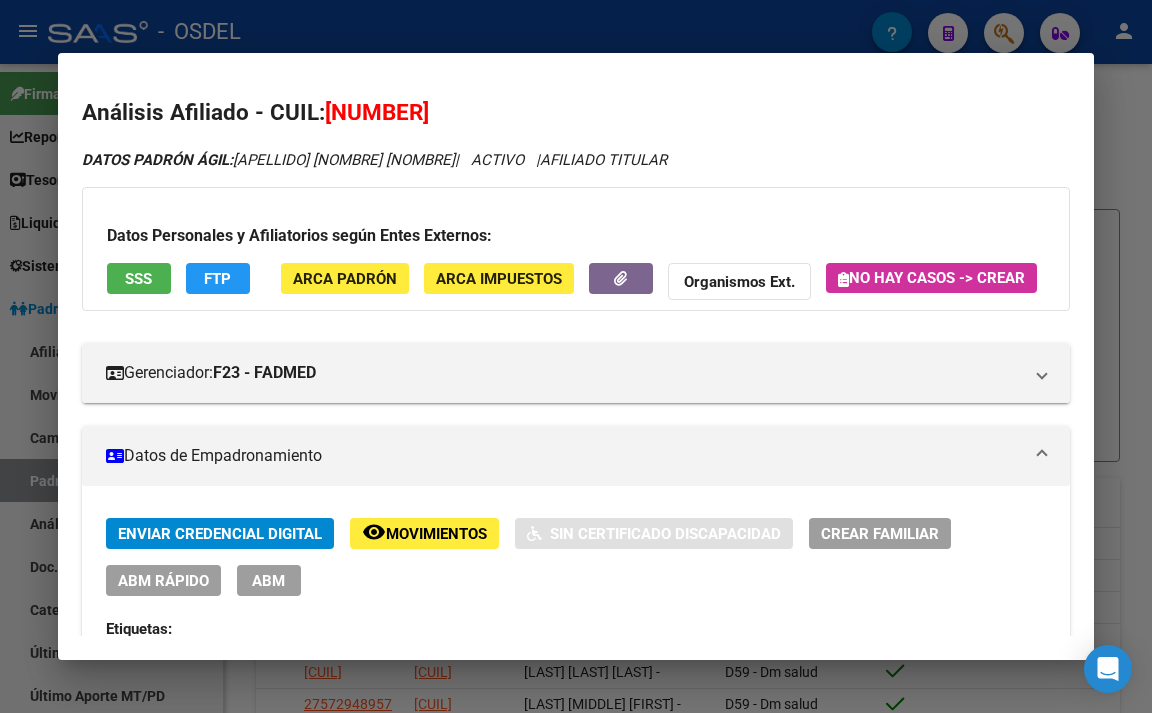 click at bounding box center (576, 356) 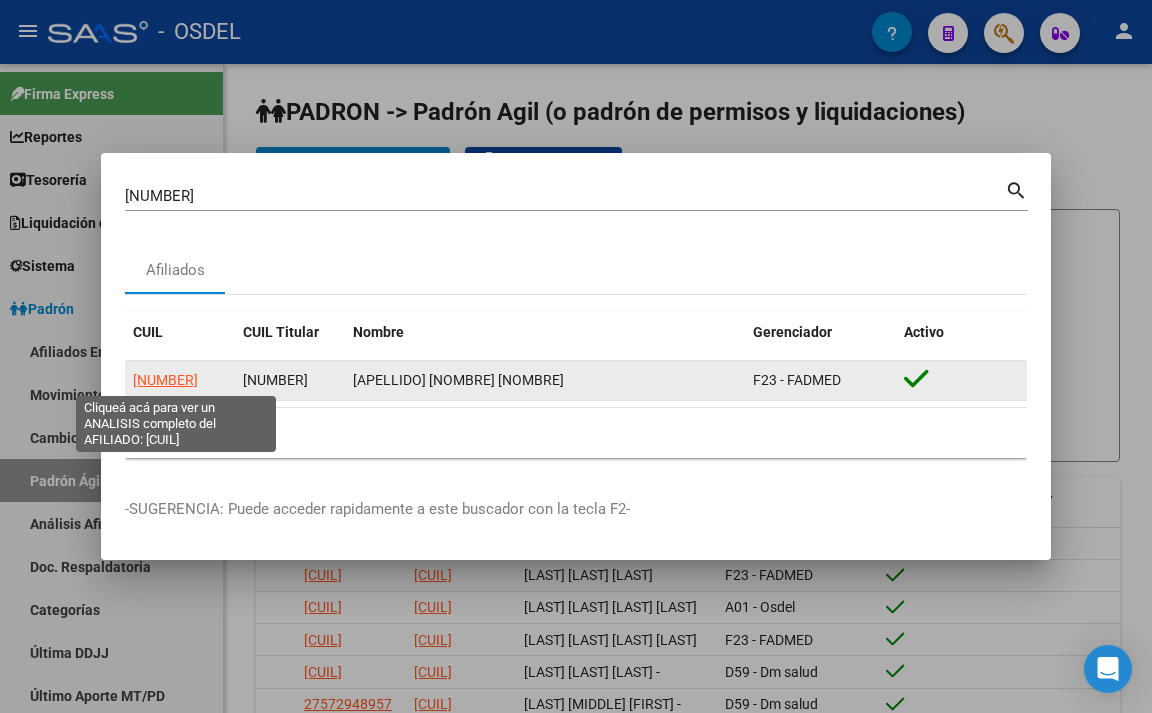 click on "[NUMBER]" 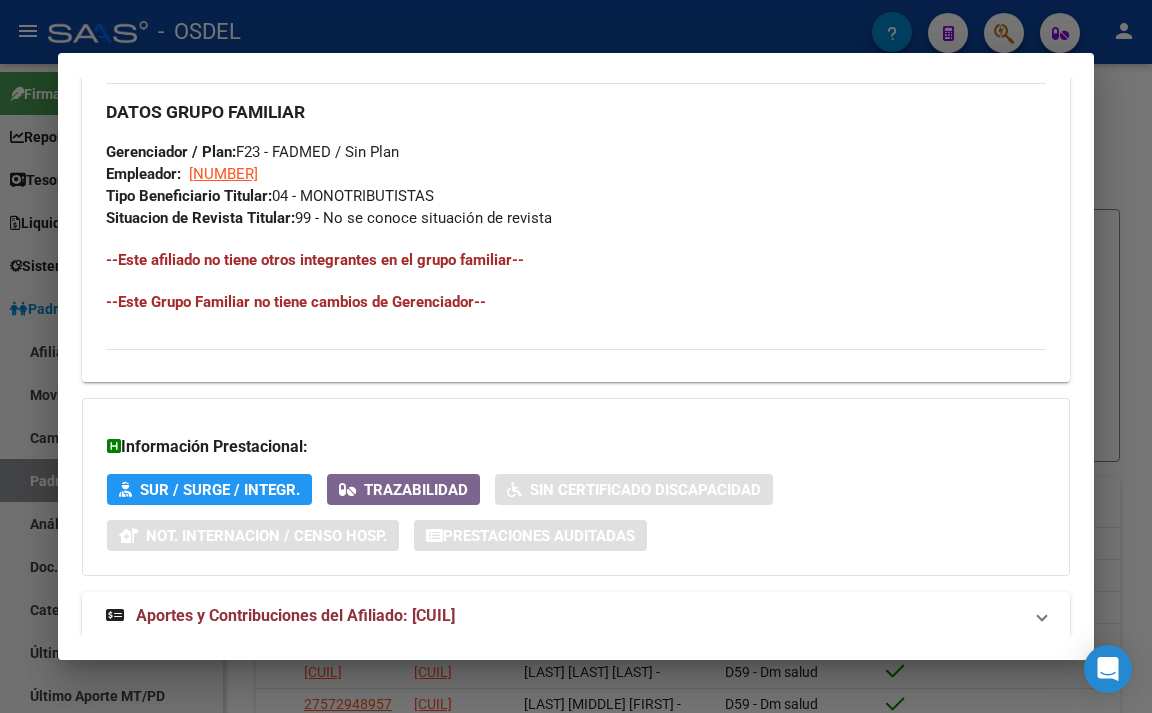 scroll, scrollTop: 941, scrollLeft: 0, axis: vertical 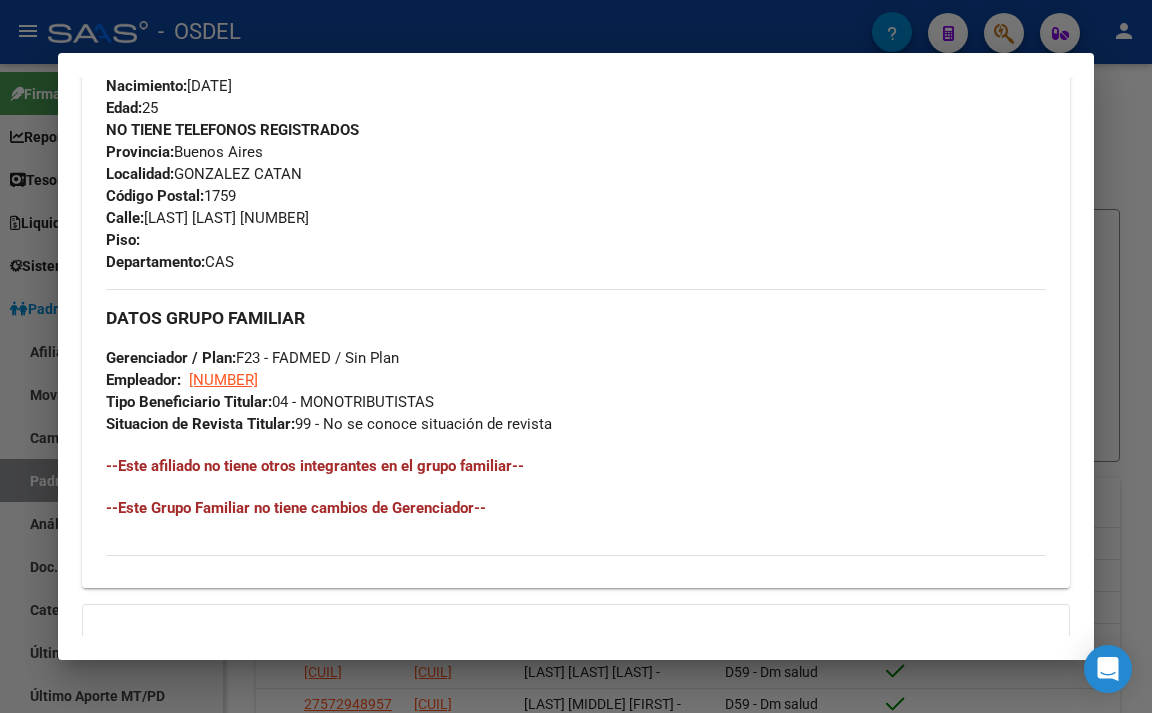 click at bounding box center [576, 356] 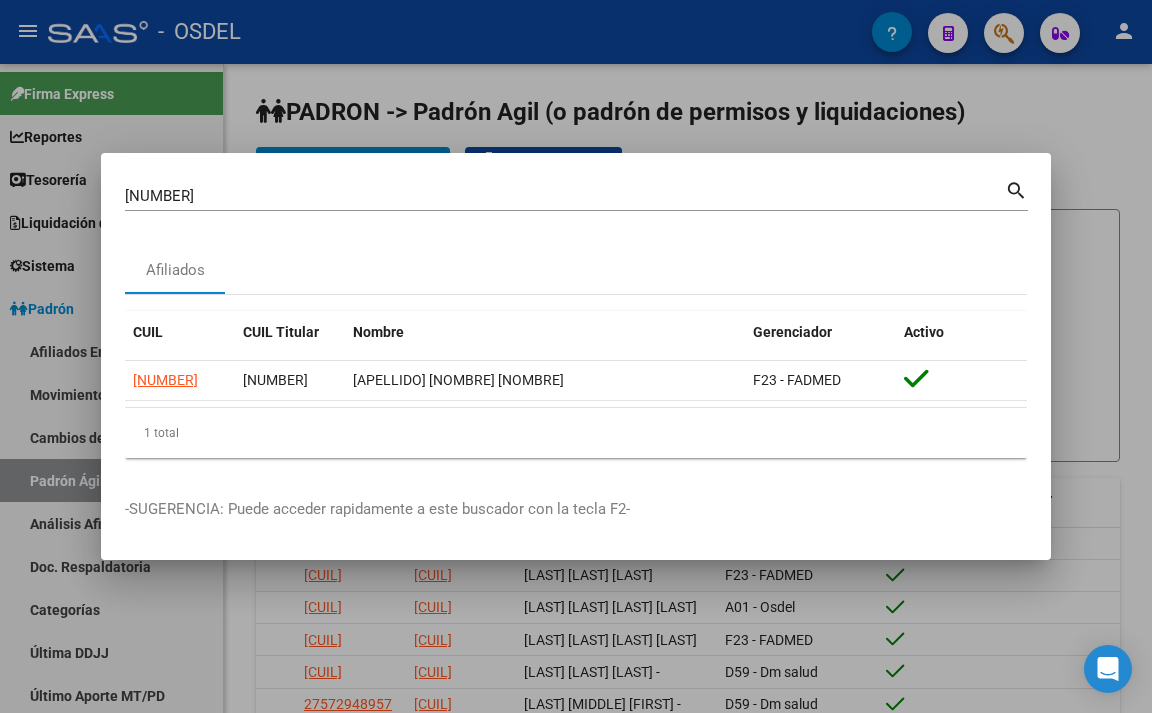 click on "[CUIL] Buscar (apellido, dni, cuil, nro traspaso, cuit, obra social)" at bounding box center (565, 196) 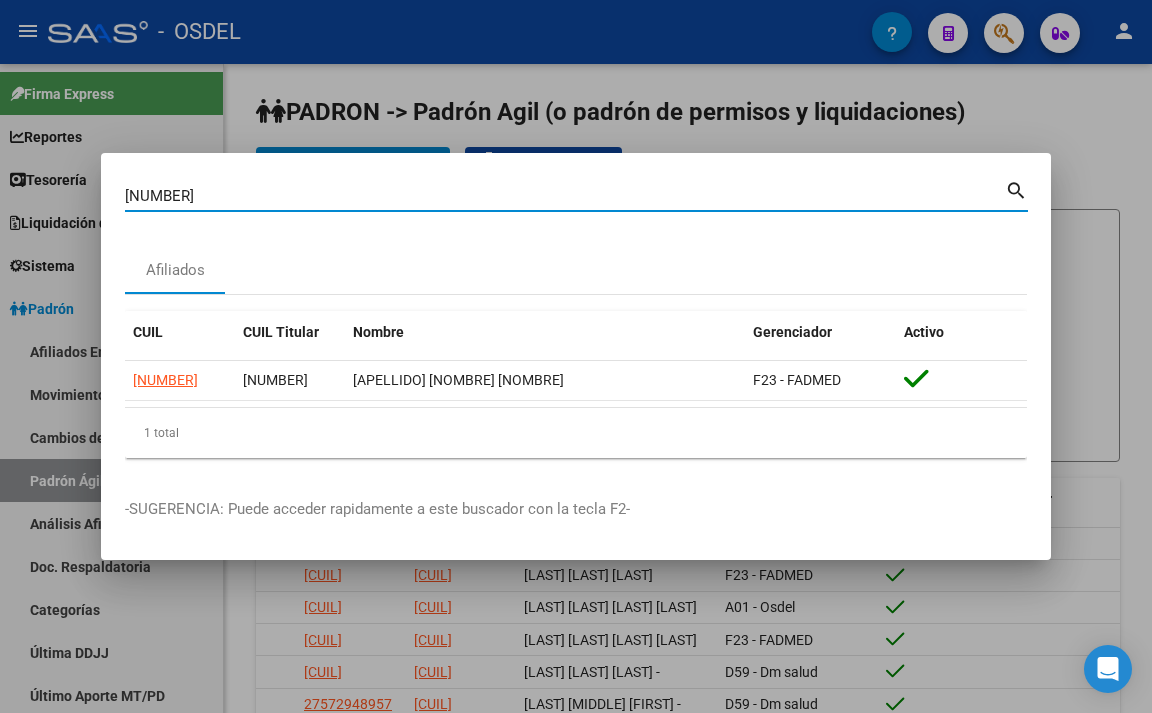 click on "[NUMBER]" at bounding box center [565, 196] 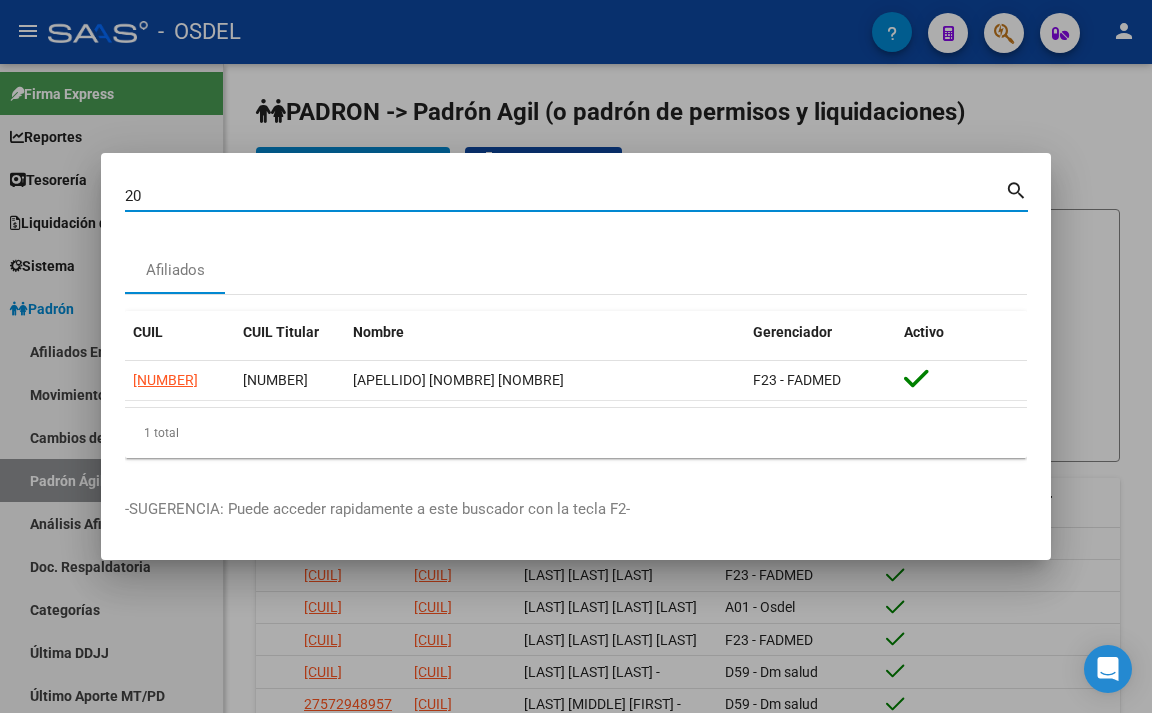 type on "2" 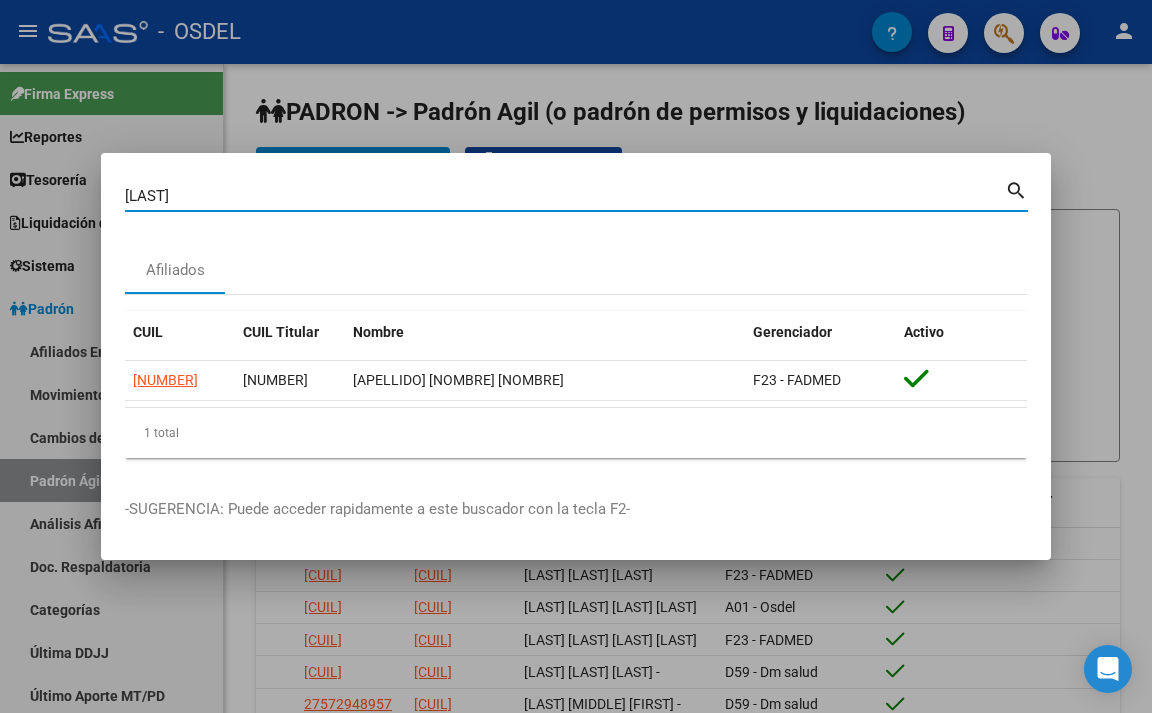 type on "[LAST]" 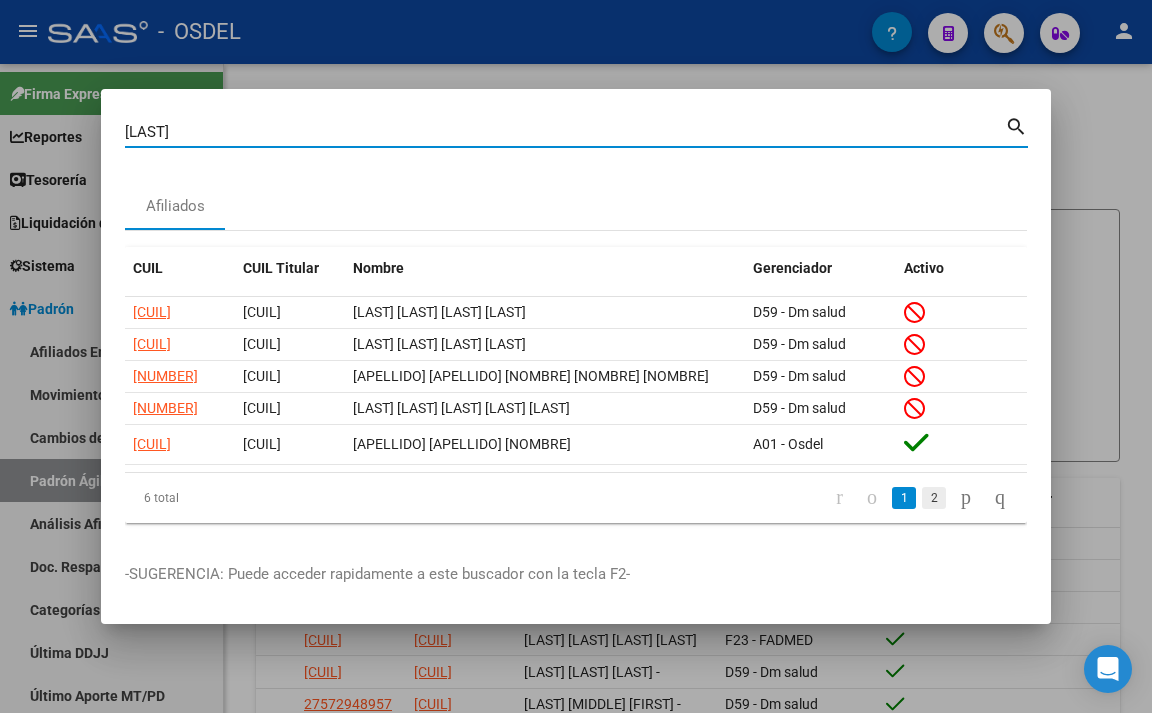 click on "2" 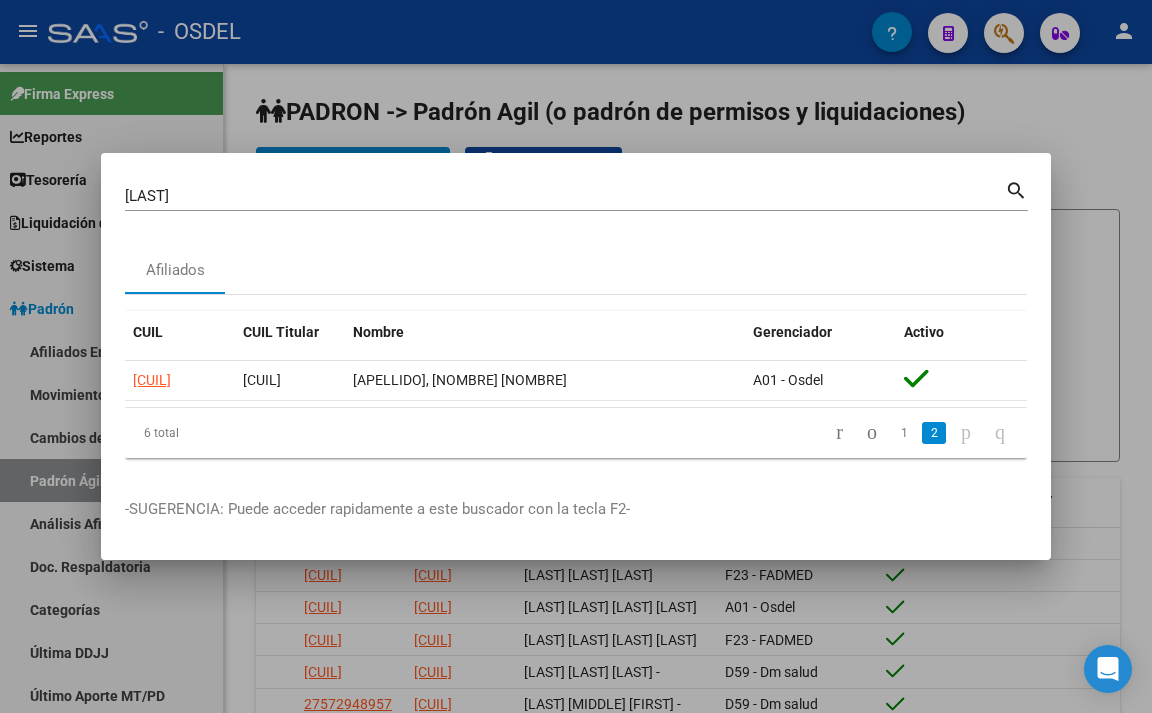 click at bounding box center [576, 356] 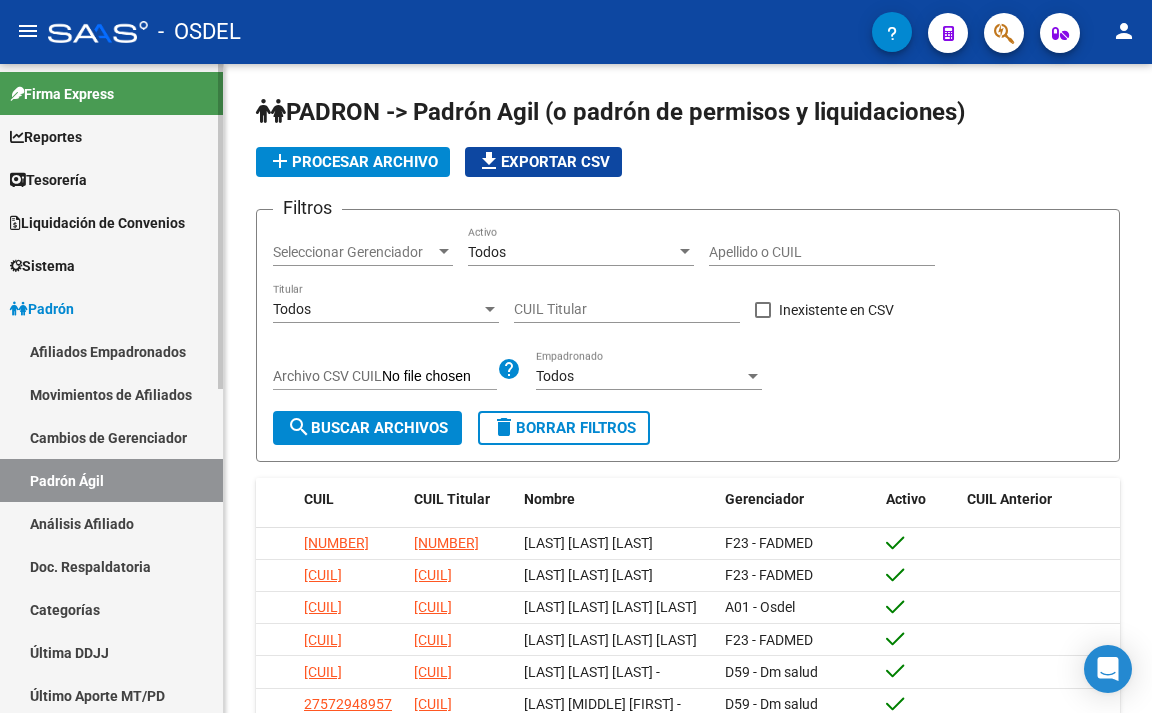 click on "Padrón Ágil" at bounding box center [111, 480] 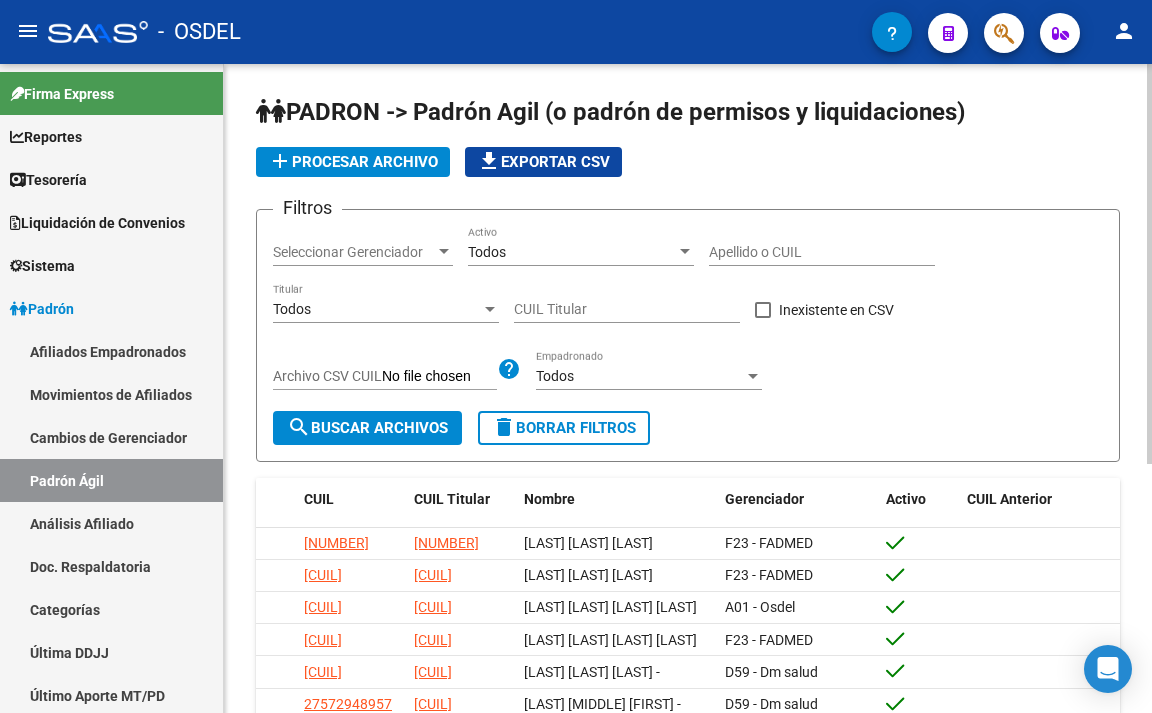 click on "search  Buscar Archivos" 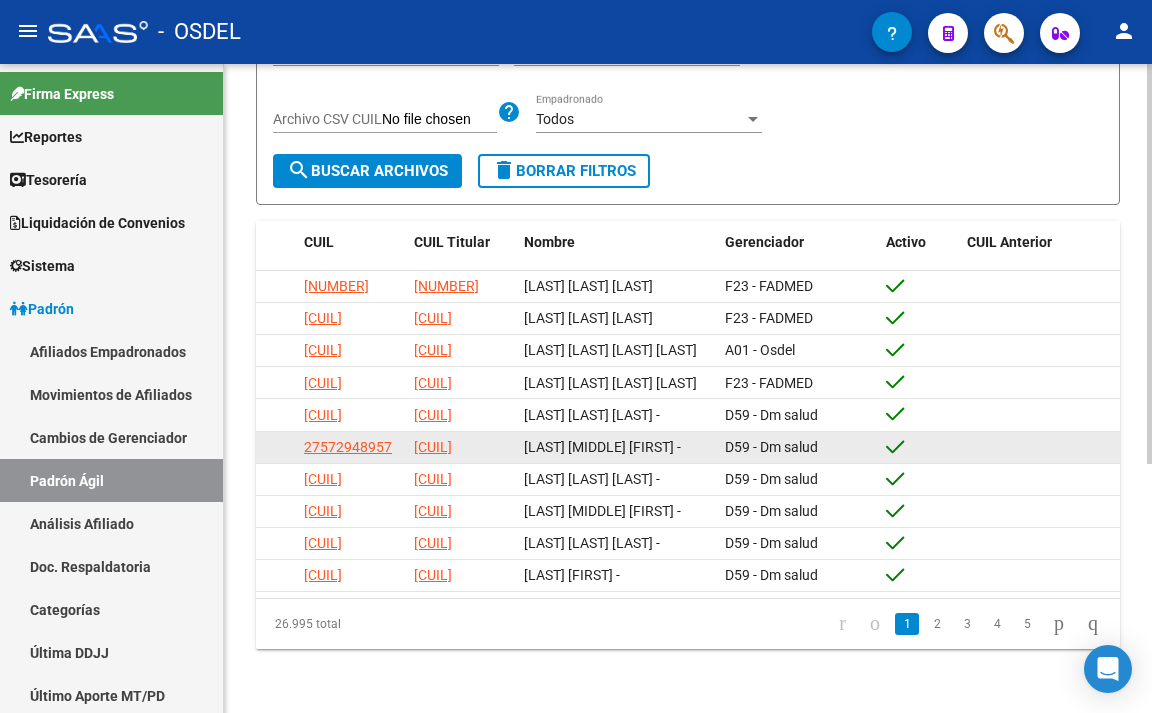 scroll, scrollTop: 404, scrollLeft: 0, axis: vertical 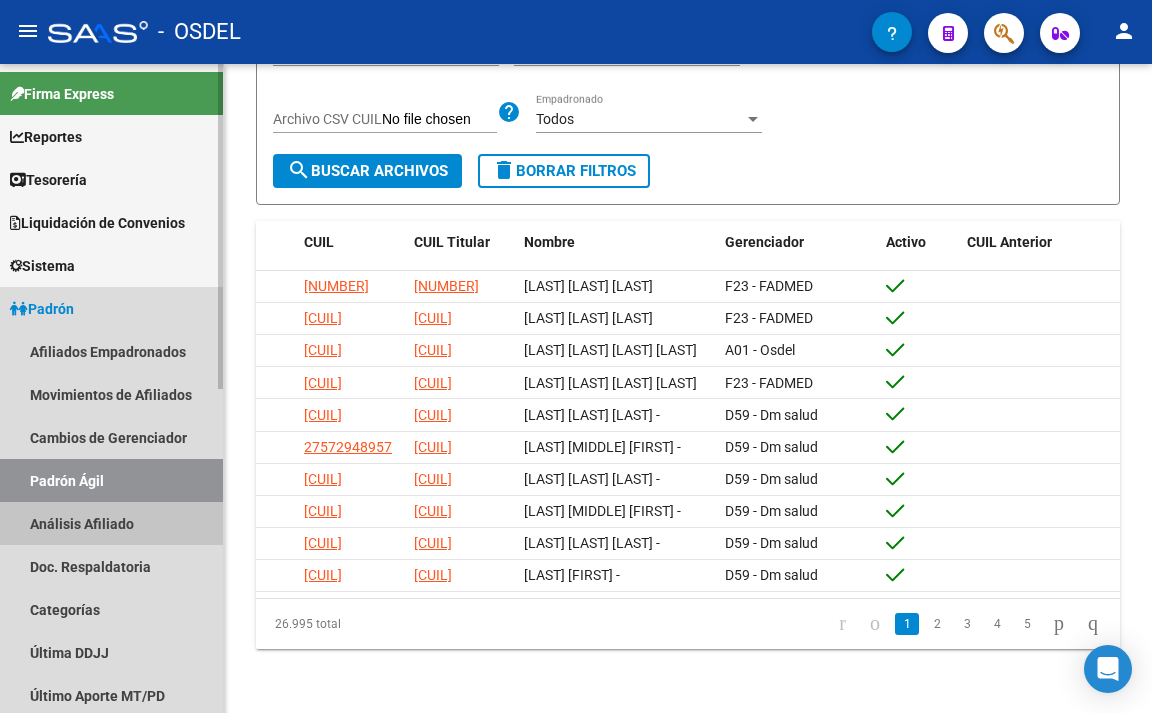 click on "Análisis Afiliado" at bounding box center (111, 523) 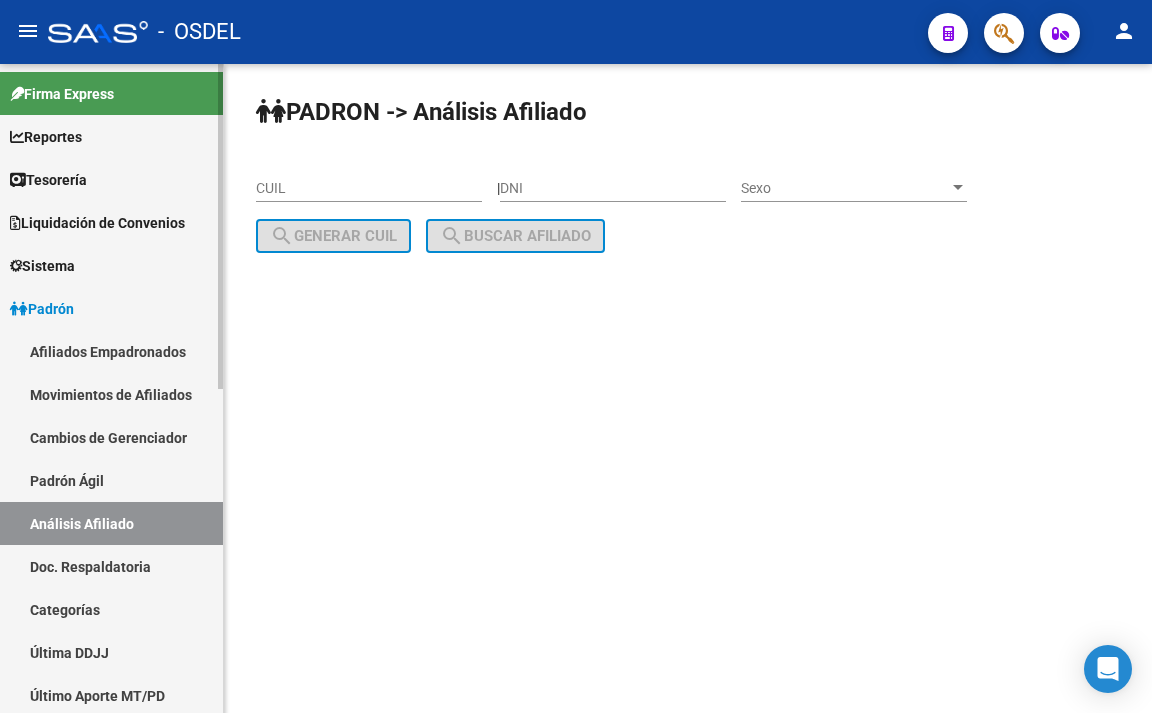 scroll, scrollTop: 0, scrollLeft: 0, axis: both 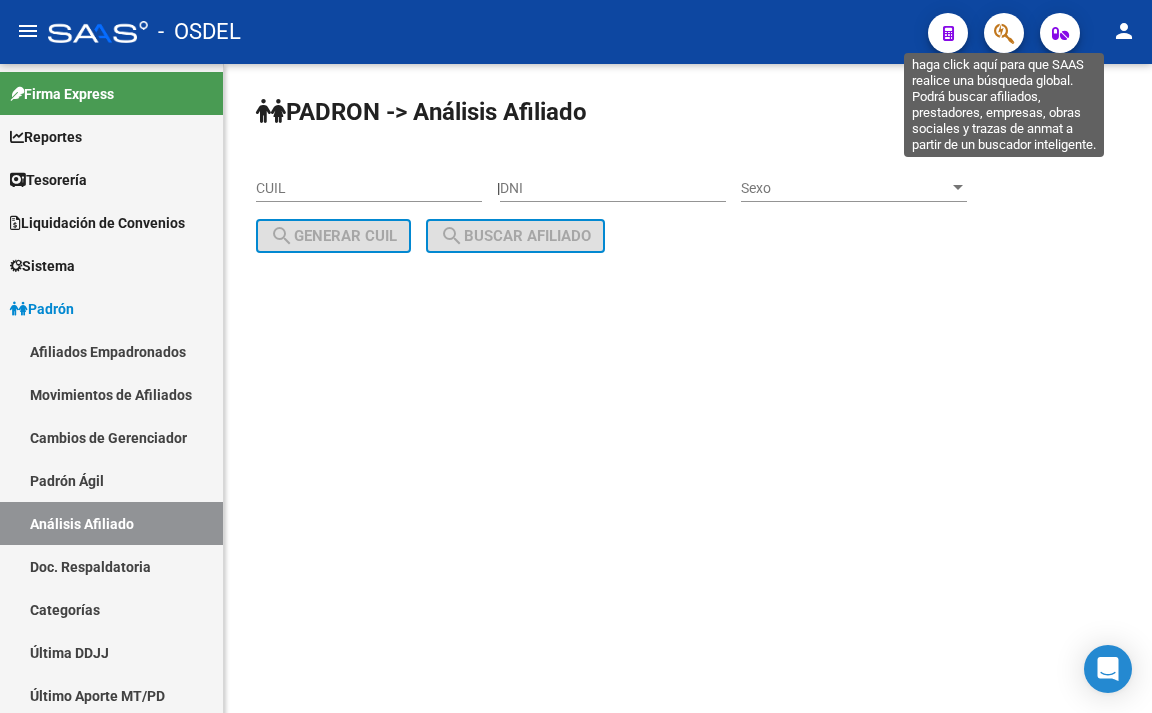 click 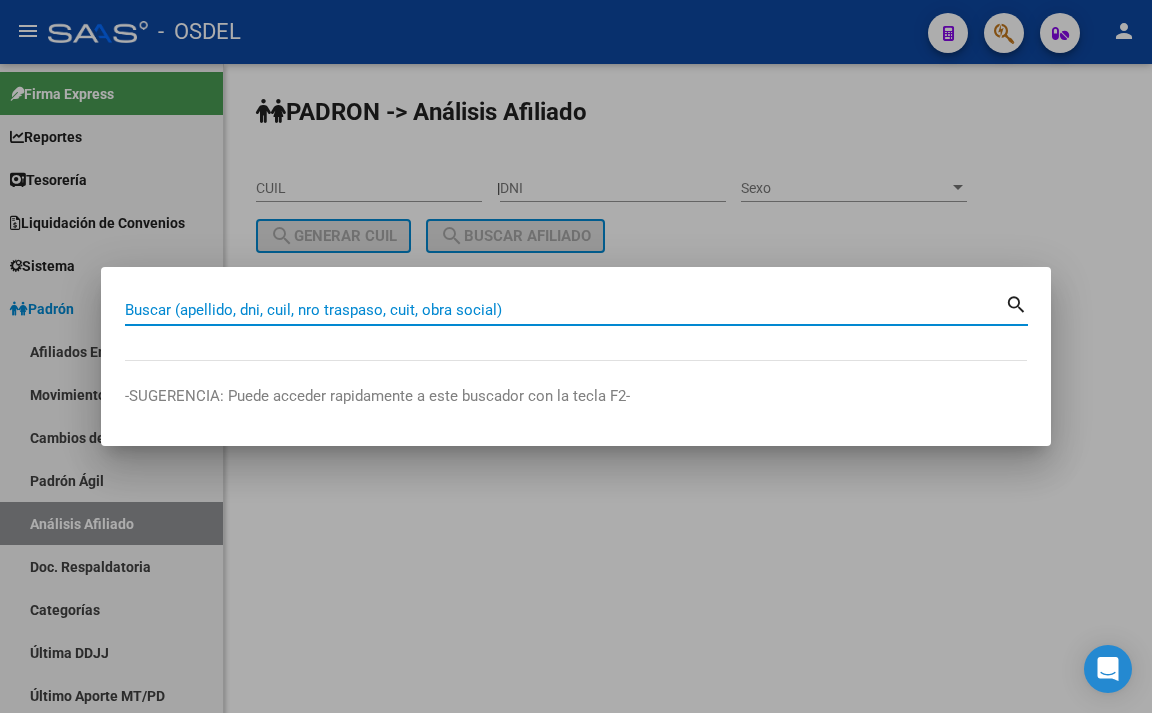 click on "Buscar (apellido, dni, cuil, nro traspaso, cuit, obra social)" at bounding box center [565, 310] 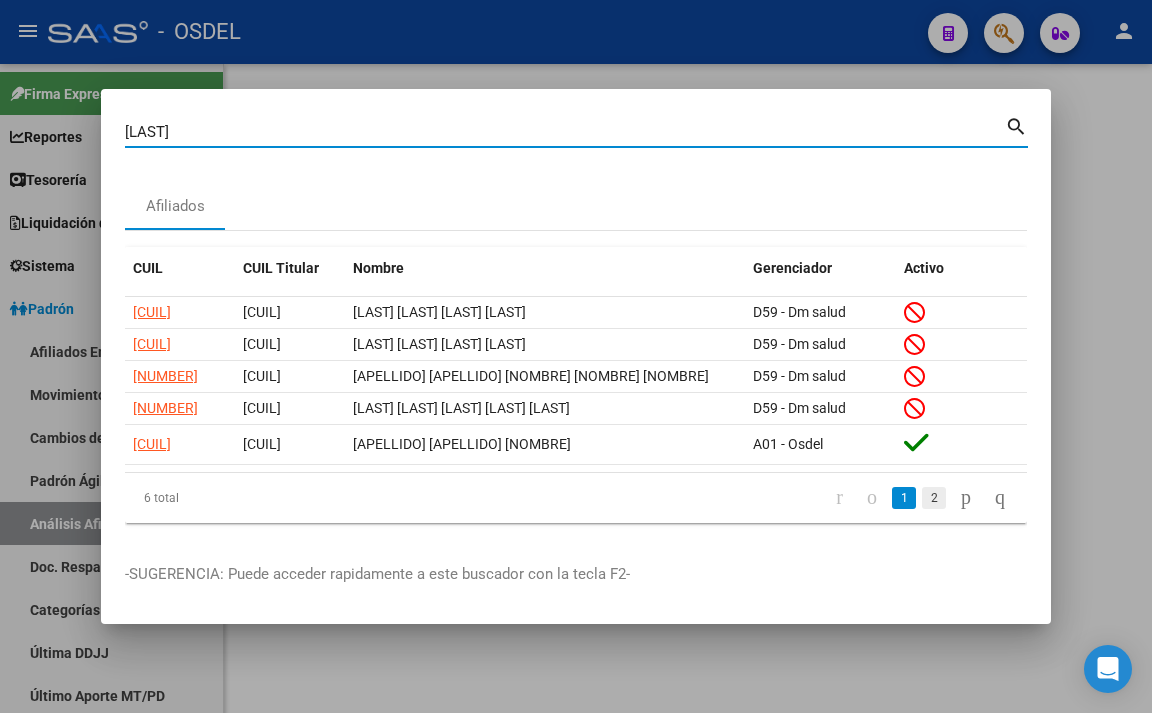 click on "2" 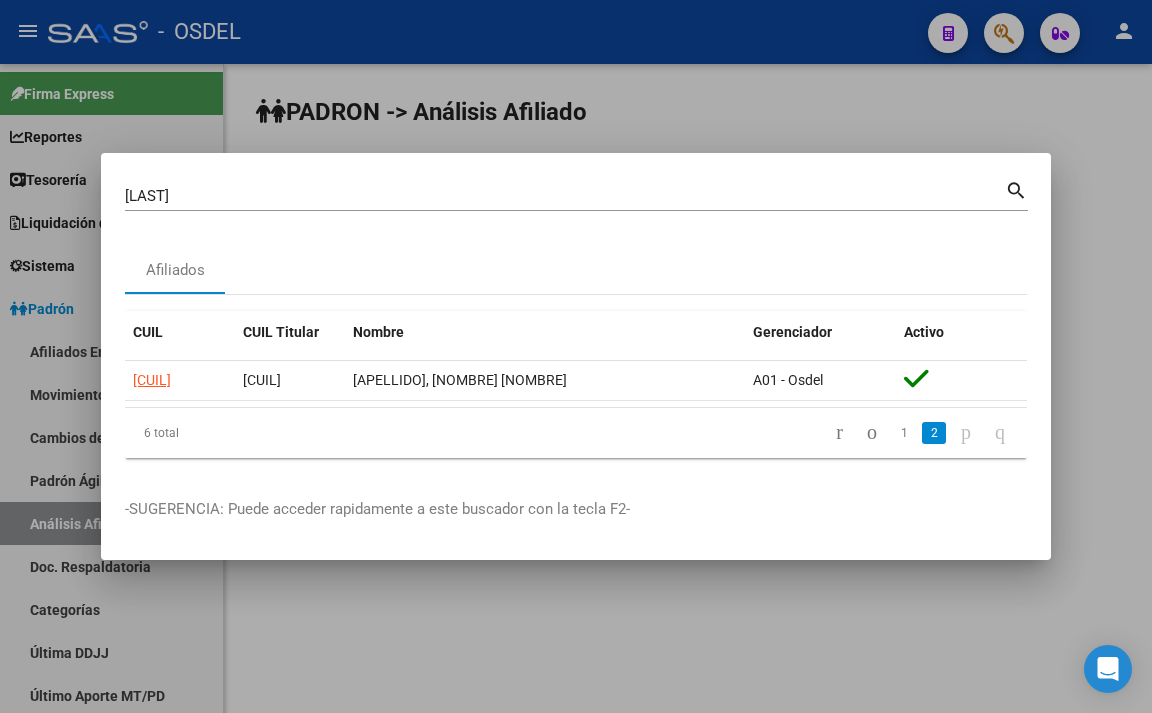 click on "[LAST]" at bounding box center [565, 196] 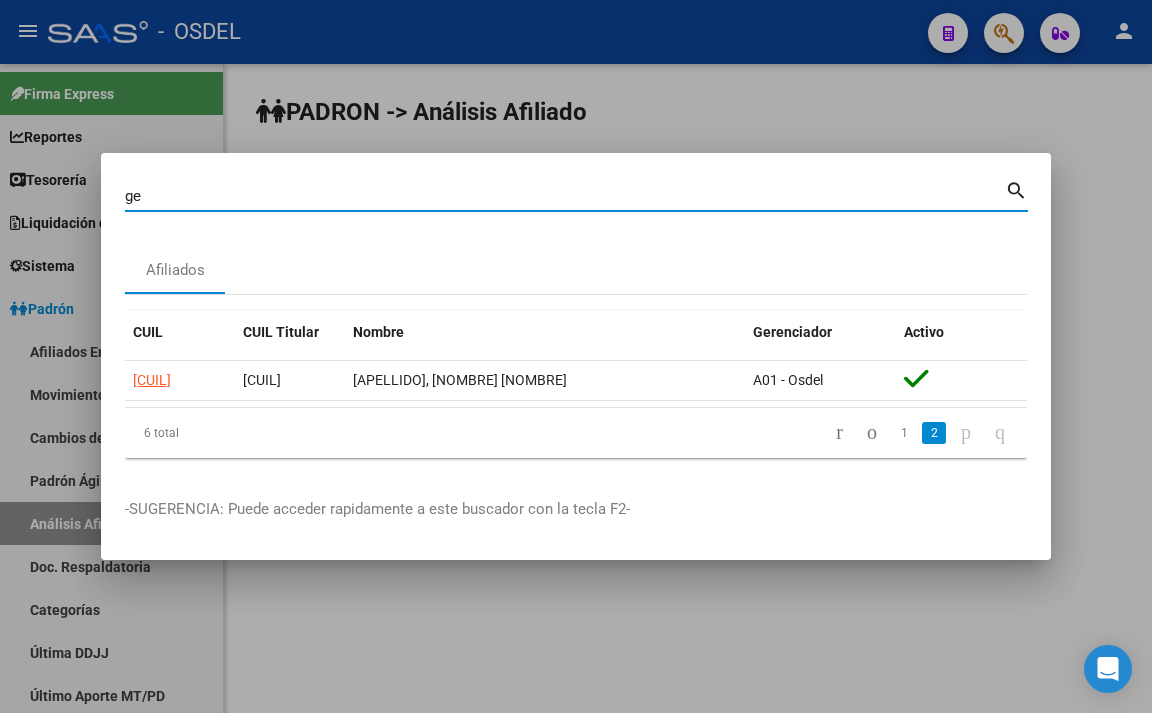 type on "g" 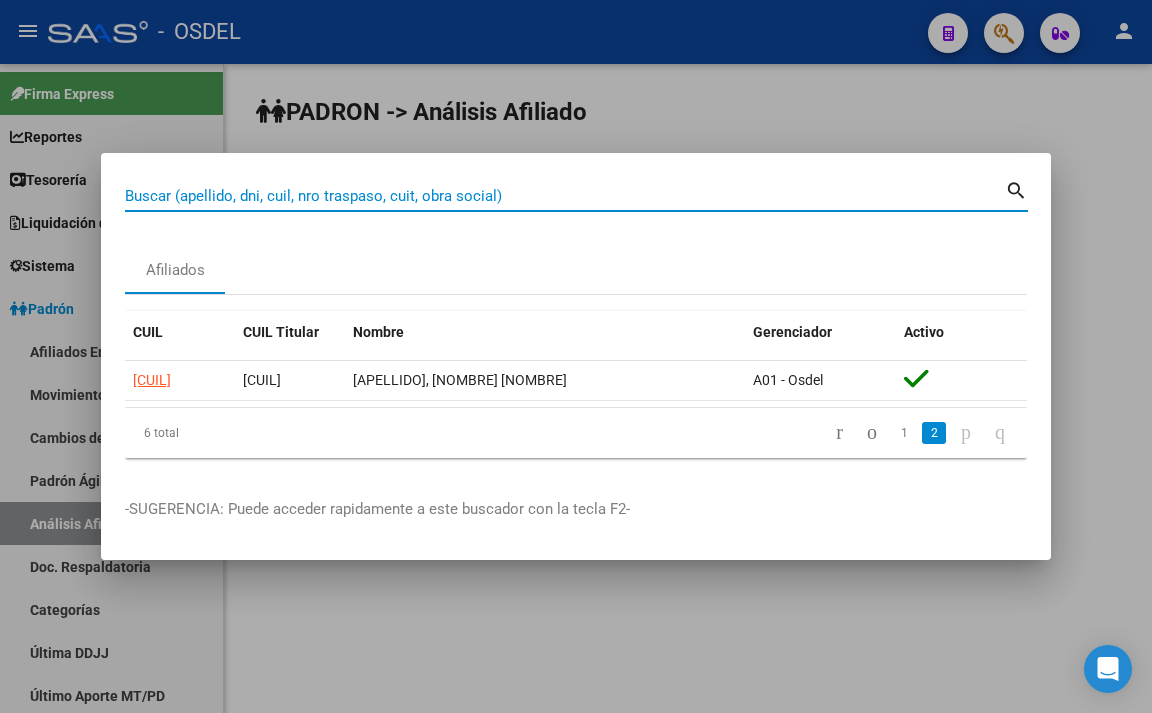 paste on "[CUIL]" 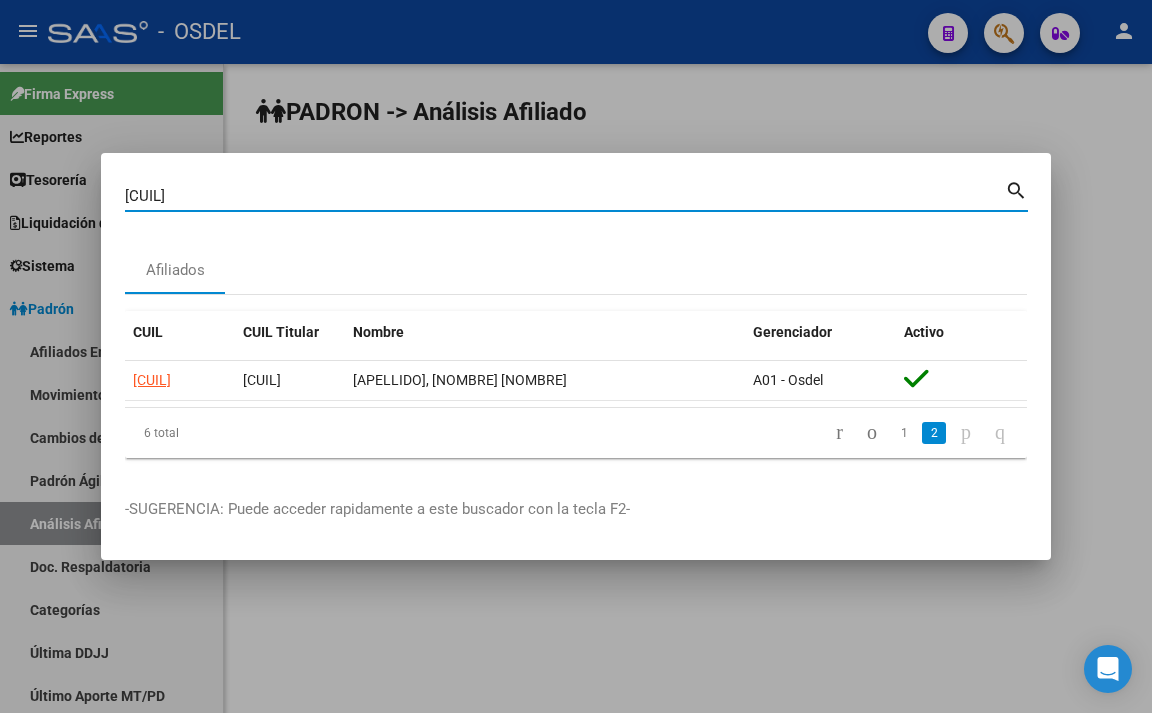 type on "[NUMBER]" 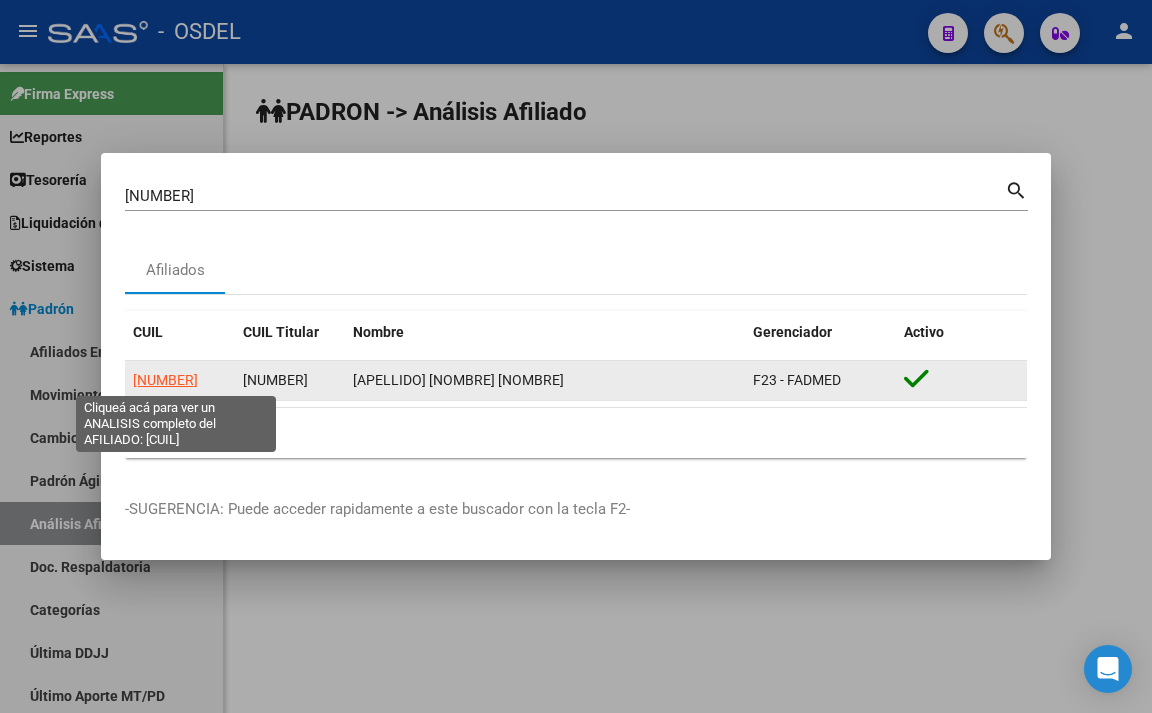 click on "[NUMBER]" 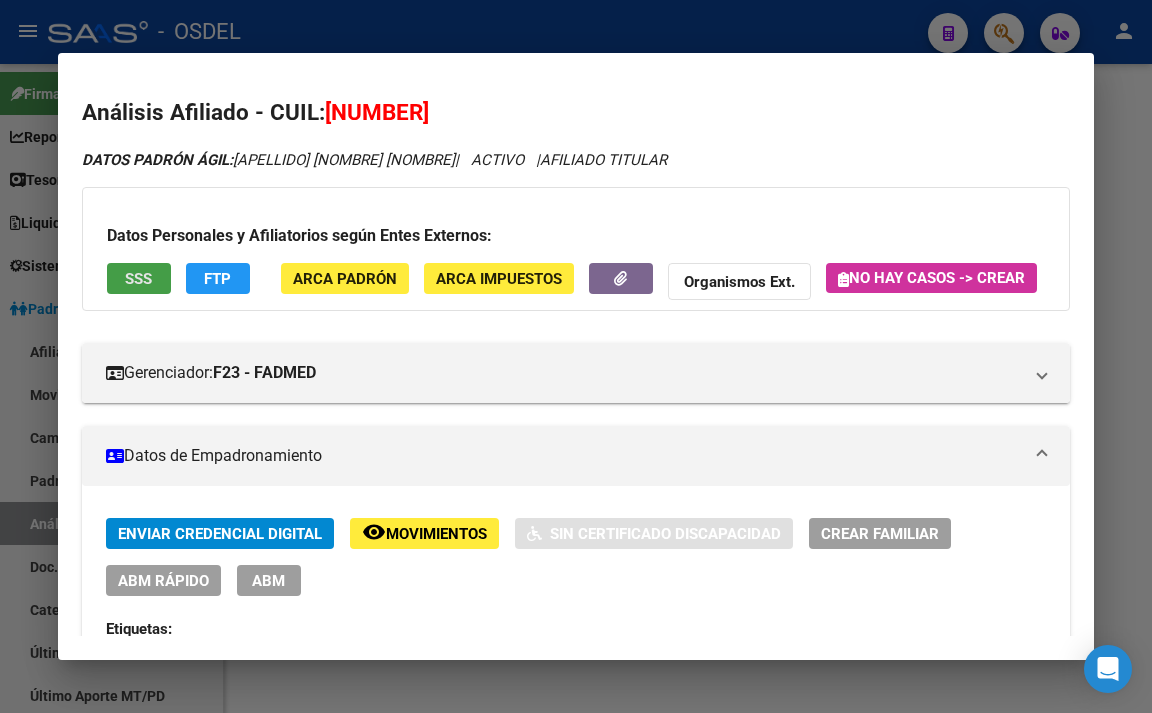 click on "SSS" at bounding box center (138, 279) 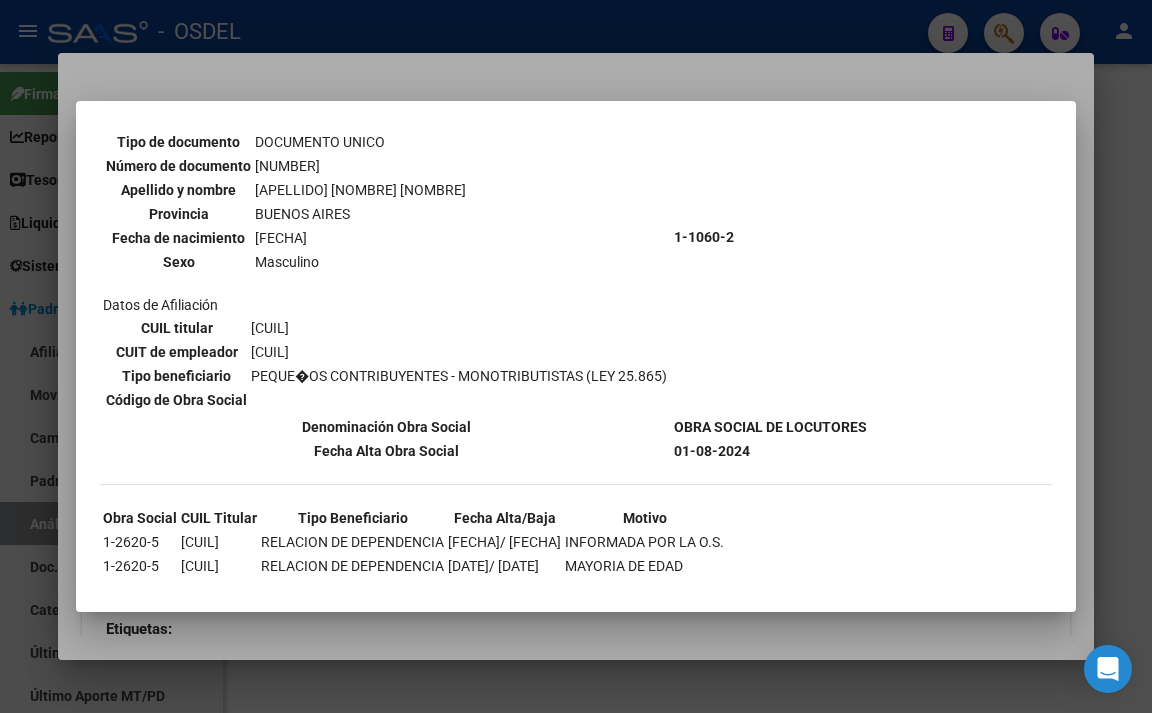 scroll, scrollTop: 199, scrollLeft: 0, axis: vertical 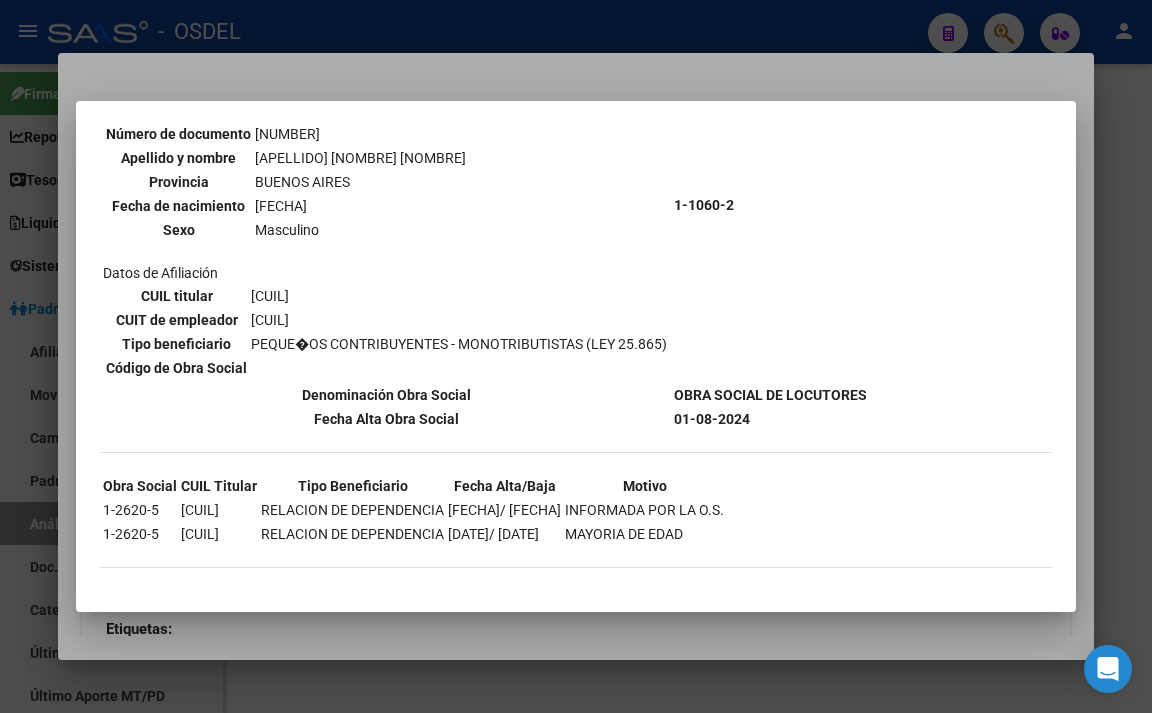 click at bounding box center [576, 356] 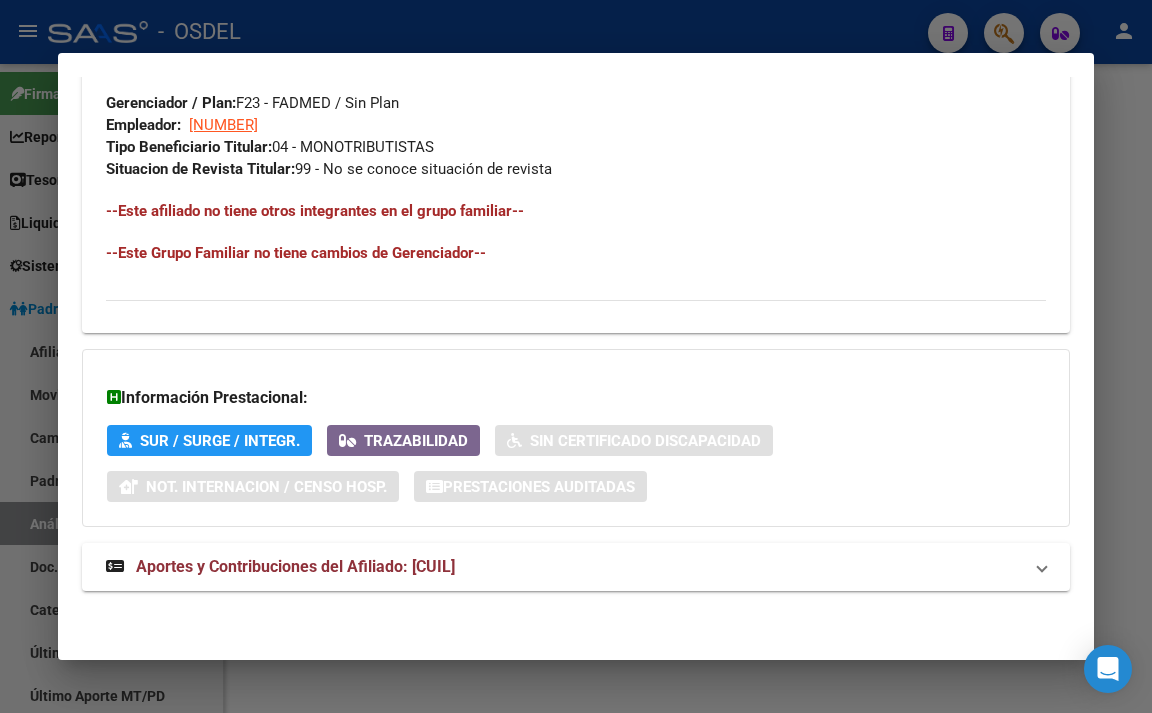 scroll, scrollTop: 1241, scrollLeft: 0, axis: vertical 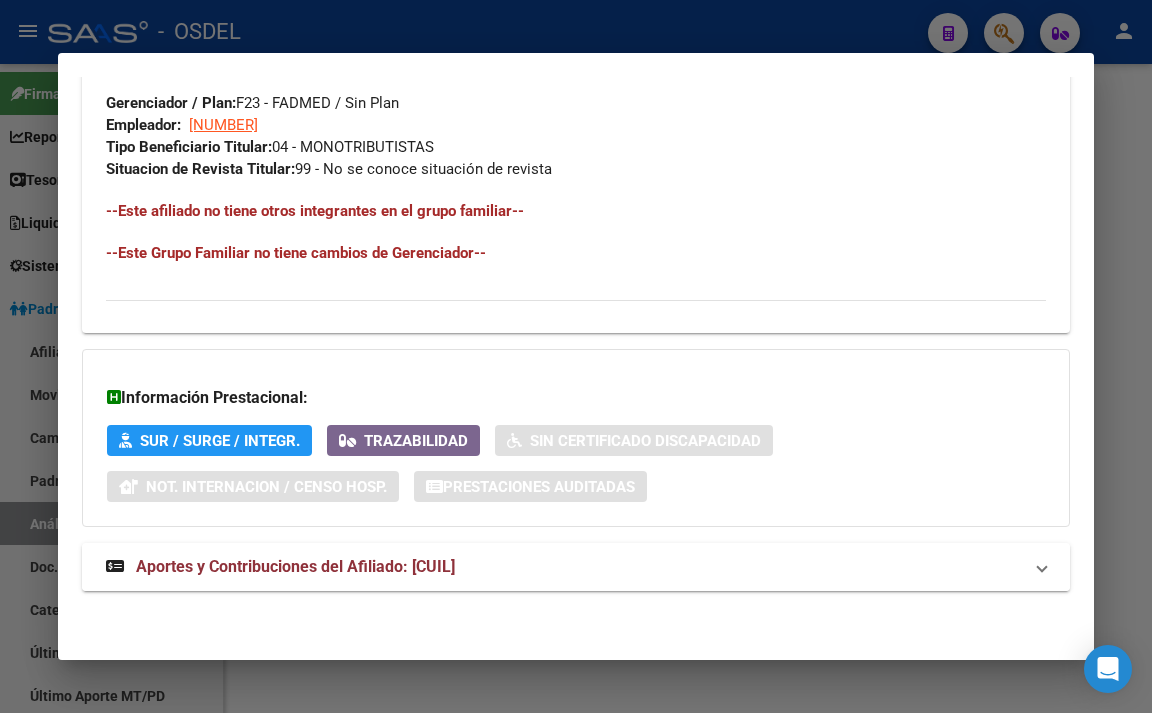 click on "Aportes y Contribuciones del Afiliado: [CUIL]" at bounding box center (280, 567) 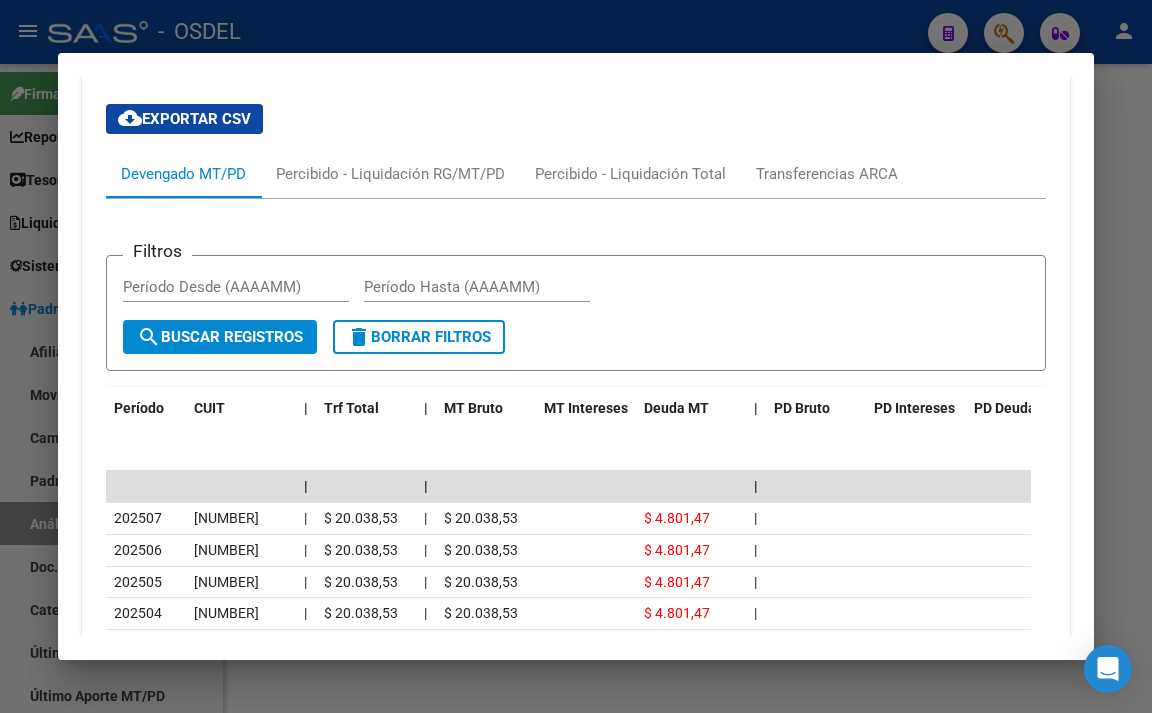 scroll, scrollTop: 1758, scrollLeft: 0, axis: vertical 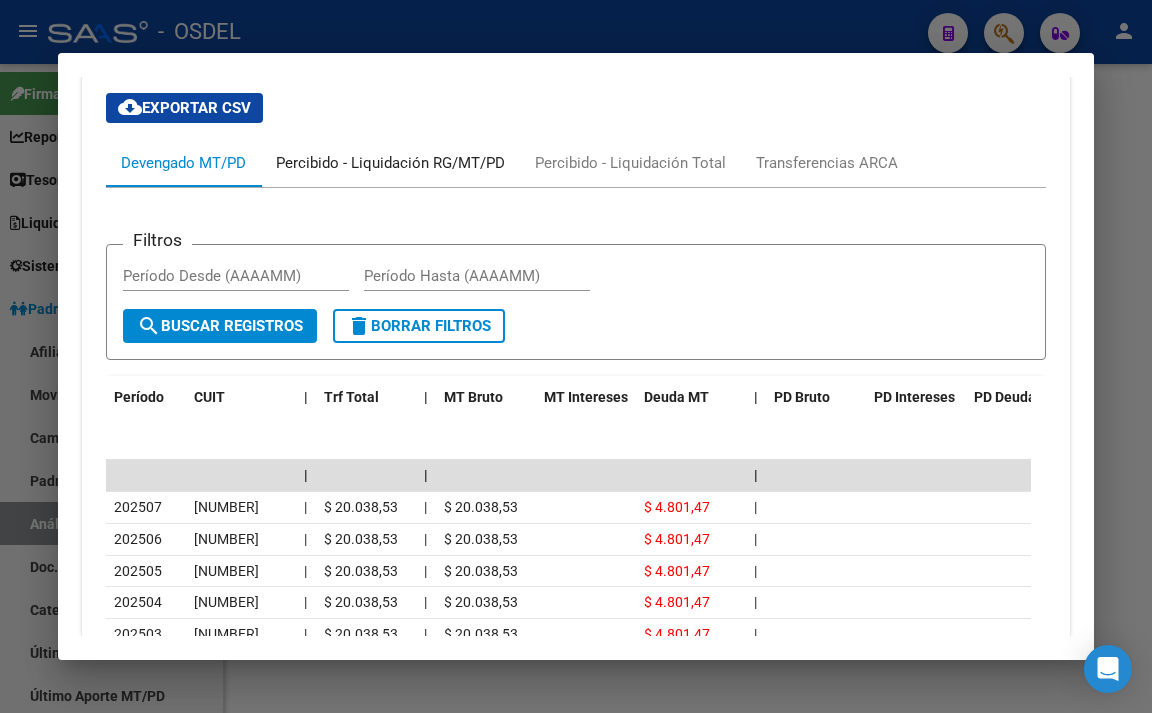 click on "Percibido - Liquidación RG/MT/PD" at bounding box center [390, 163] 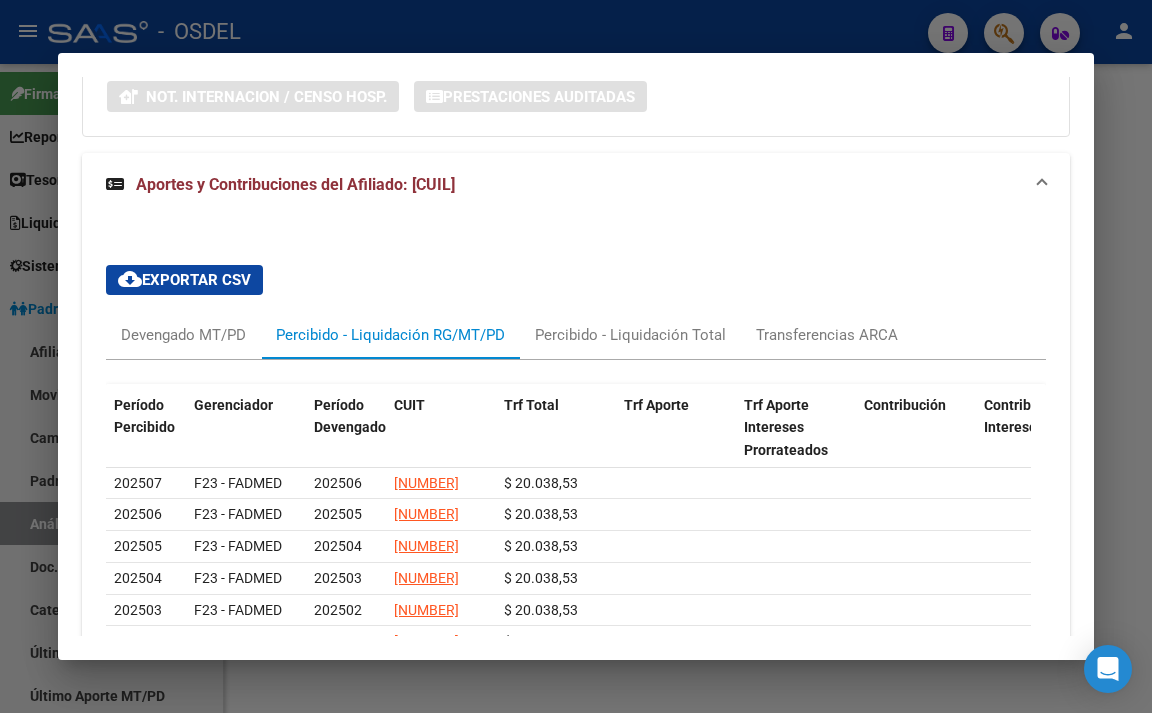 scroll, scrollTop: 1758, scrollLeft: 0, axis: vertical 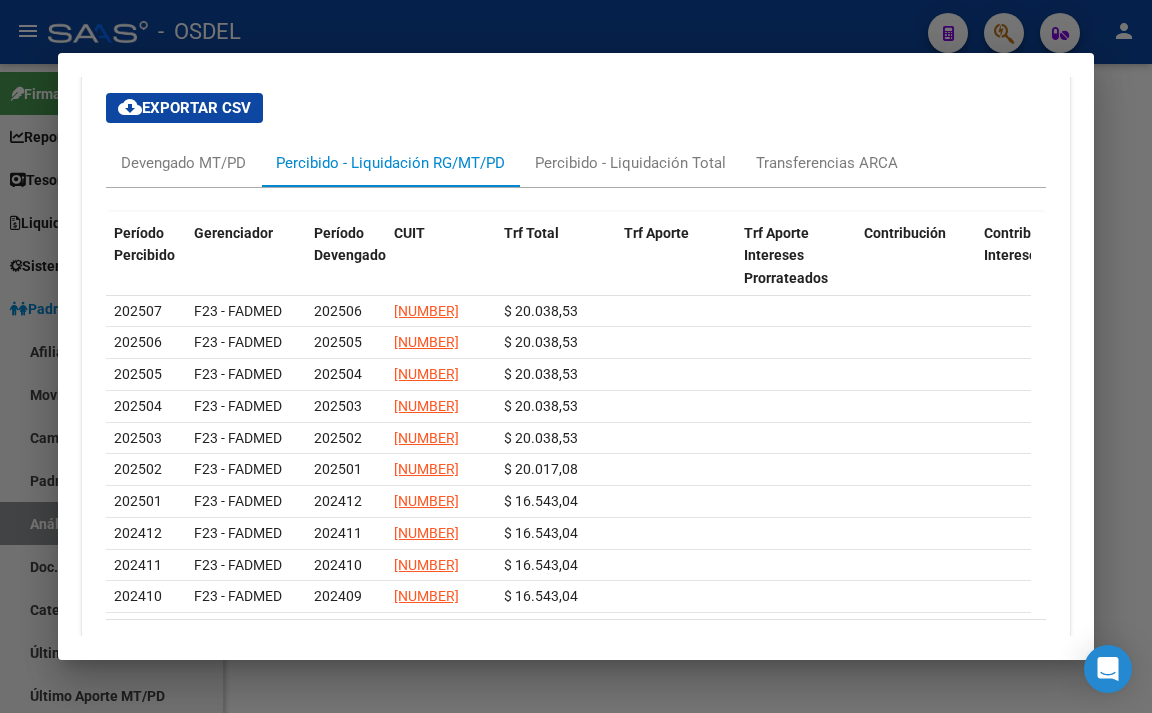 click at bounding box center (576, 356) 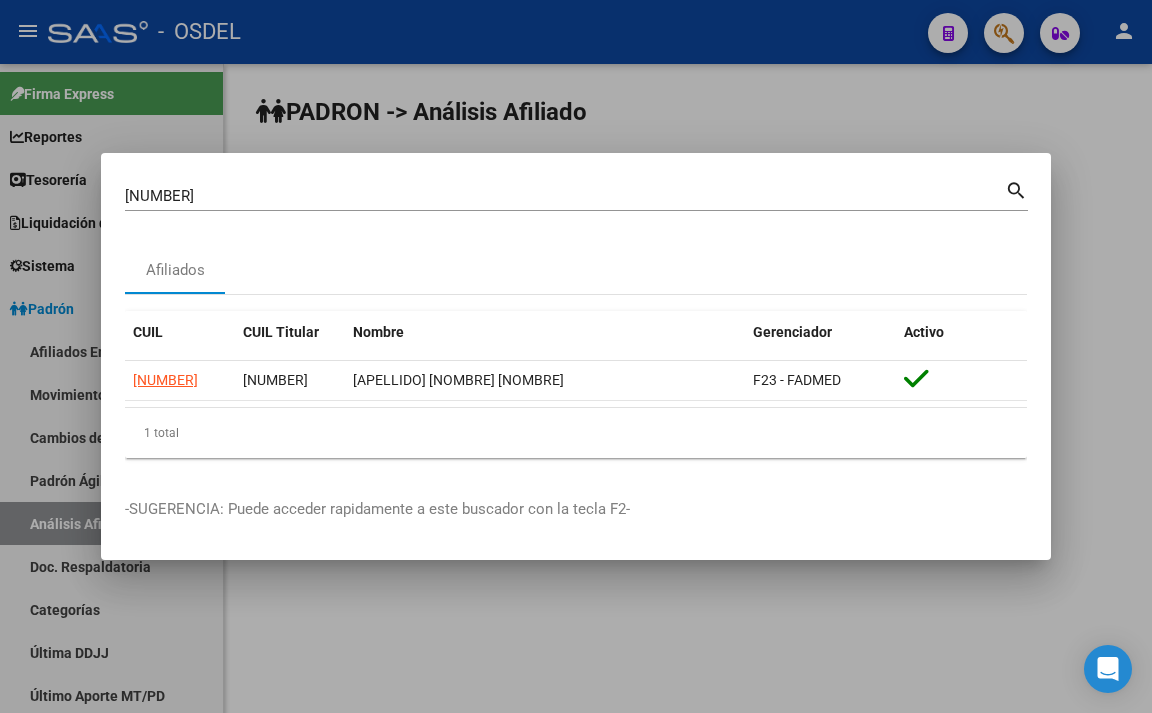 click at bounding box center (576, 356) 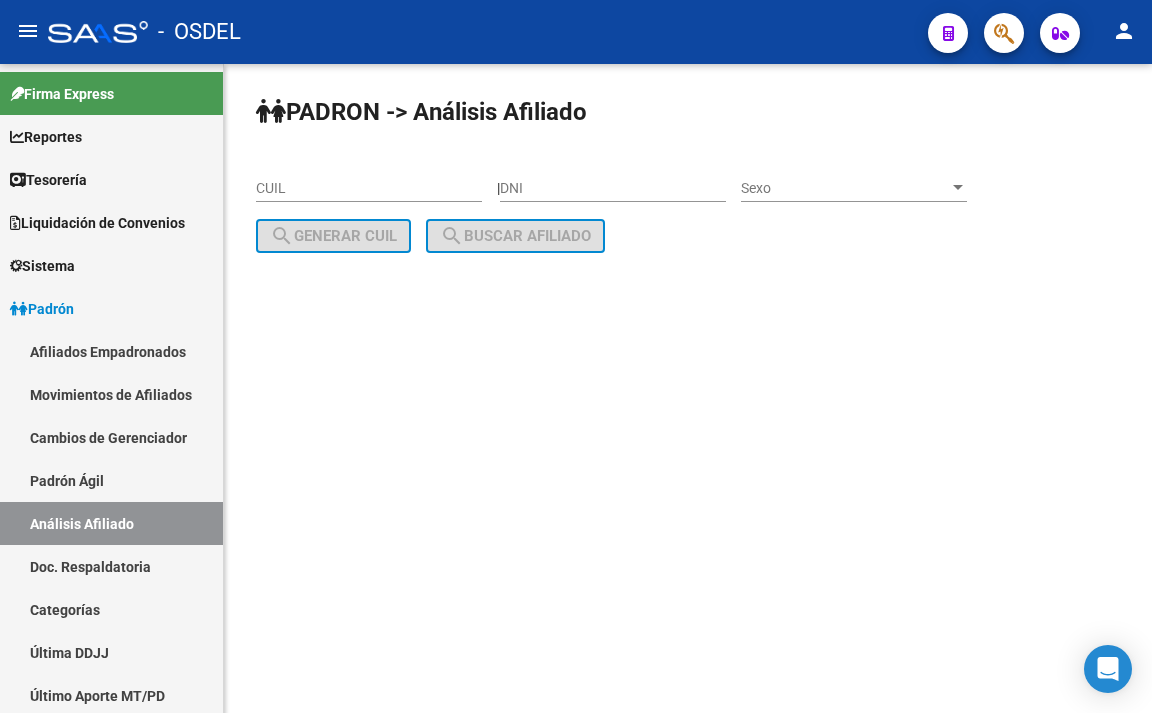click 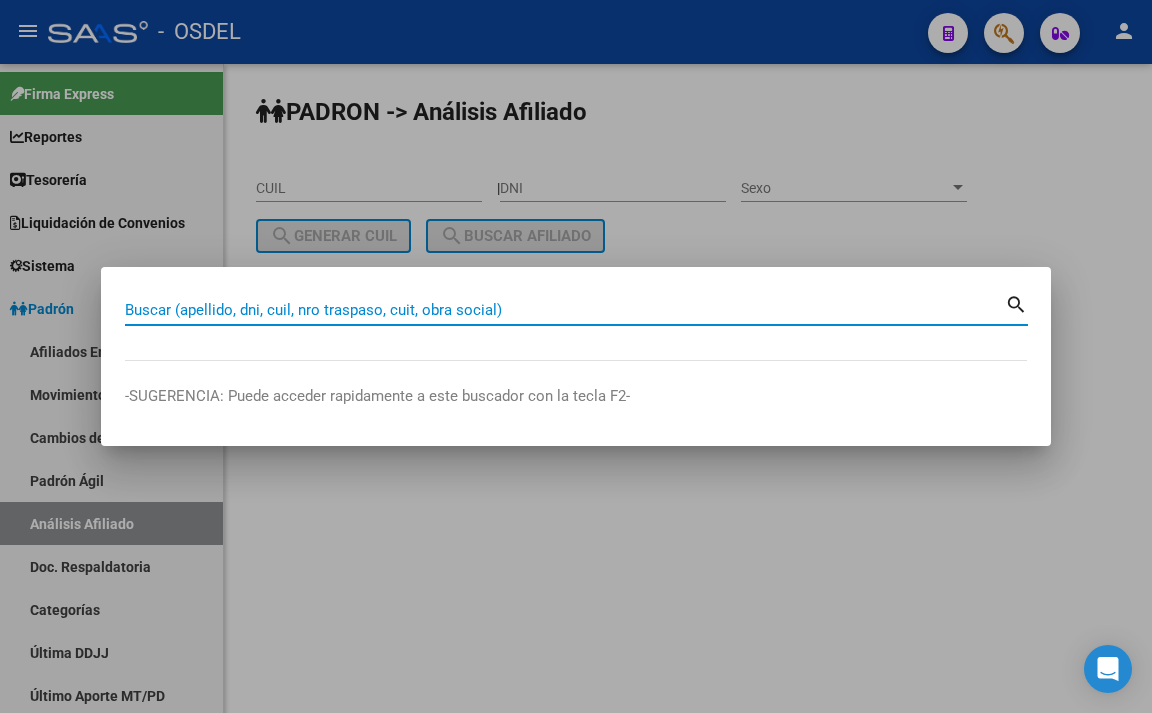 click on "Buscar (apellido, dni, cuil, nro traspaso, cuit, obra social)" at bounding box center (565, 310) 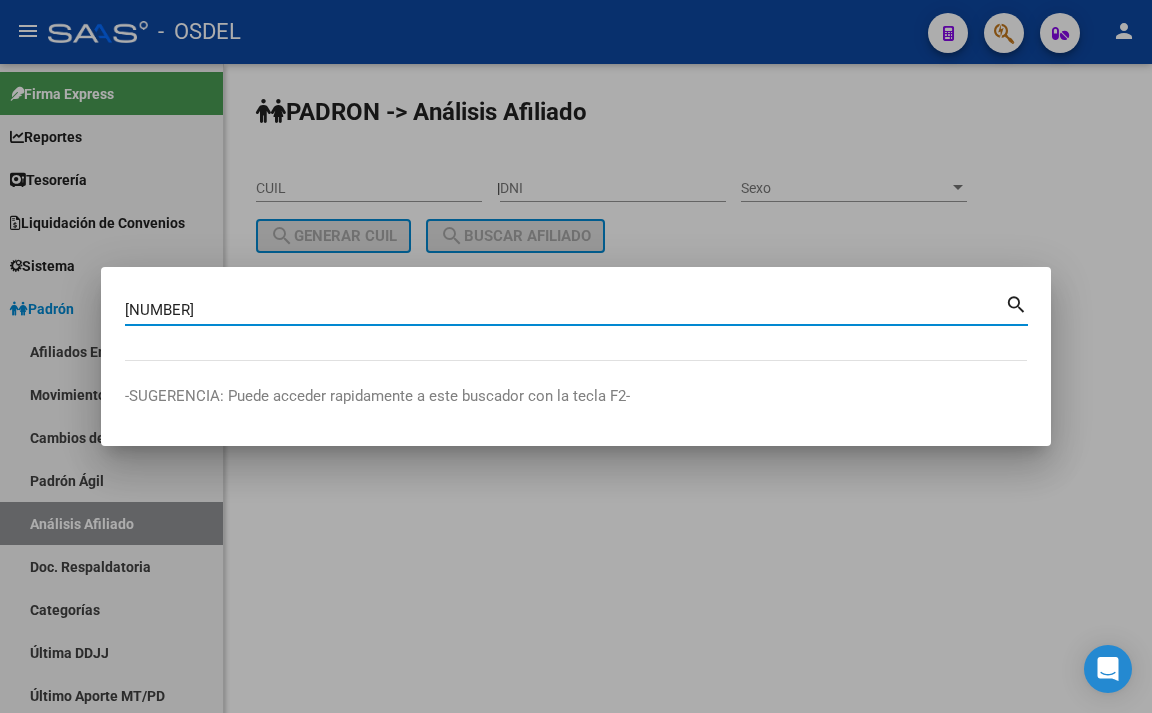 type on "[NUMBER]" 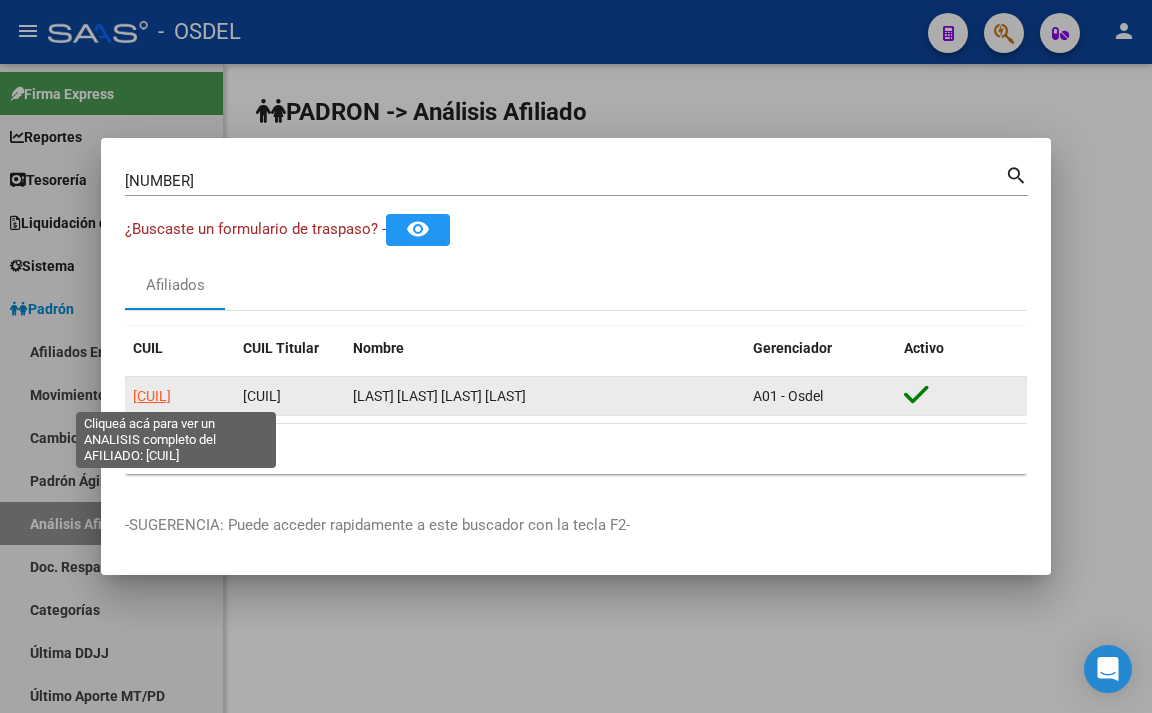 click on "[CUIL]" 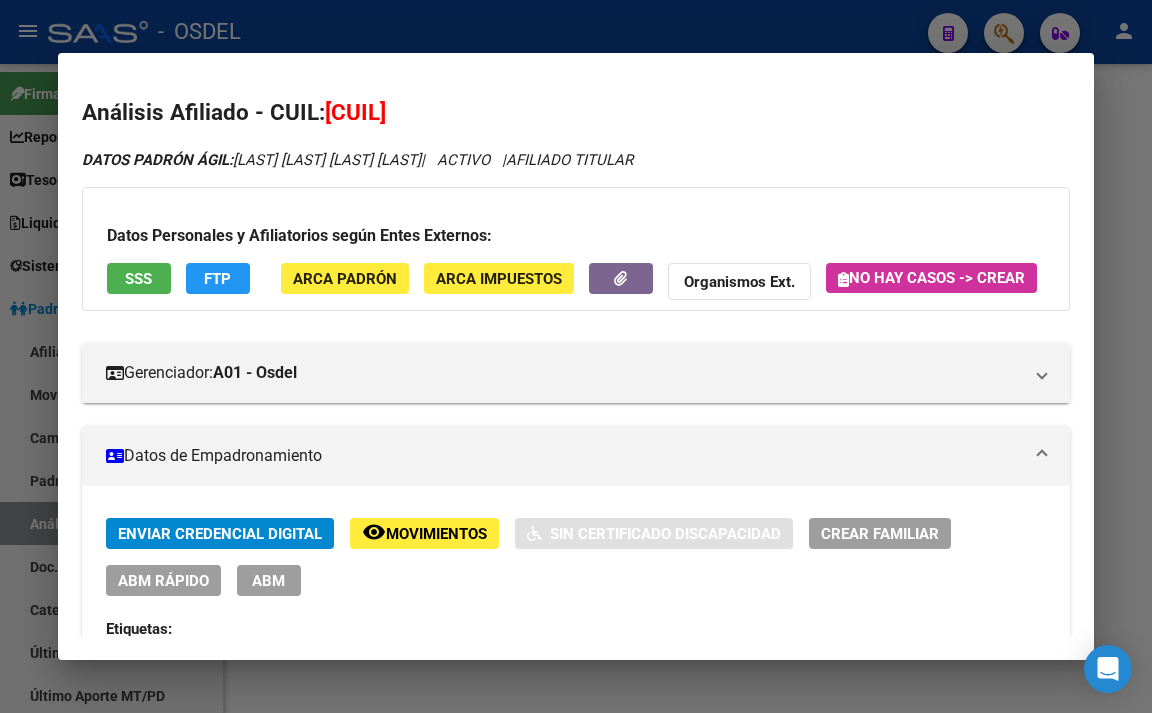click on "FTP" 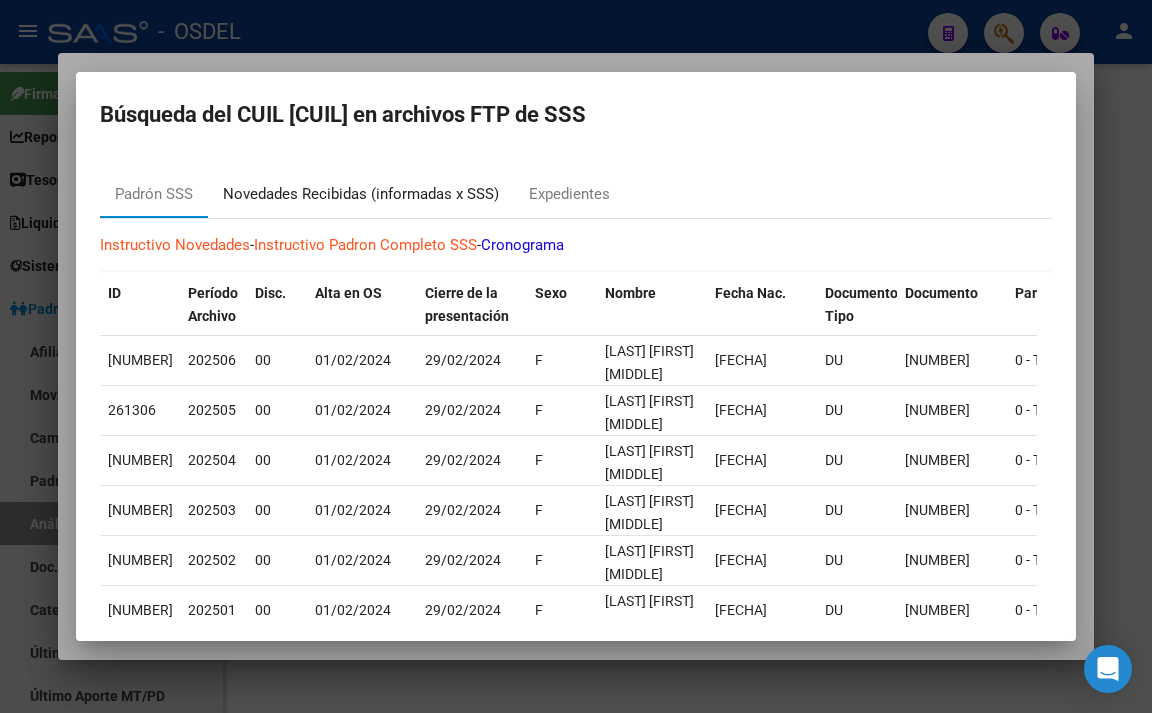click on "Novedades Recibidas (informadas x SSS)" at bounding box center [361, 194] 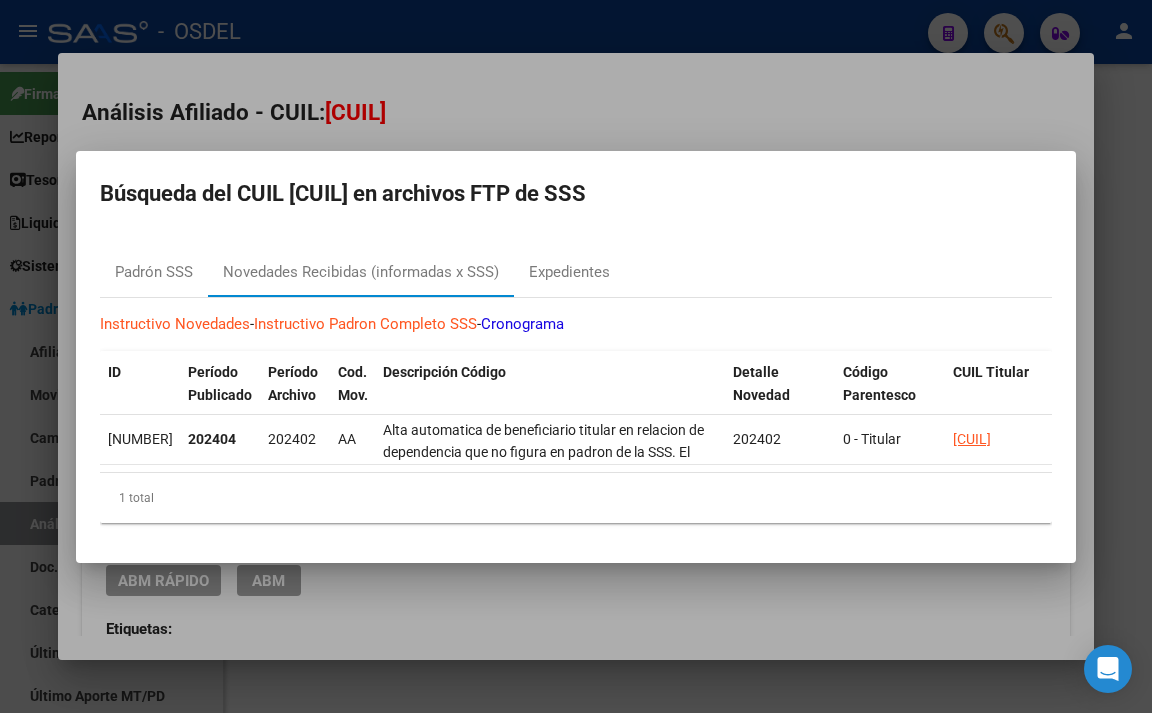 click at bounding box center (576, 356) 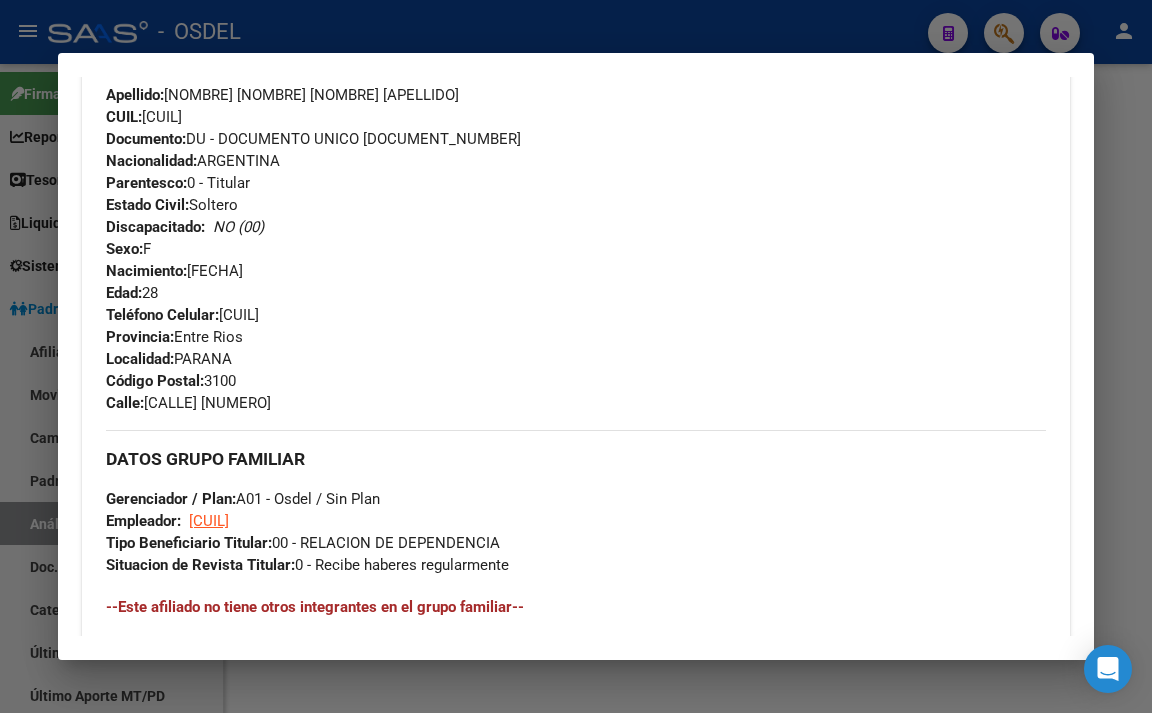 scroll, scrollTop: 700, scrollLeft: 0, axis: vertical 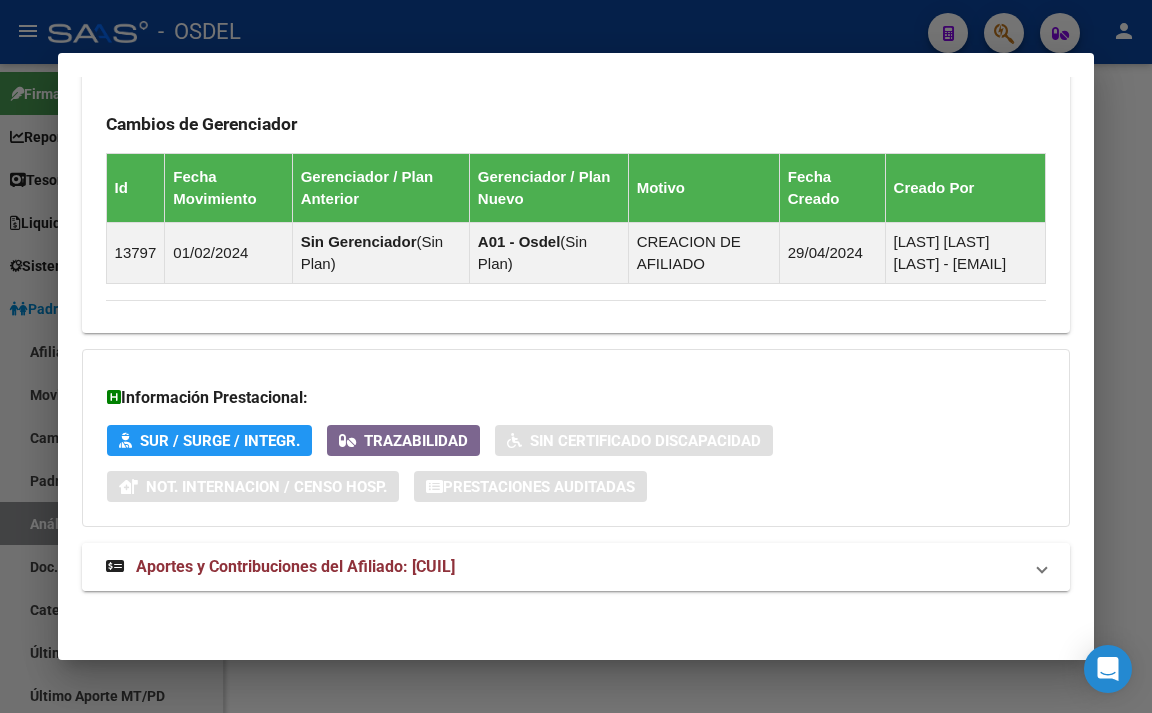 click on "Aportes y Contribuciones del Afiliado: [CUIL]" at bounding box center (295, 566) 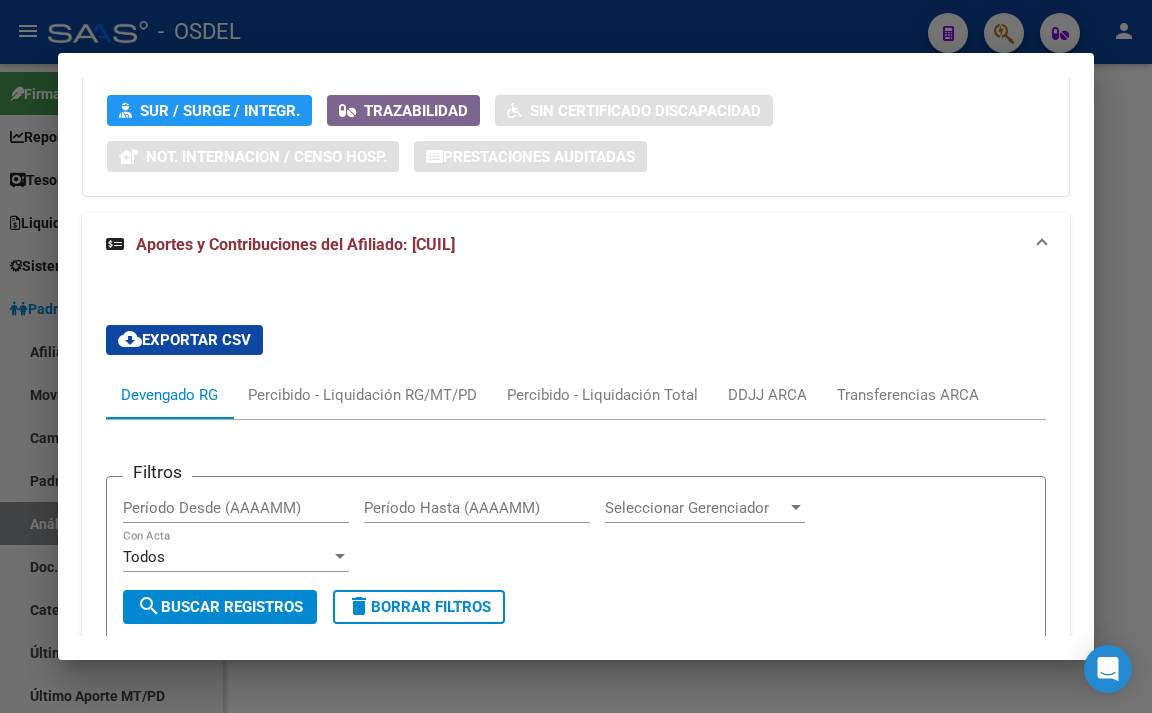 scroll, scrollTop: 1623, scrollLeft: 0, axis: vertical 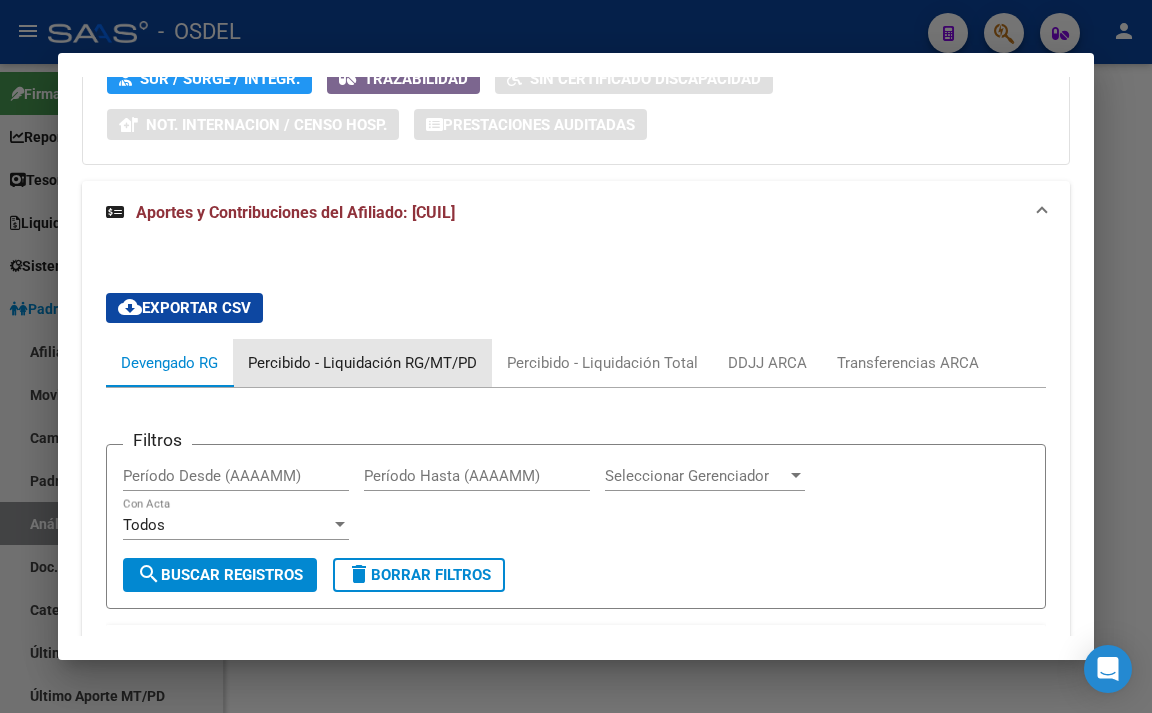 click on "Percibido - Liquidación RG/MT/PD" at bounding box center [362, 363] 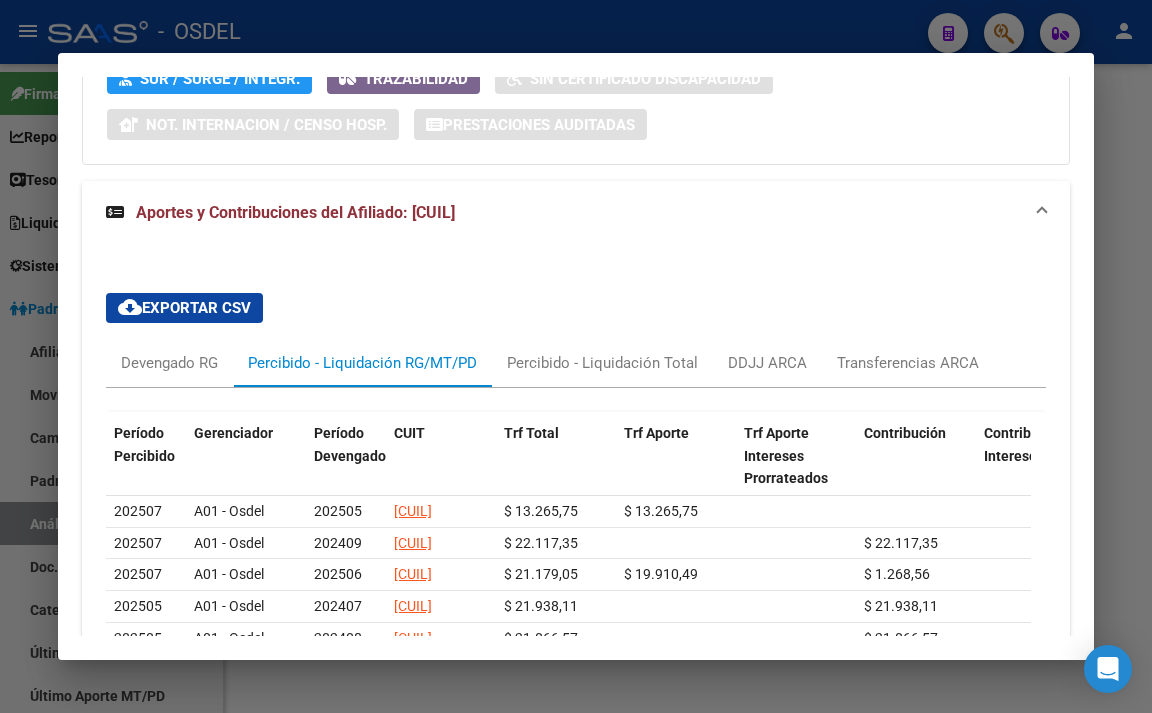 click on "cloud_download  Exportar CSV  Devengado RG Percibido - Liquidación RG/MT/PD Percibido - Liquidación Total DDJJ ARCA Transferencias ARCA Período Percibido Gerenciador Período Devengado CUIT Trf Total Trf Aporte Trf Aporte Intereses Prorrateados Contribución Contribucion Intereses MT Bruto MT Intereses Trf Personal Domestico Trf Personal Domestico Intereses Trf Contribucion Empresa Trf Contribucion Intereses Empresa Trf Aporte Intereses Empresa Porcentaje Aportes Porcentaje Contribuciones Porcentaje Aporte Percibido 202507 A01 - Osdel 202507 [CUIL] $ 13.265,75 $ 13.265,75 % 0 % 0 % 0 202507 A01 - Osdel 202409 [CUIL] $ 22.117,35 $ 22.117,35 $ 22.117,35 100.0000% 100.0000% % 0 202507 A01 - Osdel 202506 [CUIL] $ 21.179,05 $ 19.910,49 $ 1.268,56 $ 1.268,56 100.0000% 100.0000% % 0 202505 A01 - Osdel 202407 [CUIL] $ 21.938,11 $ 21.938,11 $ 21.938,11 100.0000% 100.0000% % 0 202505 A01 - Osdel 202408 [CUIL] $ 21.066,57 $ 21.066,57 $ 21.066,57 100.0000% 100.0000% % 0 202505" at bounding box center [576, 582] 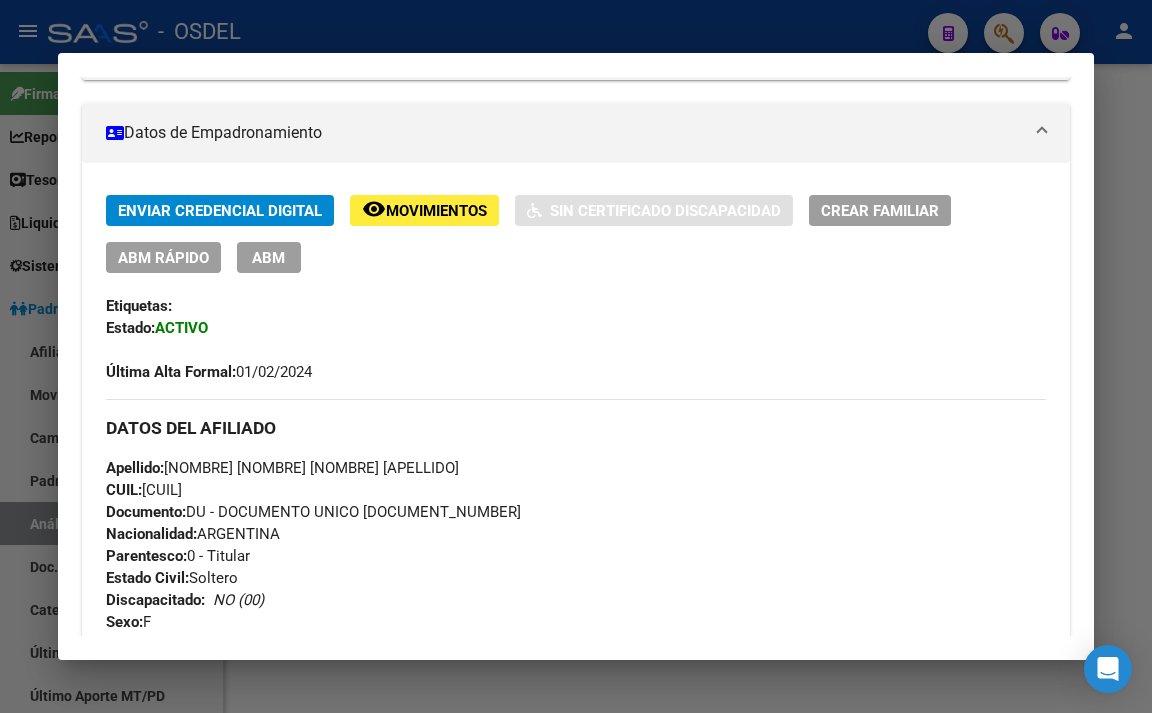 scroll, scrollTop: 0, scrollLeft: 0, axis: both 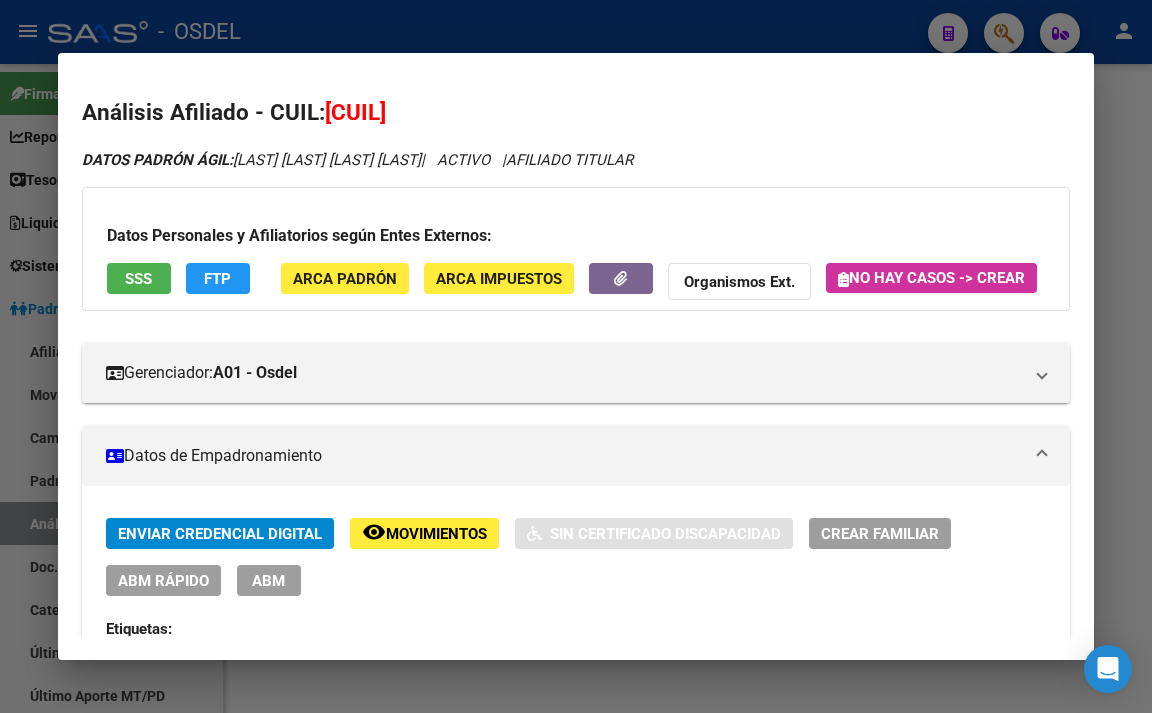 click at bounding box center [576, 356] 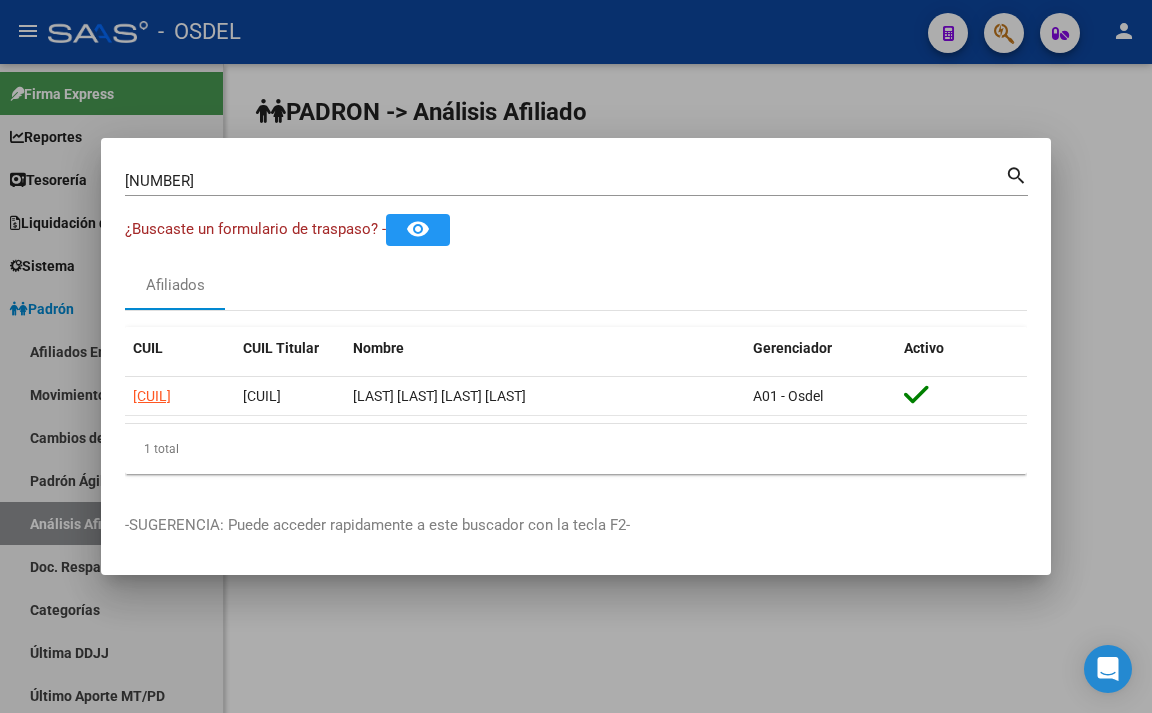 click at bounding box center (576, 356) 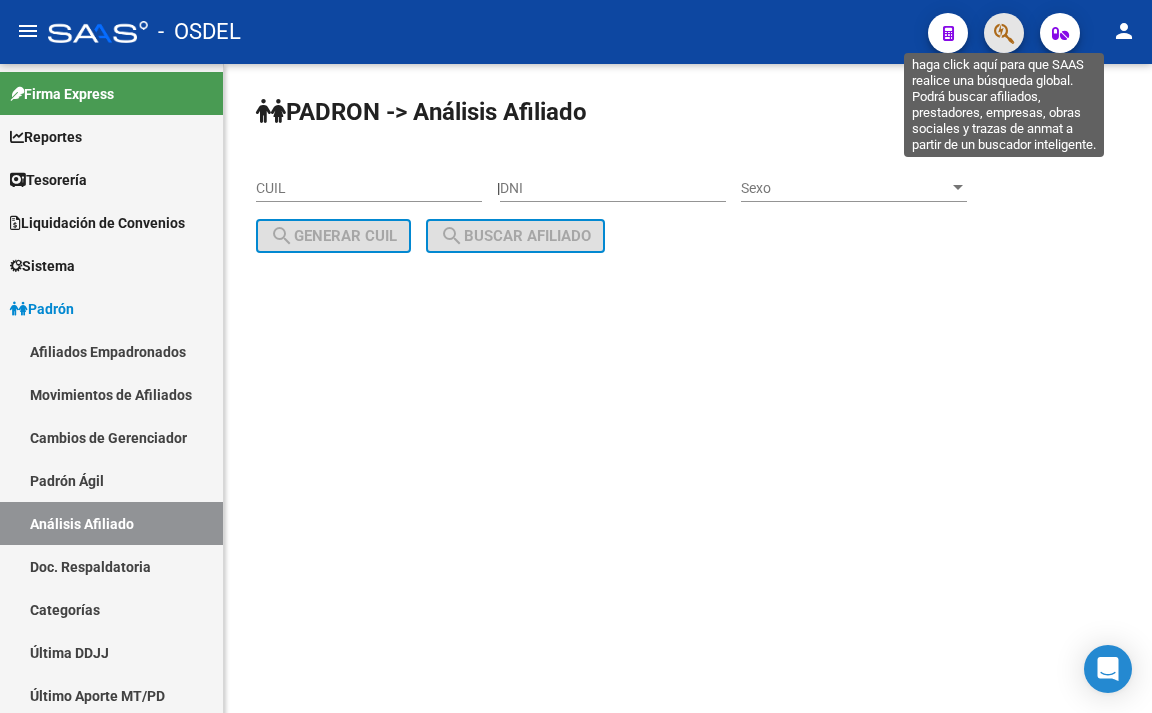 click 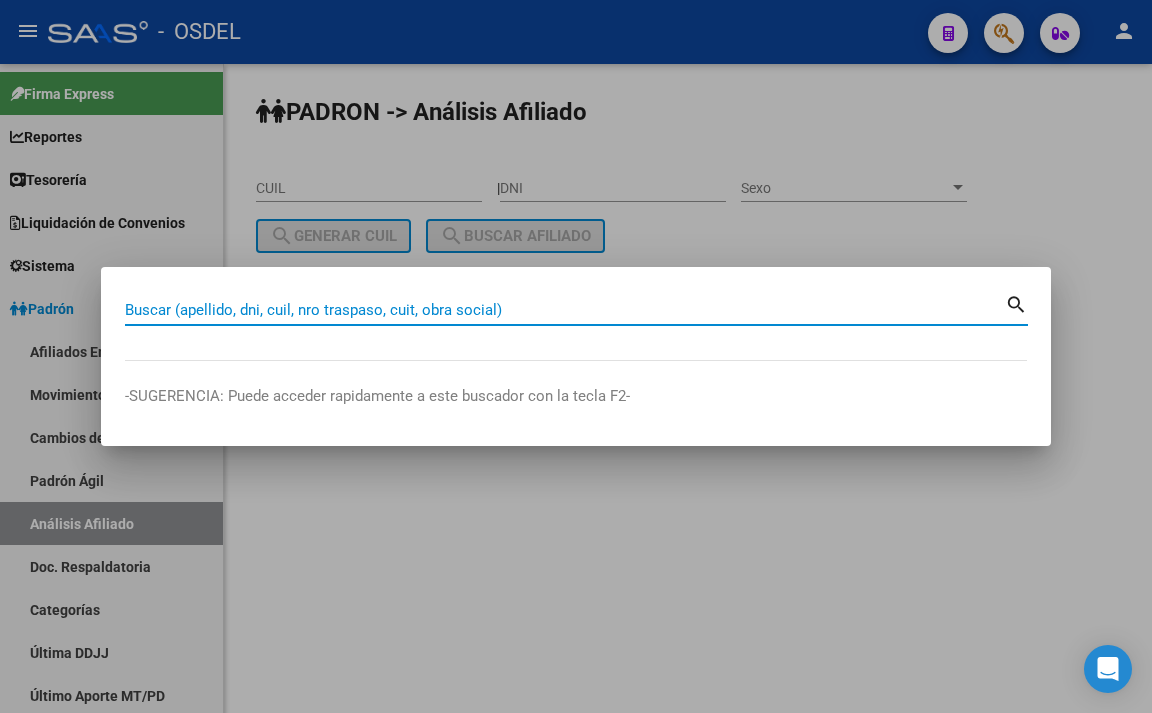 click on "Buscar (apellido, dni, cuil, nro traspaso, cuit, obra social)" at bounding box center (565, 310) 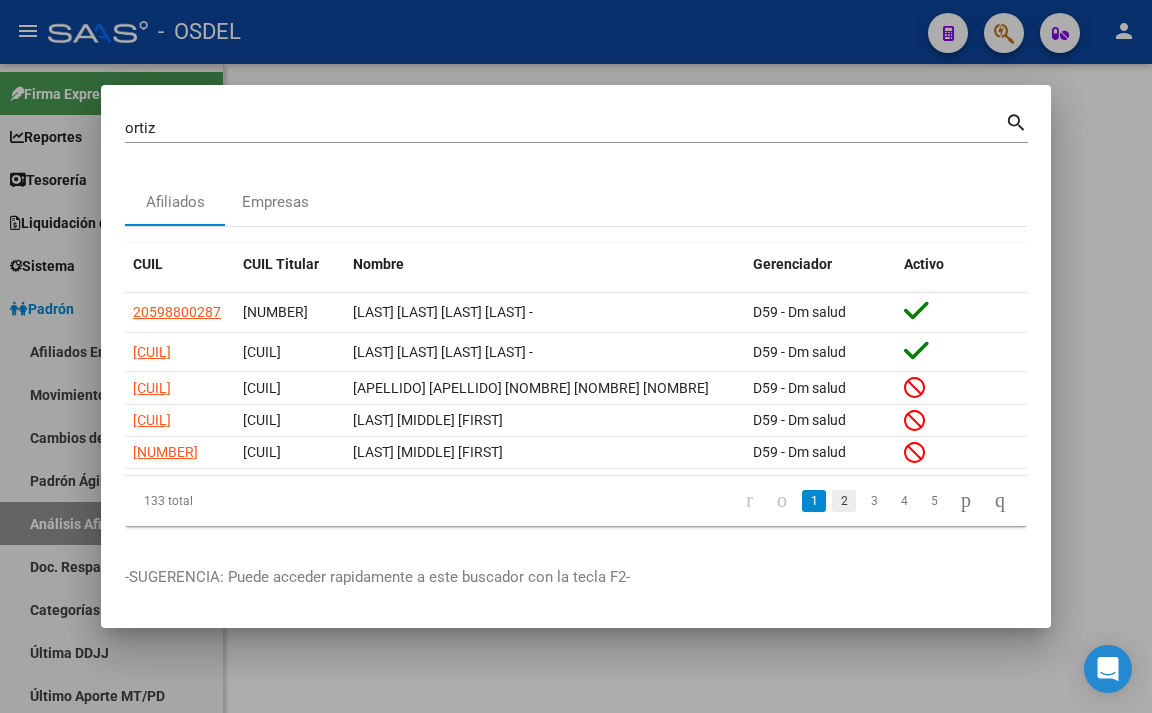 click on "2" 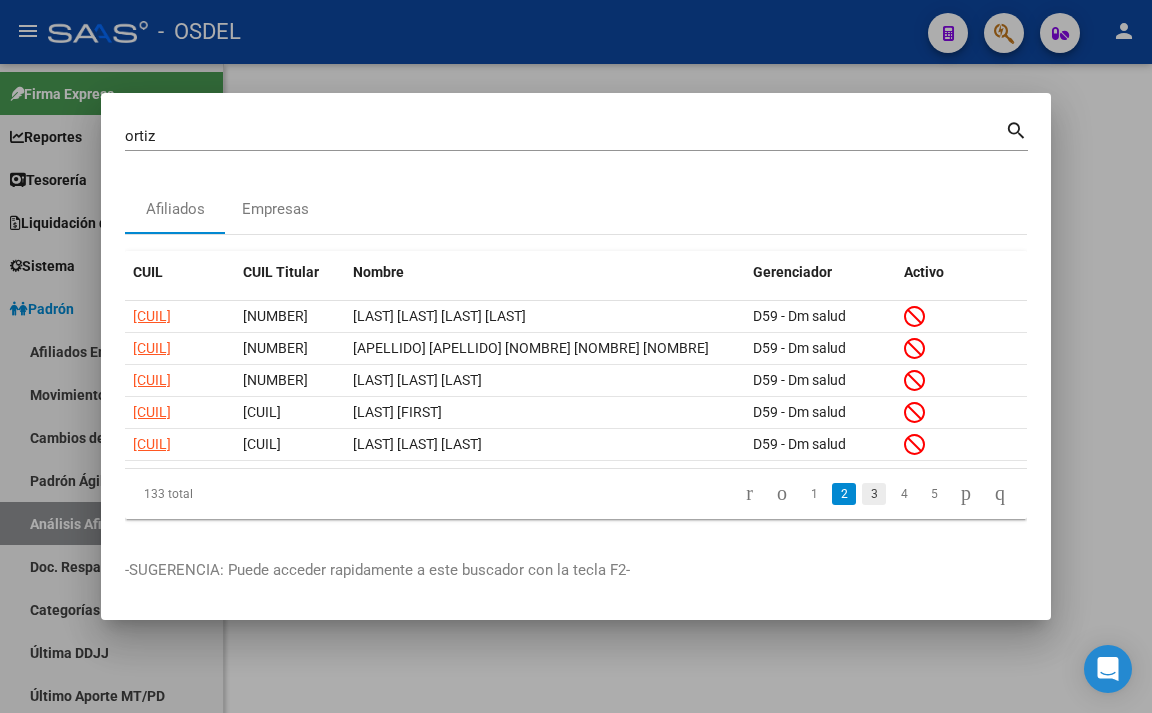click on "3" 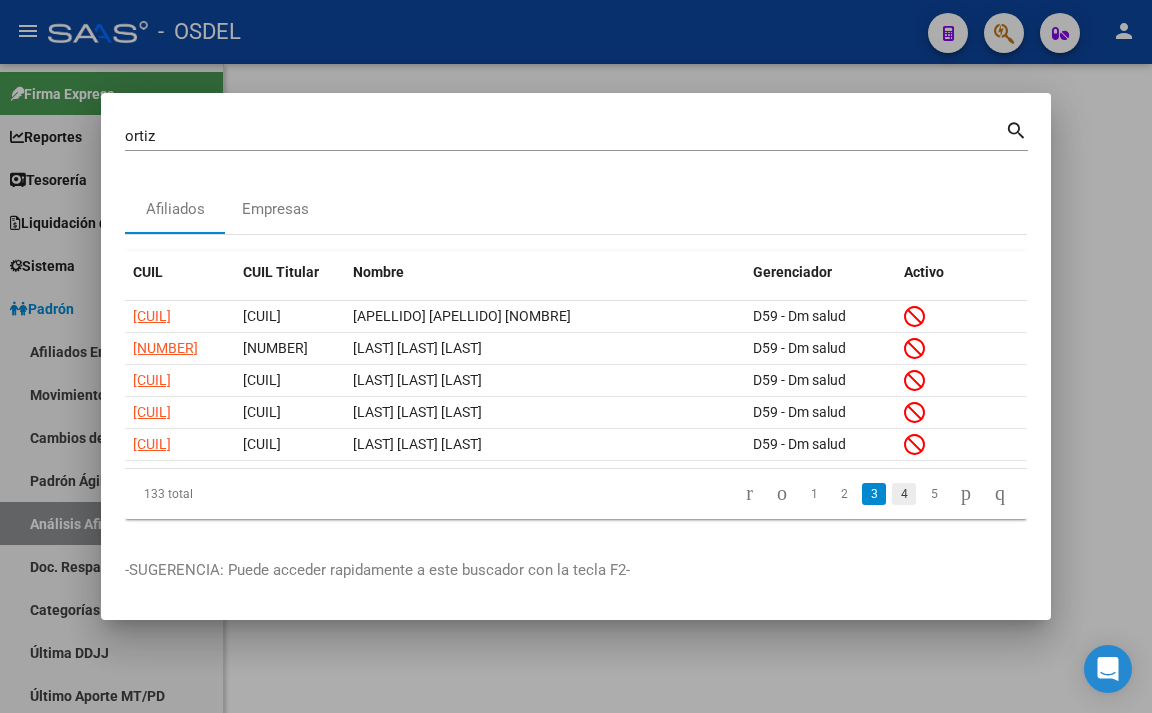 click on "4" 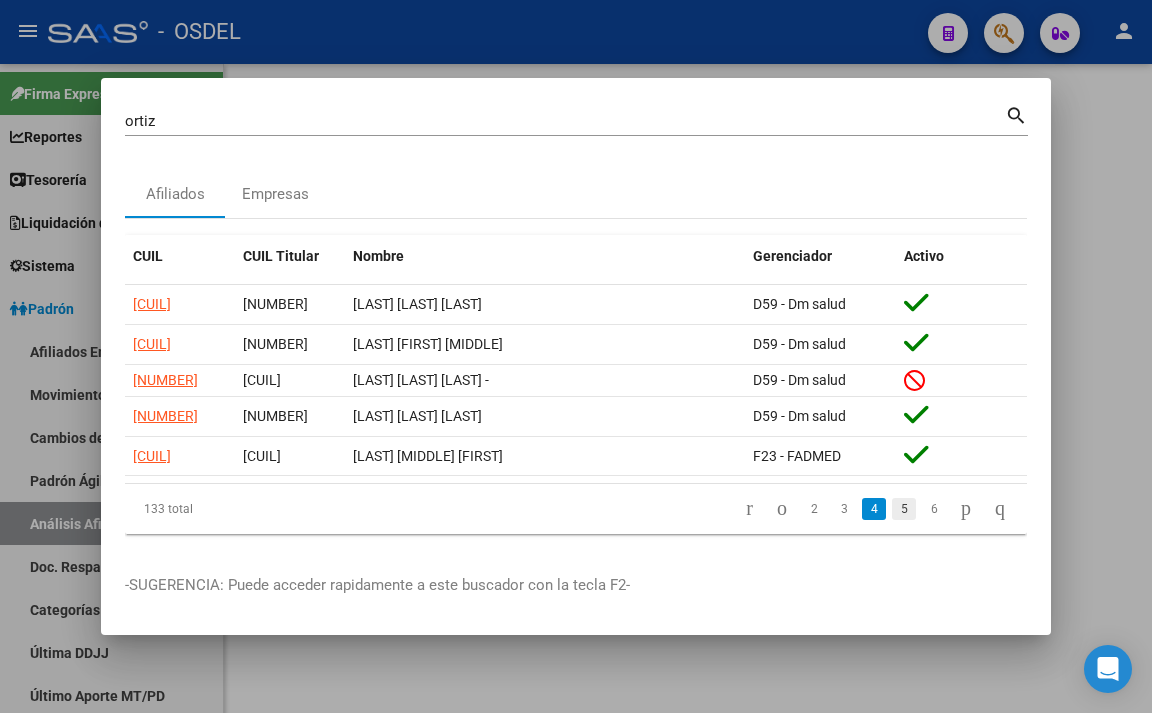 click on "5" 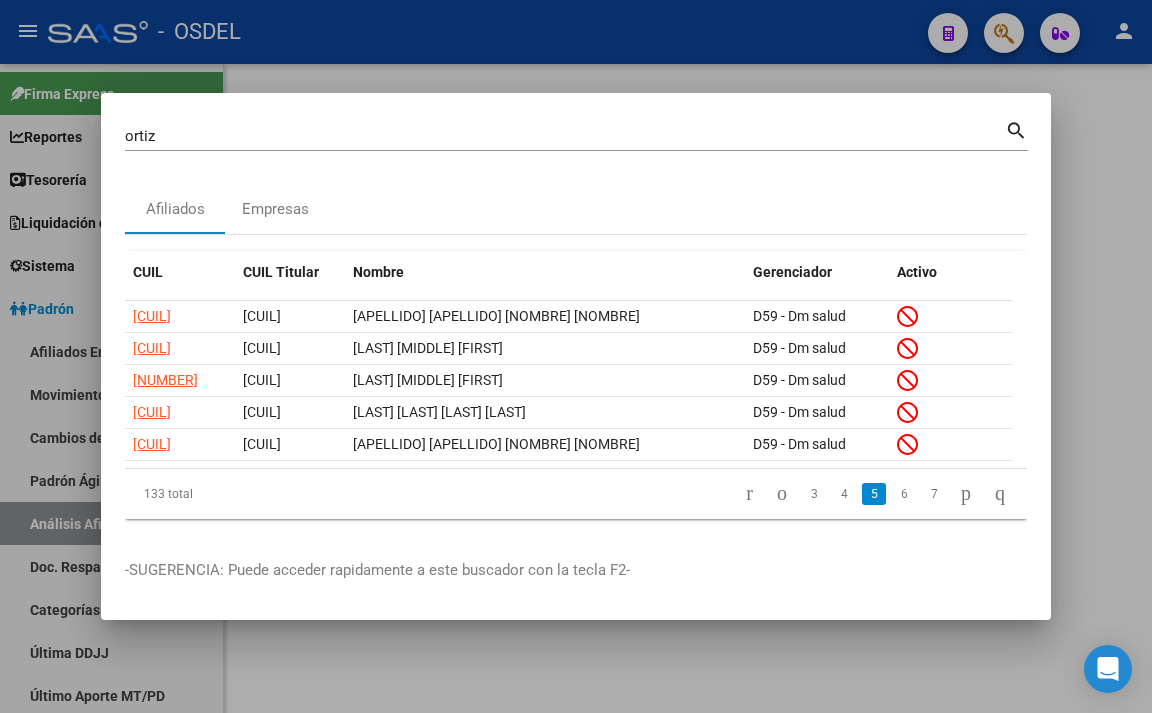 click on "6" 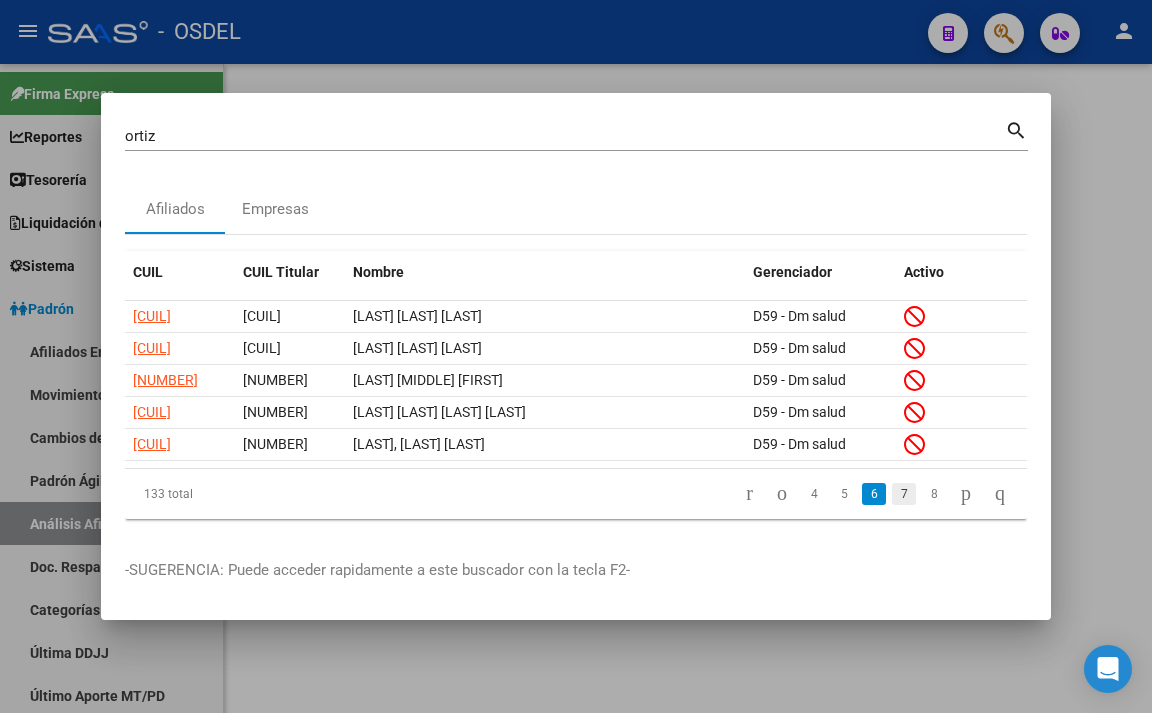 click on "7" 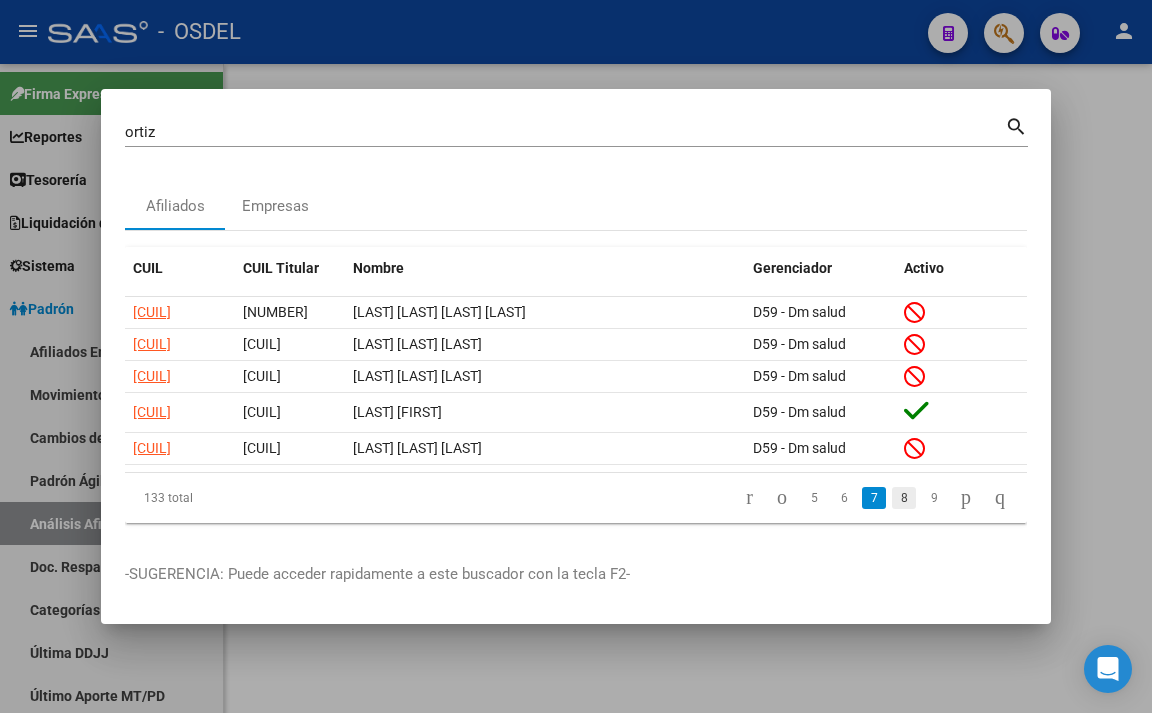 click on "8" 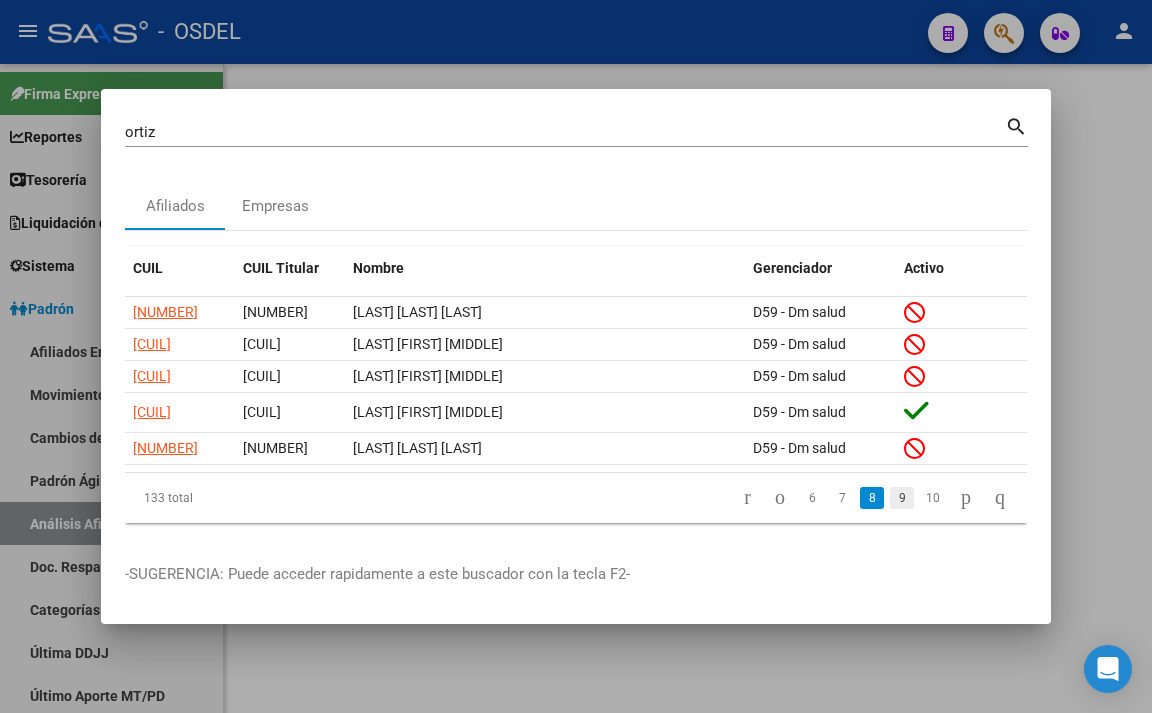 click on "9" 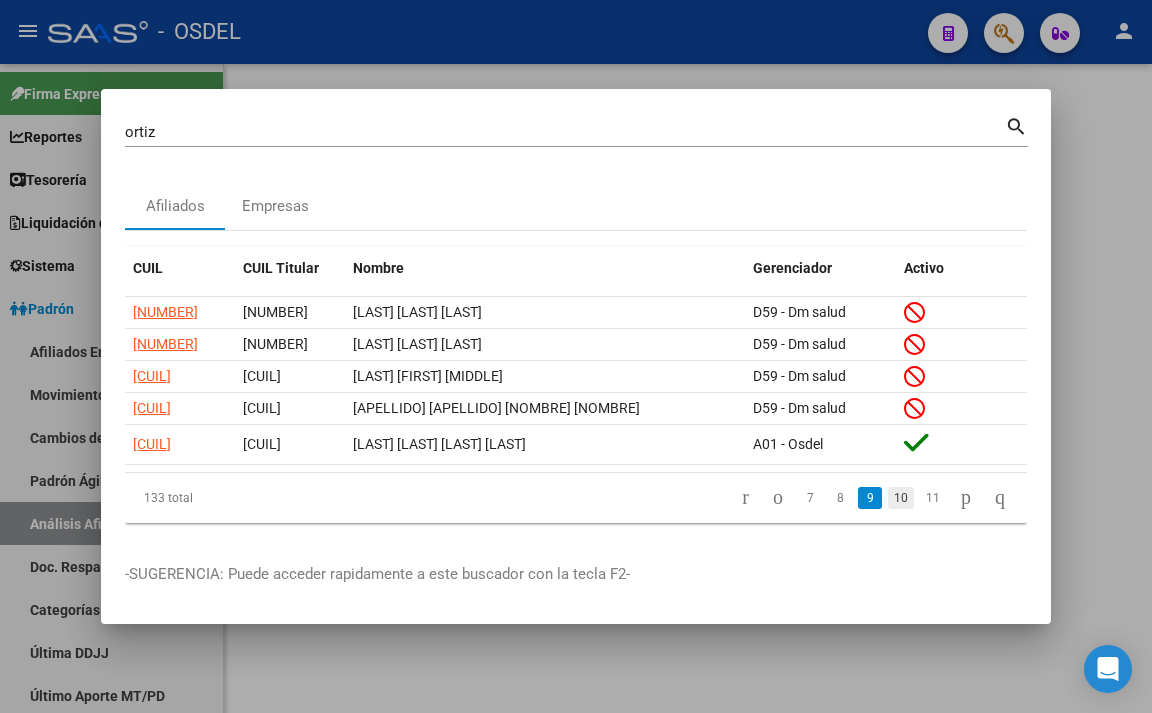 click on "10" 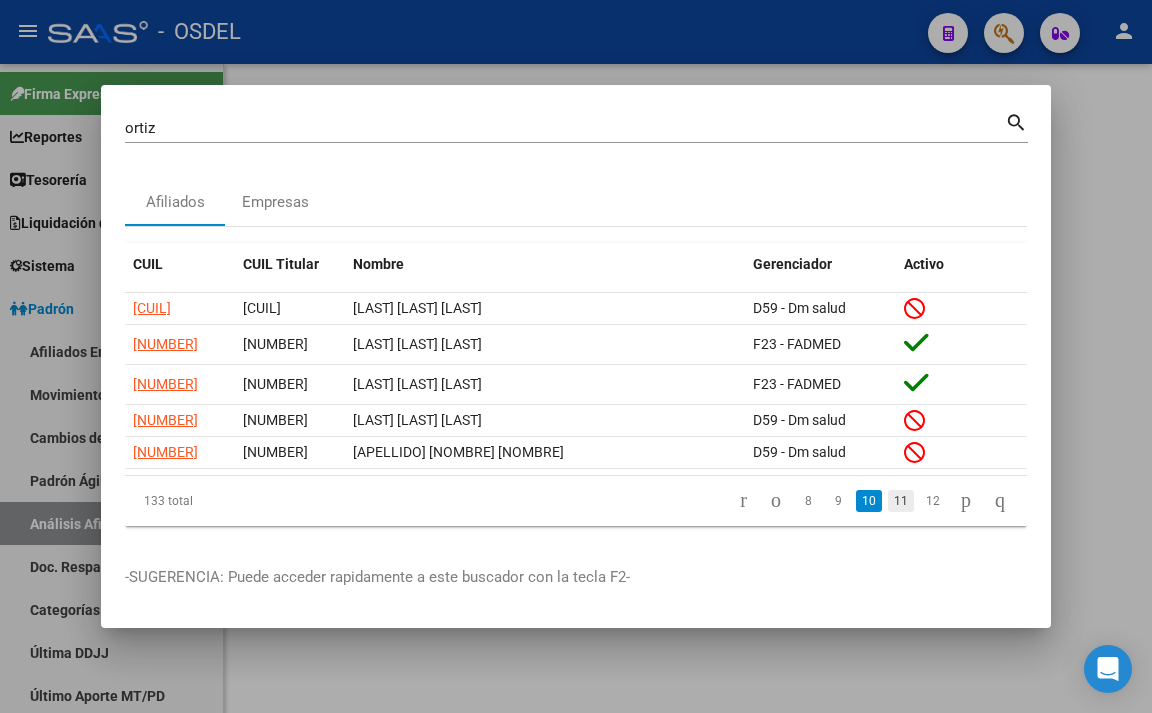 click on "11" 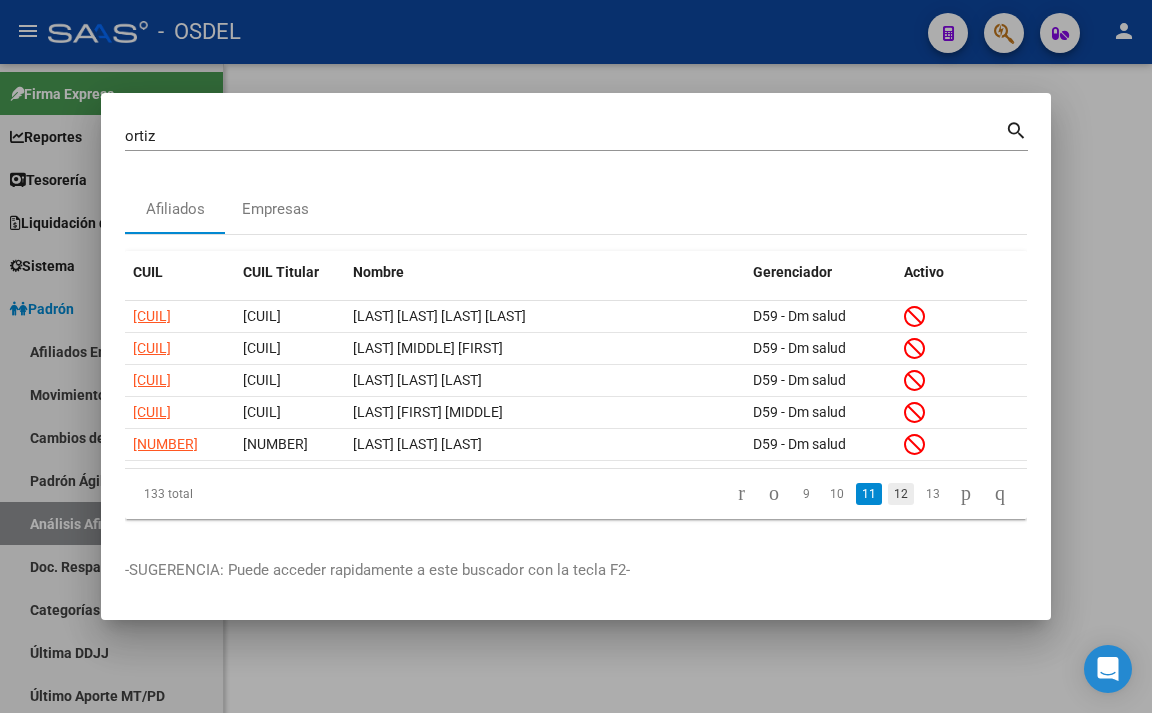 click on "12" 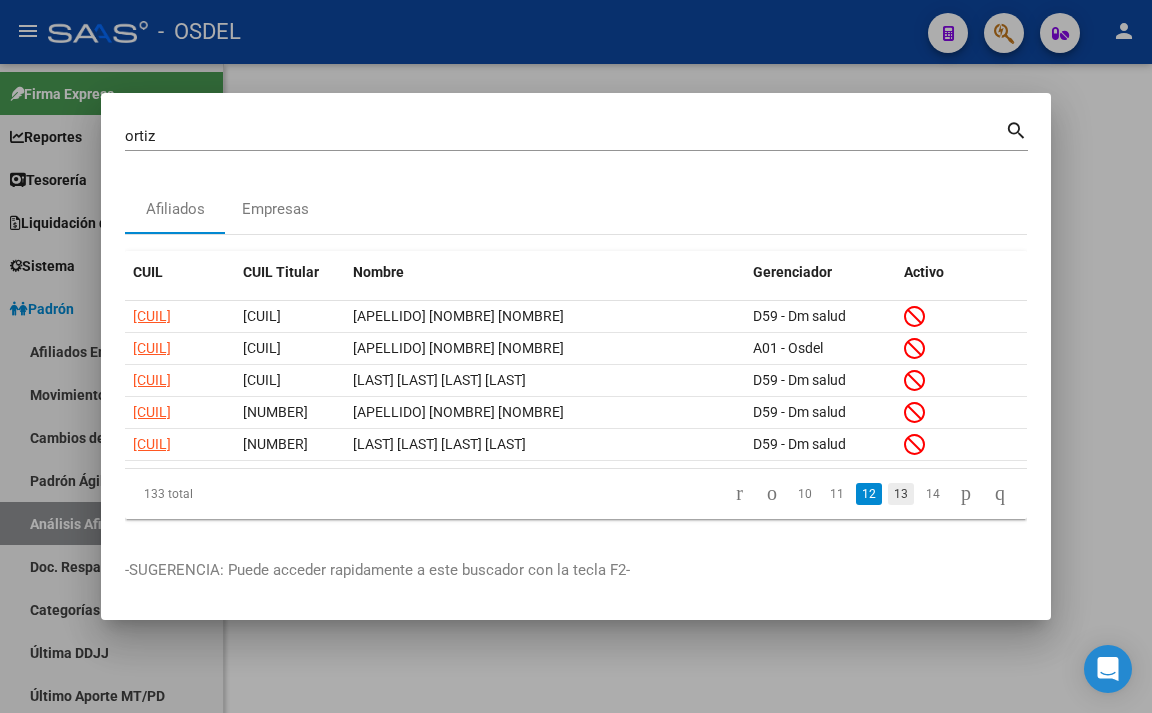 click on "13" 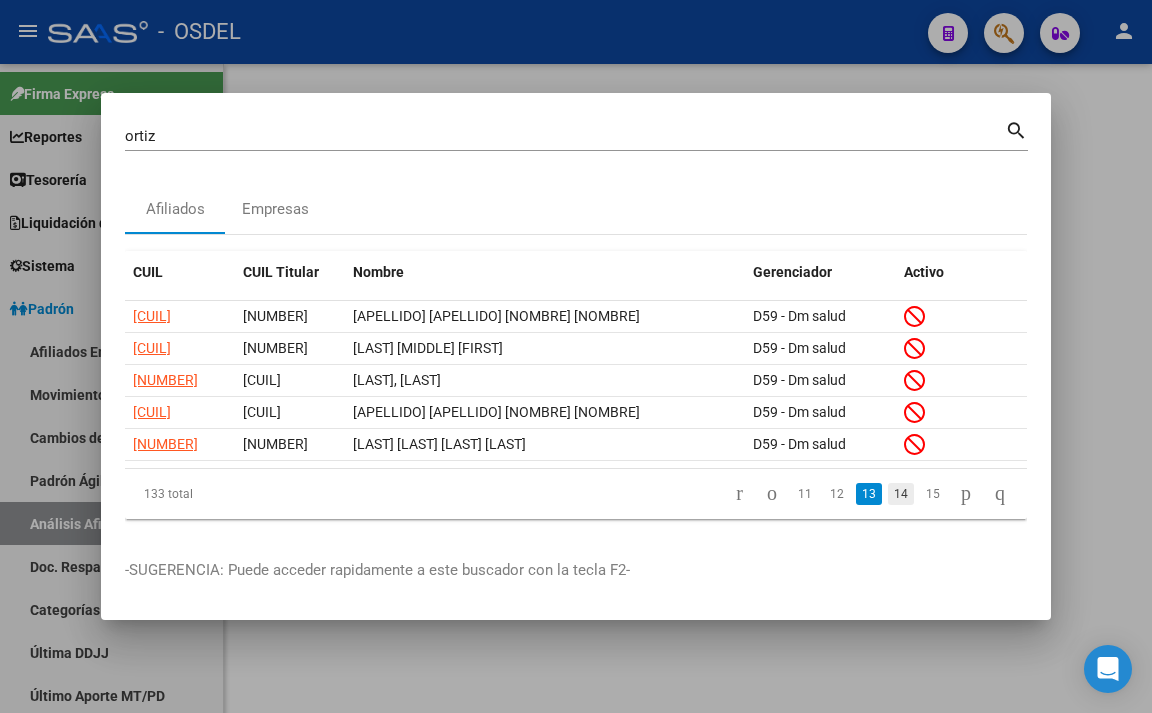 click on "14" 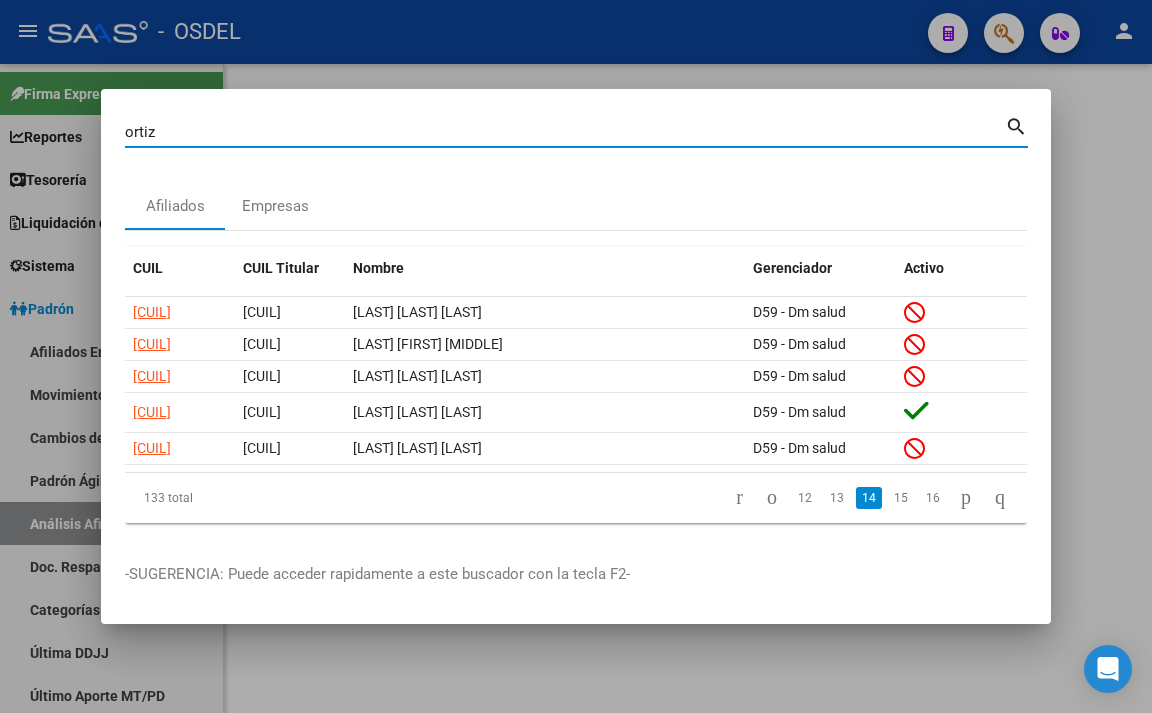 click on "ortiz" at bounding box center [565, 132] 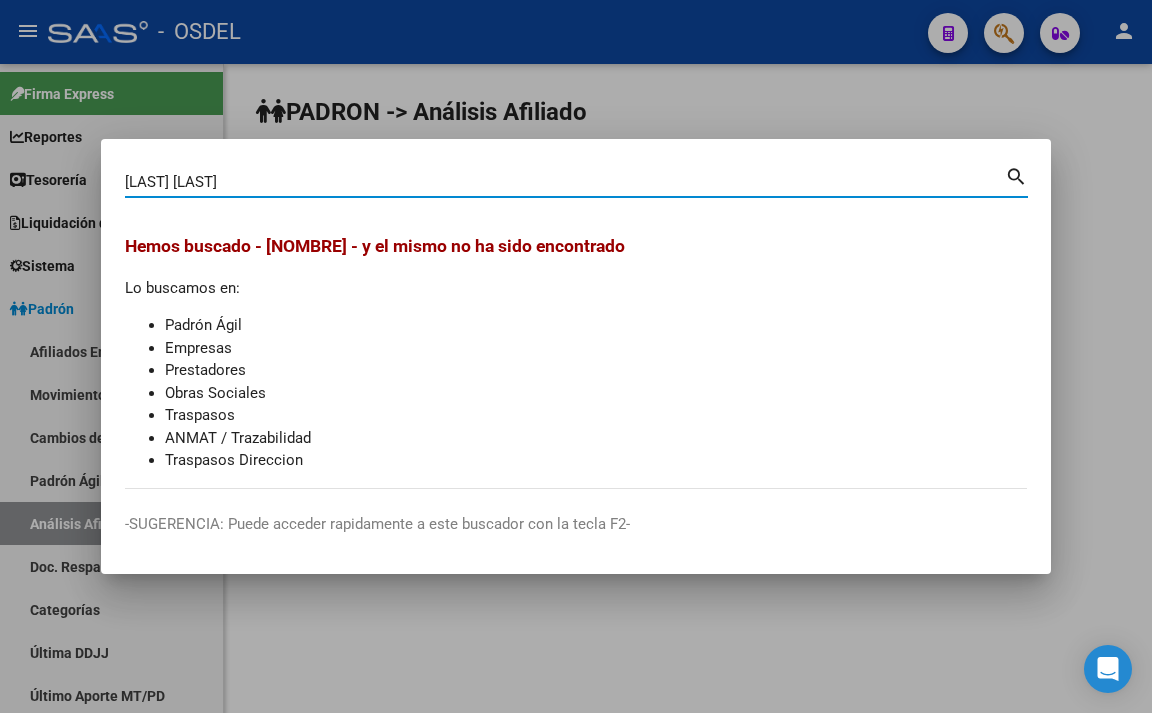 click on "[LAST] [LAST]" at bounding box center [565, 182] 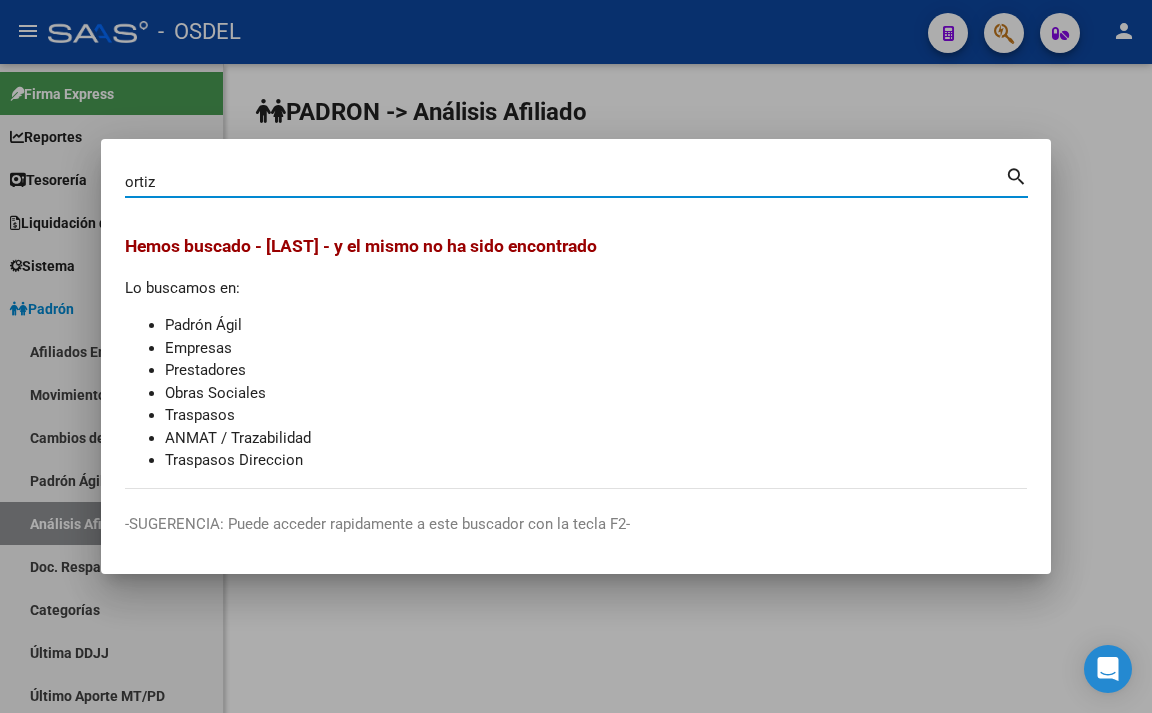 type on "ortiz" 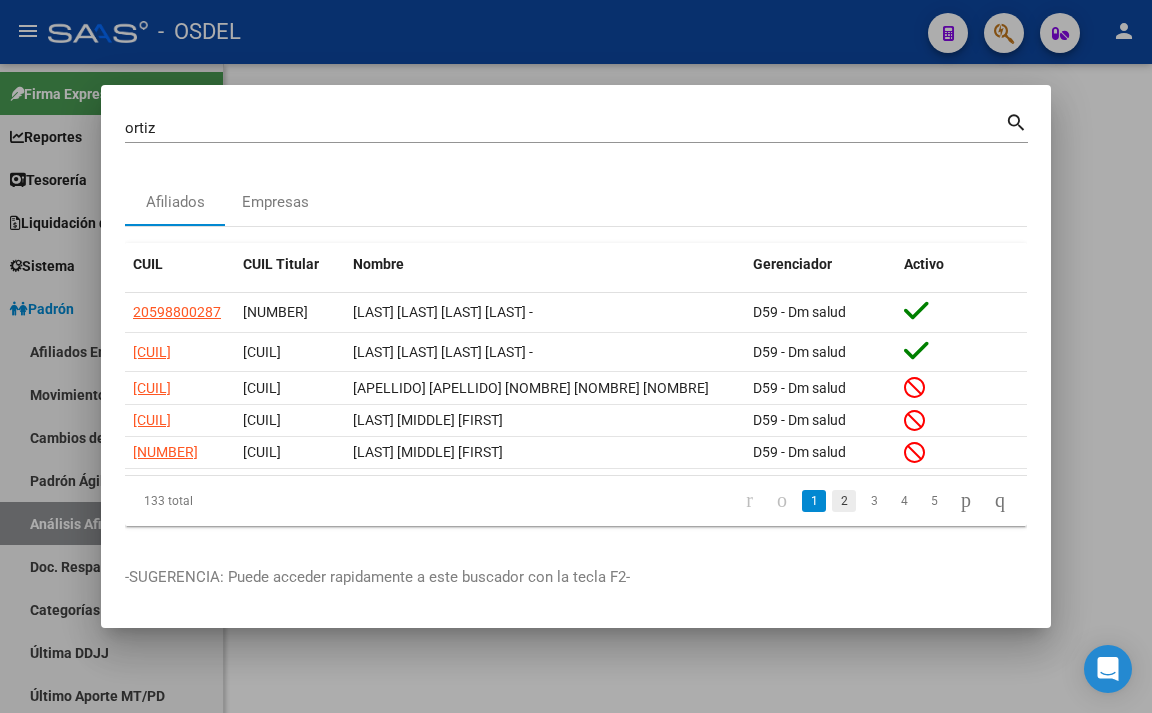click on "2" 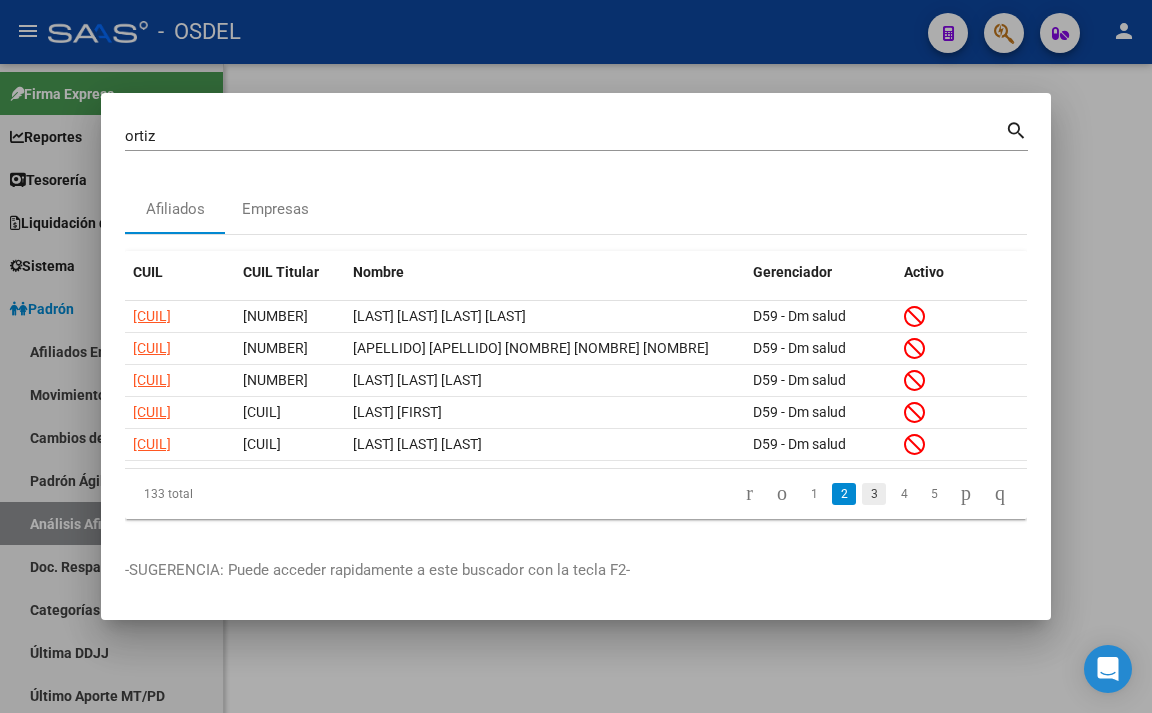 click on "3" 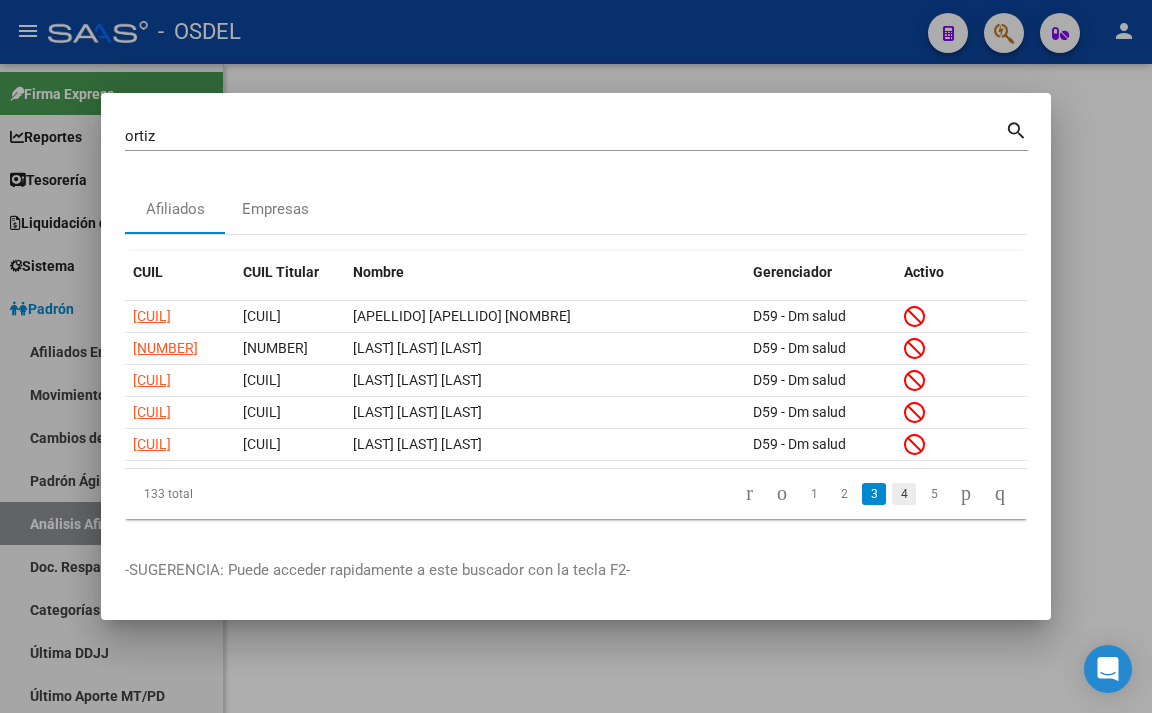 click on "4" 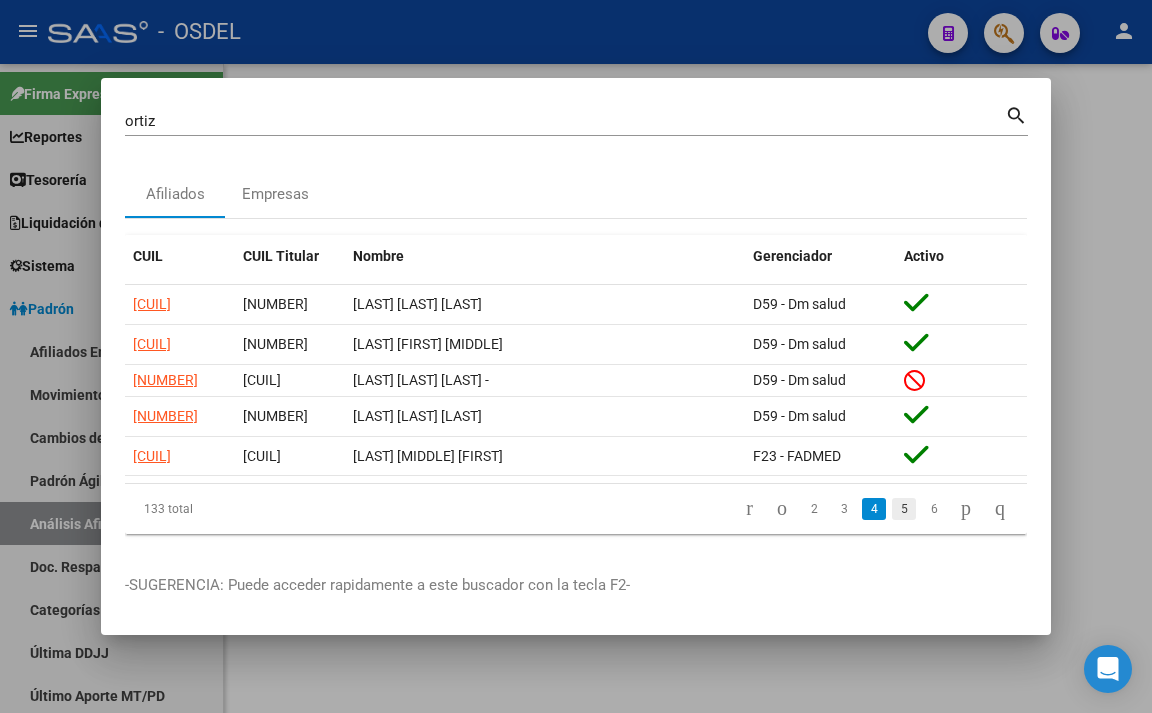 click on "5" 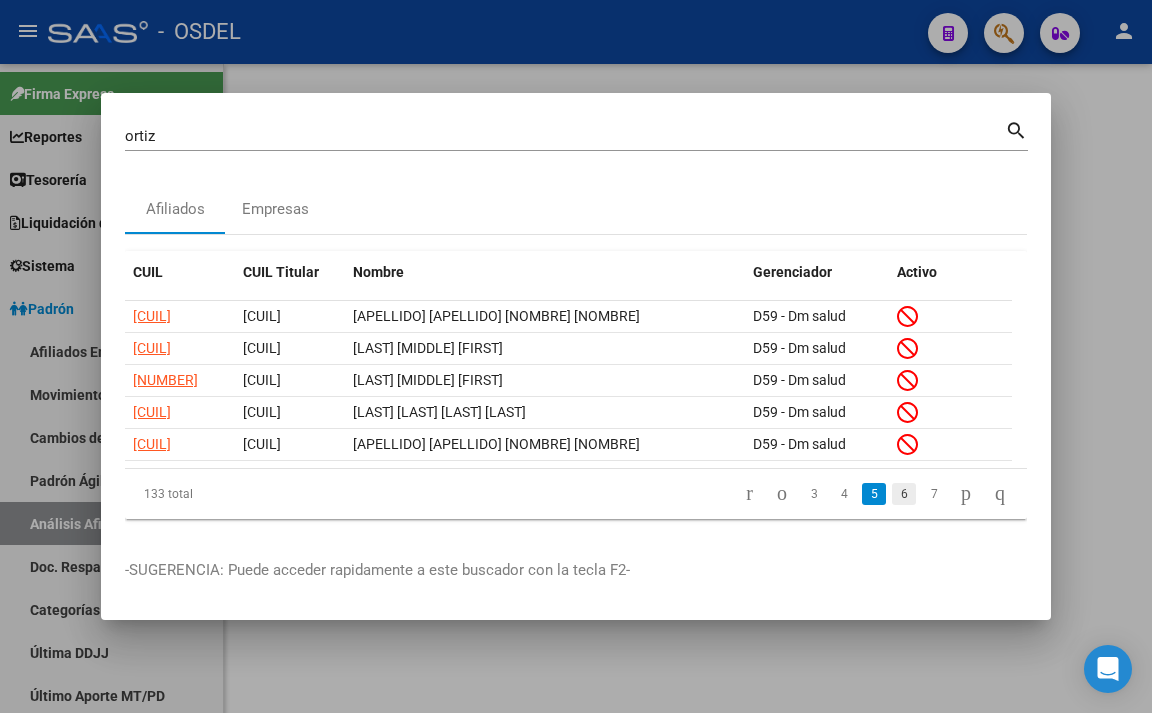 click on "6" 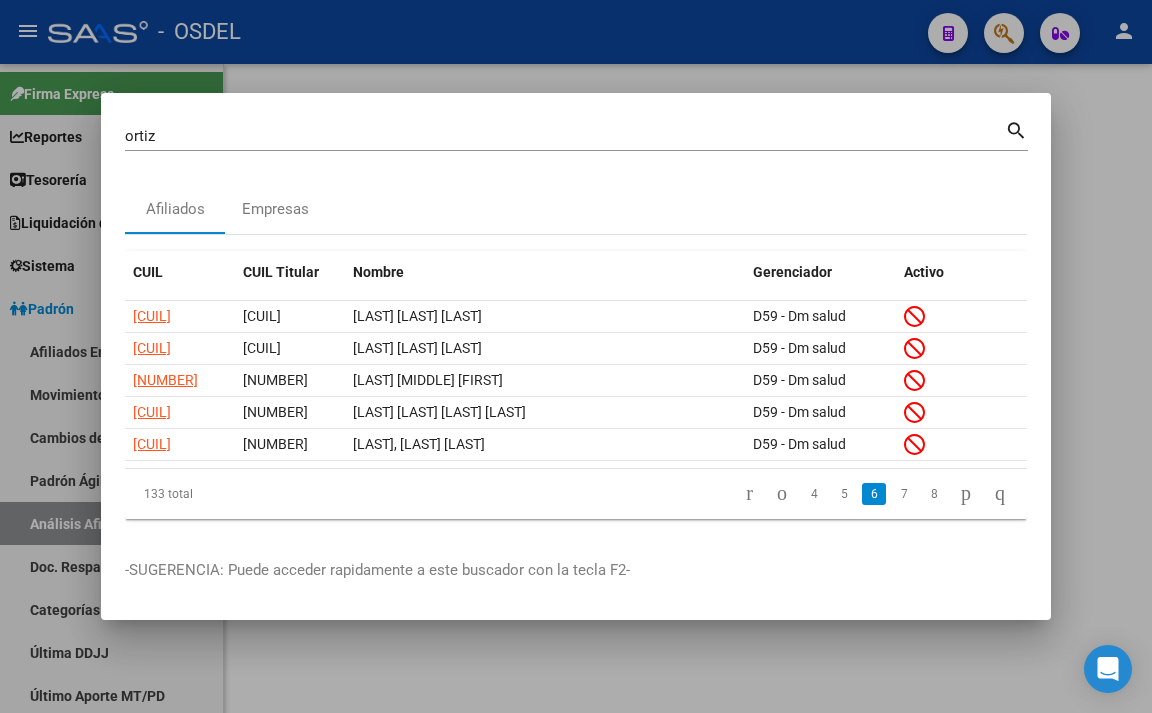 click on "7" 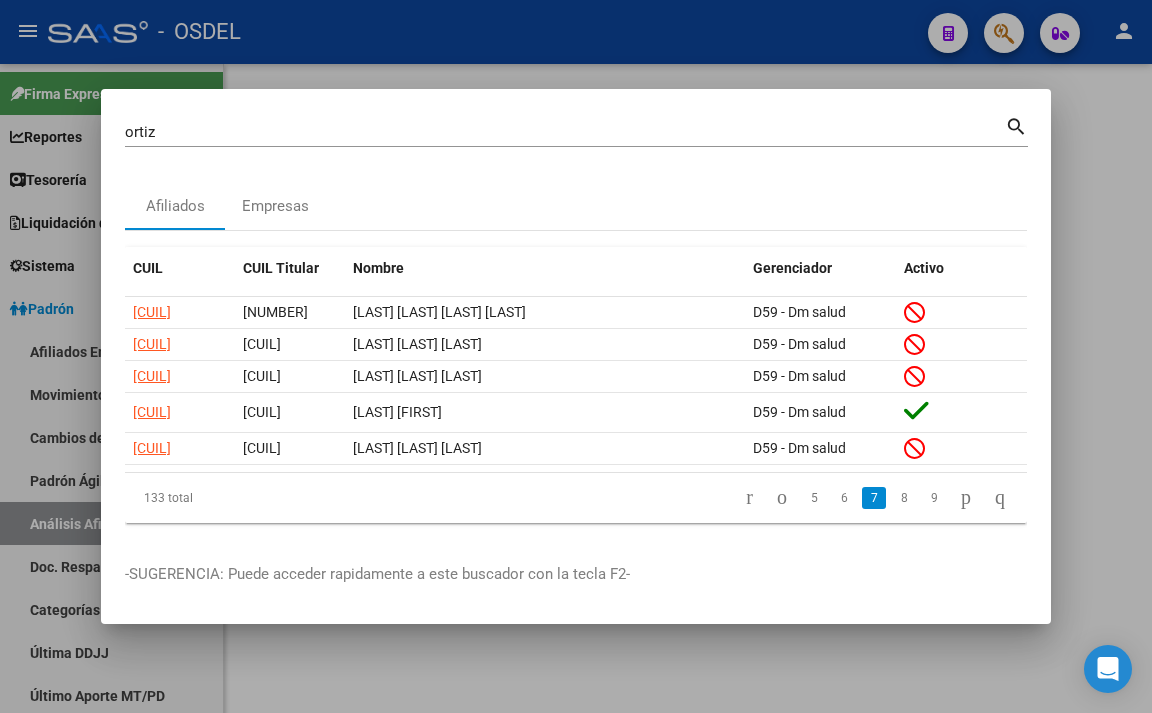 click on "8" 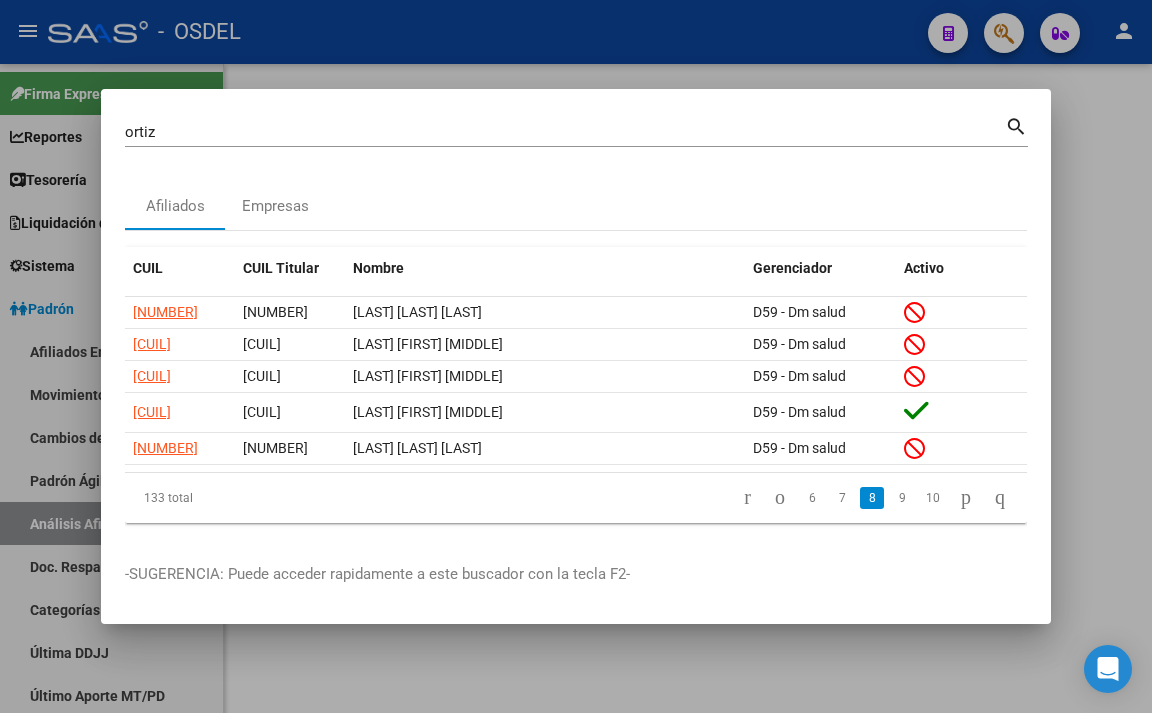click on "9" 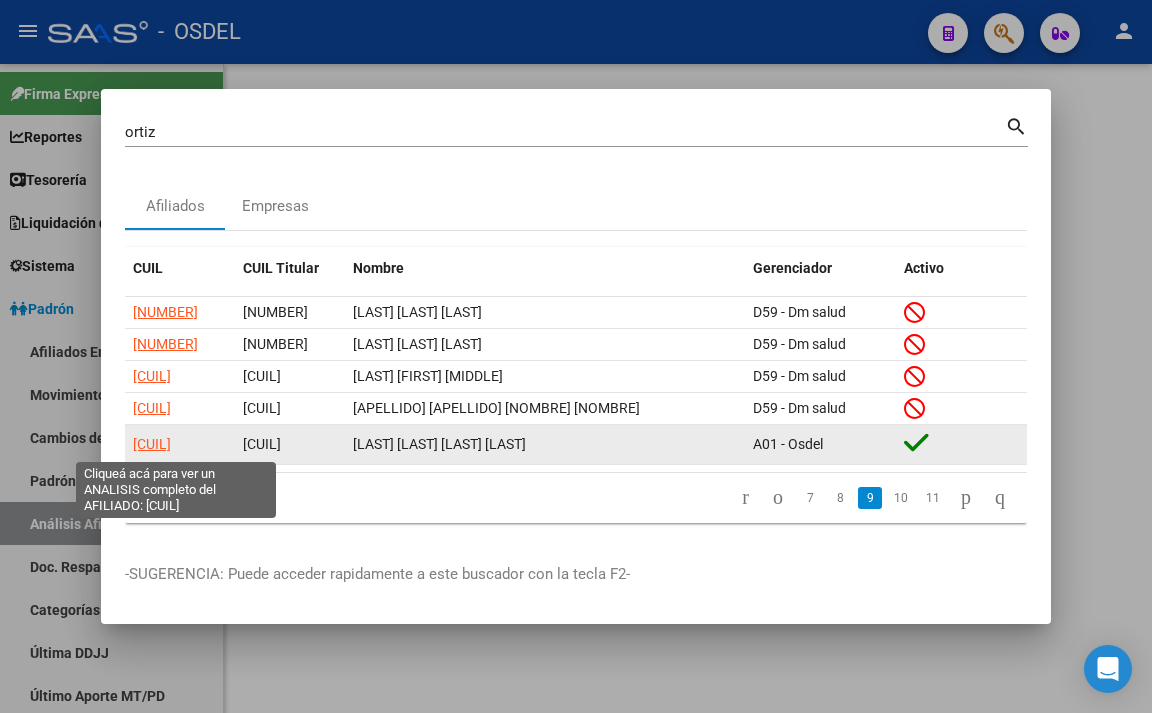 click on "[CUIL]" 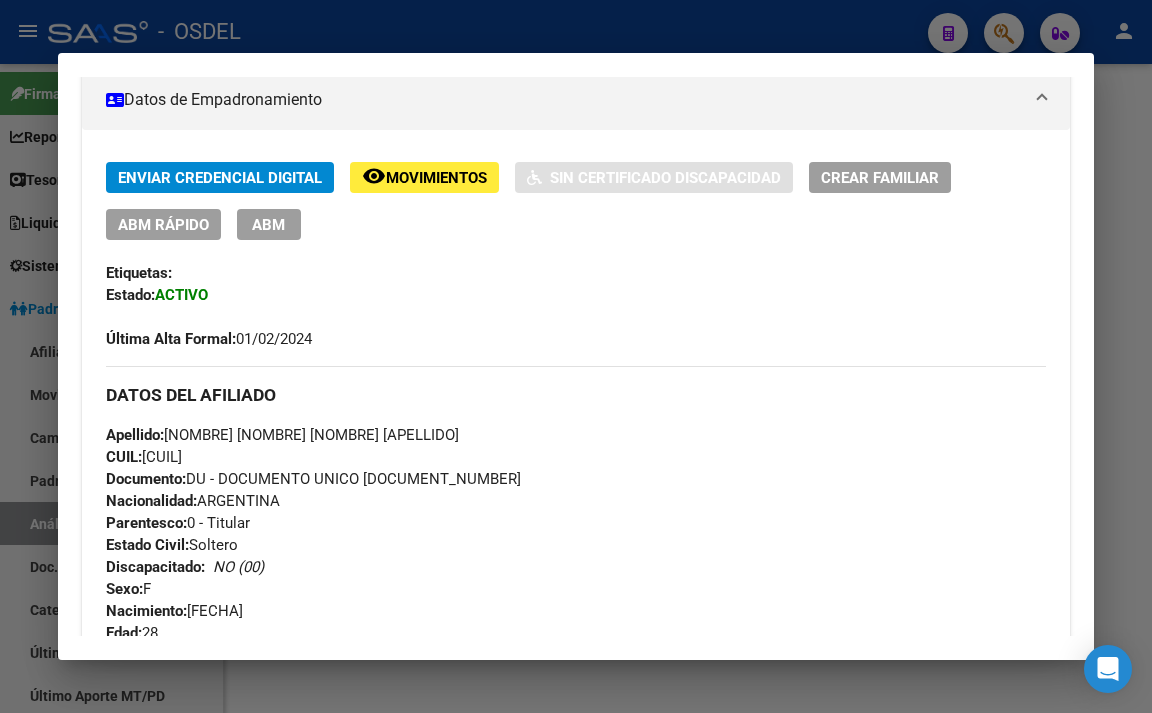 scroll, scrollTop: 100, scrollLeft: 0, axis: vertical 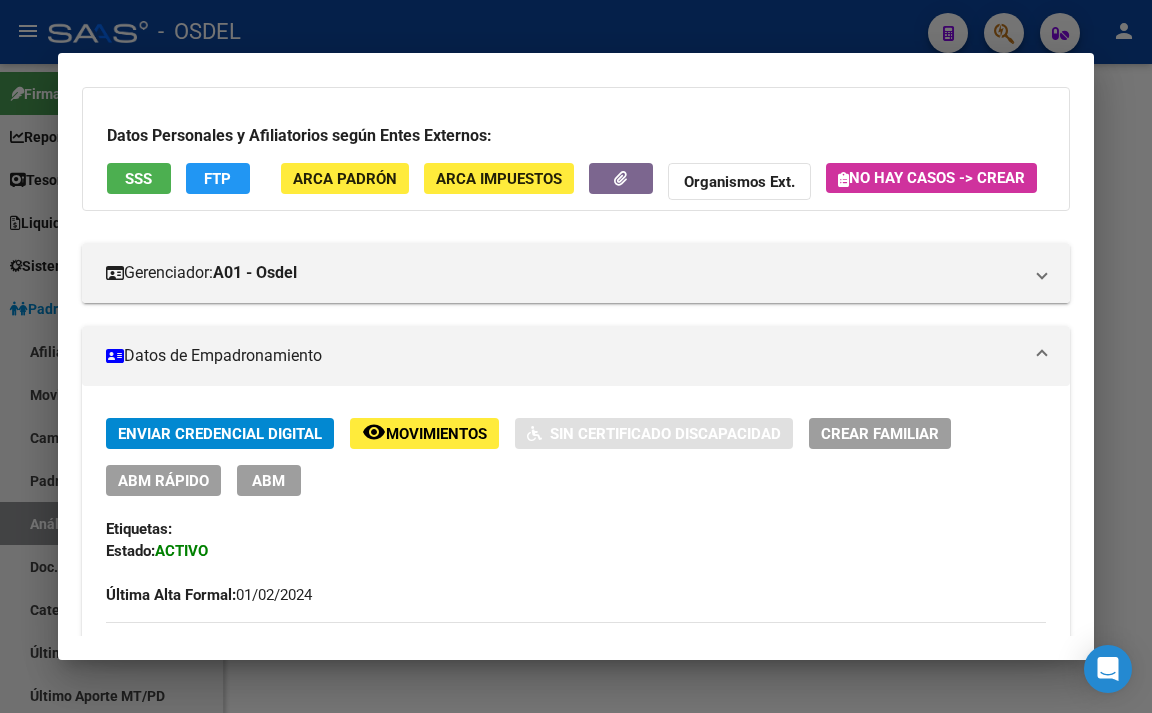 click at bounding box center (576, 356) 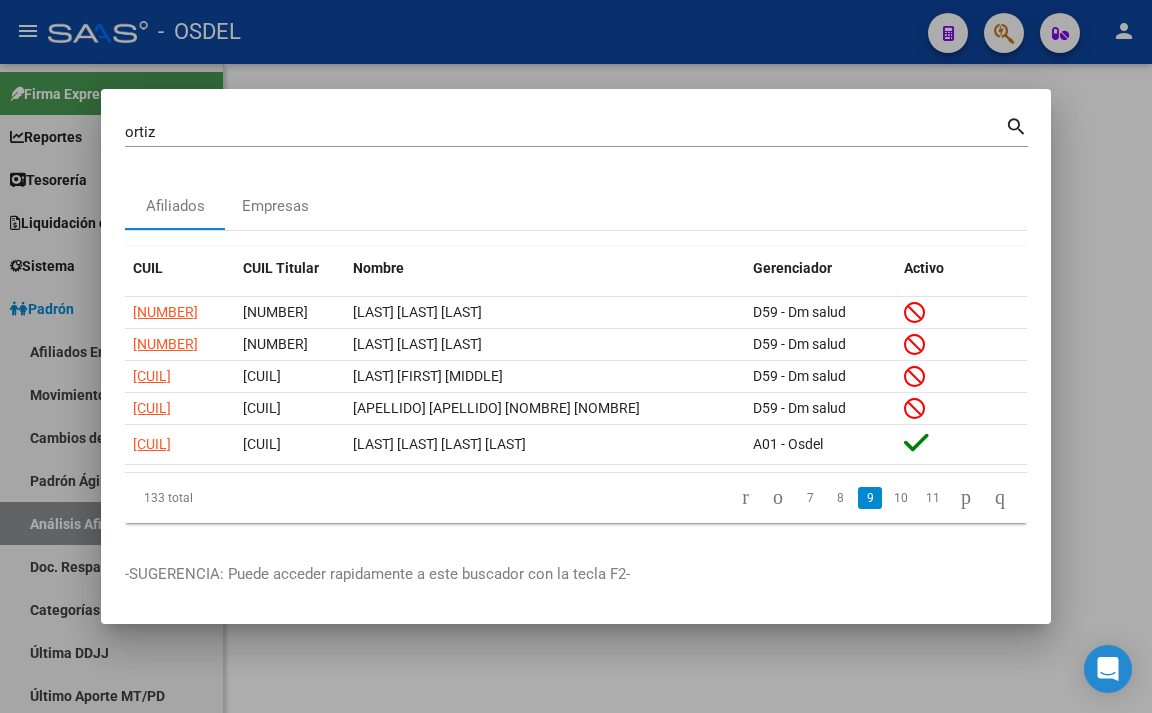 click at bounding box center [576, 356] 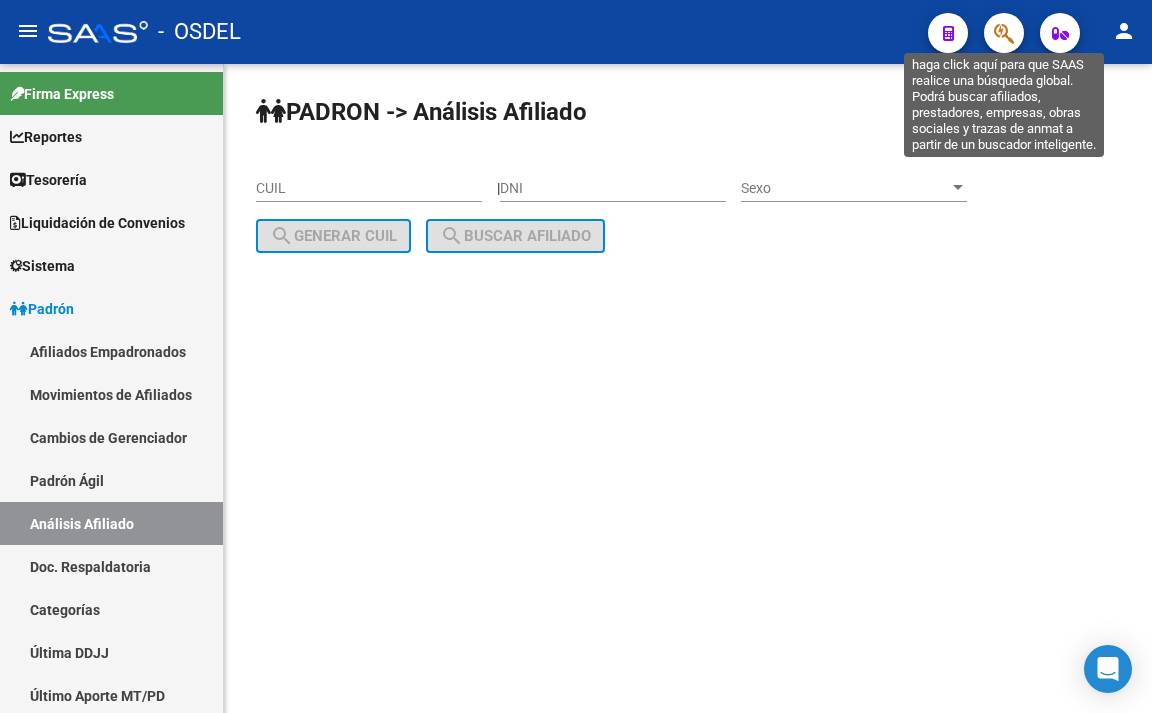 click 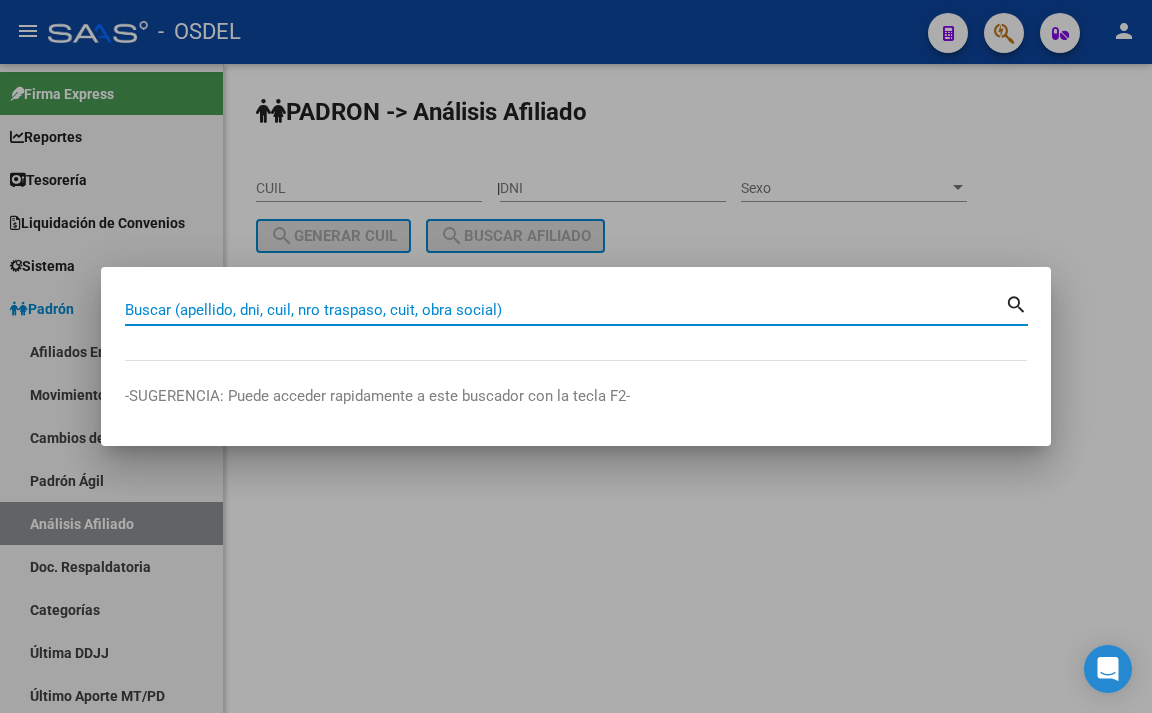 click on "Buscar (apellido, dni, cuil, nro traspaso, cuit, obra social)" at bounding box center [565, 310] 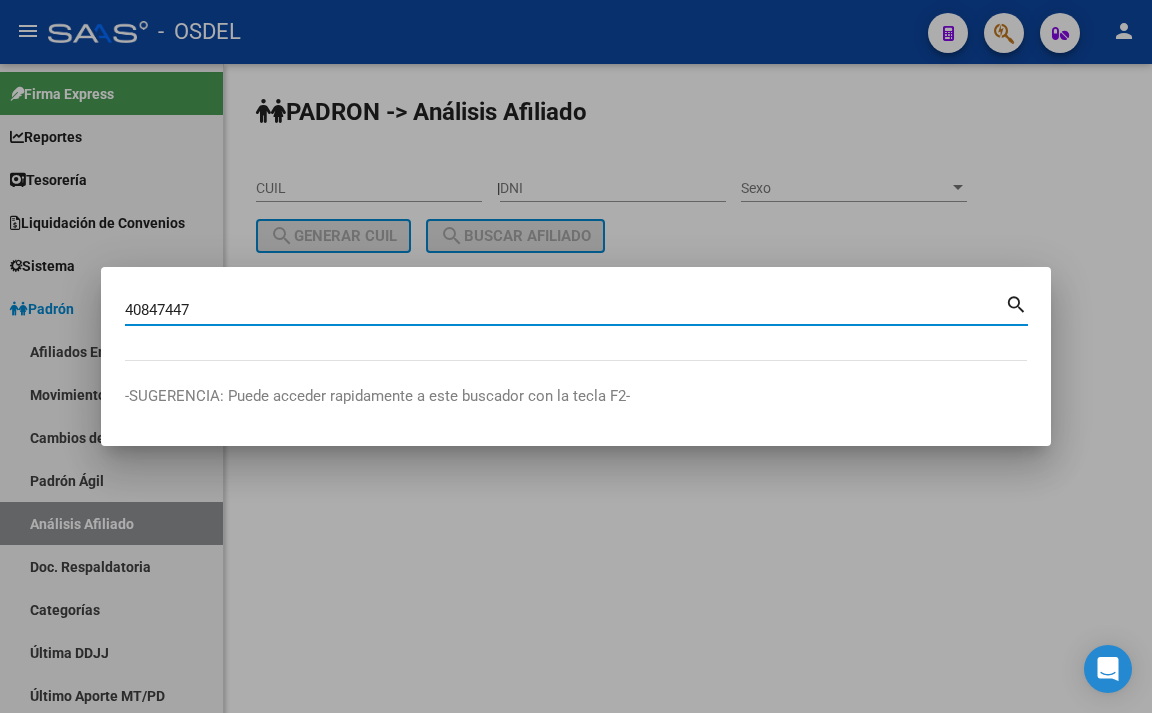 type on "40847447" 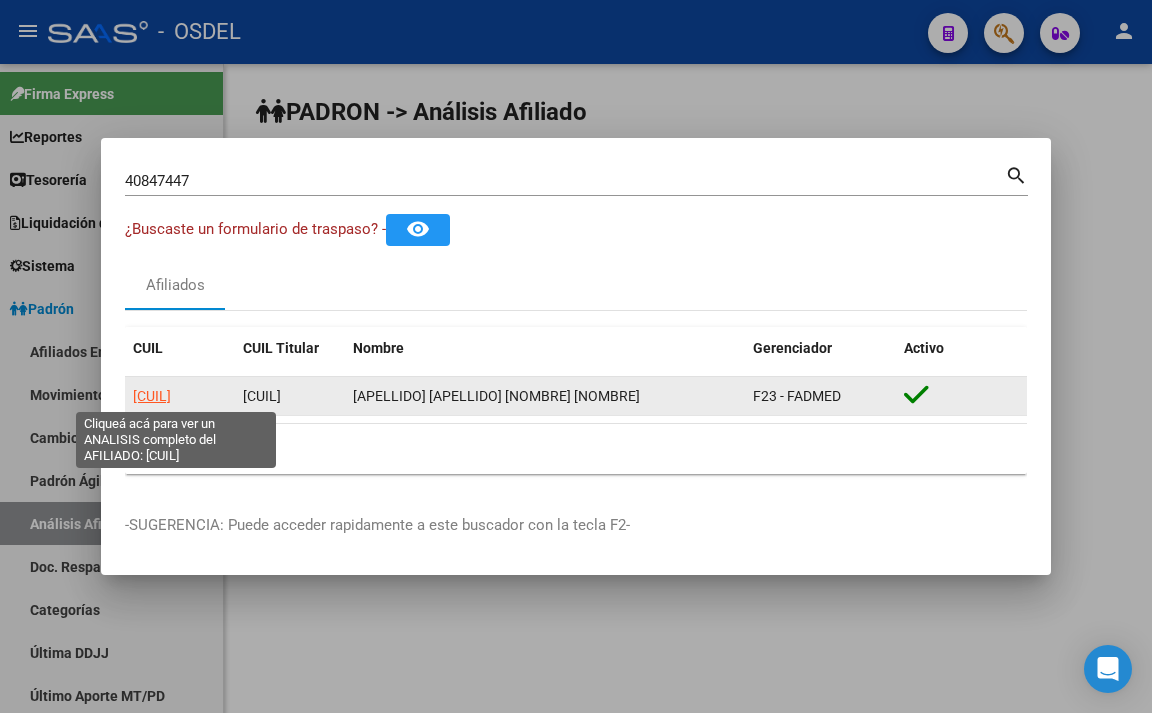 click on "[CUIL]" 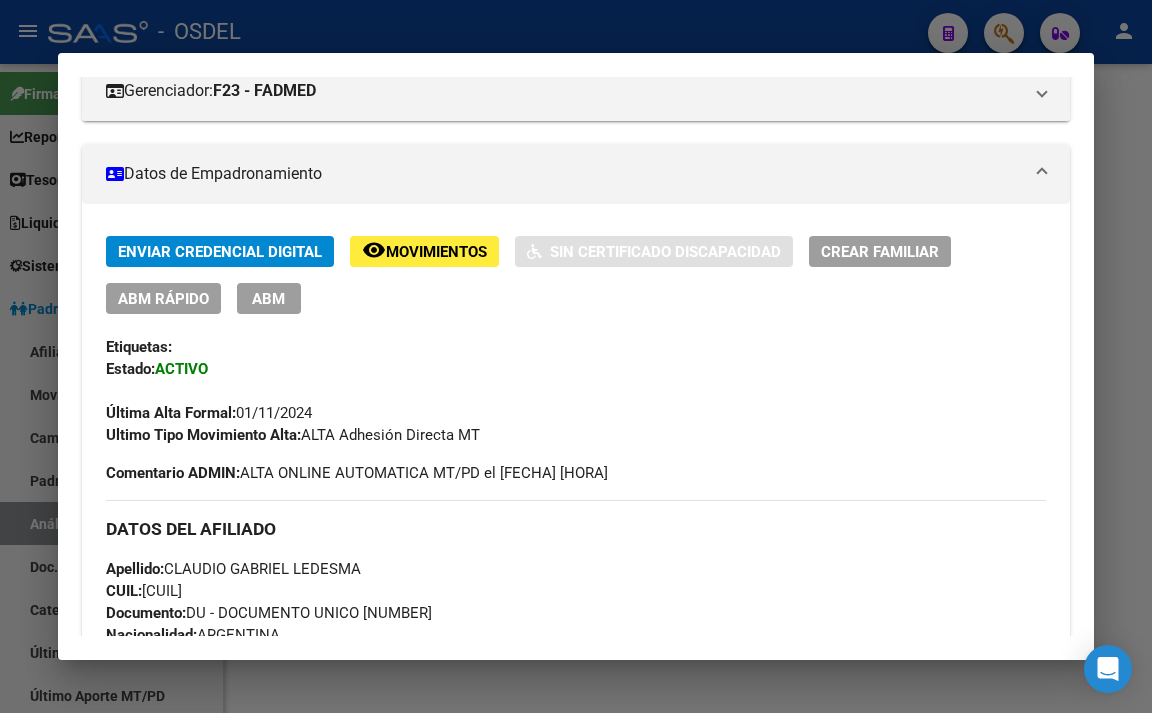 scroll, scrollTop: 132, scrollLeft: 0, axis: vertical 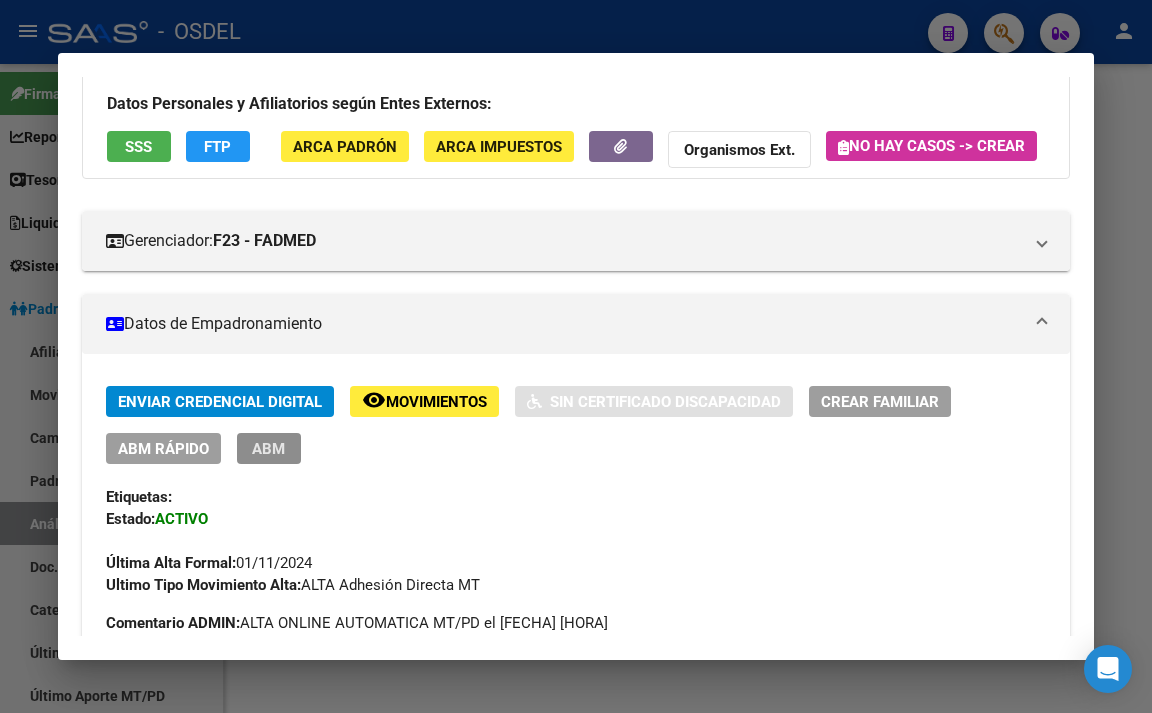 click on "ABM" at bounding box center [269, 448] 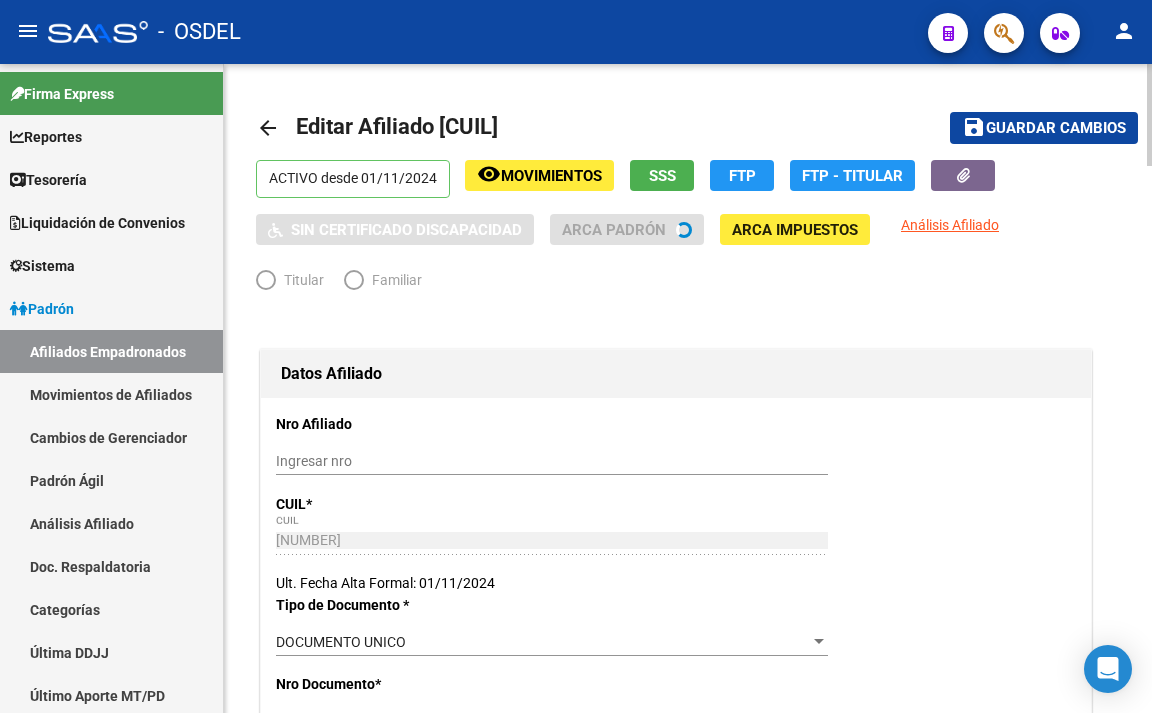 radio on "true" 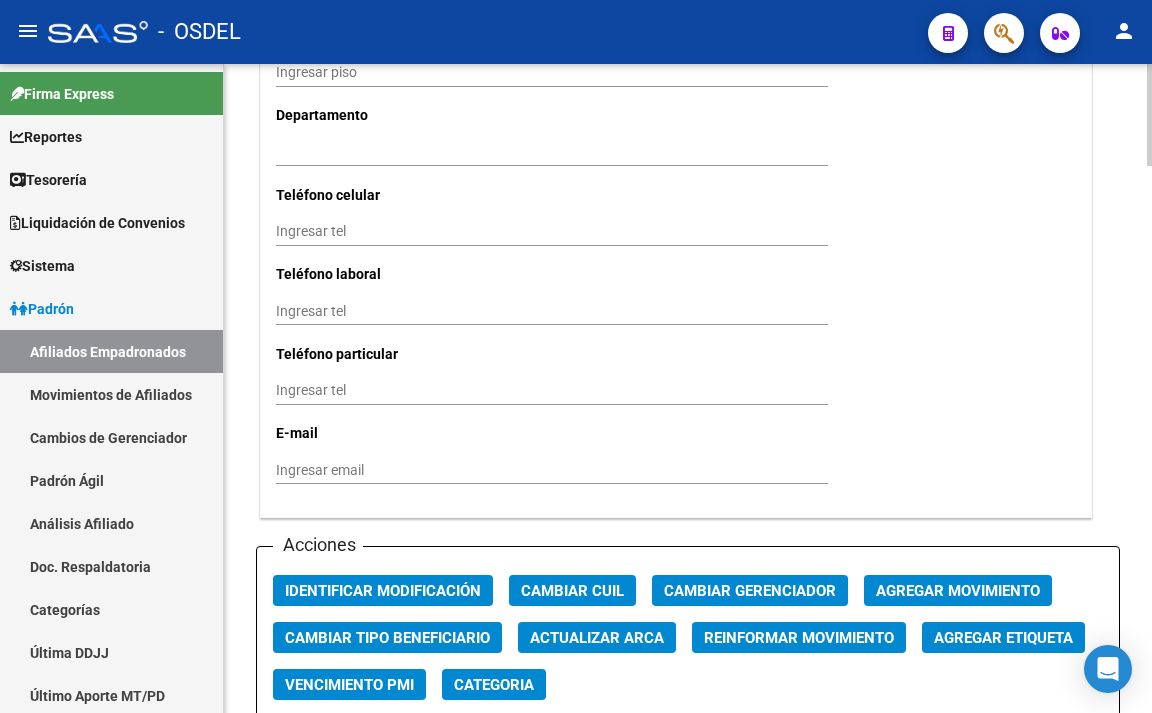 scroll, scrollTop: 2000, scrollLeft: 0, axis: vertical 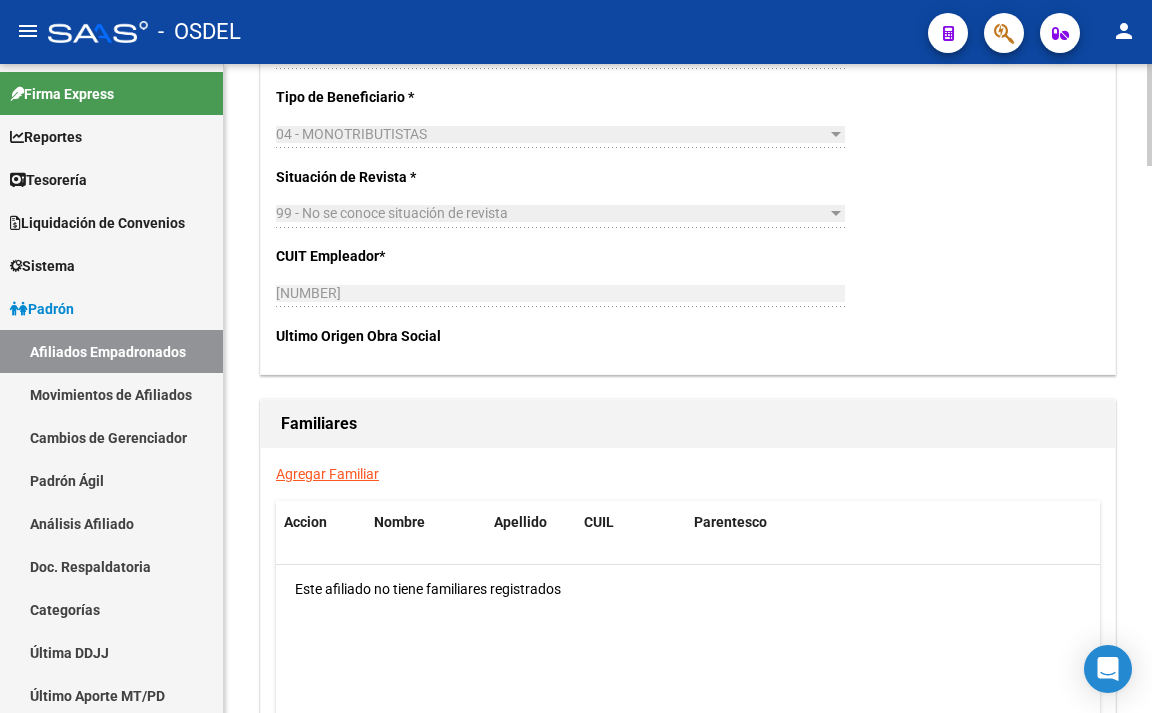 click on "Agregar Familiar" 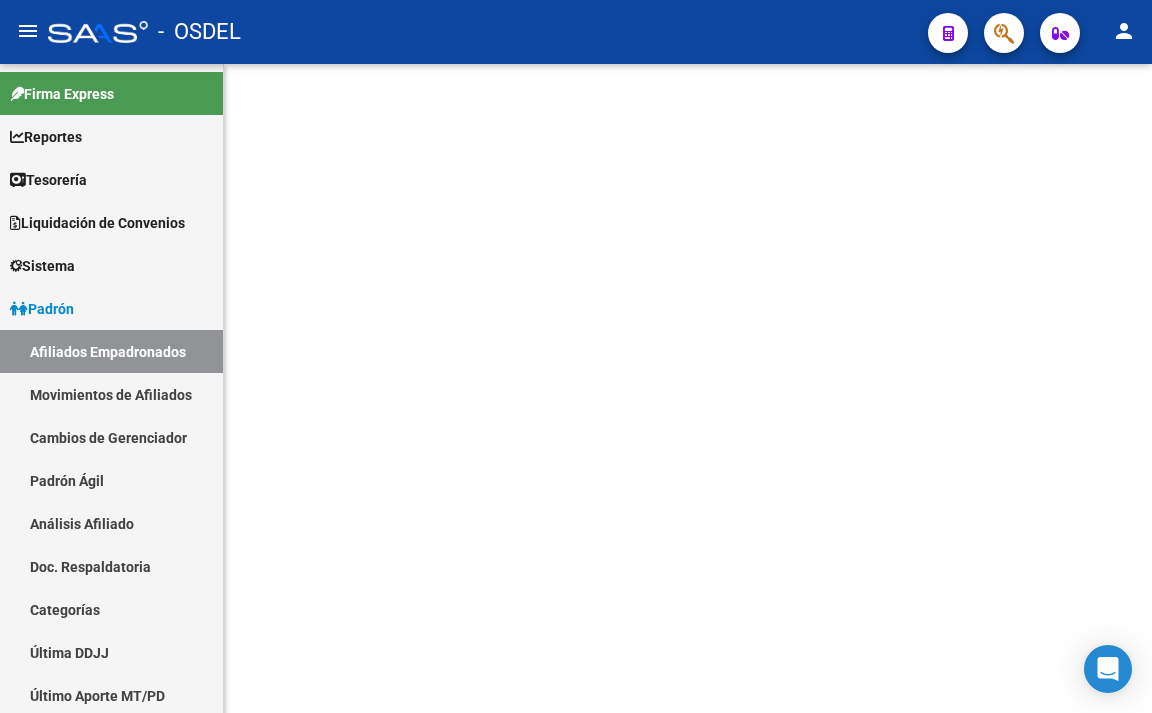 scroll, scrollTop: 0, scrollLeft: 0, axis: both 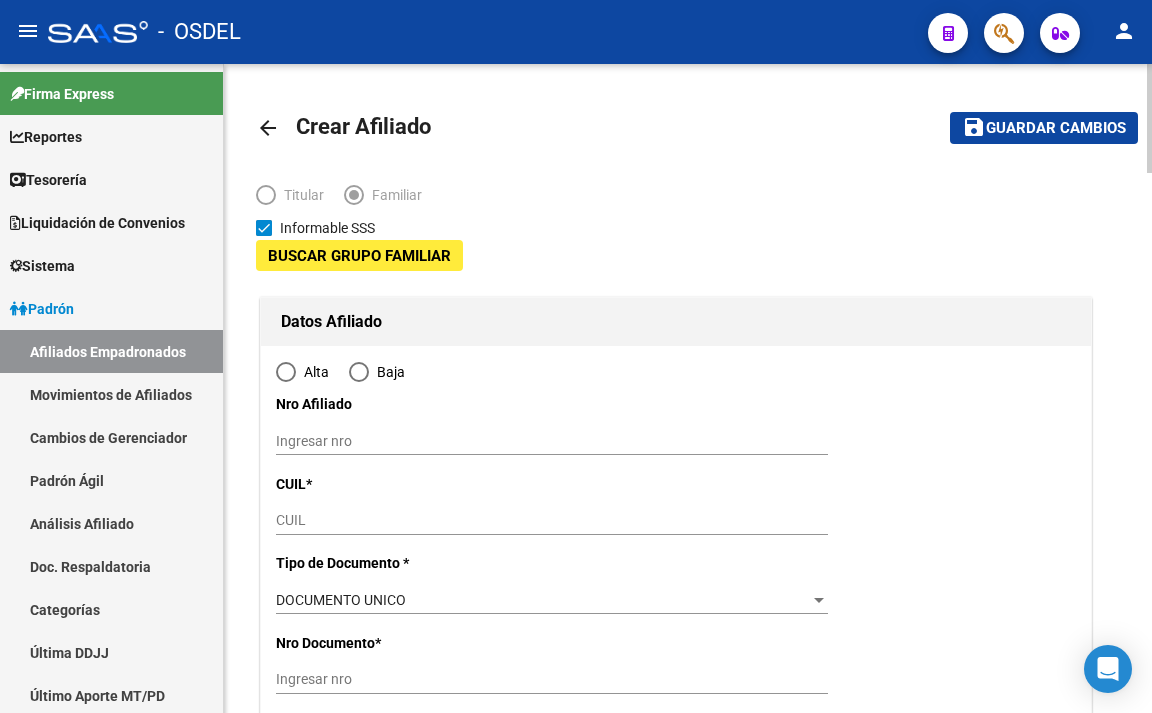 type on "[NUMBER]" 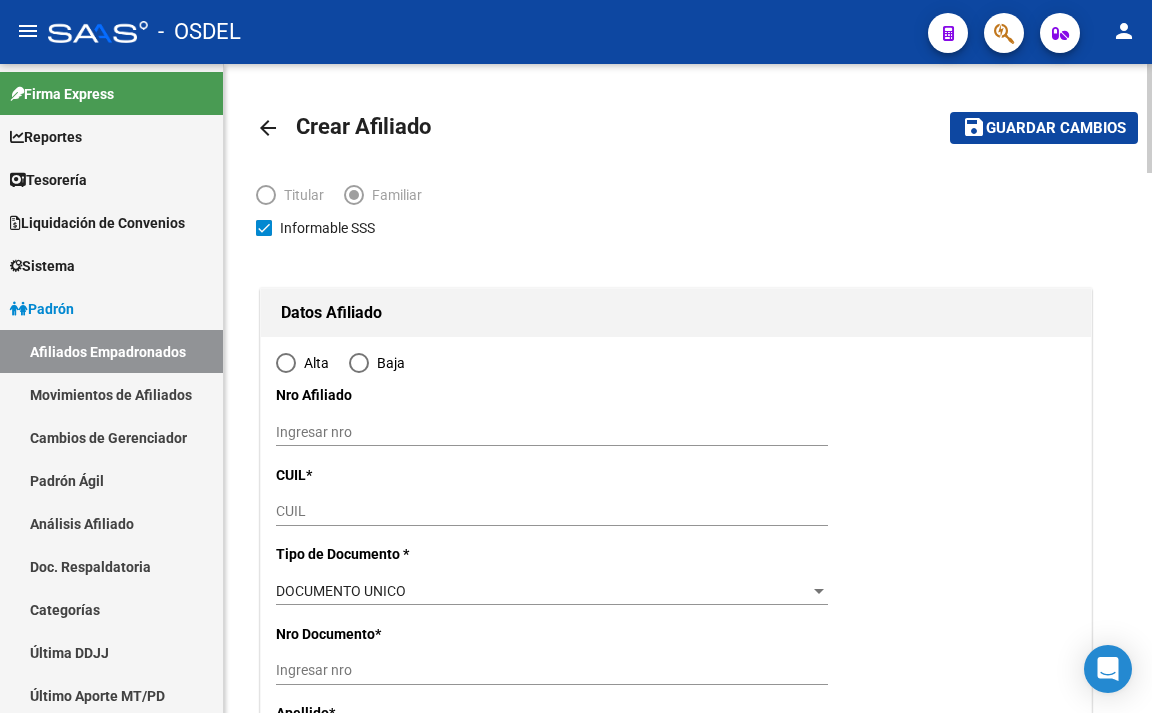 radio on "true" 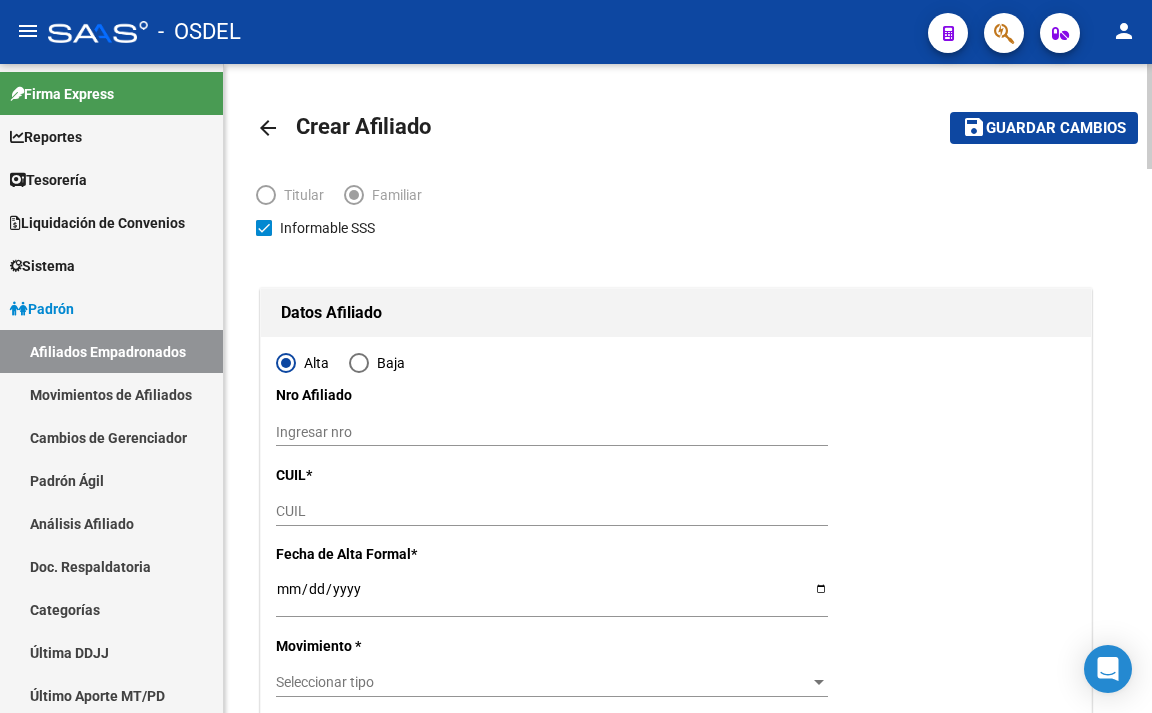 type on "[NUMBER]" 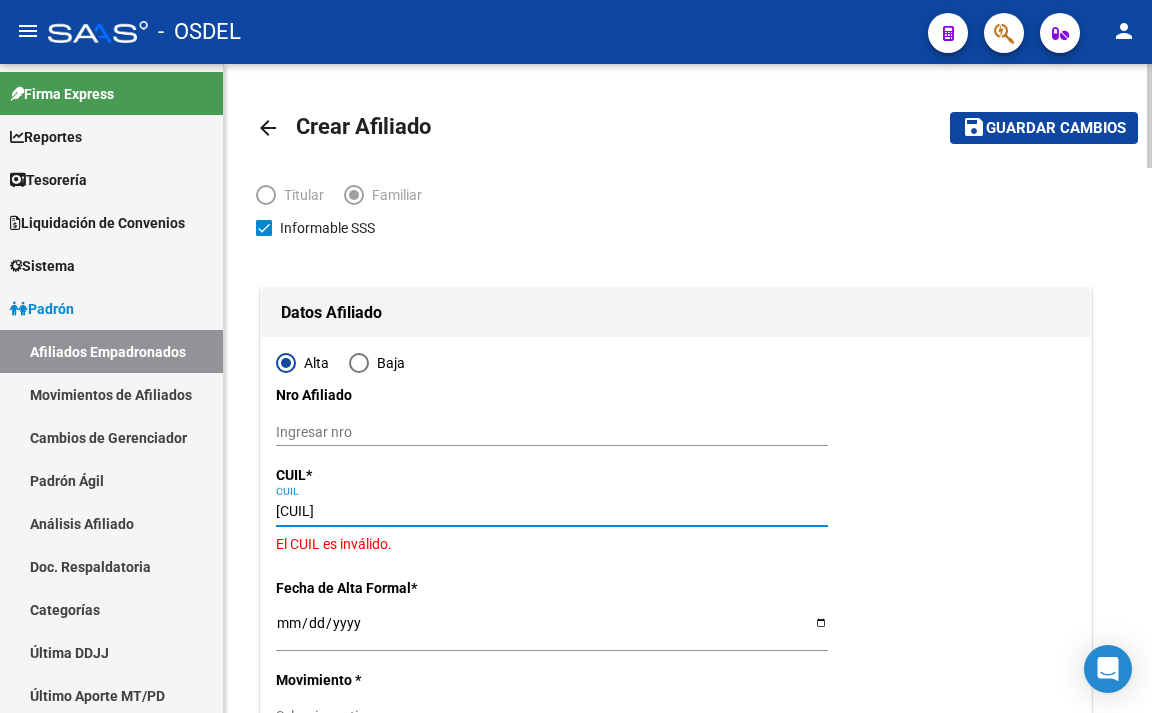 type on "[CUIL]" 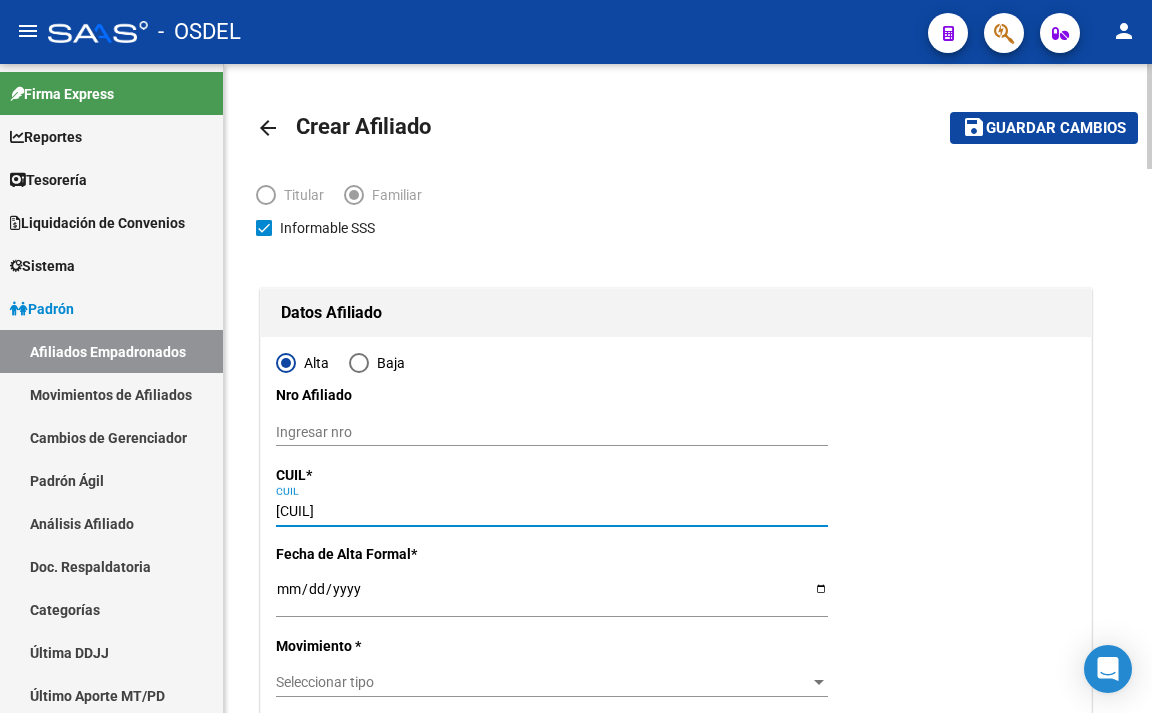 type on "[NUMBER]" 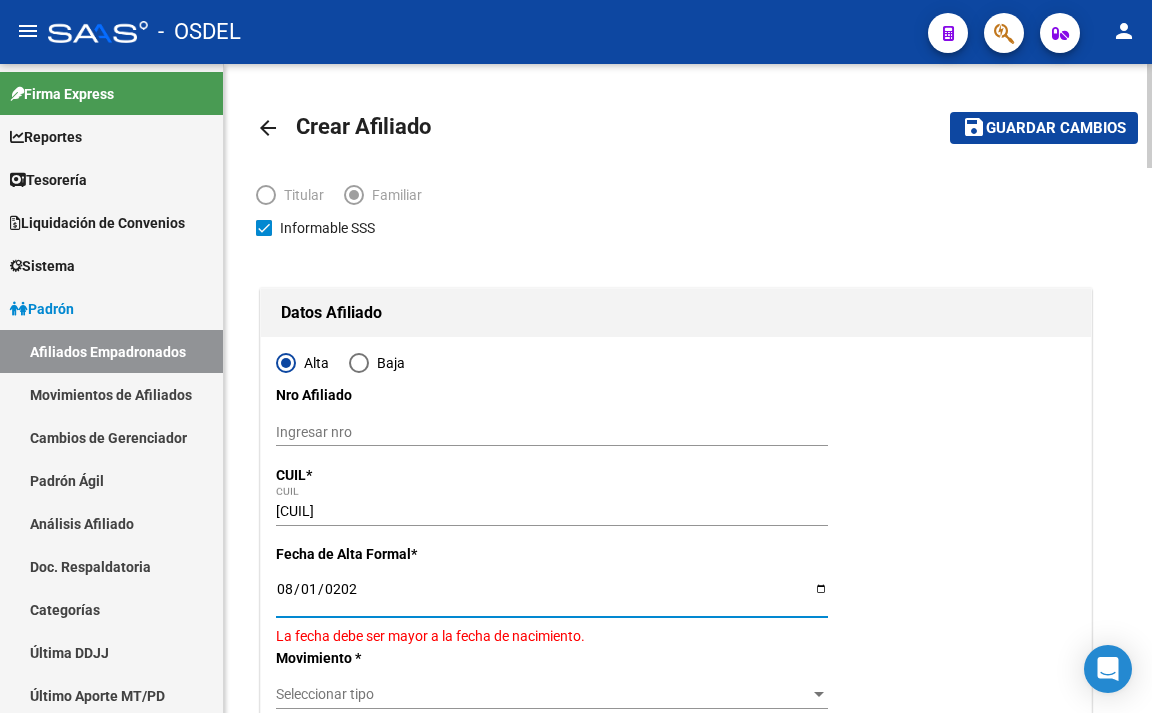 type on "2025-08-01" 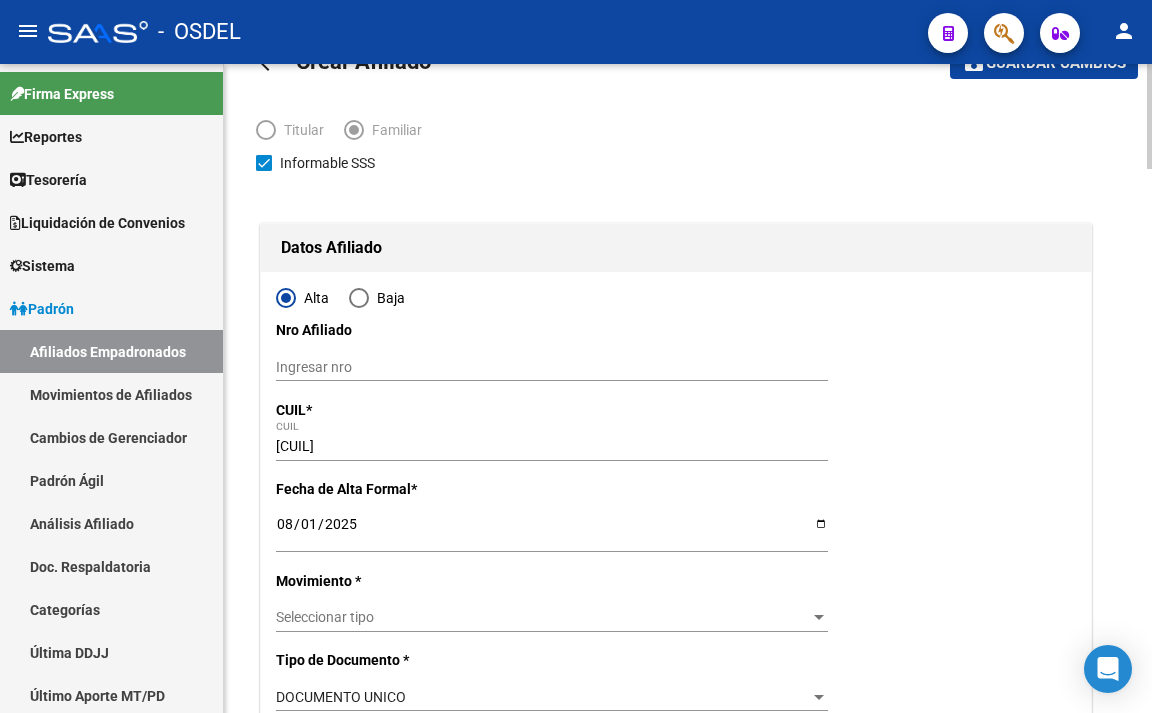 scroll, scrollTop: 100, scrollLeft: 0, axis: vertical 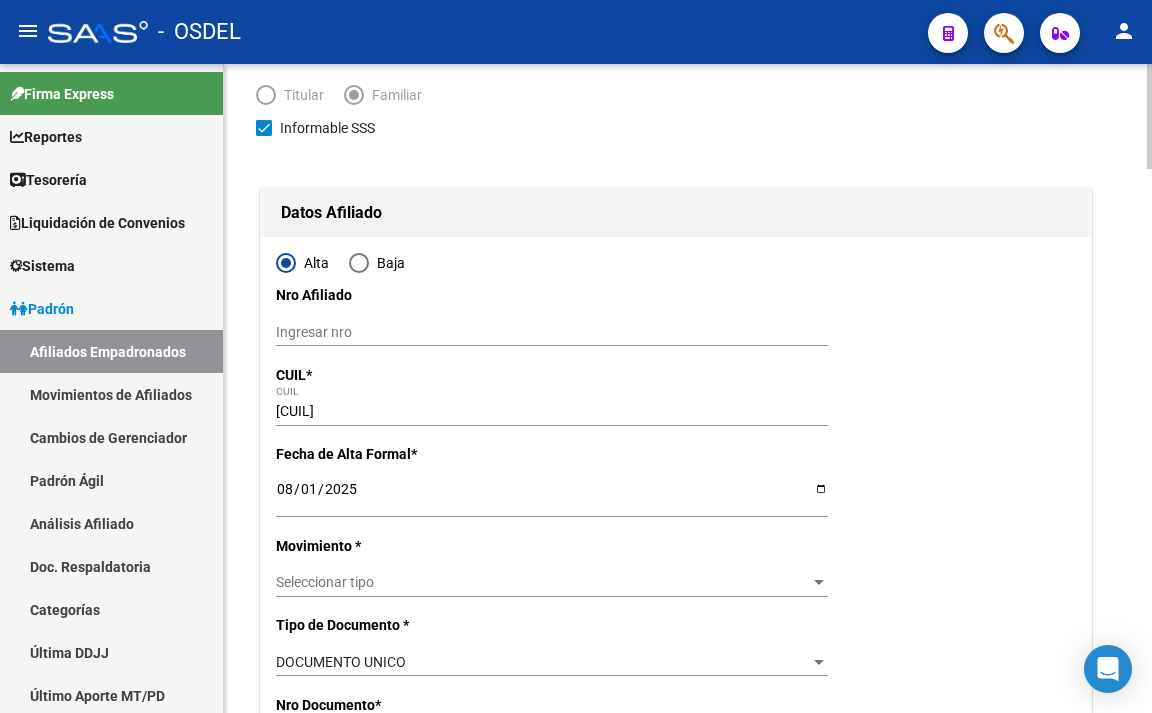 click on "Seleccionar tipo" at bounding box center [543, 582] 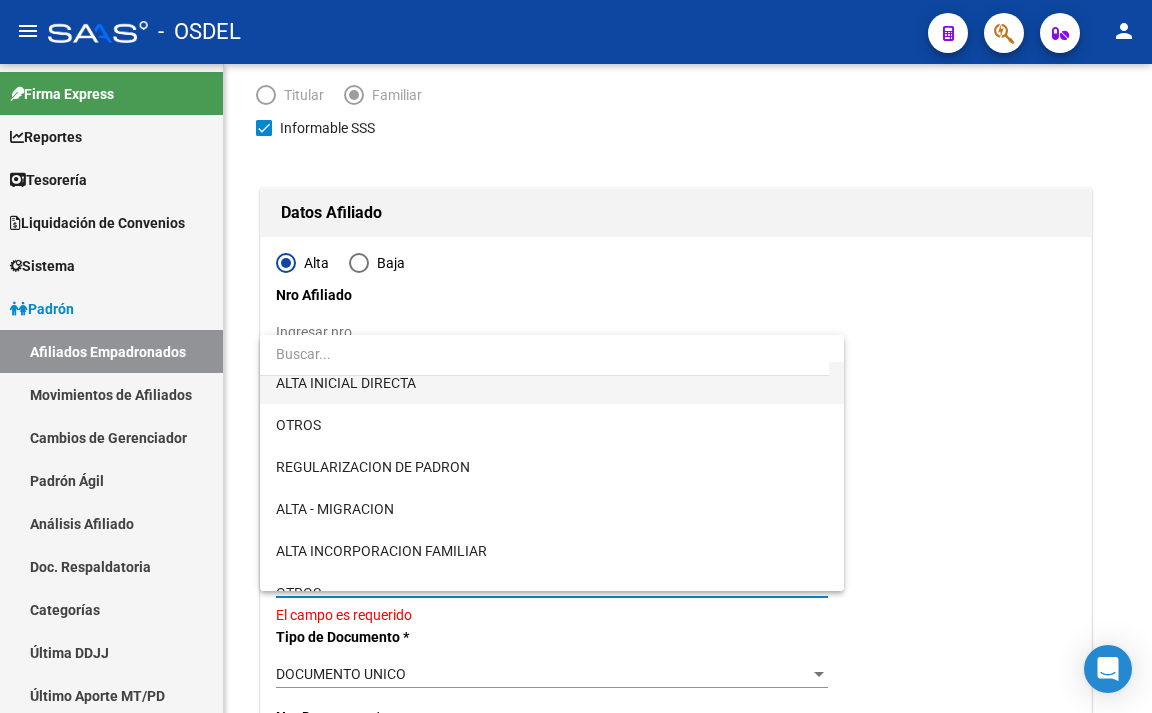 scroll, scrollTop: 200, scrollLeft: 0, axis: vertical 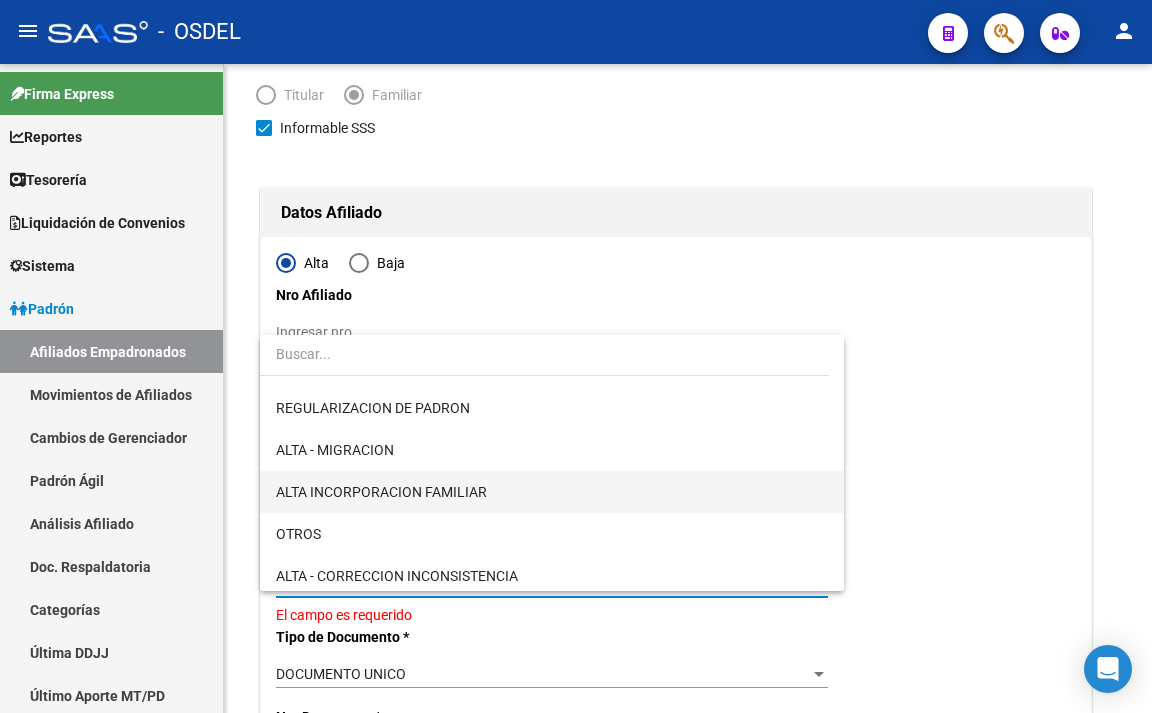 click on "ALTA INCORPORACION FAMILIAR" at bounding box center (552, 492) 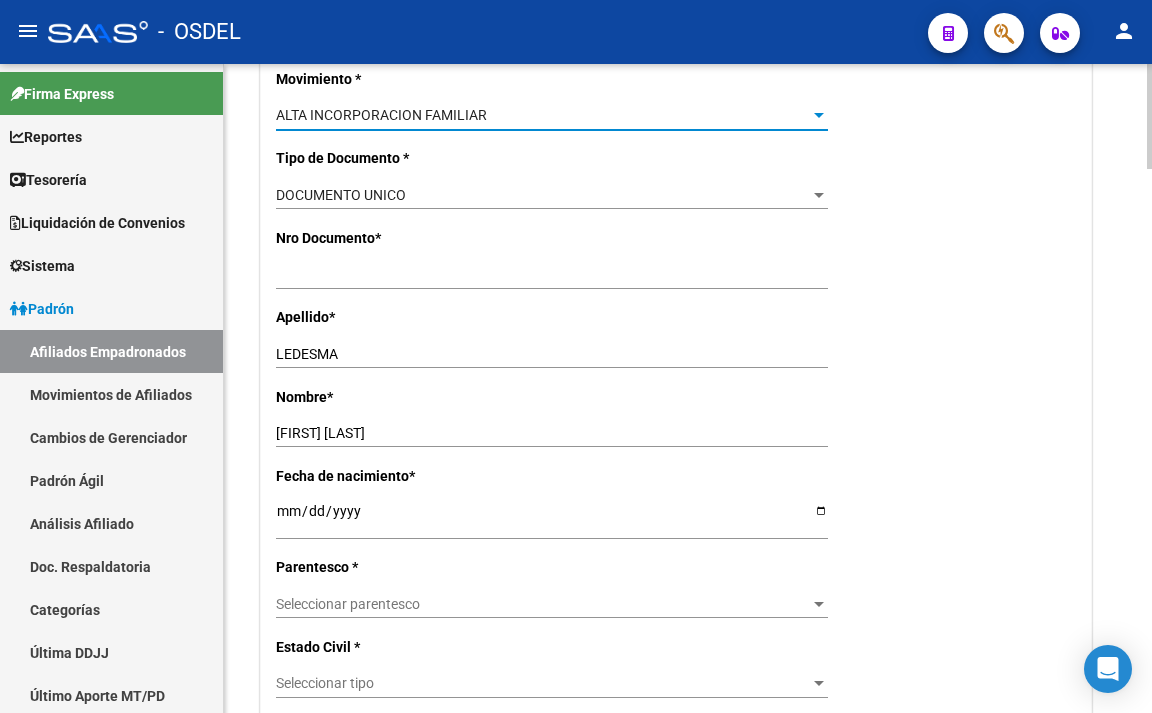 scroll, scrollTop: 600, scrollLeft: 0, axis: vertical 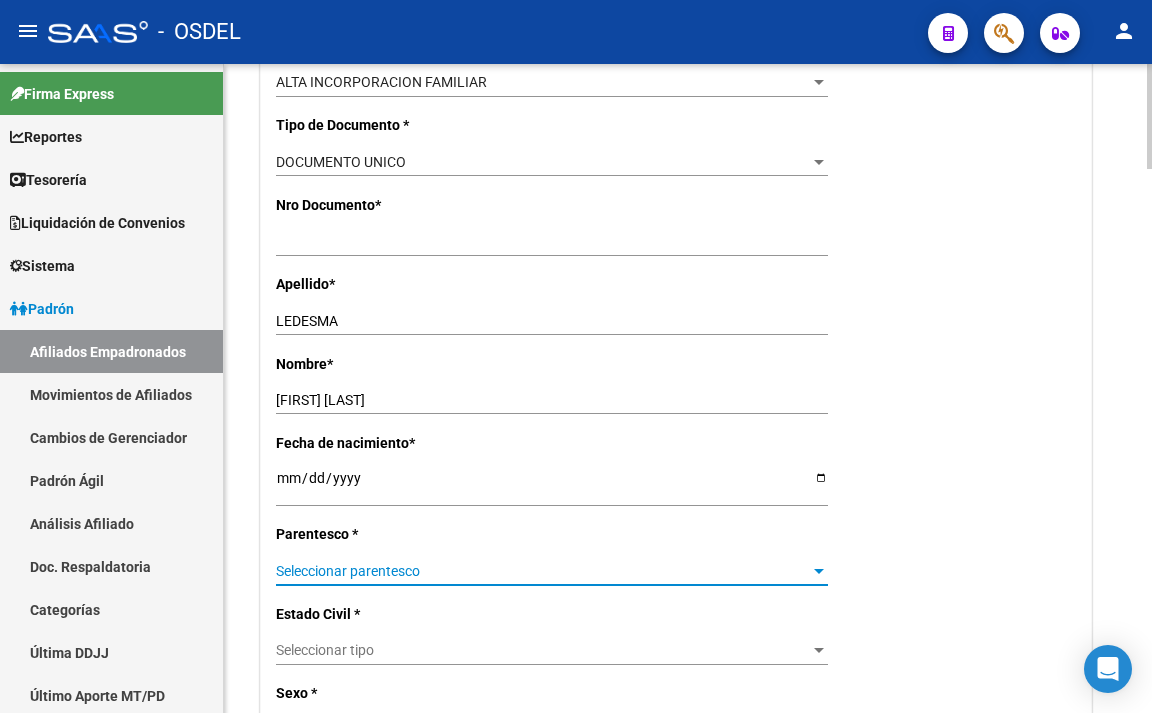 click on "Seleccionar parentesco" at bounding box center [543, 571] 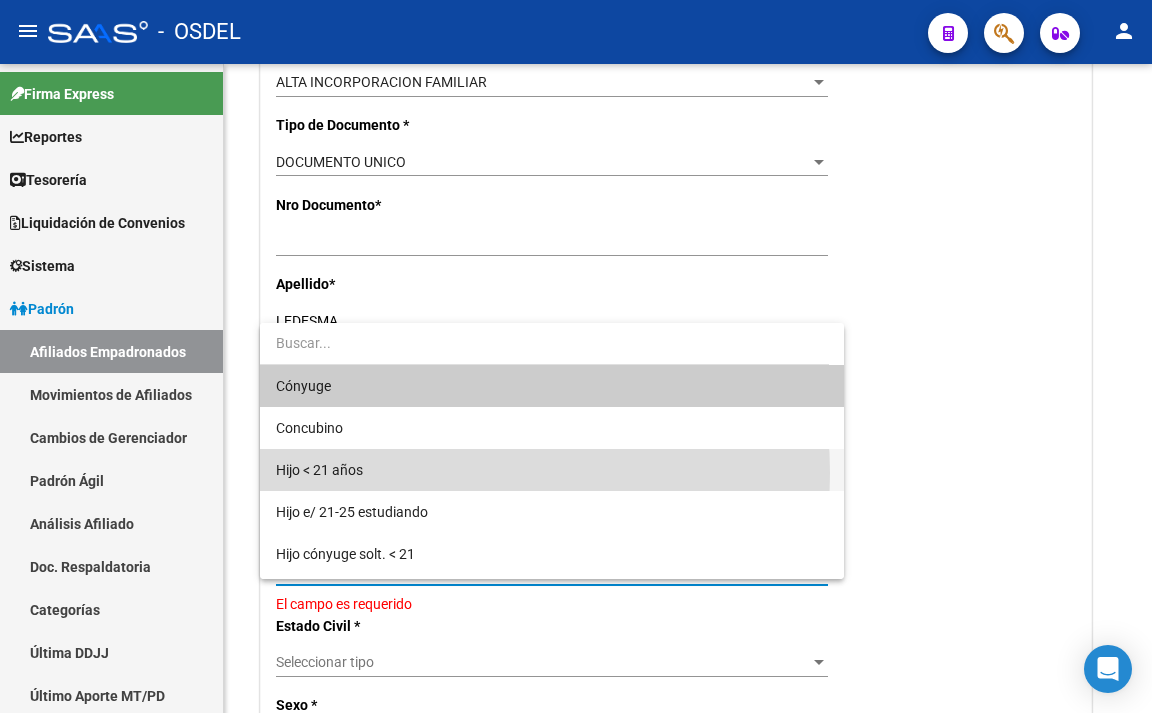 click on "Hijo < 21 años" at bounding box center (552, 470) 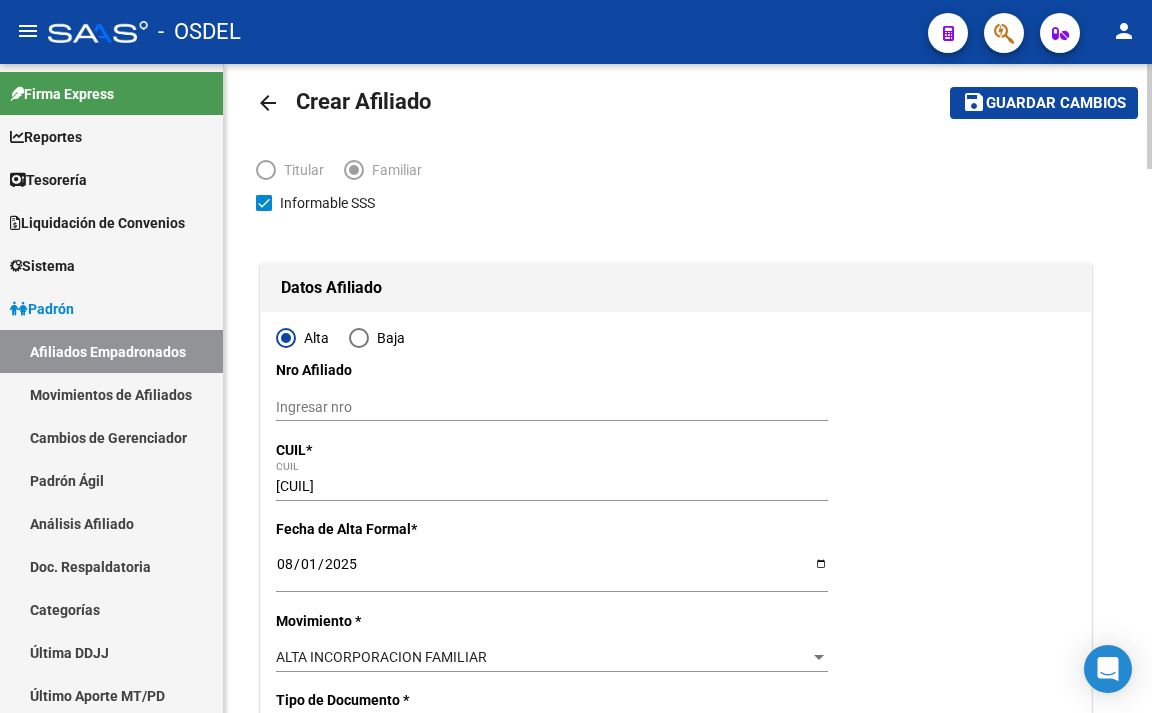 scroll, scrollTop: 0, scrollLeft: 0, axis: both 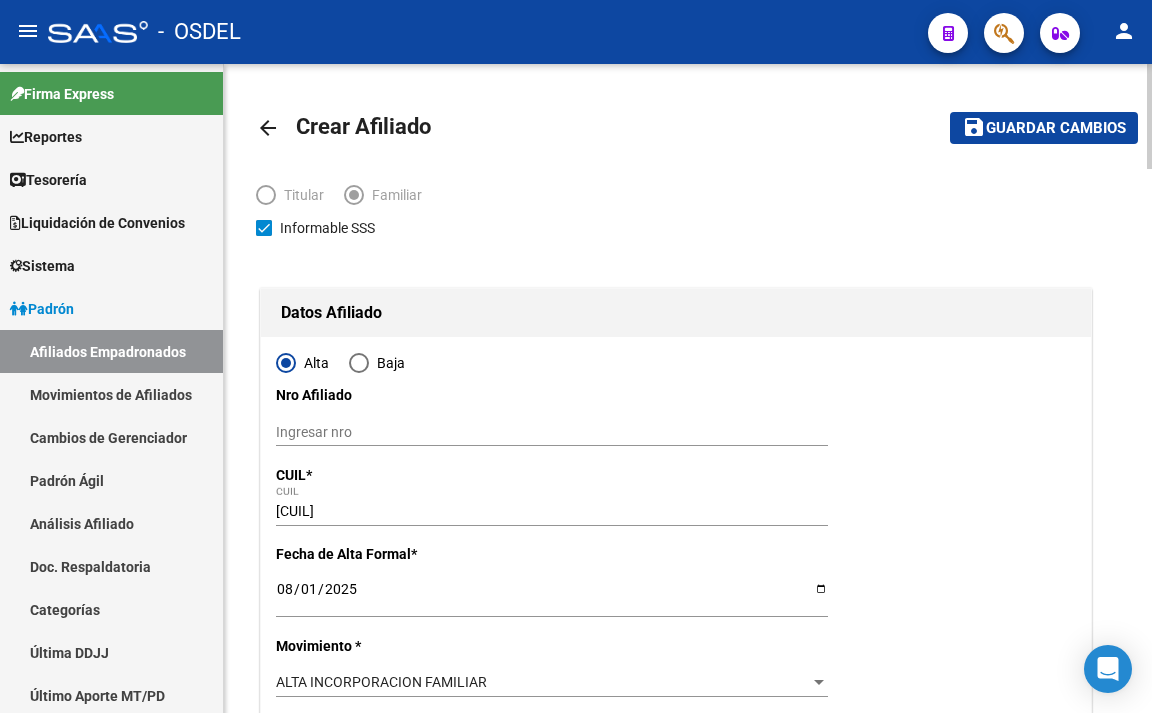 click on "save Guardar cambios" 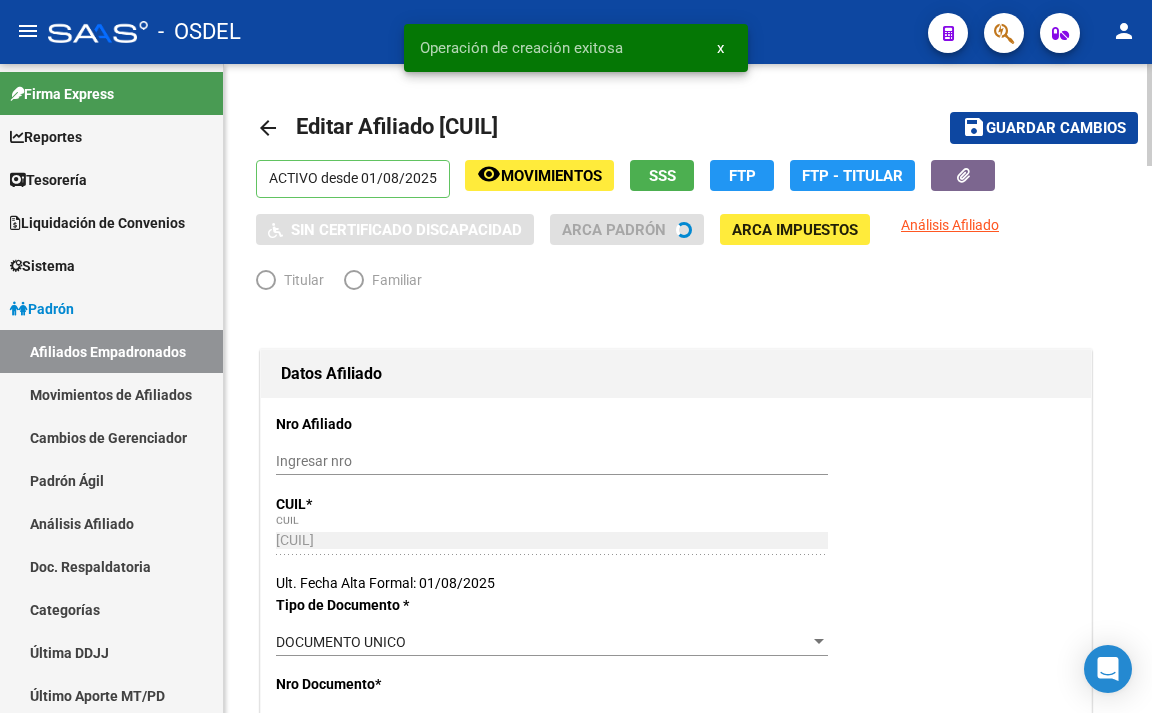 radio on "true" 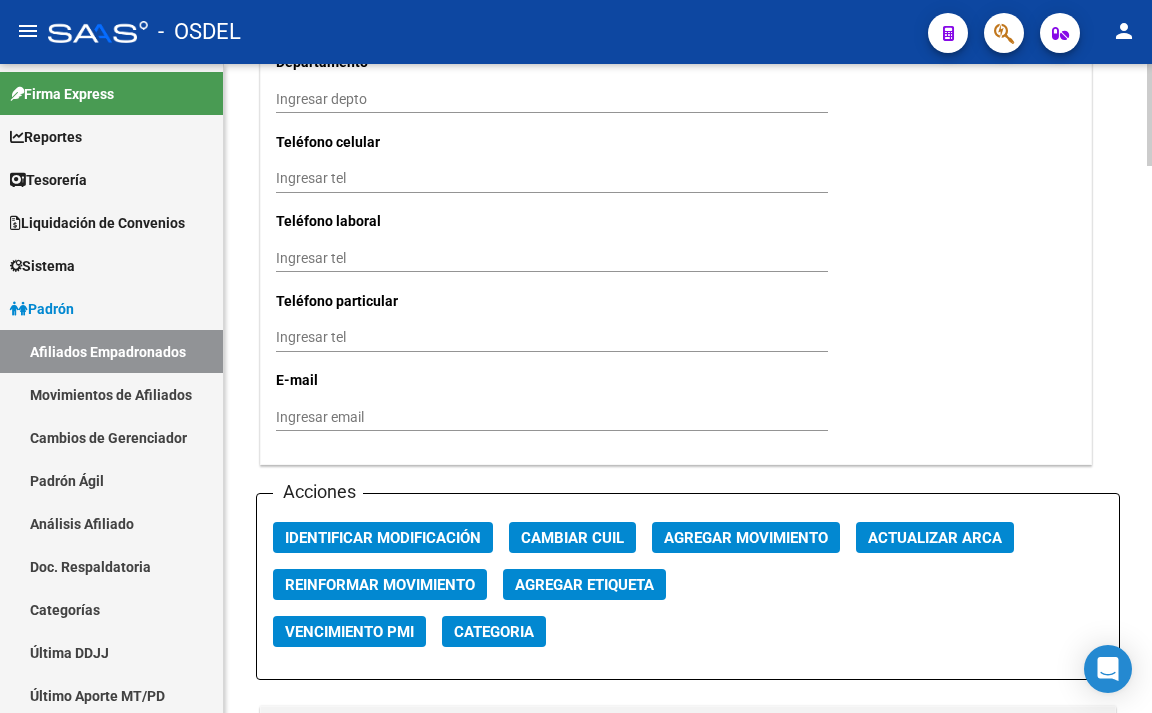 scroll, scrollTop: 2000, scrollLeft: 0, axis: vertical 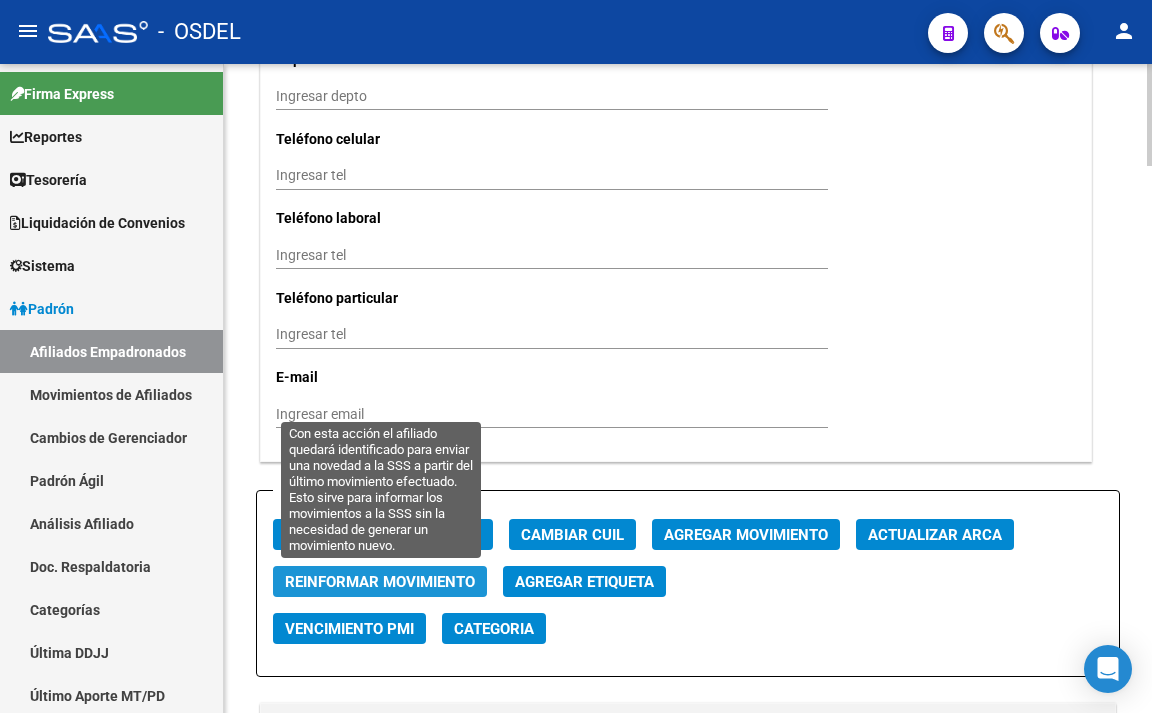 click on "Reinformar Movimiento" 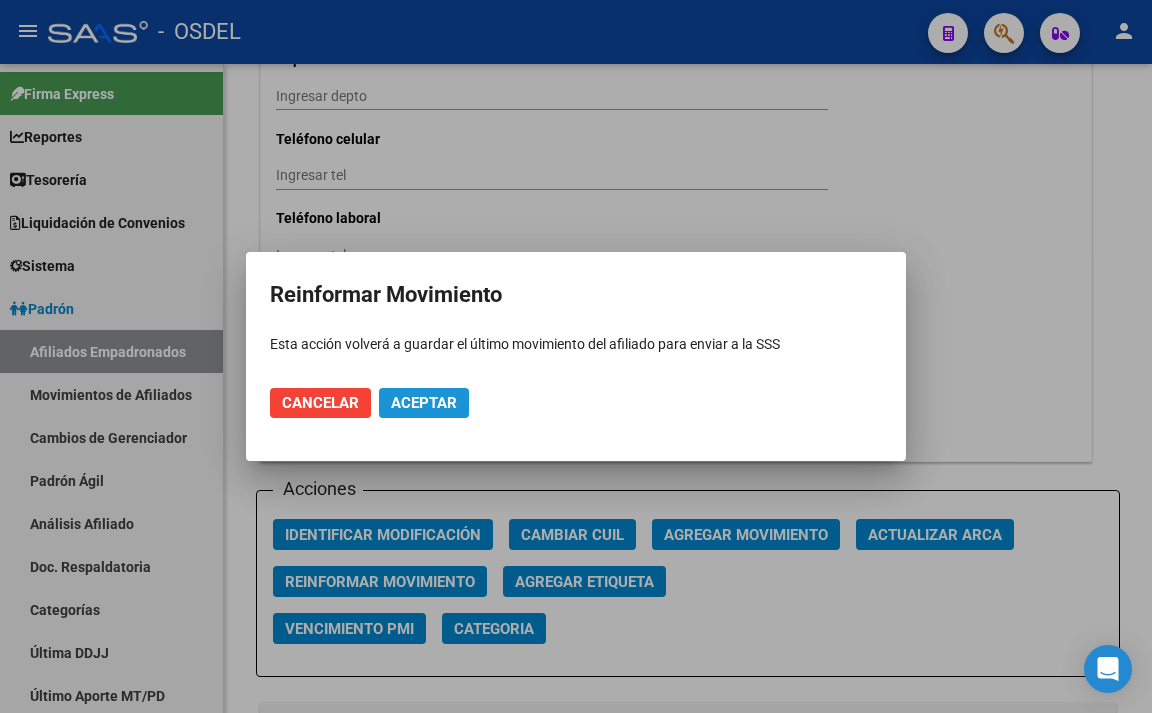 click on "Aceptar" at bounding box center (424, 403) 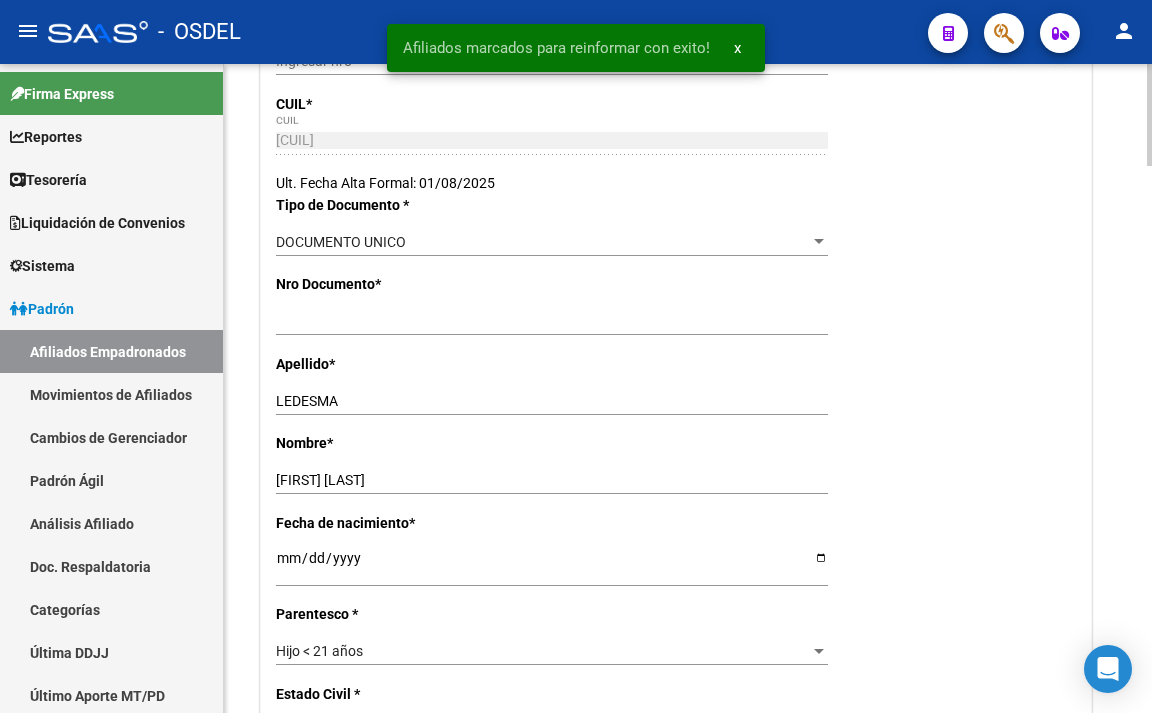 scroll, scrollTop: 0, scrollLeft: 0, axis: both 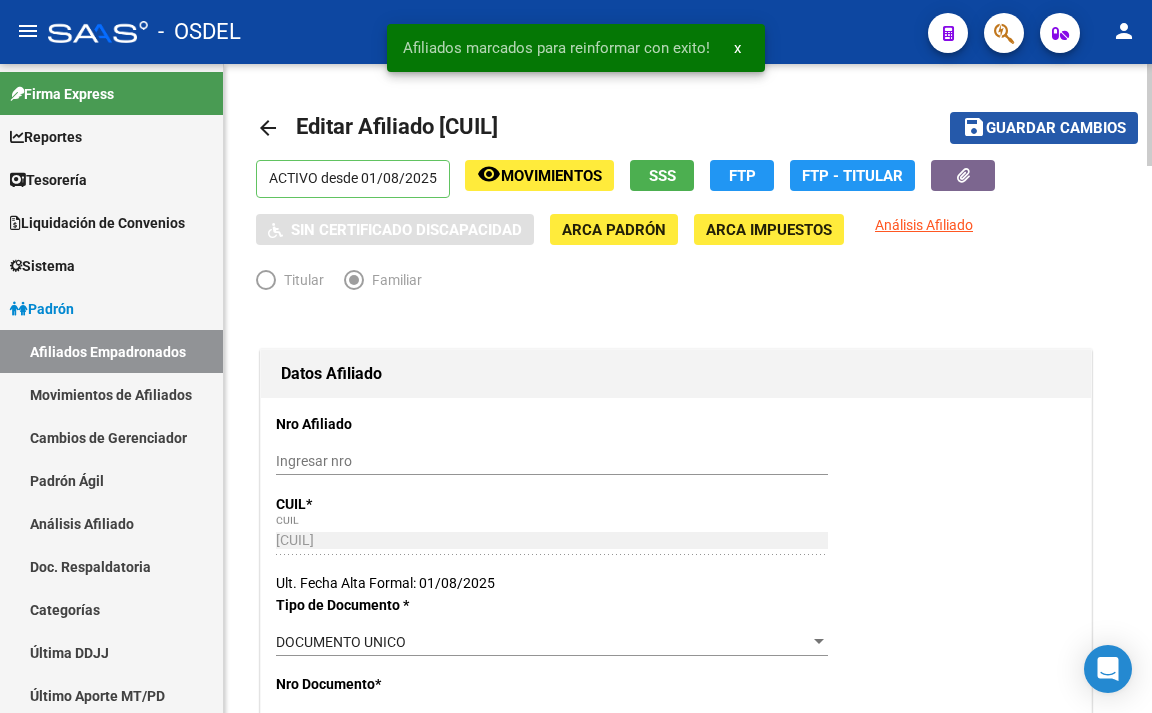 click on "save Guardar cambios" 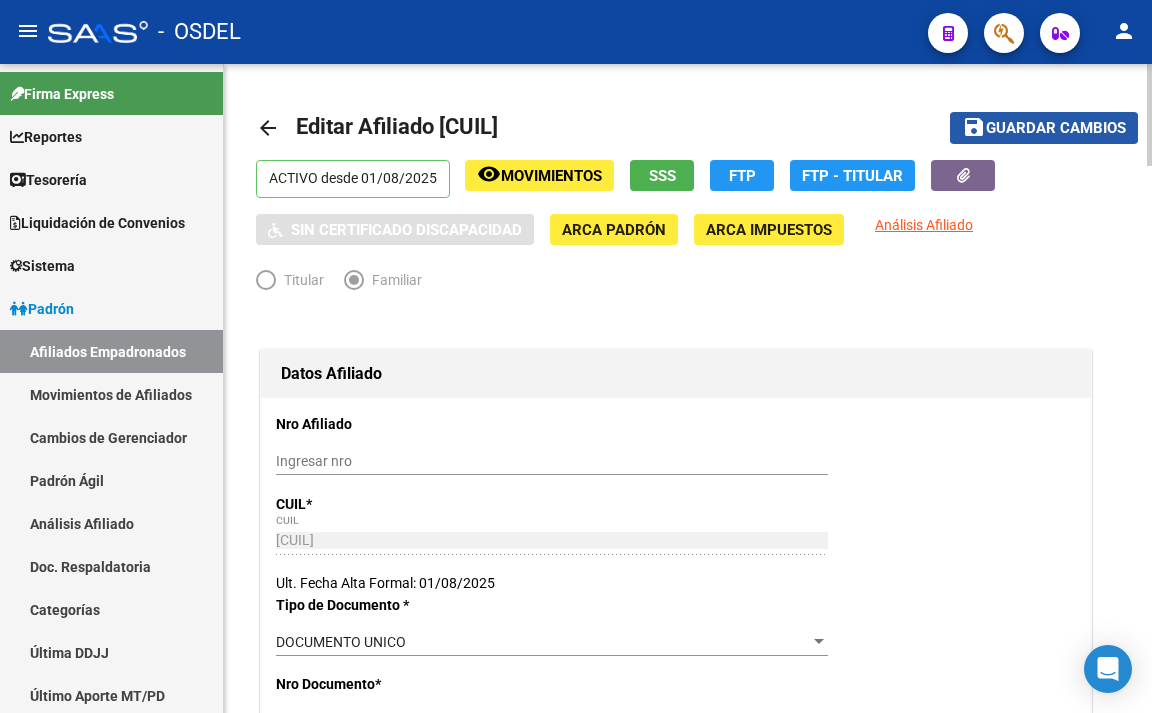 click on "Guardar cambios" 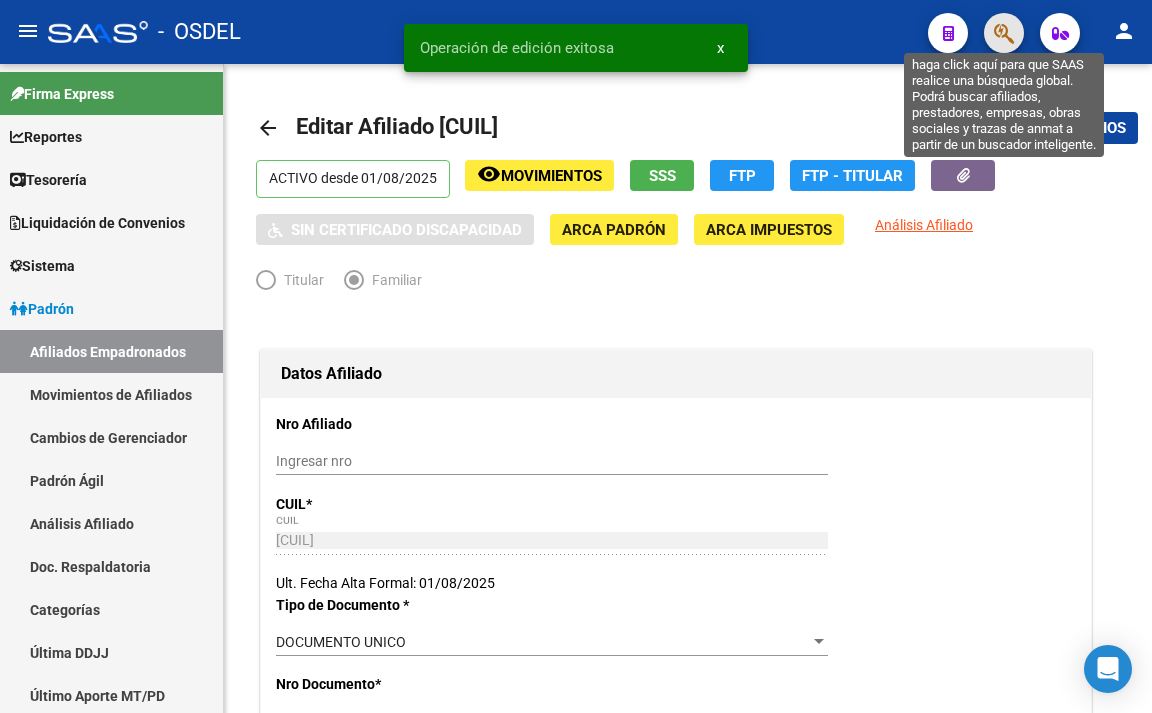click 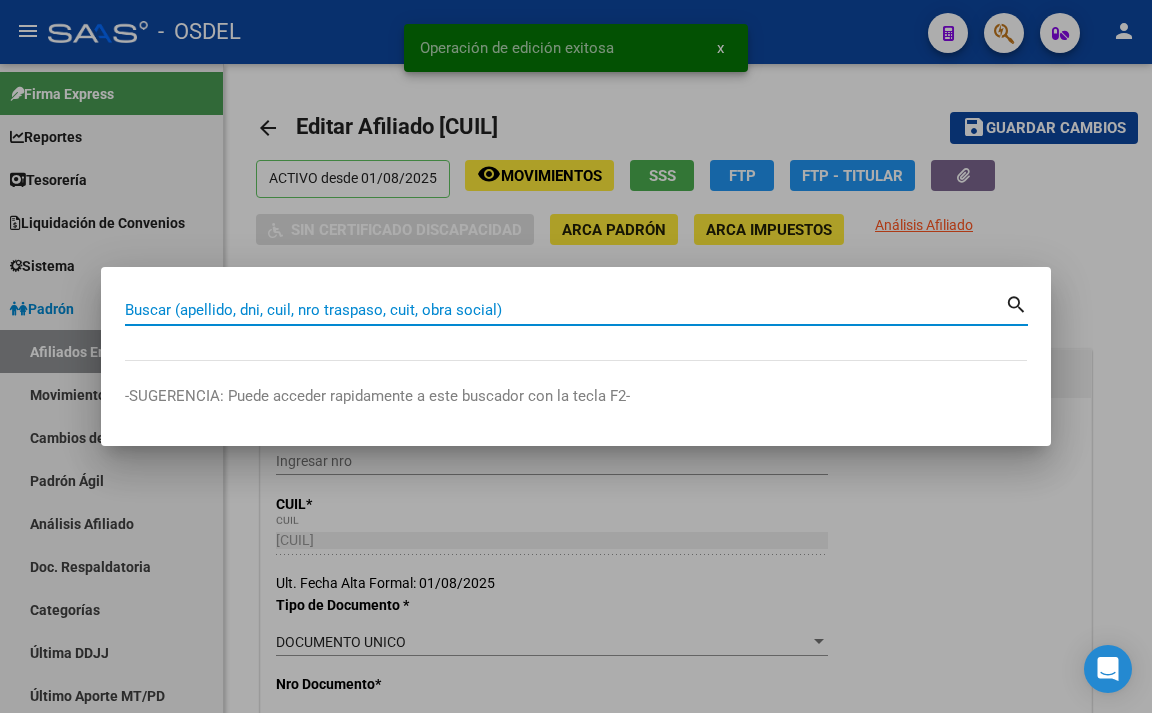 click on "Buscar (apellido, dni, cuil, nro traspaso, cuit, obra social)" at bounding box center [565, 310] 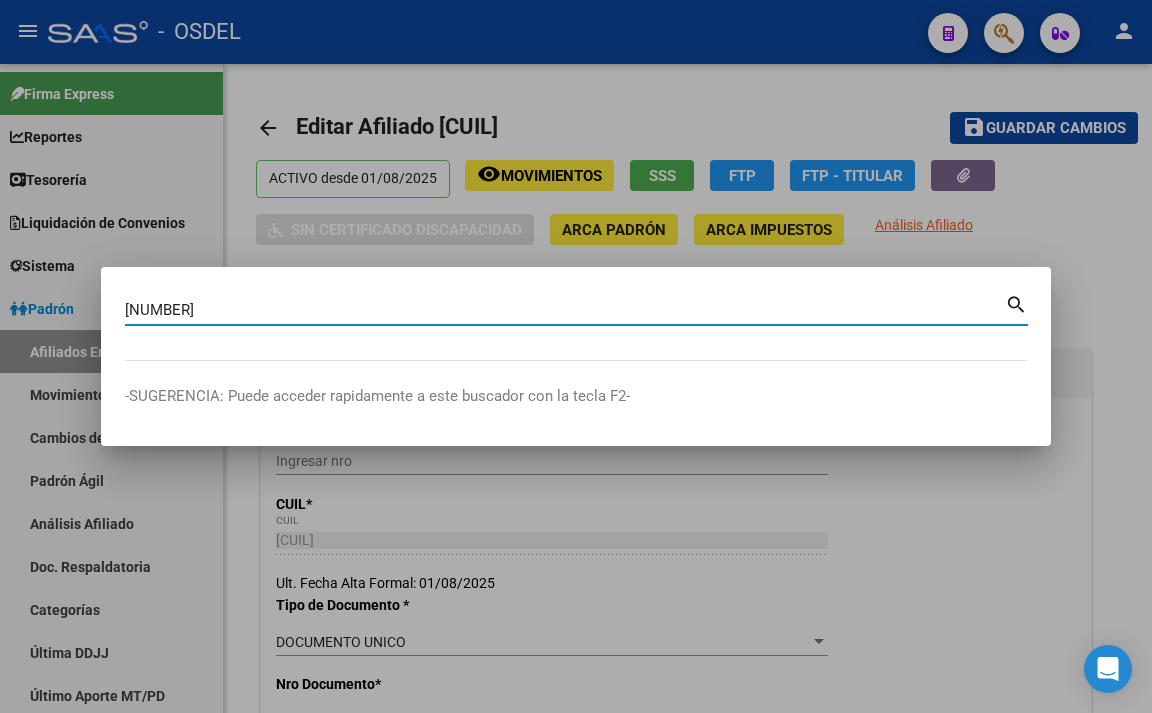 type on "[NUMBER]" 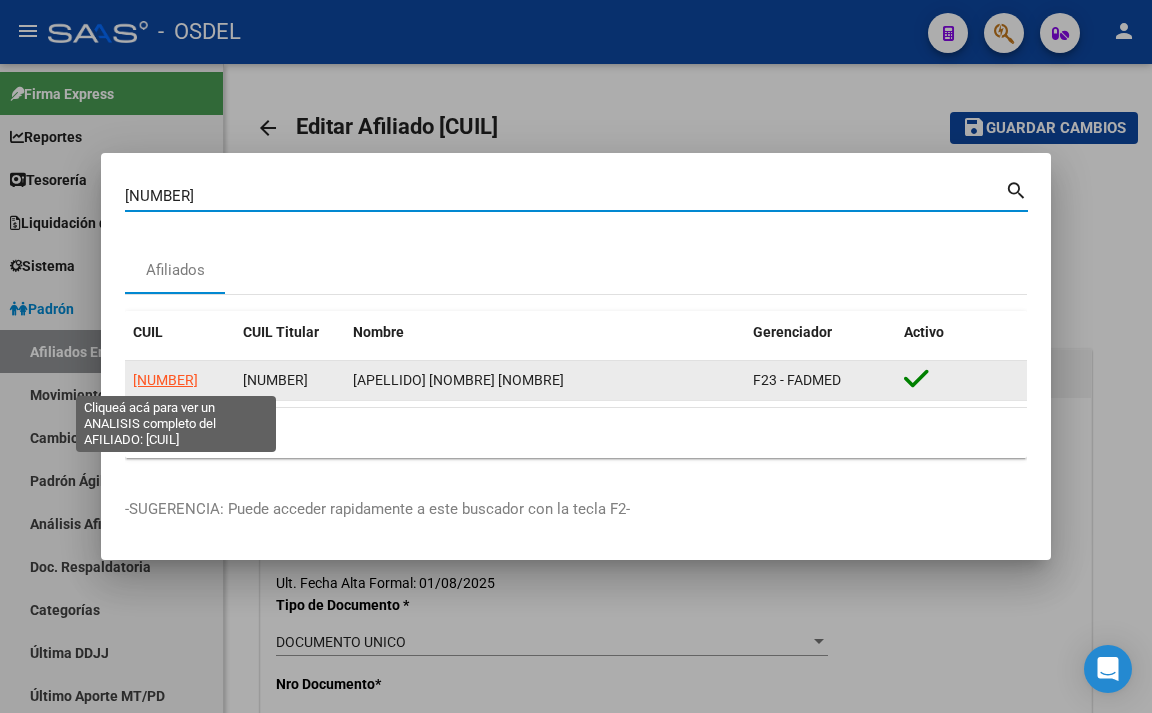 click on "[NUMBER]" 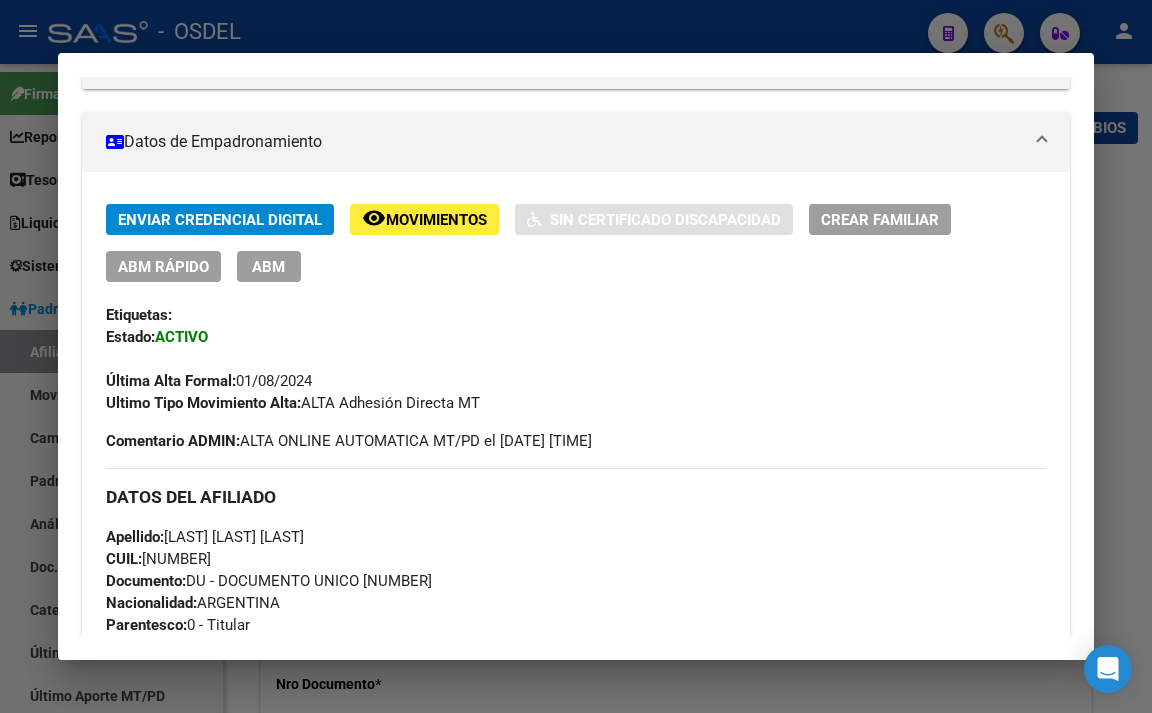 scroll, scrollTop: 300, scrollLeft: 0, axis: vertical 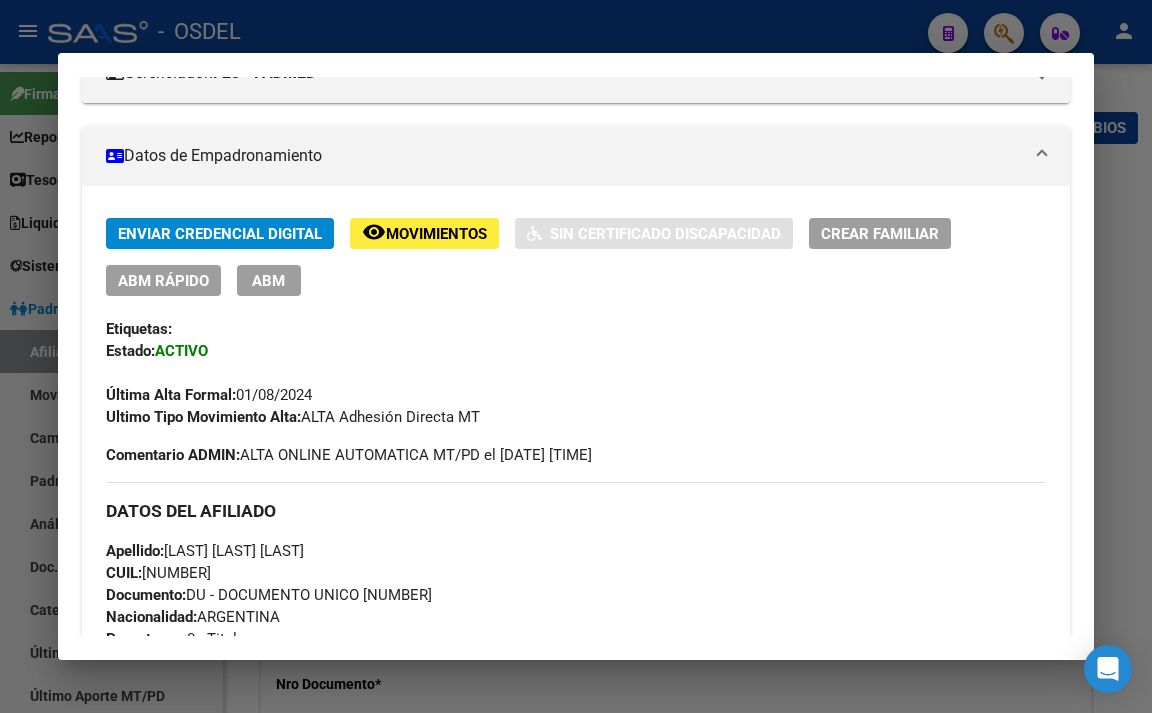 click on "ABM" at bounding box center (269, 280) 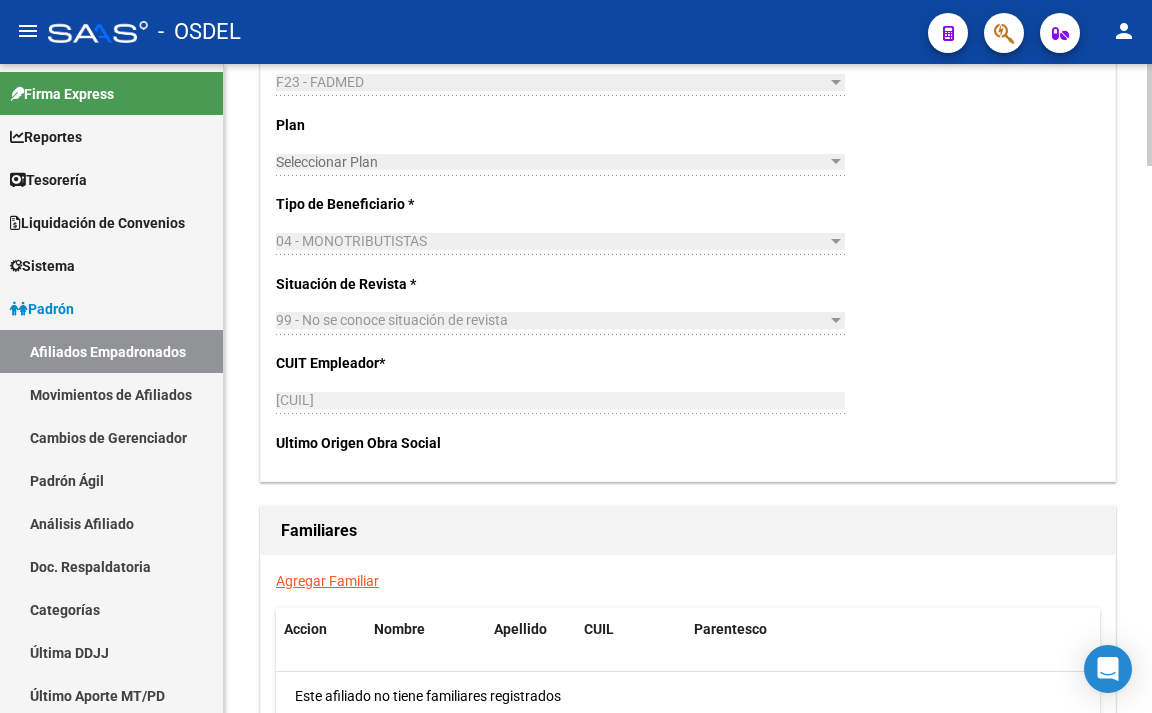scroll, scrollTop: 3100, scrollLeft: 0, axis: vertical 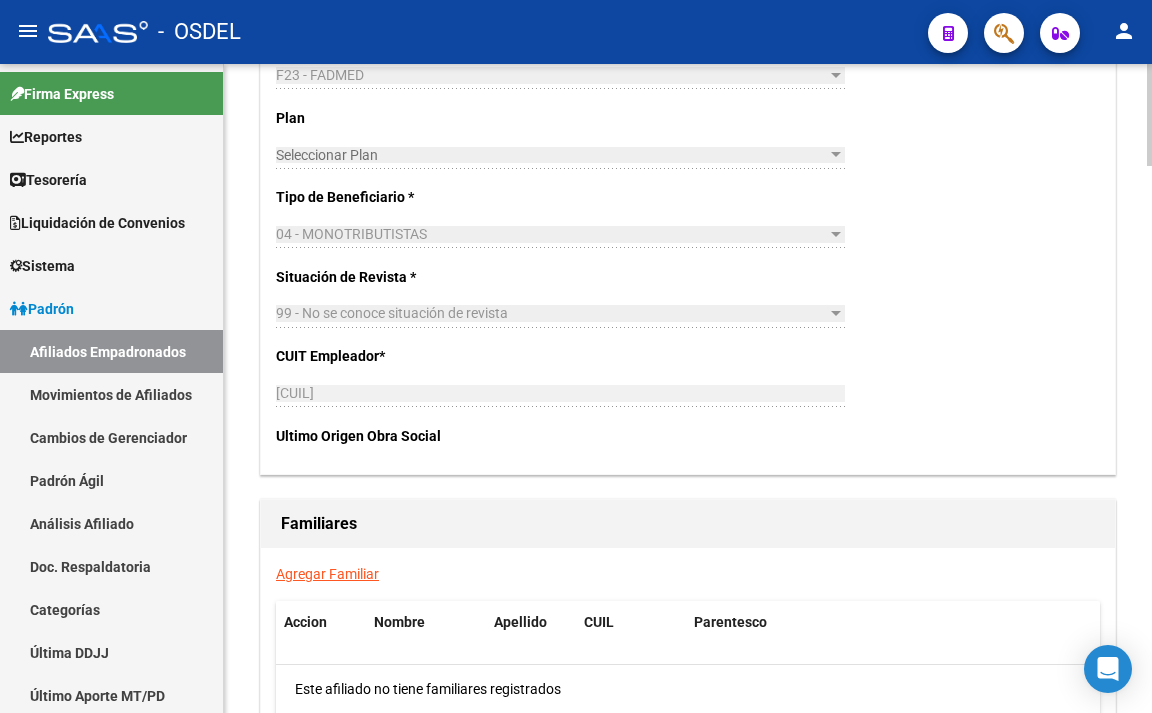click on "Agregar Familiar" 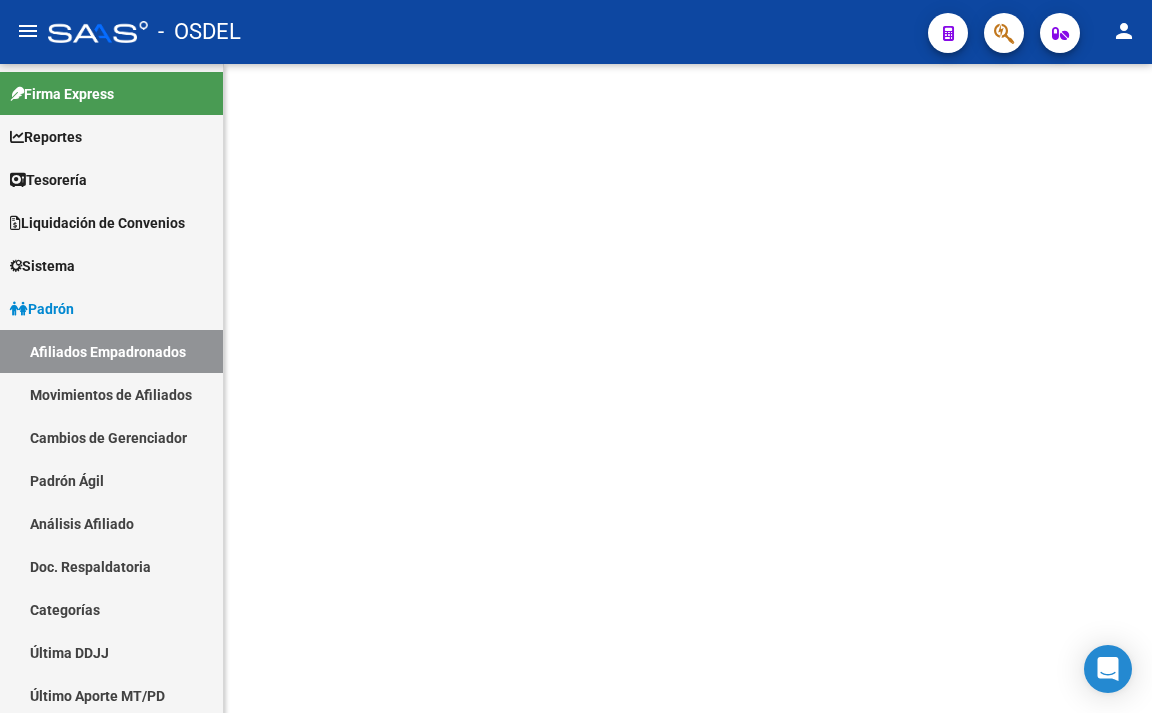 scroll, scrollTop: 0, scrollLeft: 0, axis: both 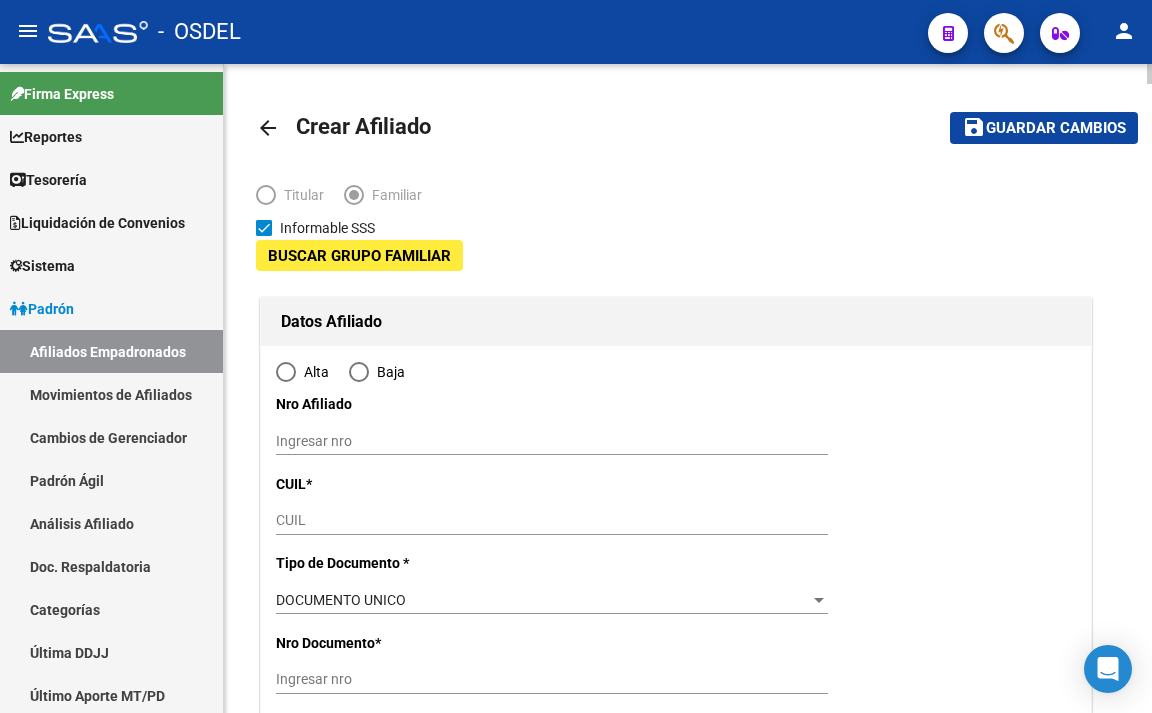 type on "[CUIL]" 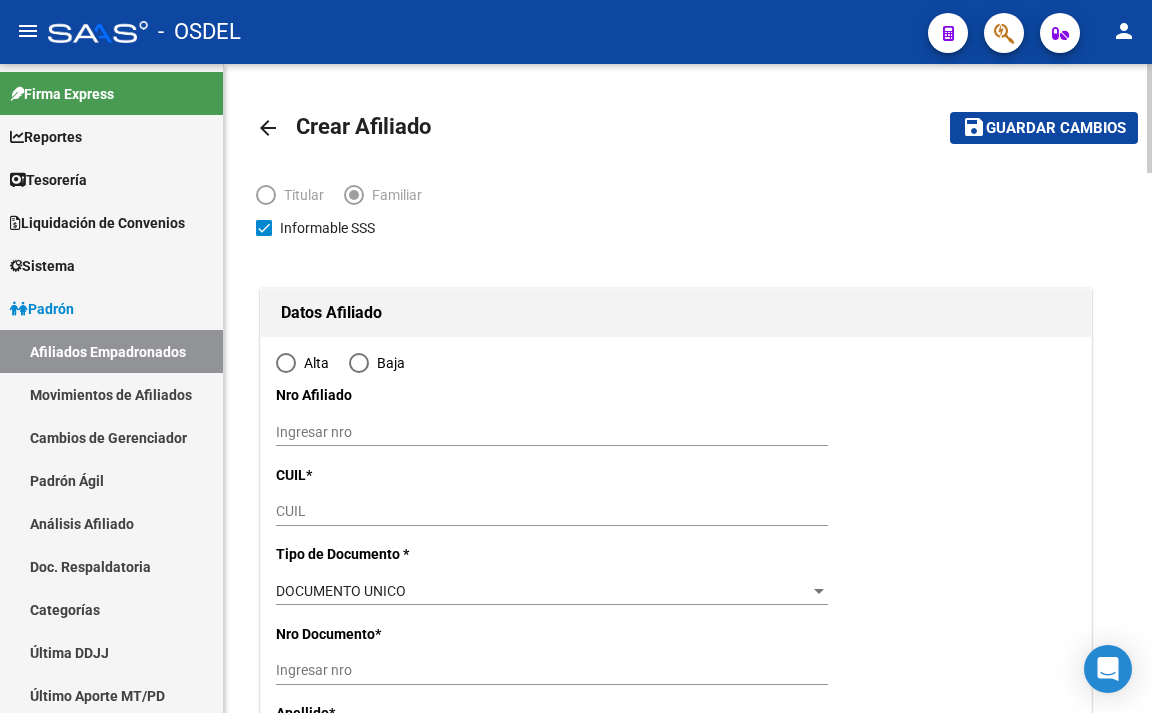 type on "GONZALEZ CATAN" 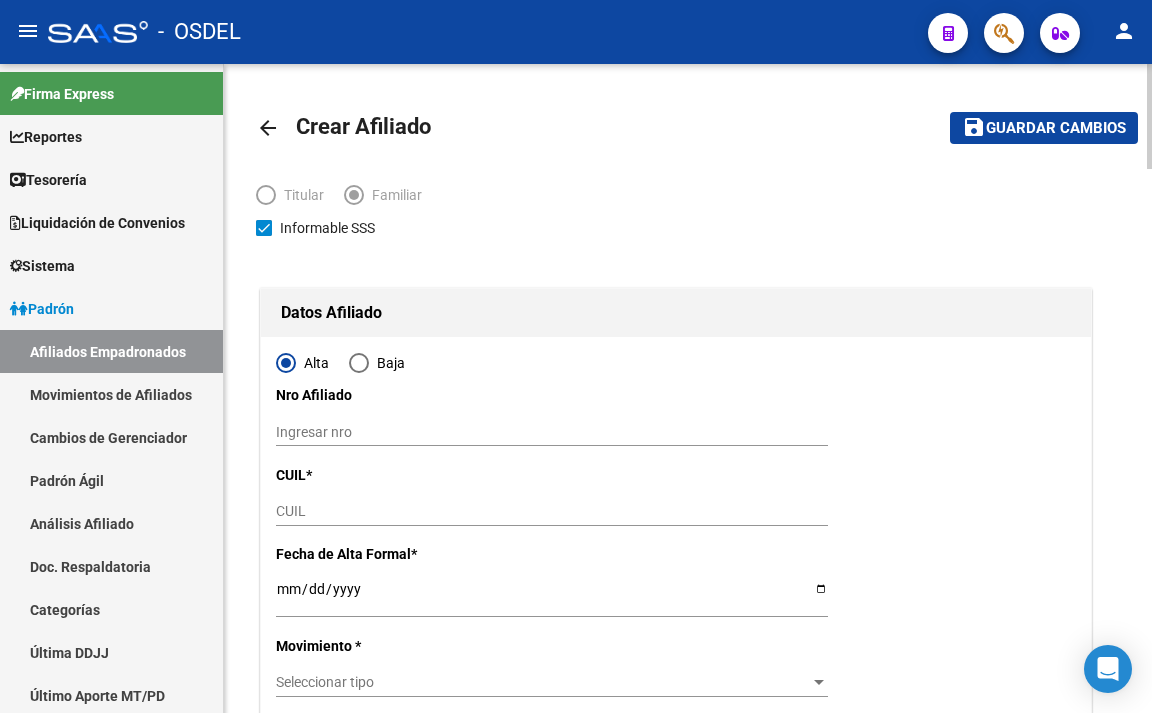 type on "[CUIL]" 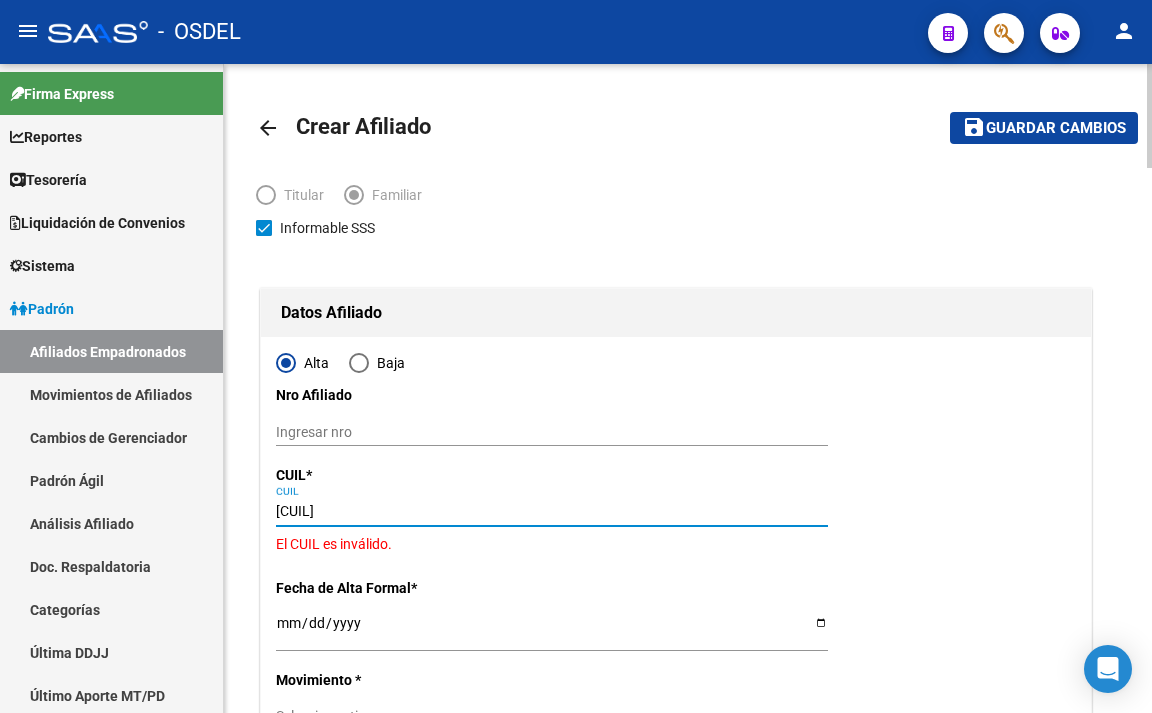 type on "[CUIL]" 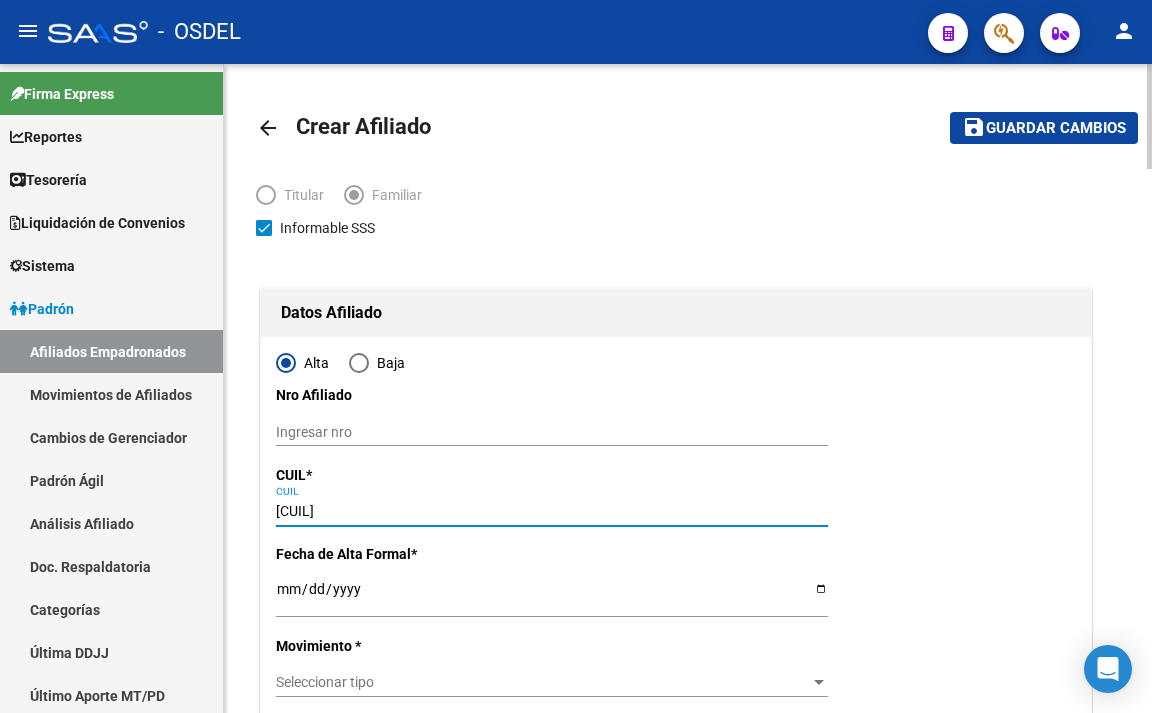 type on "[CUIL]" 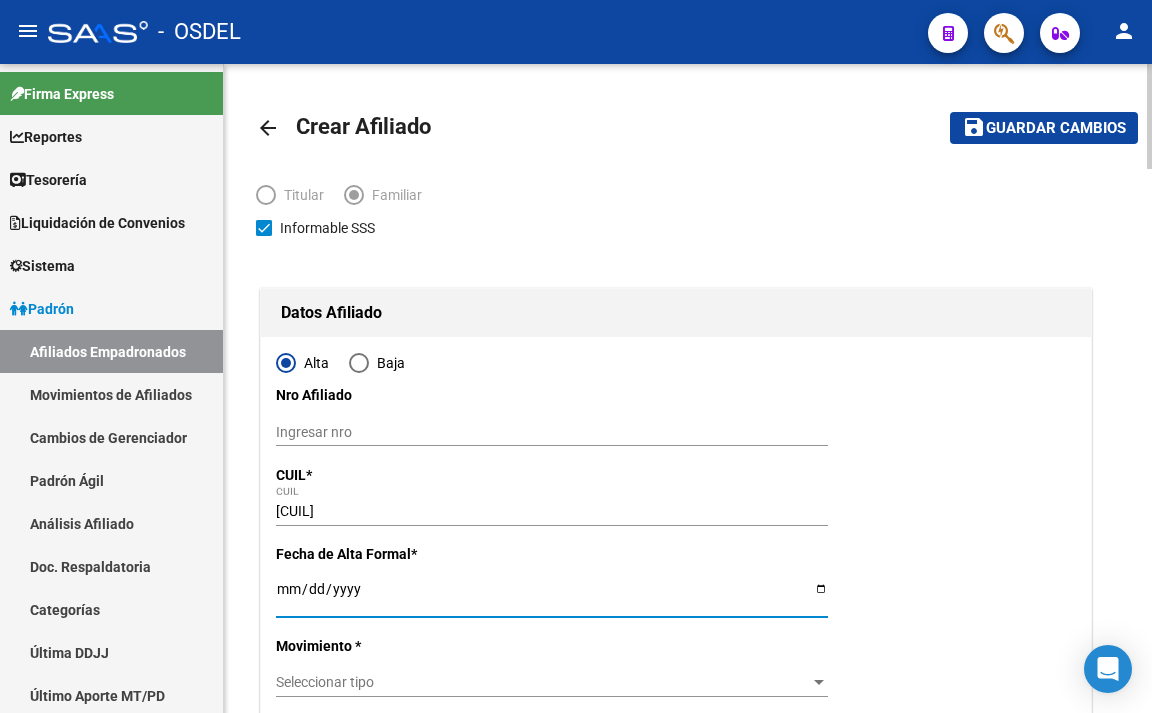 click on "Ingresar fecha" at bounding box center [552, 596] 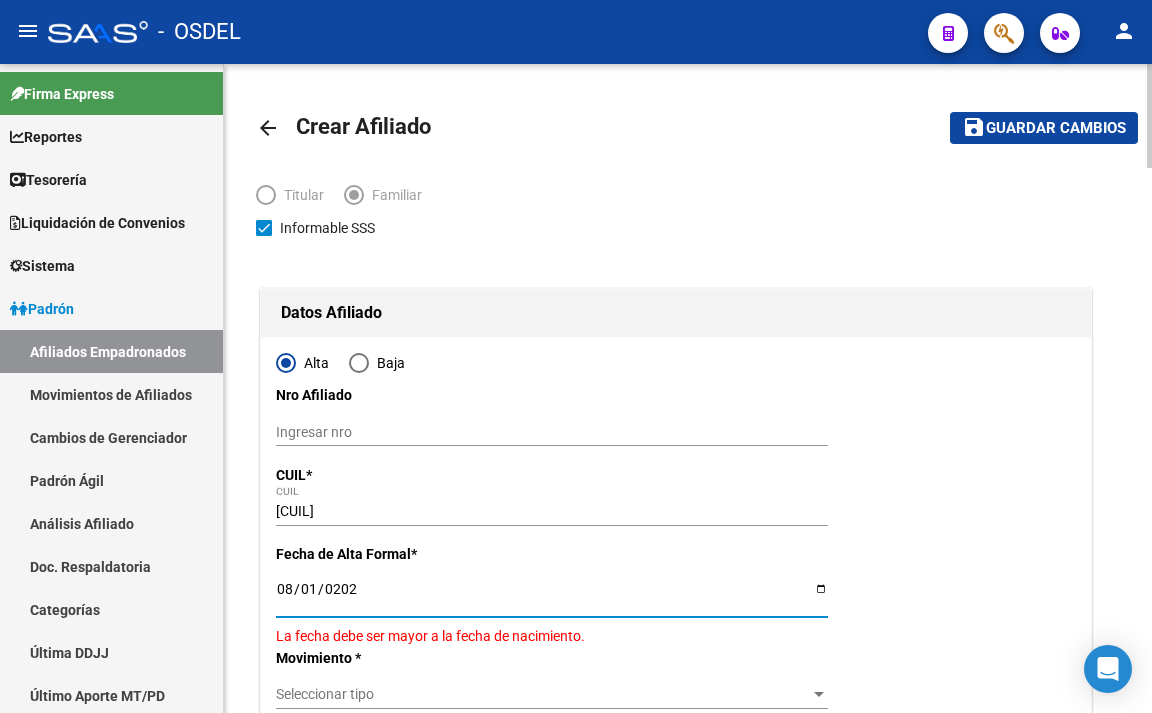 type on "2025-08-01" 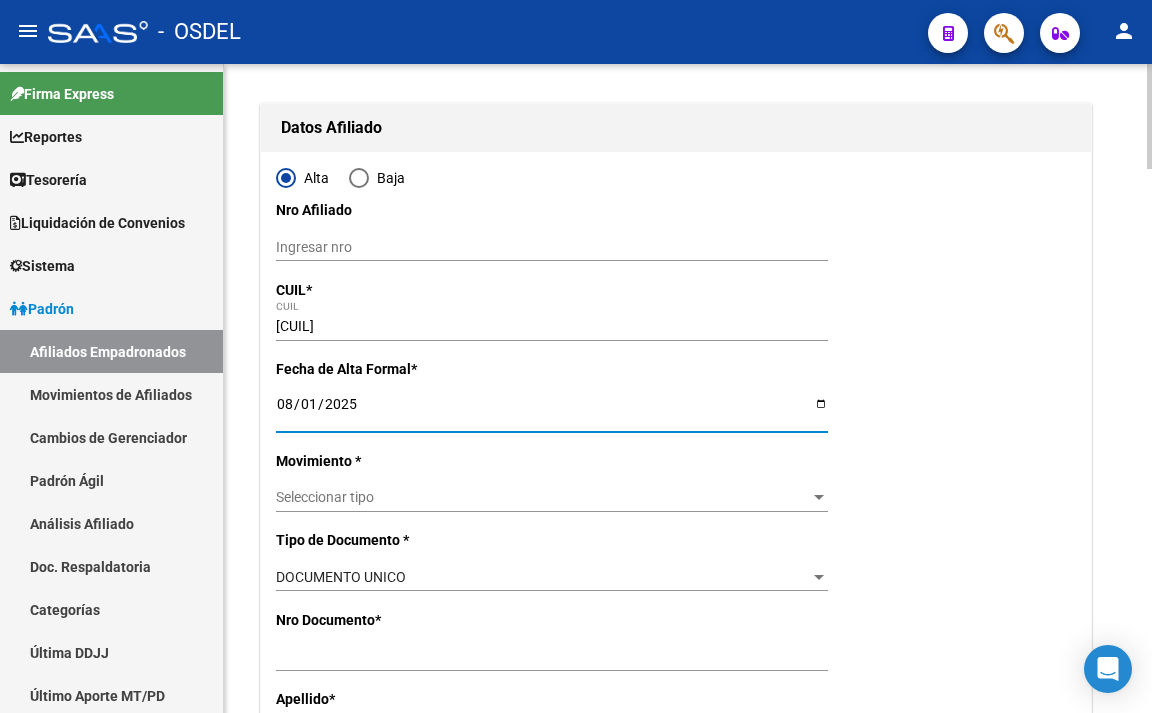 scroll, scrollTop: 200, scrollLeft: 0, axis: vertical 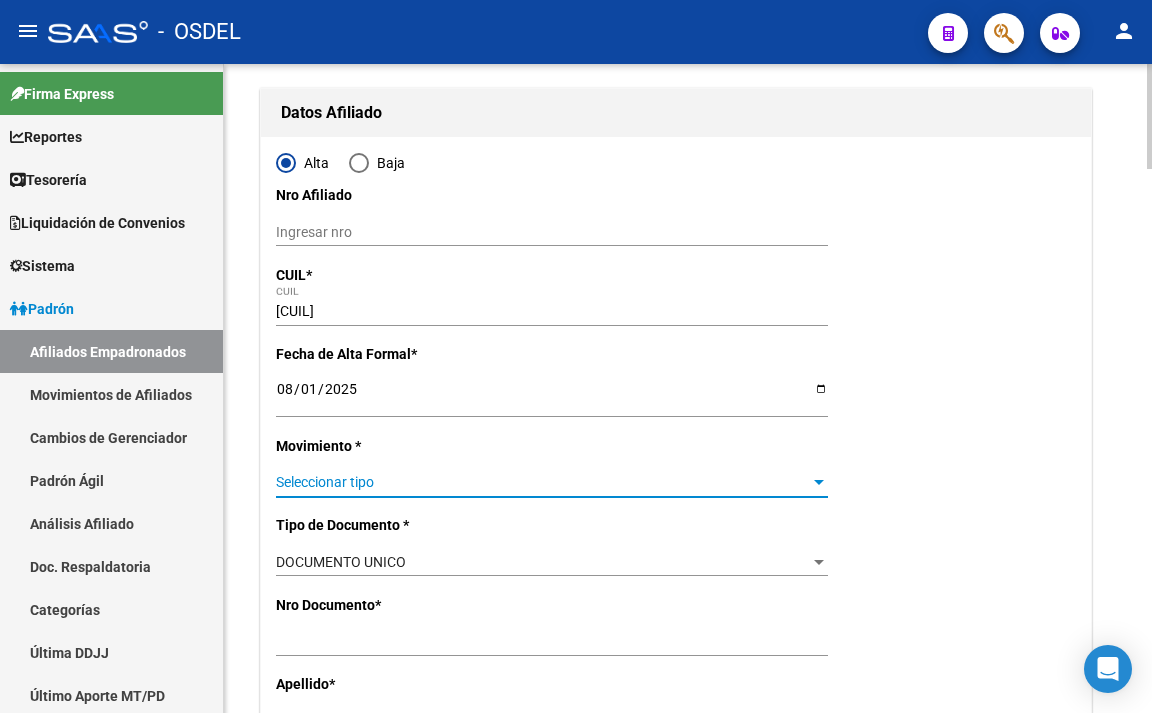 click on "Seleccionar tipo" at bounding box center [543, 482] 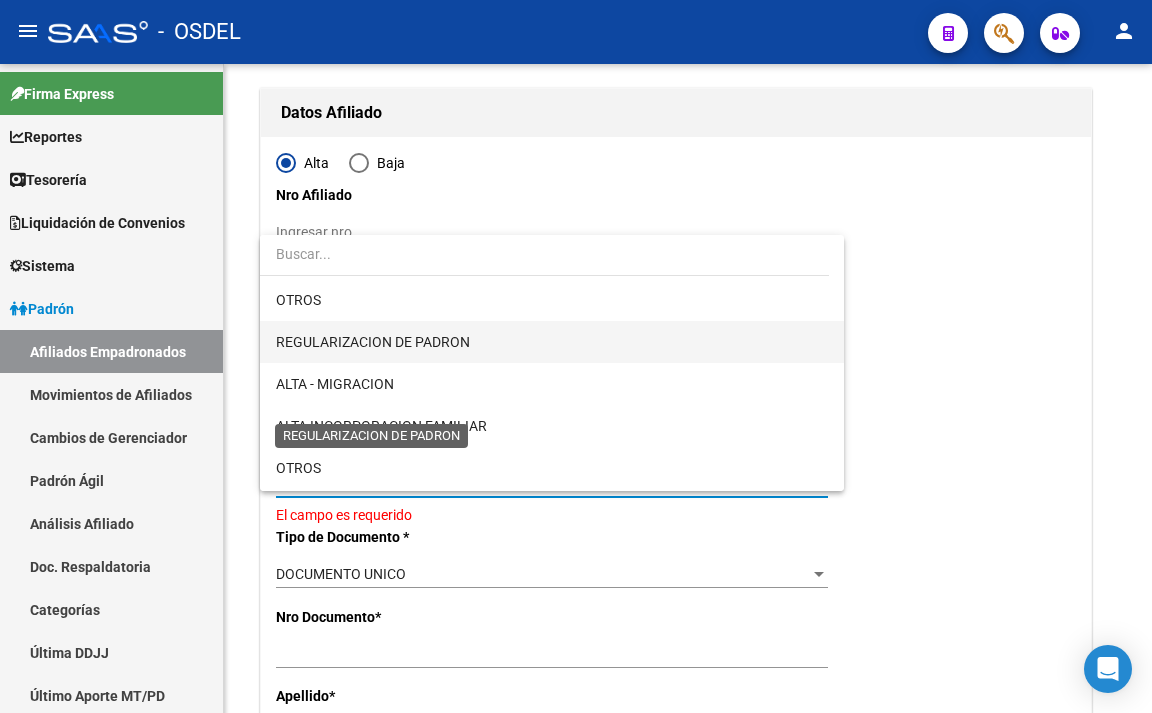 scroll, scrollTop: 200, scrollLeft: 0, axis: vertical 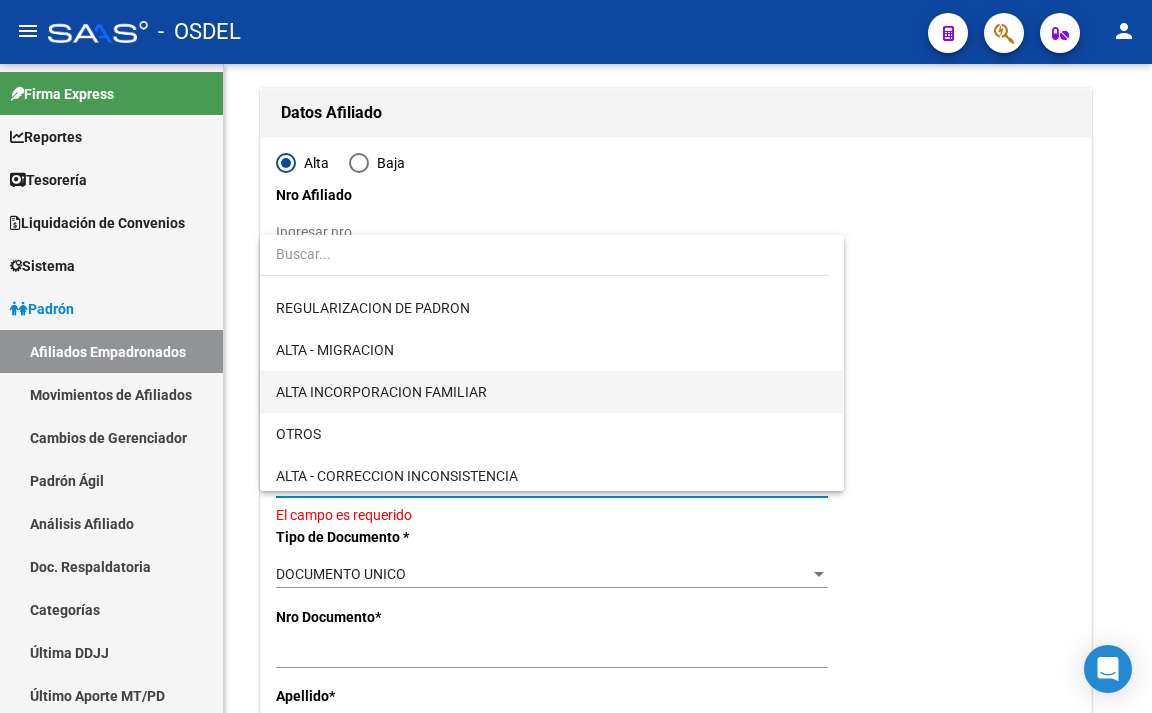 click on "ALTA INCORPORACION FAMILIAR" at bounding box center [552, 392] 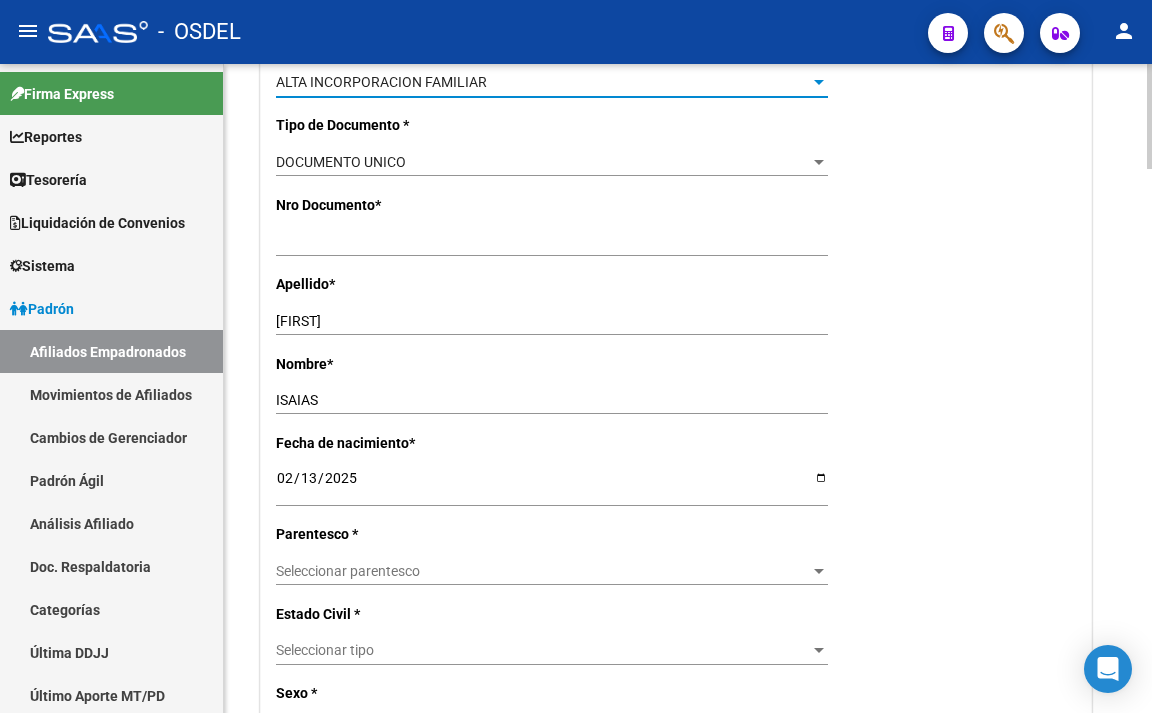 scroll, scrollTop: 700, scrollLeft: 0, axis: vertical 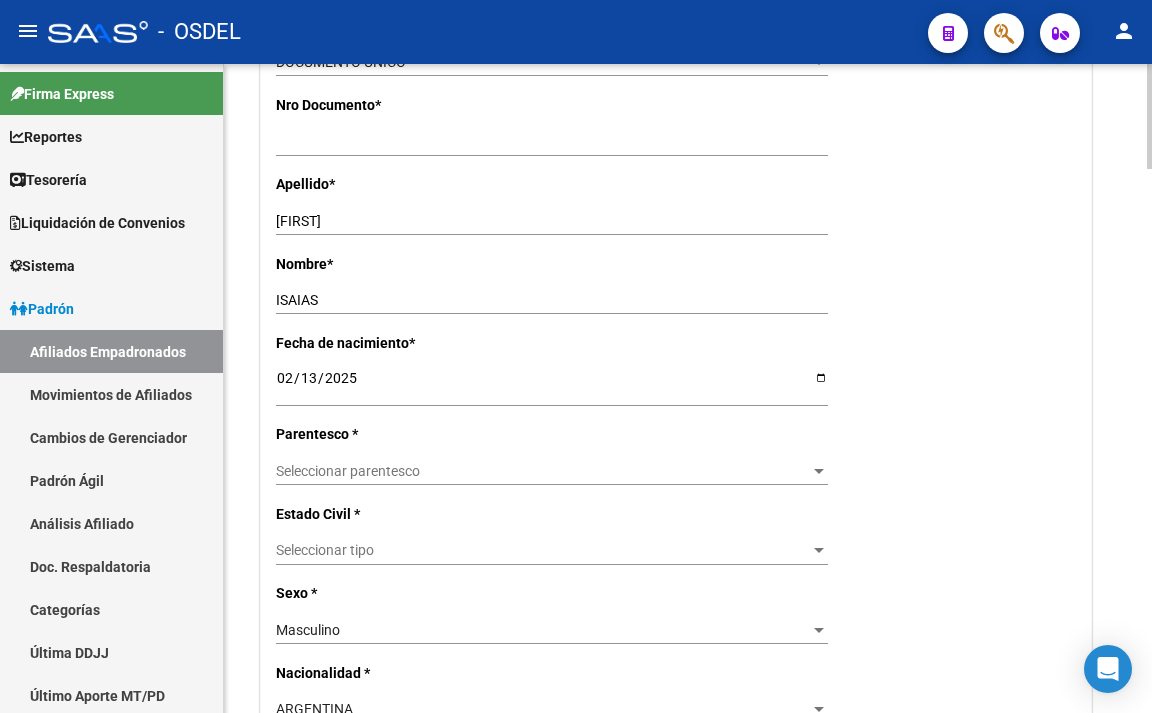 click on "Seleccionar parentesco" at bounding box center [543, 471] 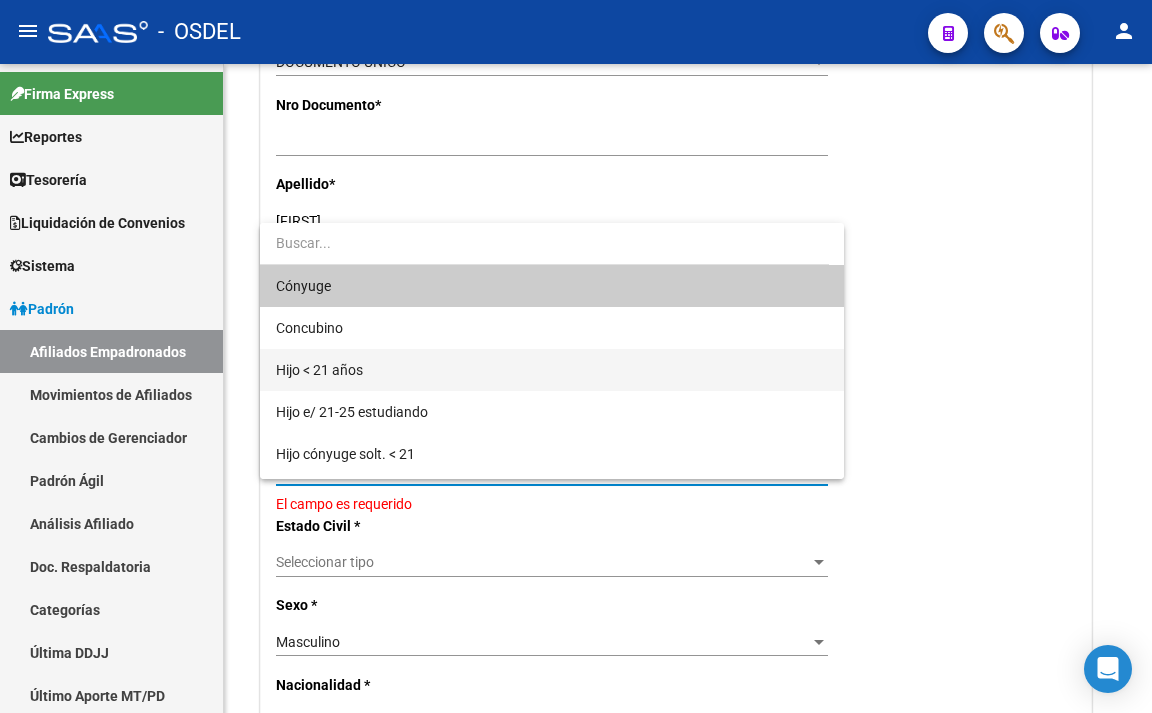 click on "Hijo < 21 años" at bounding box center (552, 370) 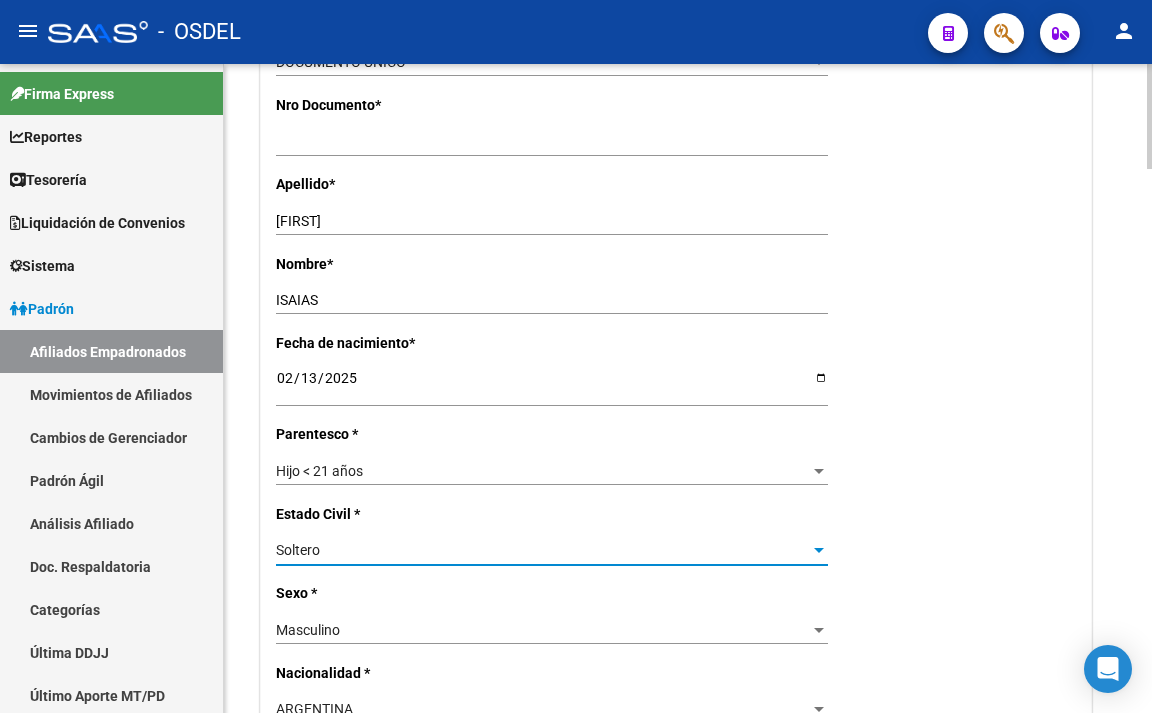 click on "Soltero" at bounding box center [543, 550] 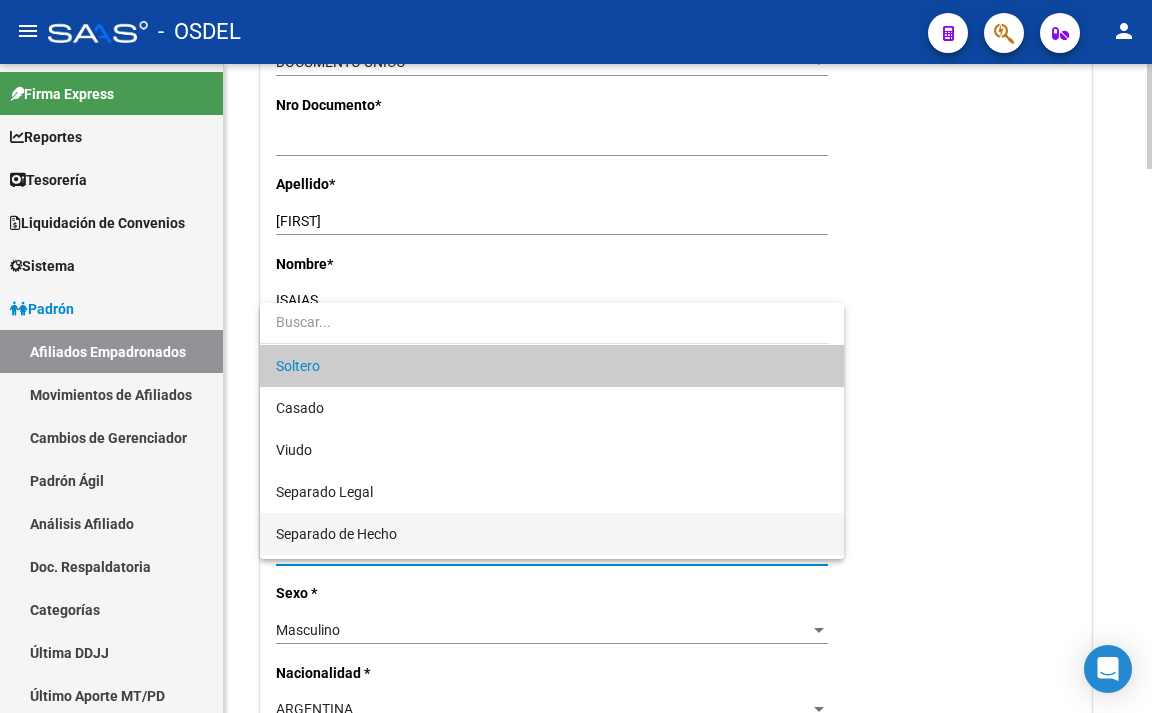 click on "Separado de Hecho" at bounding box center [552, 534] 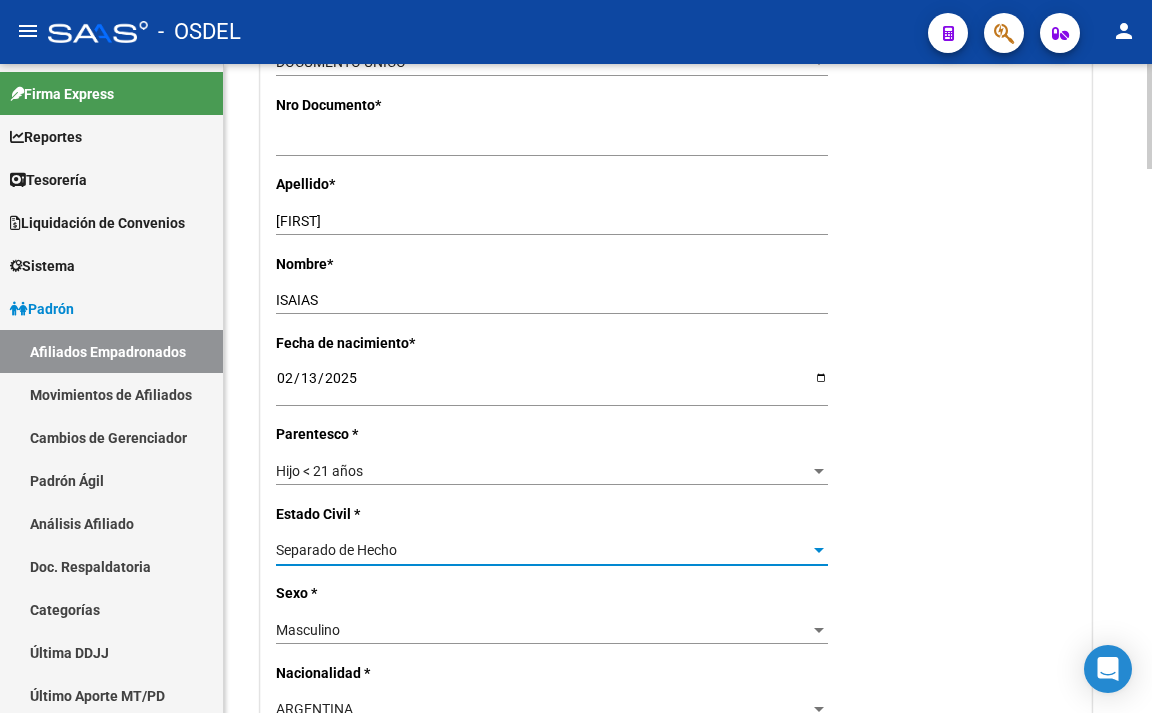 click on "Separado de Hecho" at bounding box center [543, 550] 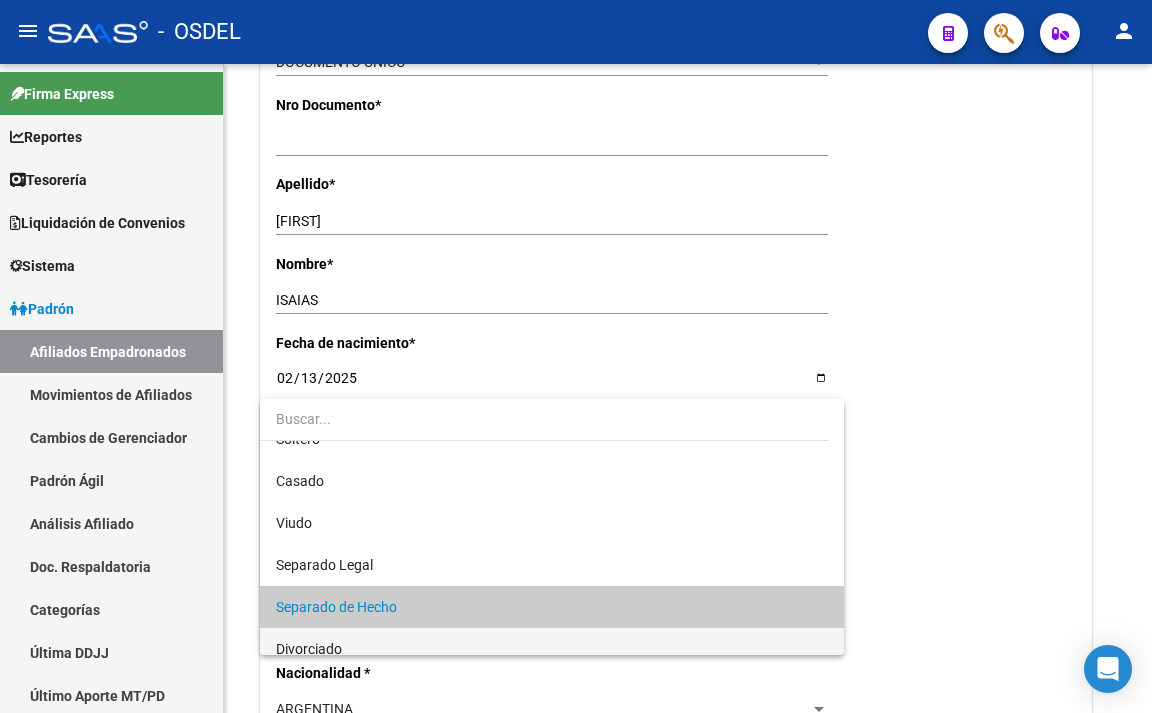 scroll, scrollTop: 0, scrollLeft: 0, axis: both 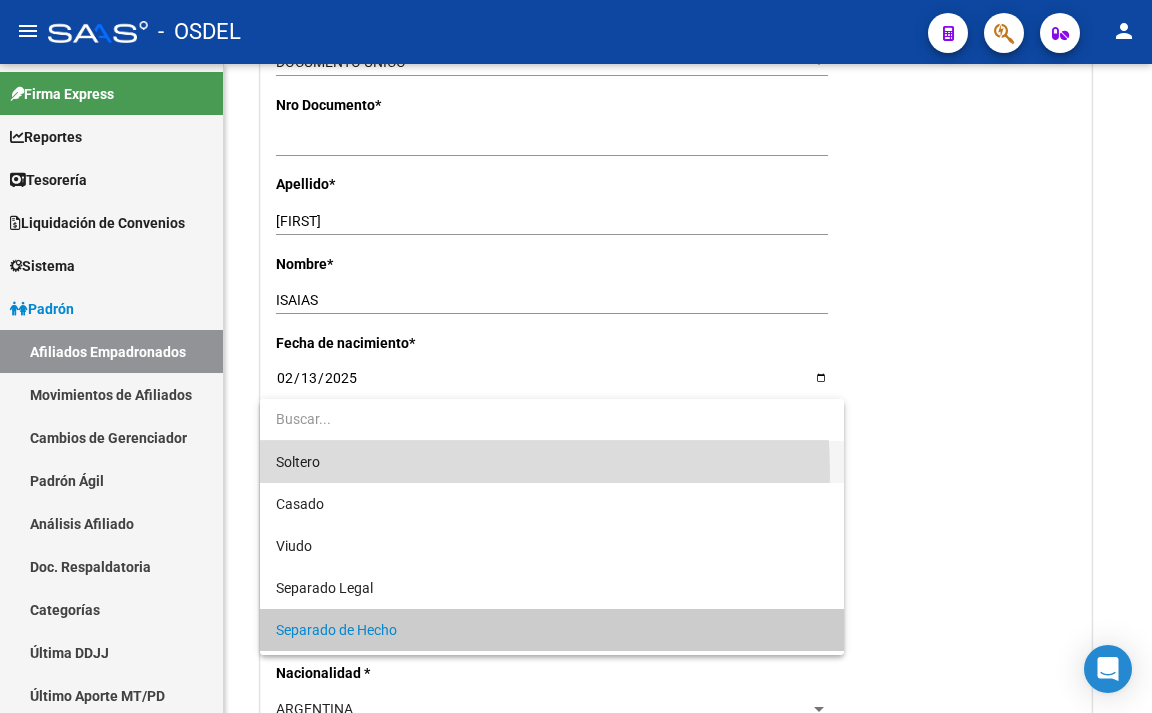 click on "Soltero" at bounding box center (552, 462) 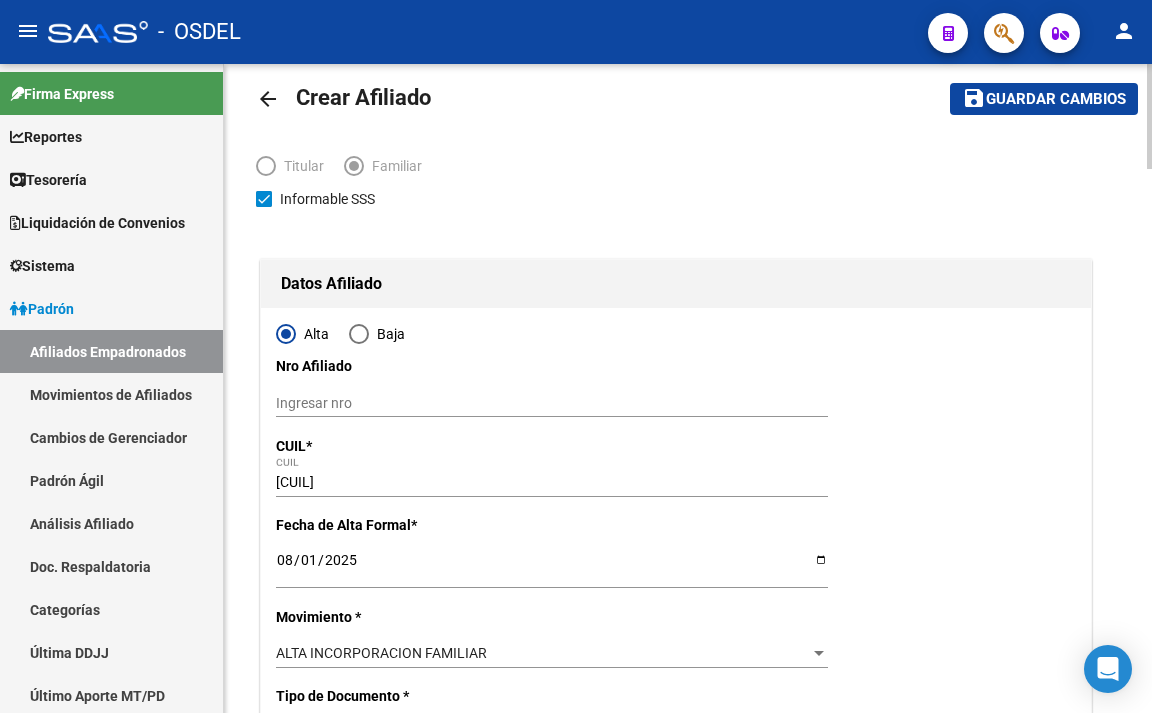 scroll, scrollTop: 0, scrollLeft: 0, axis: both 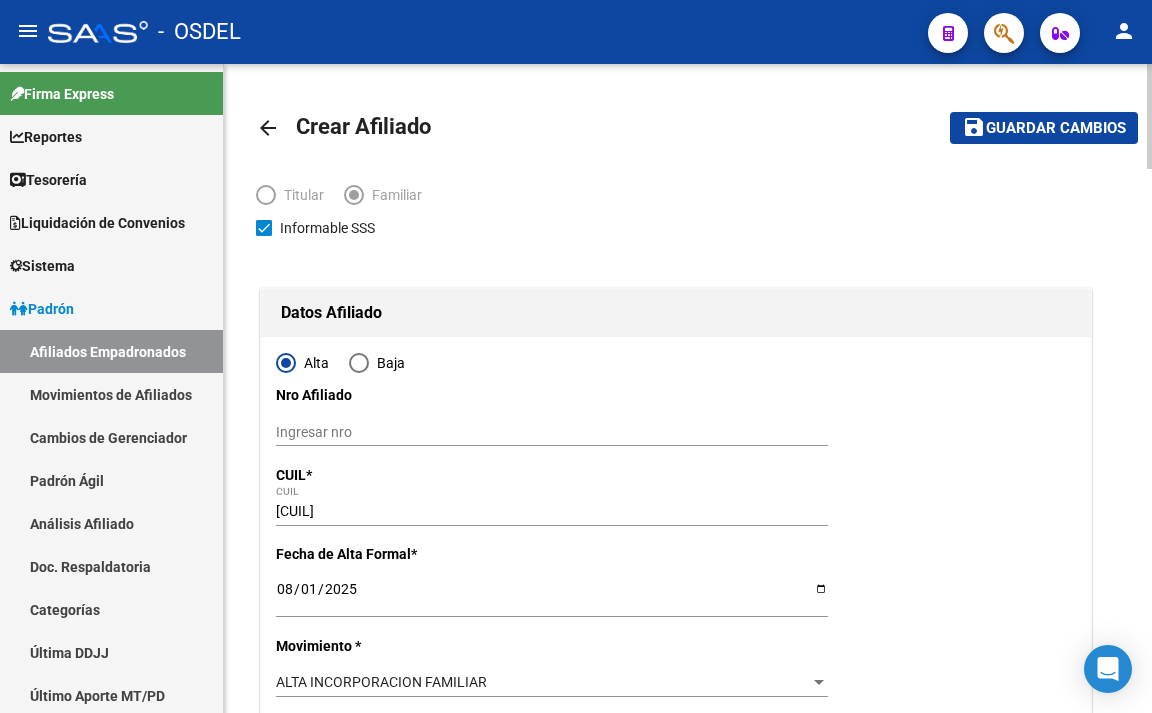 click on "Guardar cambios" 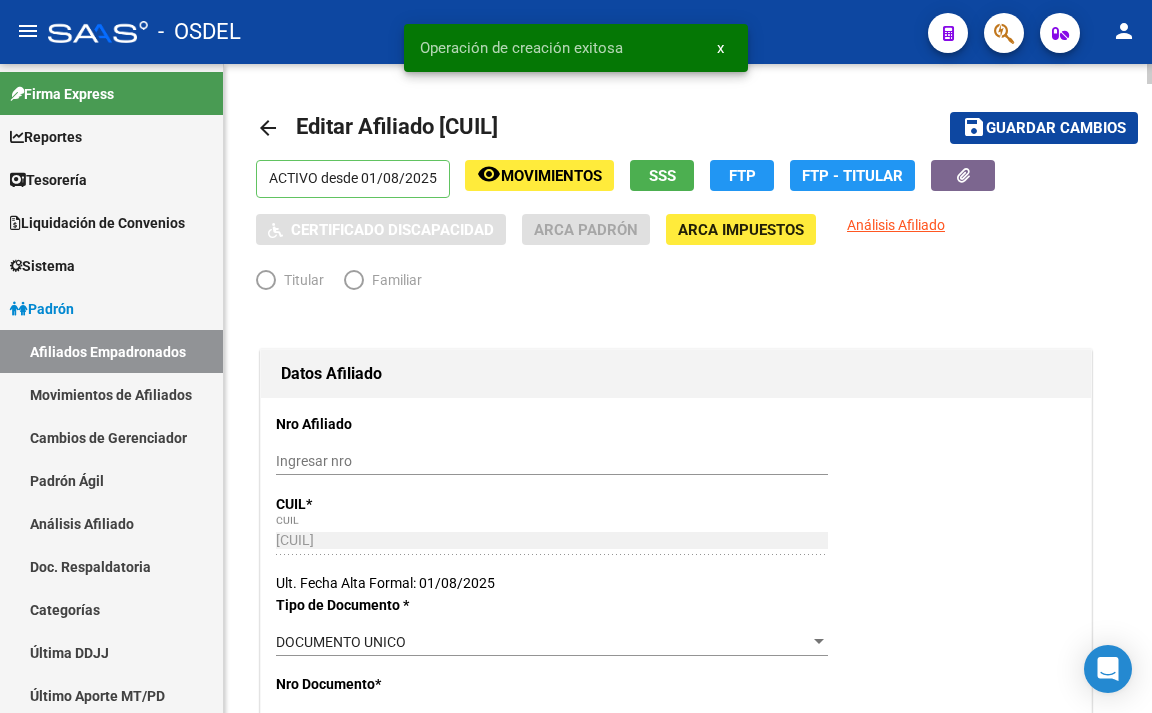 radio on "true" 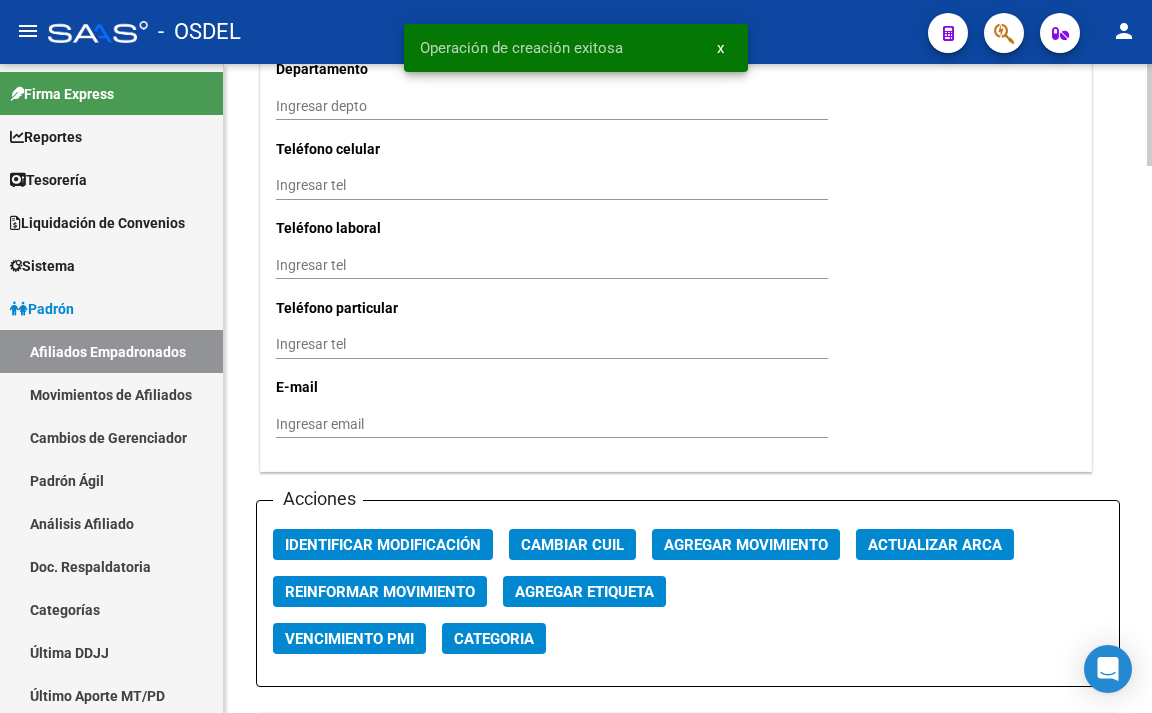 scroll, scrollTop: 2100, scrollLeft: 0, axis: vertical 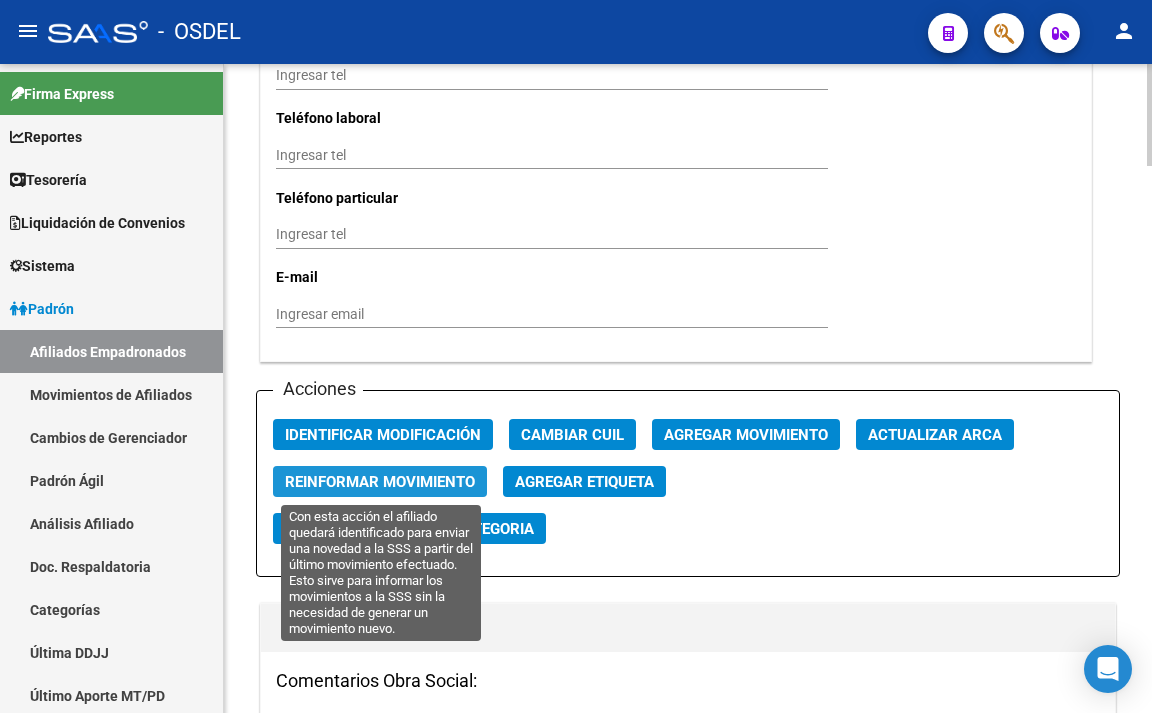 click on "Reinformar Movimiento" 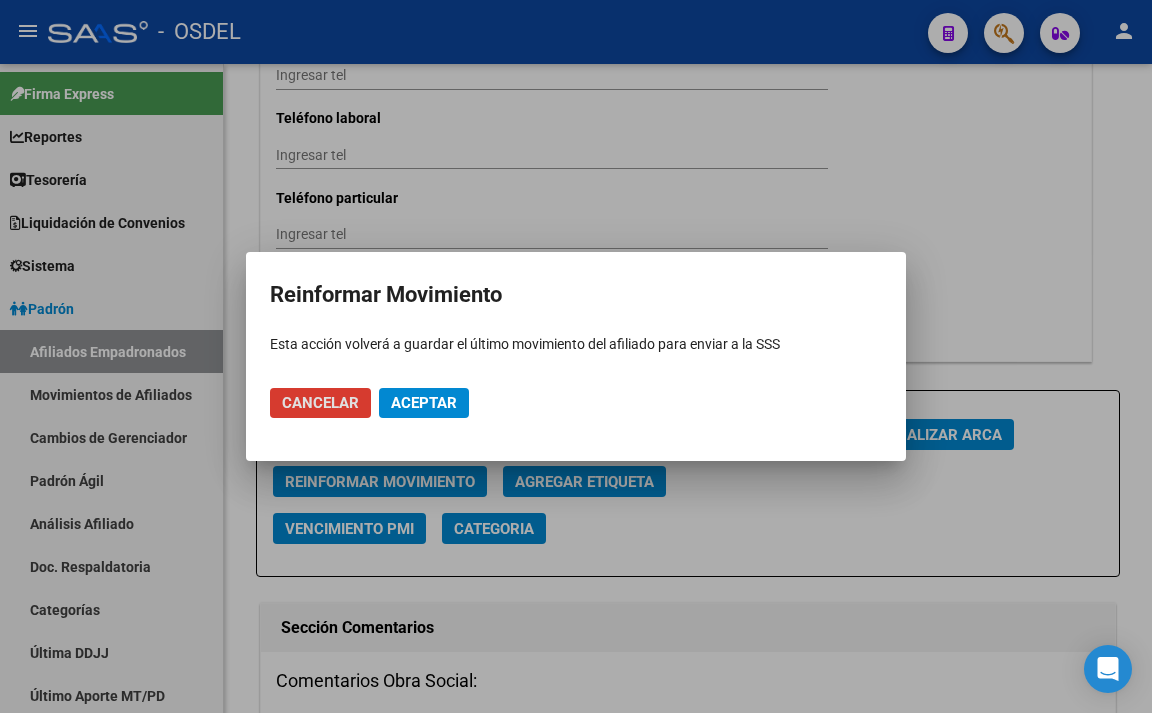 click on "Aceptar" at bounding box center (424, 403) 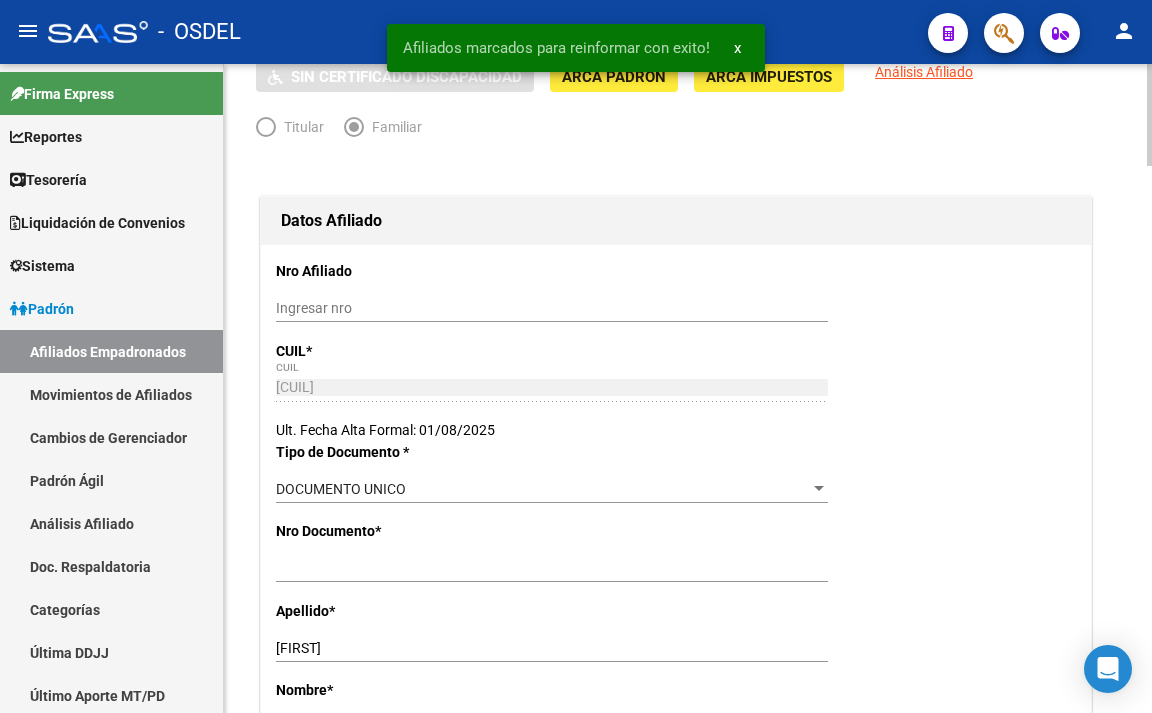 scroll, scrollTop: 0, scrollLeft: 0, axis: both 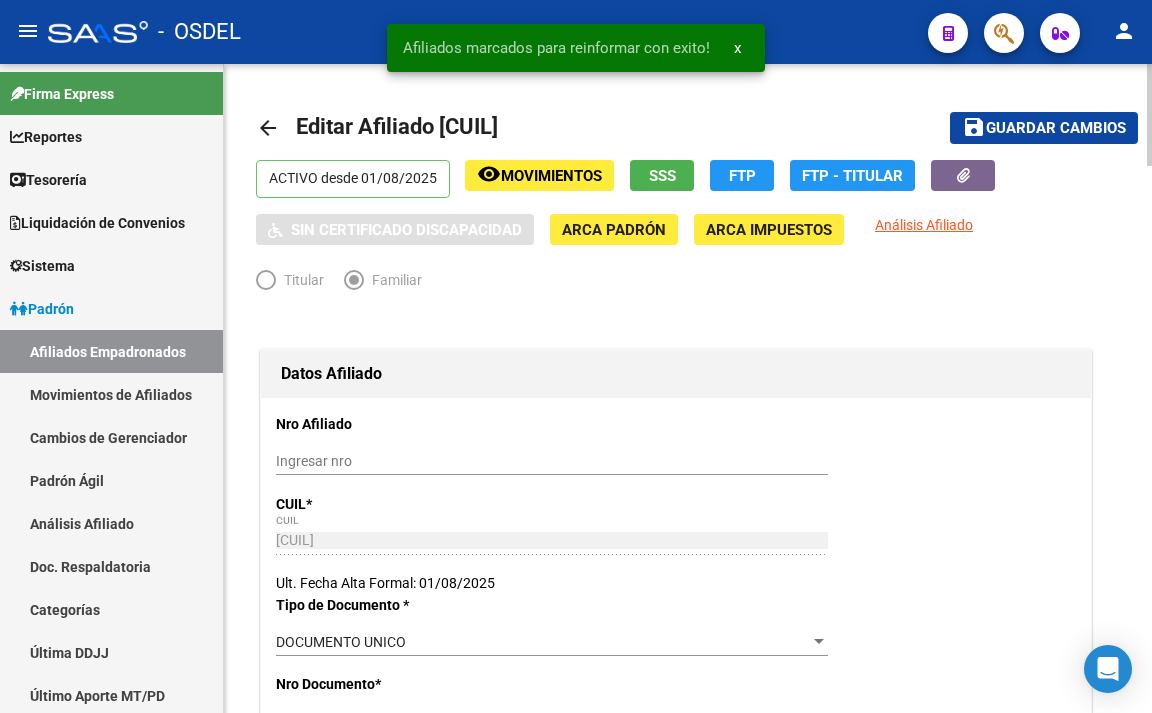 click on "save Guardar cambios" 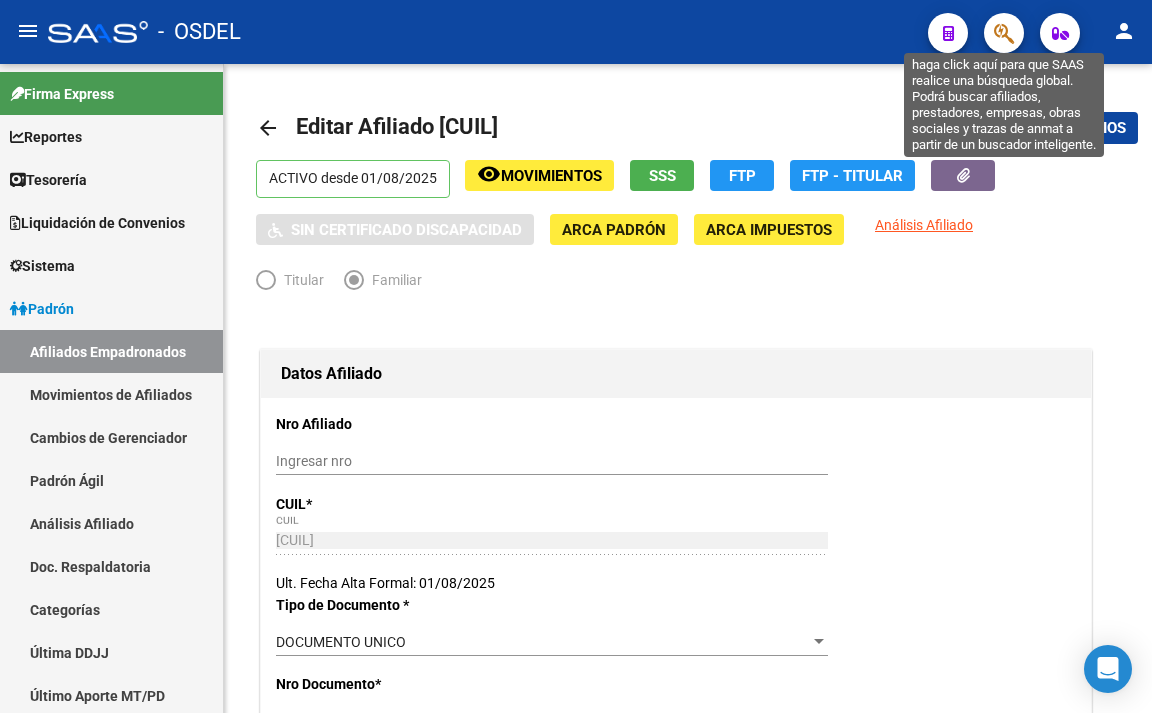 click 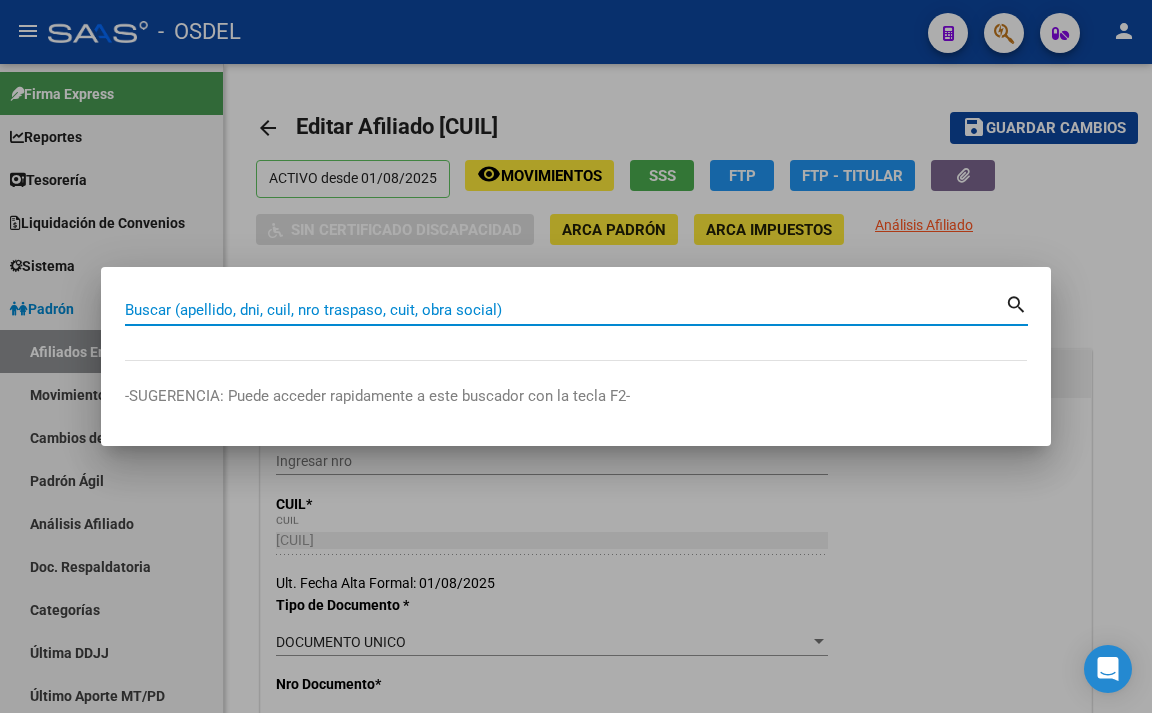 click on "Buscar (apellido, dni, cuil, nro traspaso, cuit, obra social)" at bounding box center [565, 310] 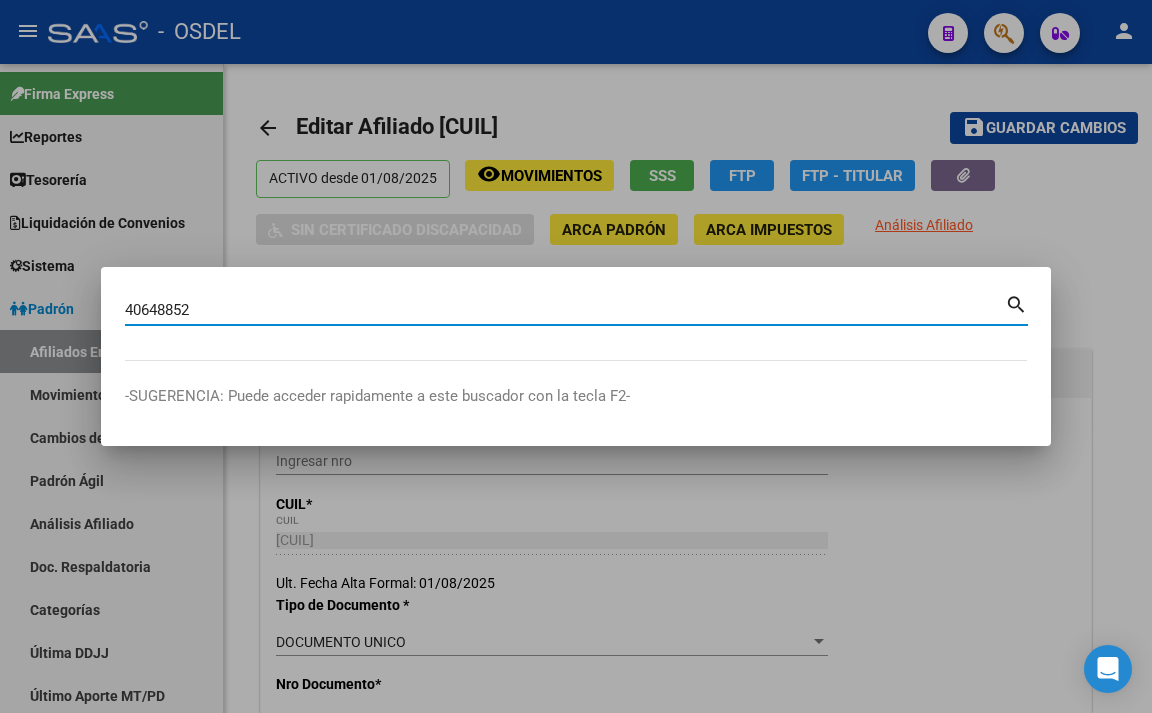 type on "40648852" 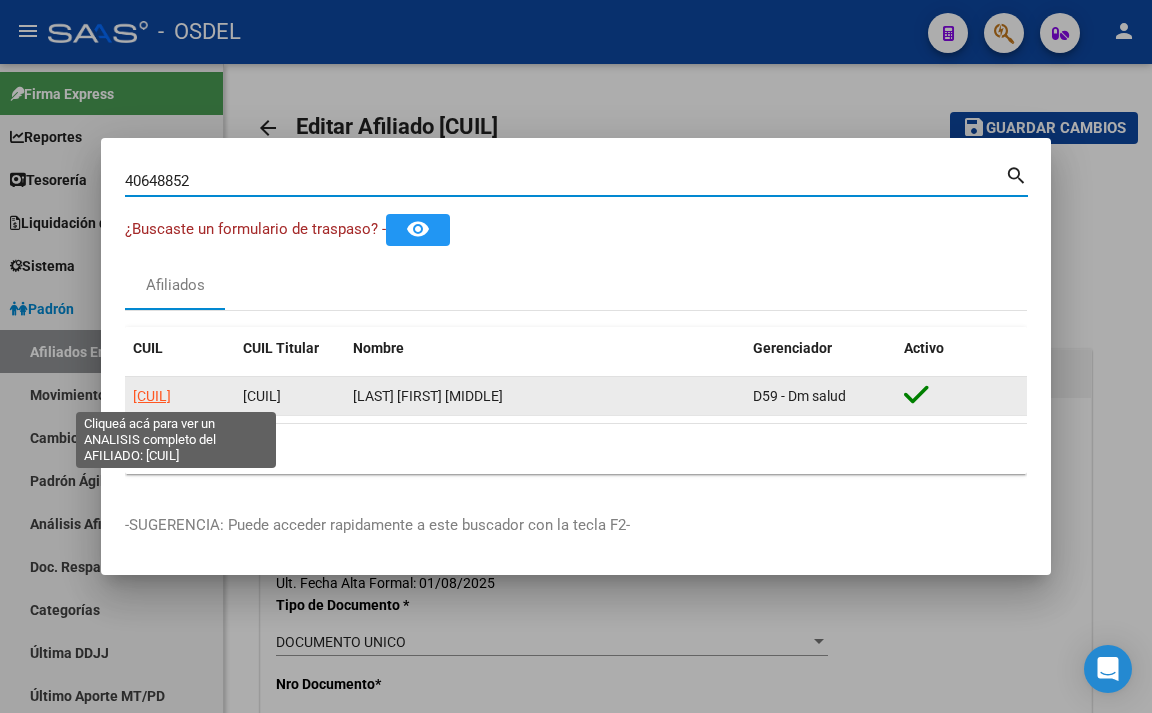 click on "[CUIL]" 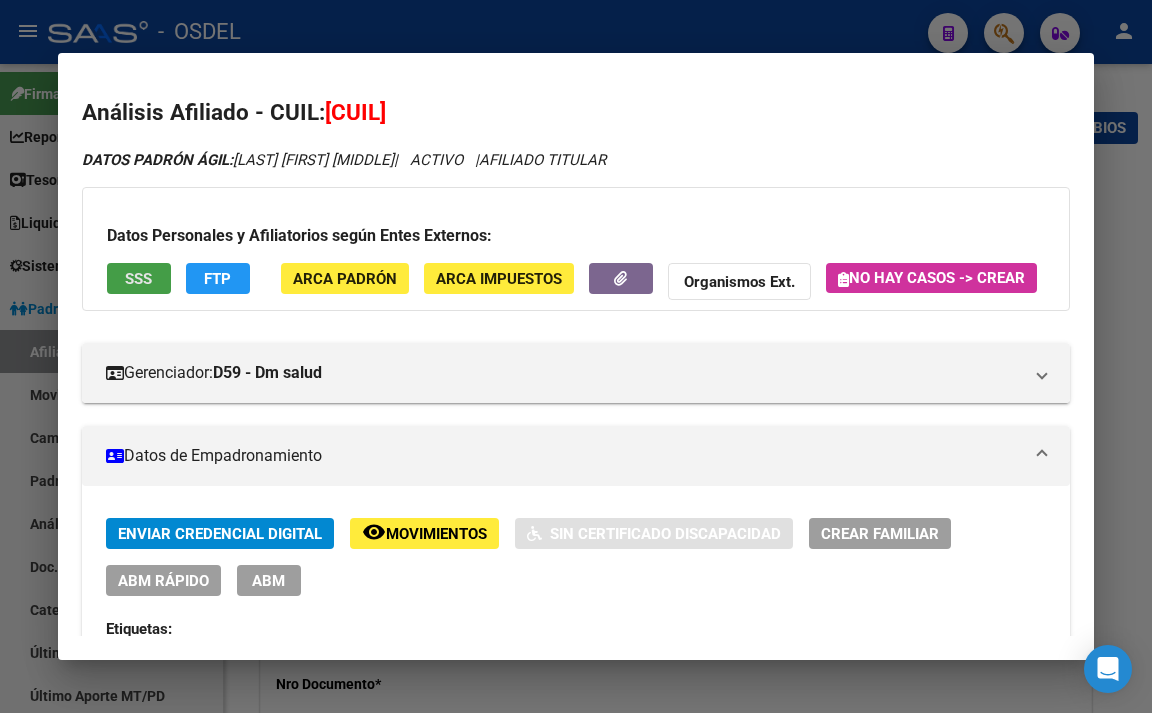 click on "SSS" at bounding box center (139, 278) 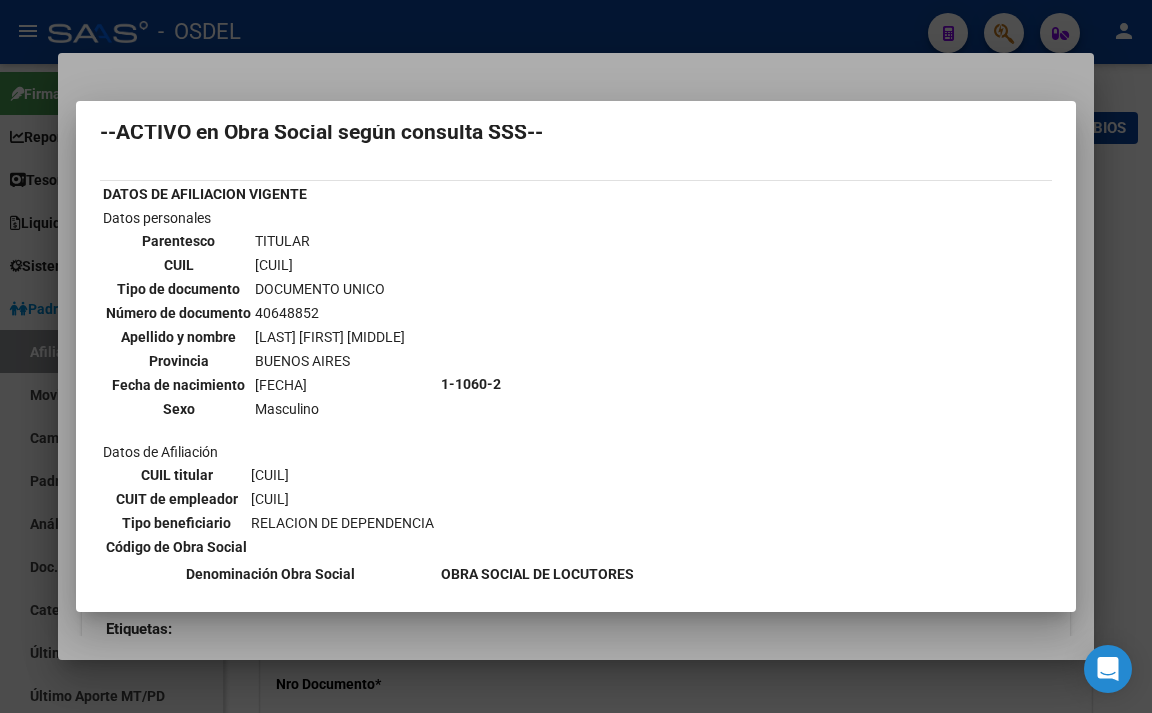 scroll, scrollTop: 0, scrollLeft: 0, axis: both 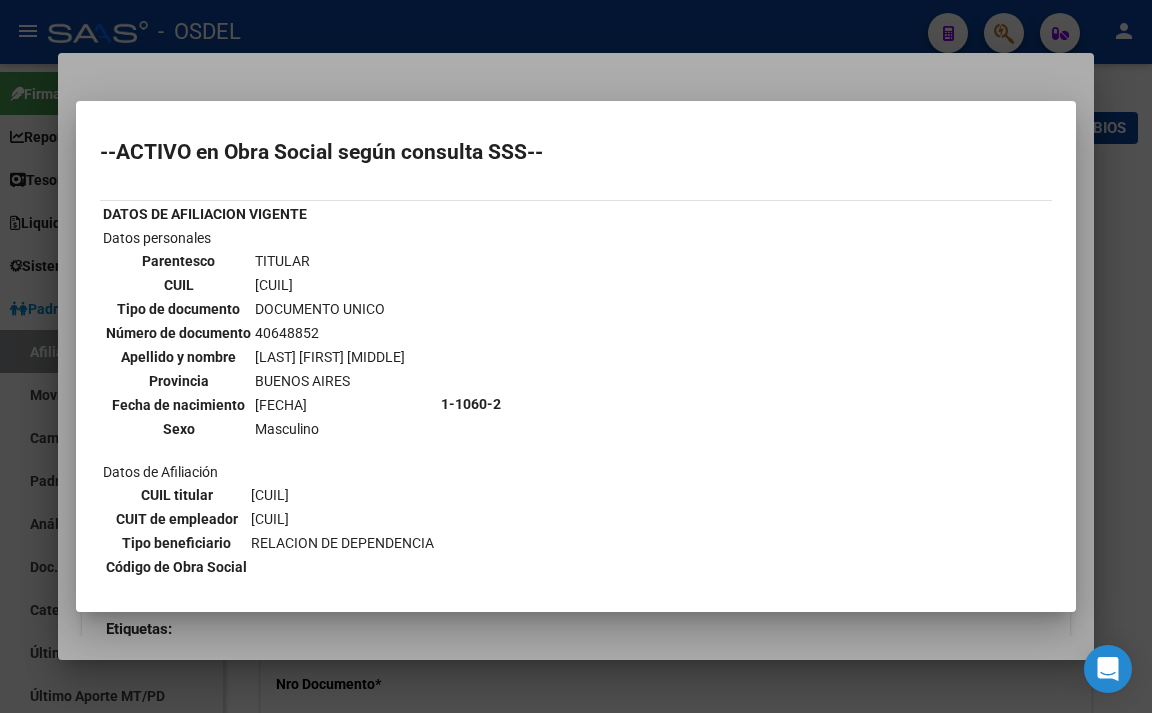 click at bounding box center [576, 356] 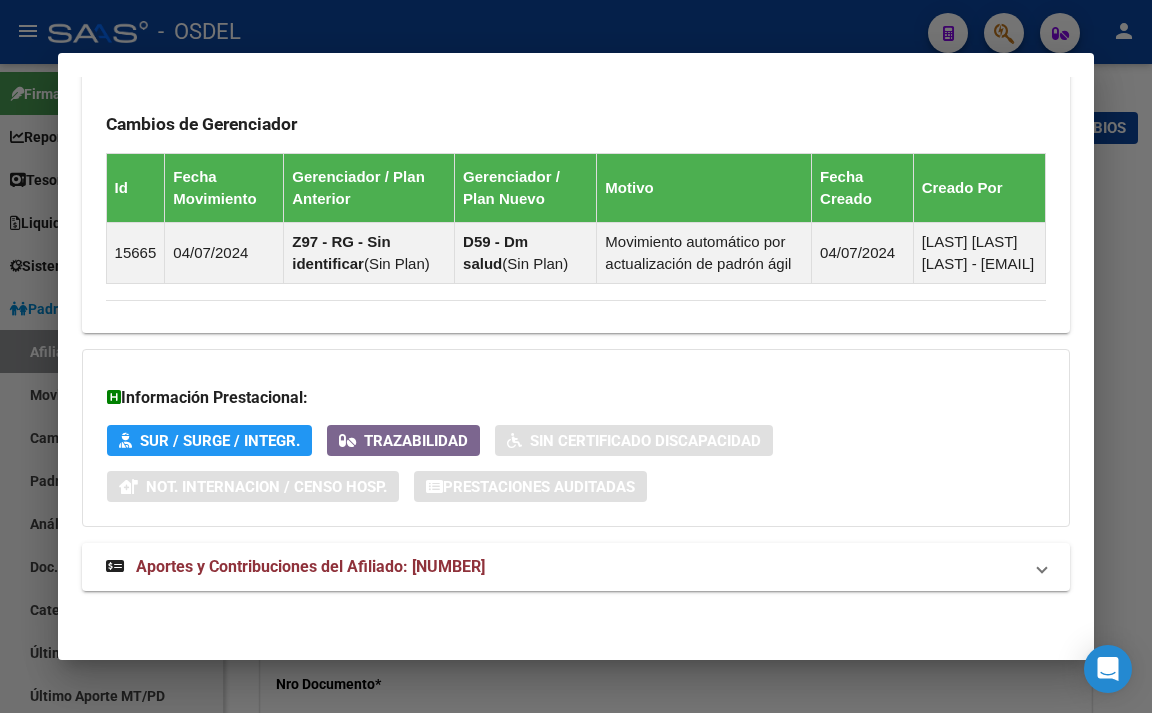 scroll, scrollTop: 1432, scrollLeft: 0, axis: vertical 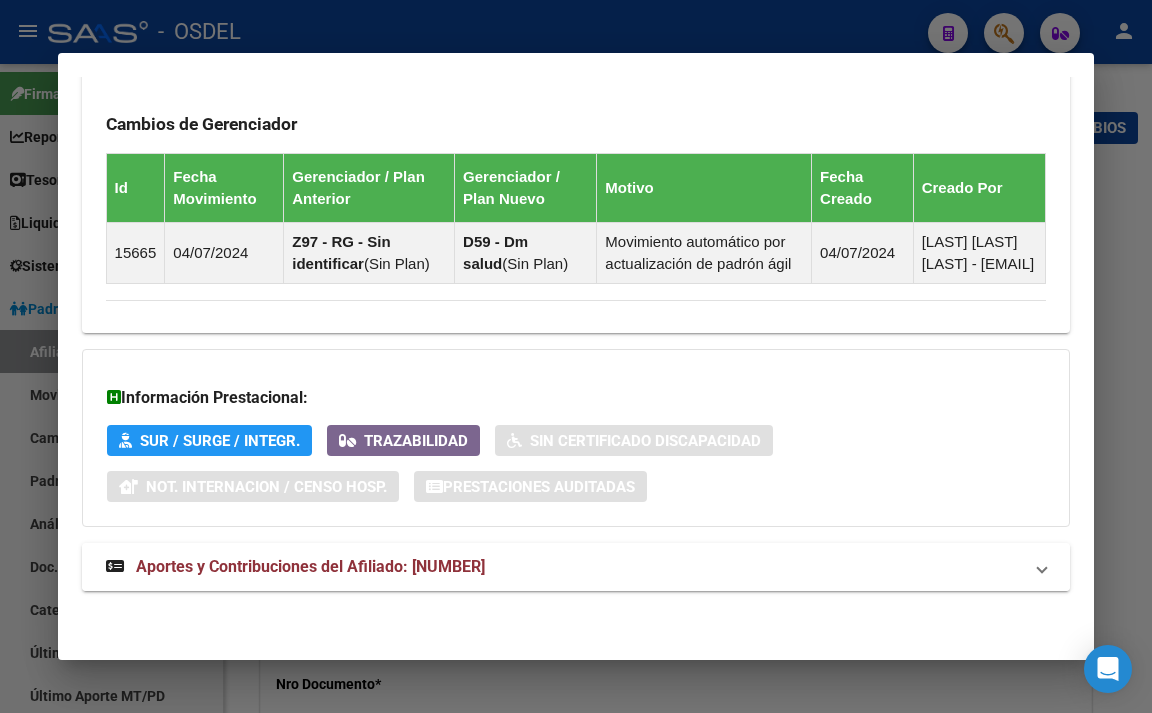 click on "Aportes y Contribuciones del Afiliado: [NUMBER]" at bounding box center (310, 566) 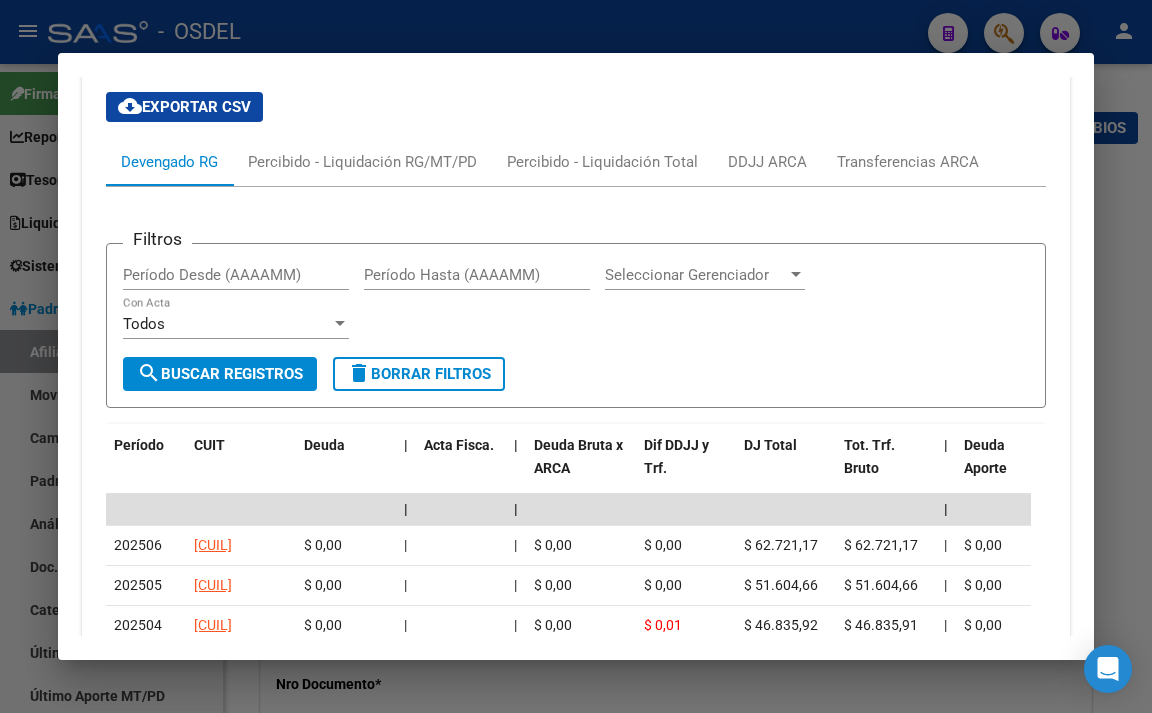 scroll, scrollTop: 2049, scrollLeft: 0, axis: vertical 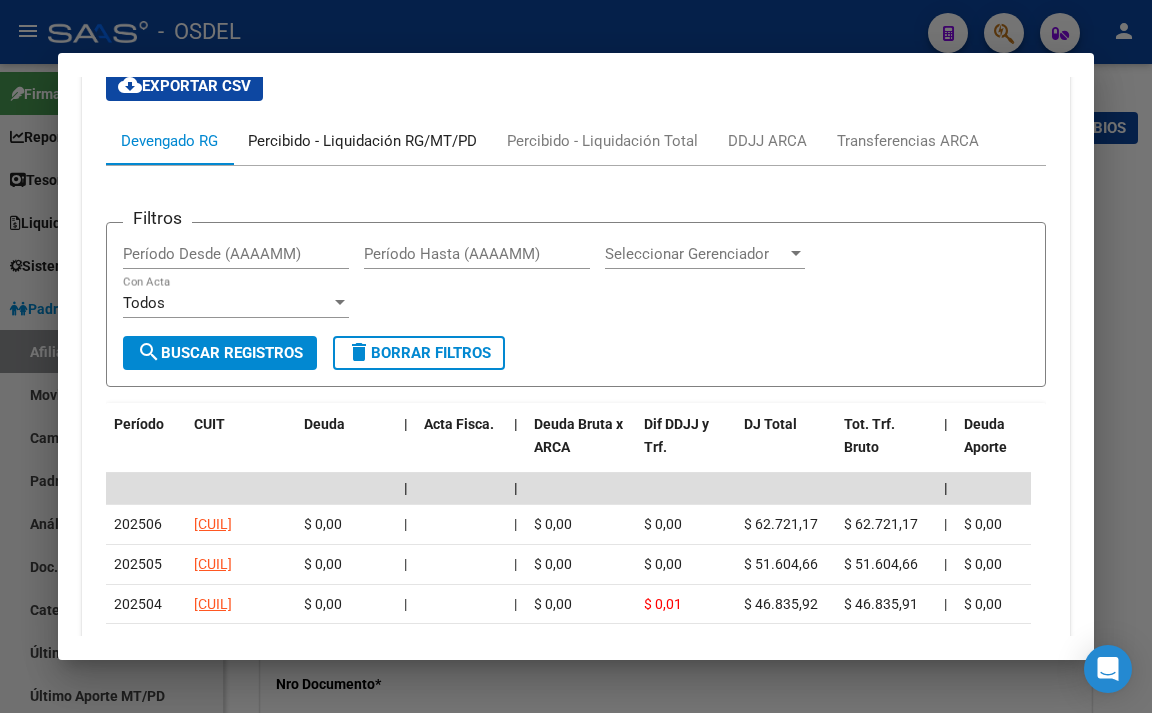 click on "Percibido - Liquidación RG/MT/PD" at bounding box center [362, 141] 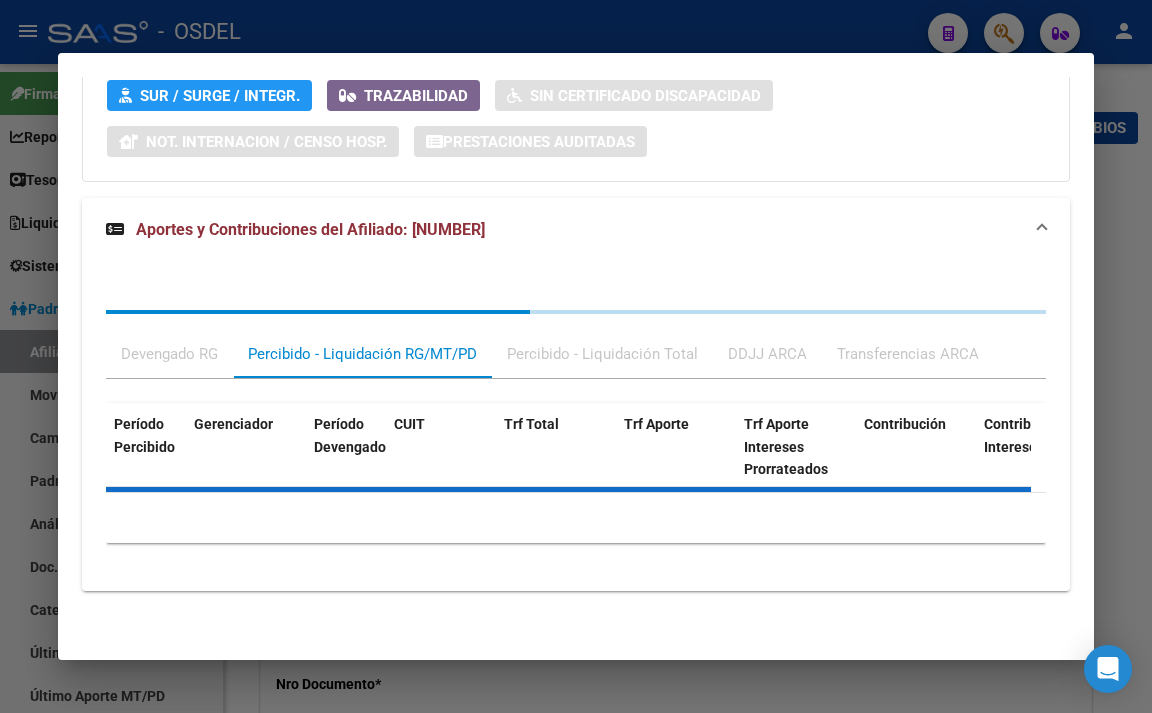 scroll, scrollTop: 1949, scrollLeft: 0, axis: vertical 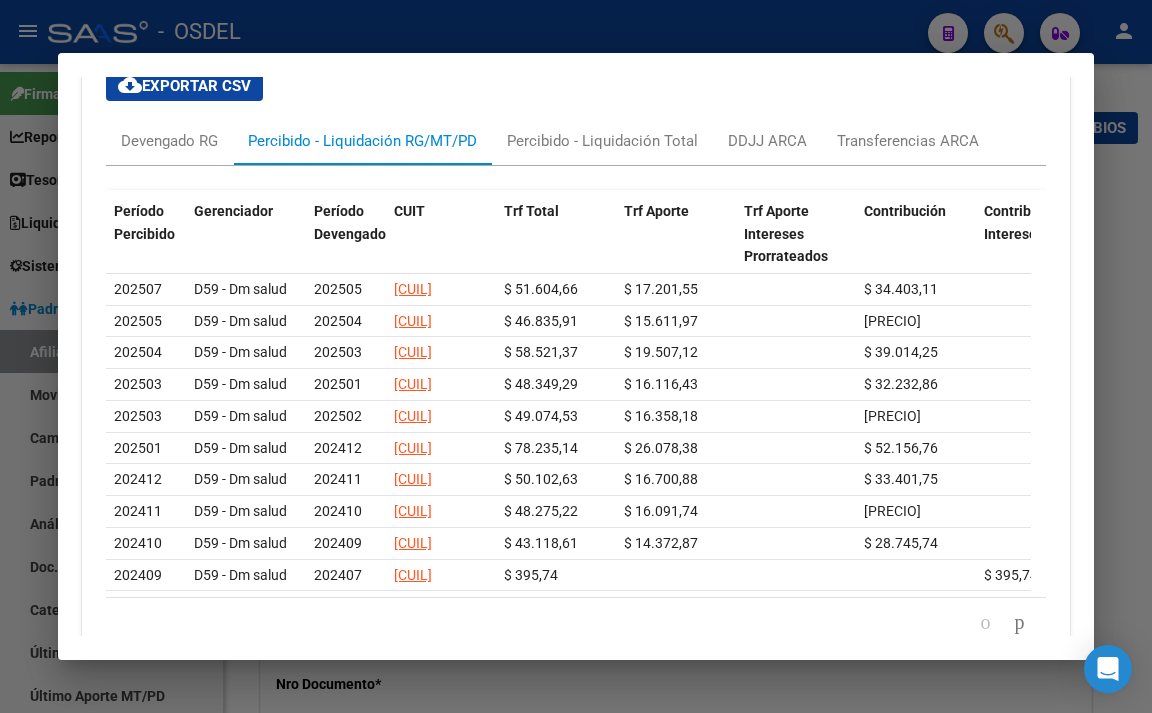 click at bounding box center [576, 356] 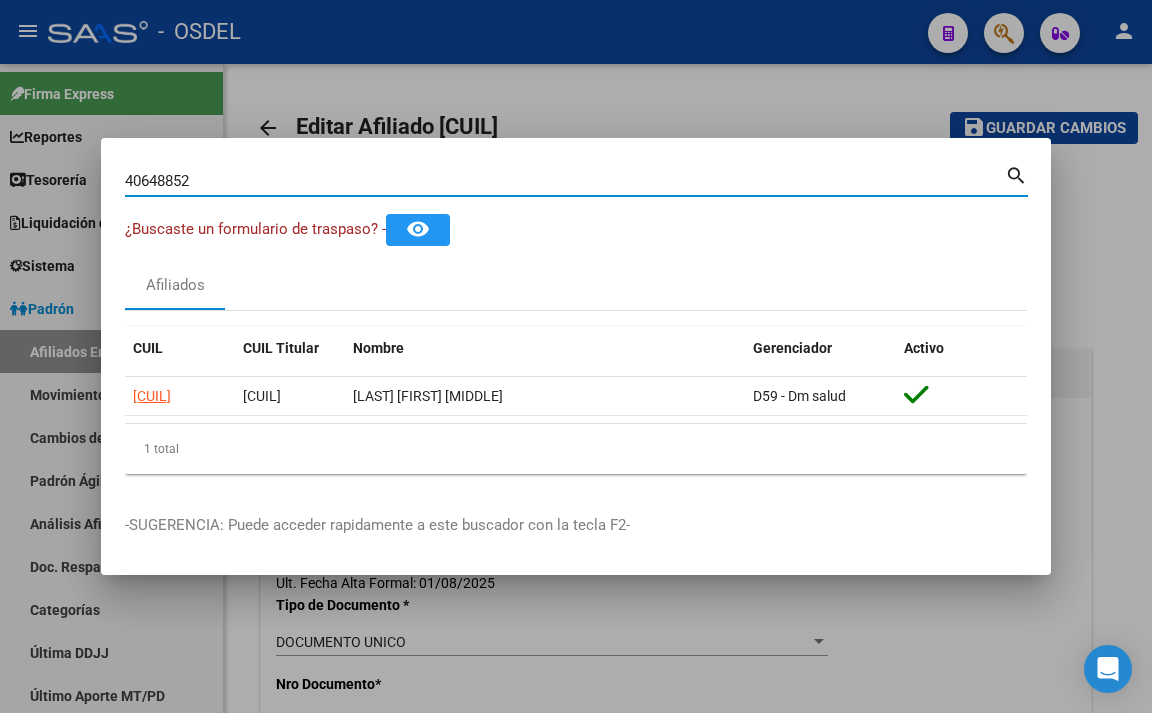 click on "40648852" at bounding box center (565, 181) 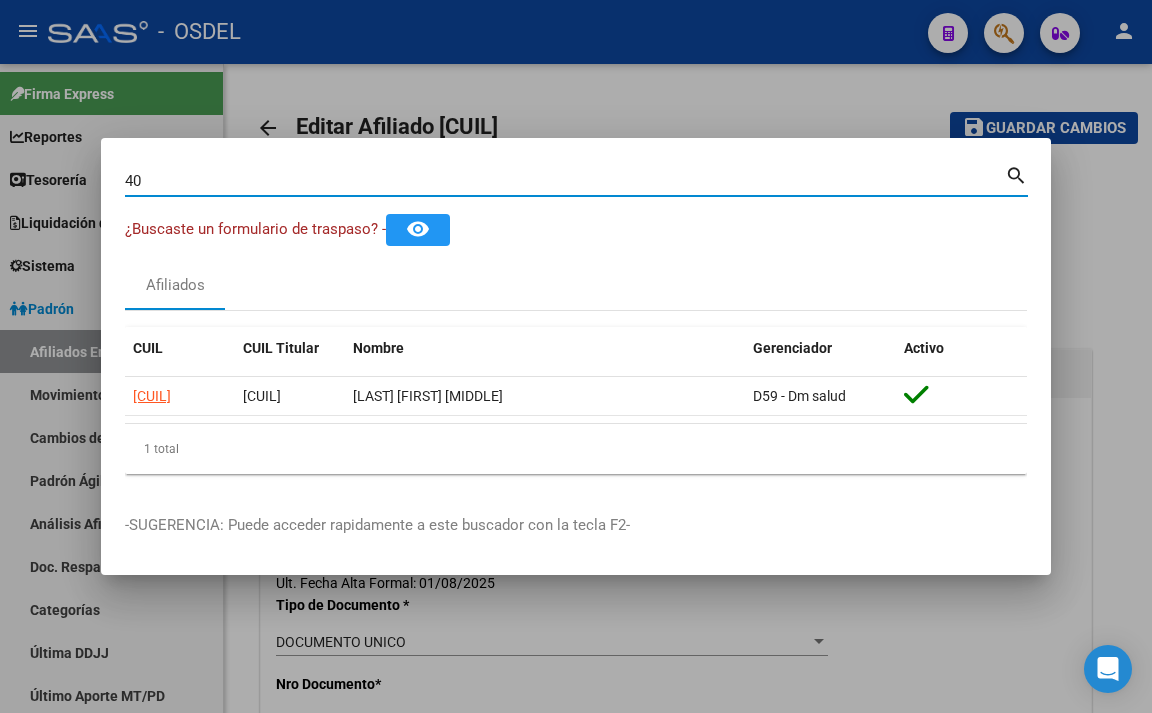 type on "4" 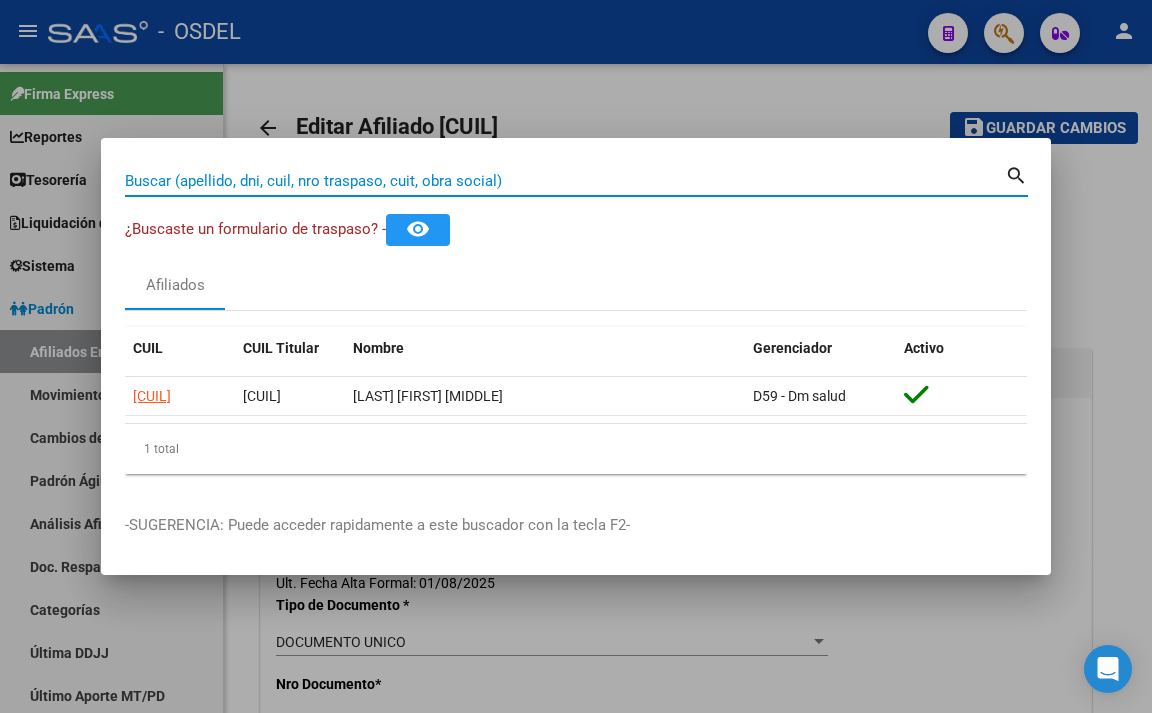 type 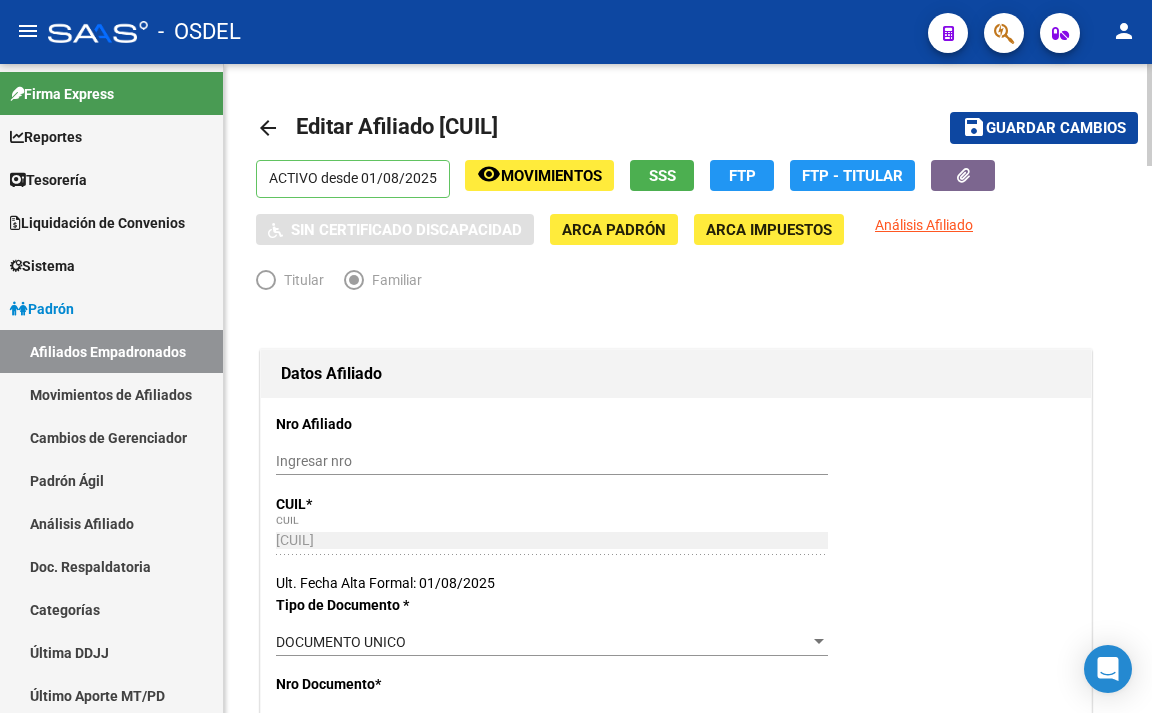 click on "Guardar cambios" 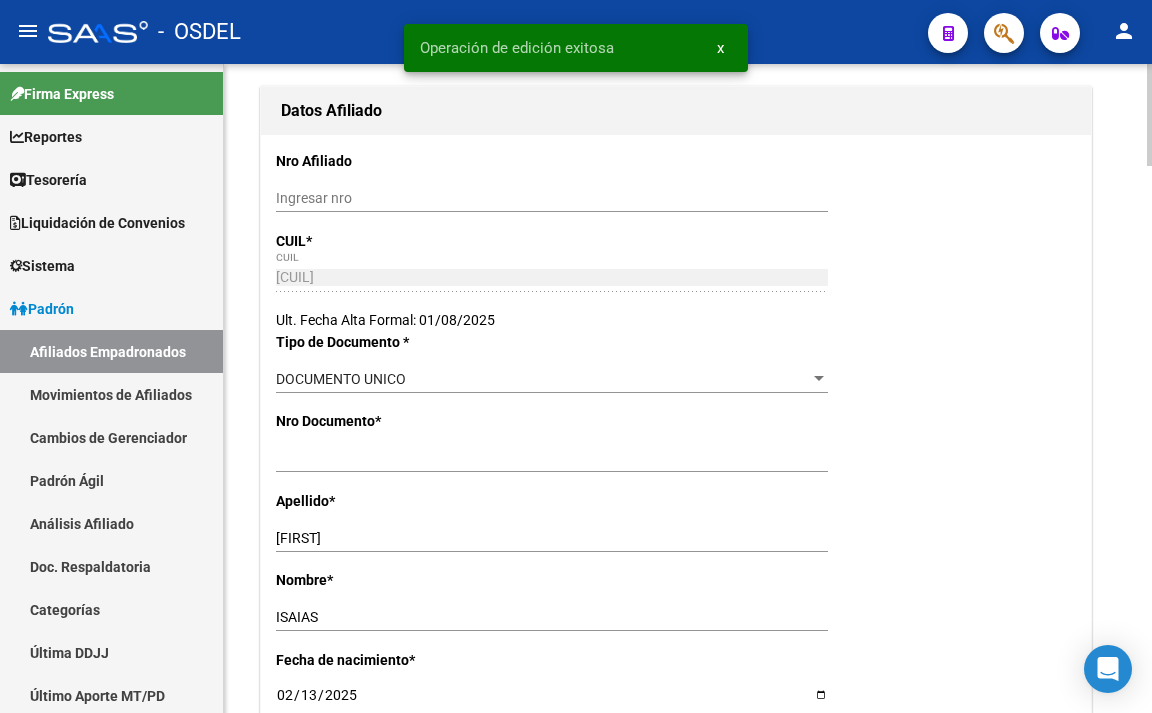 scroll, scrollTop: 0, scrollLeft: 0, axis: both 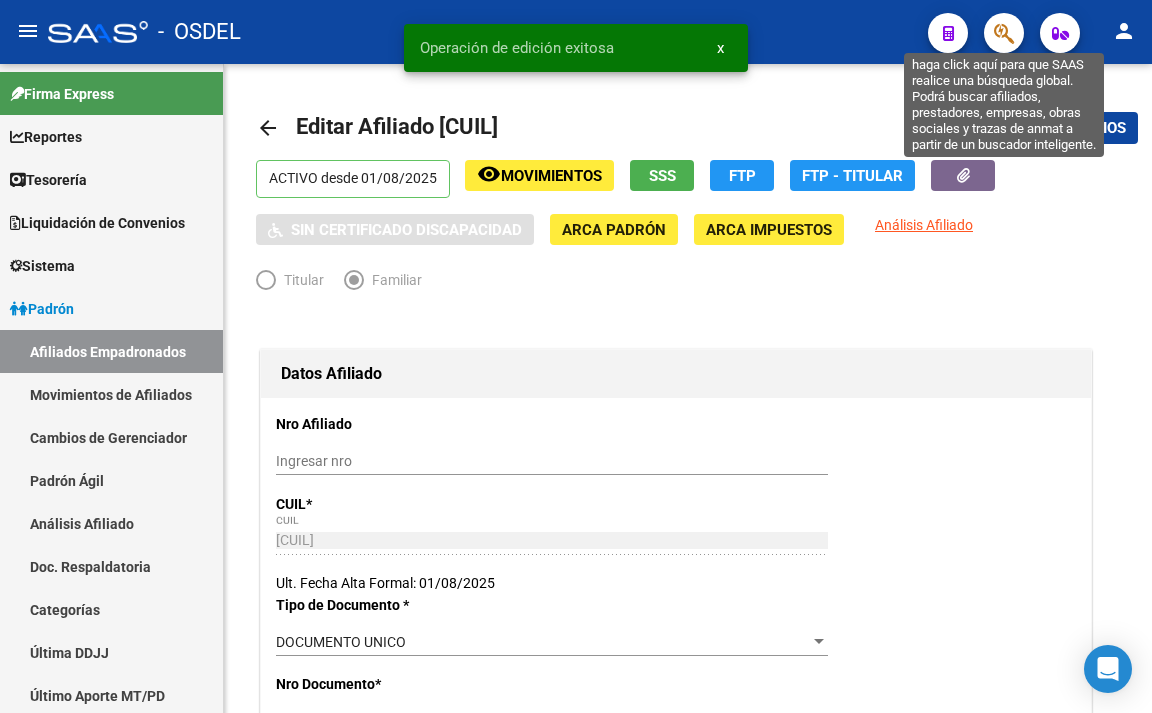 click 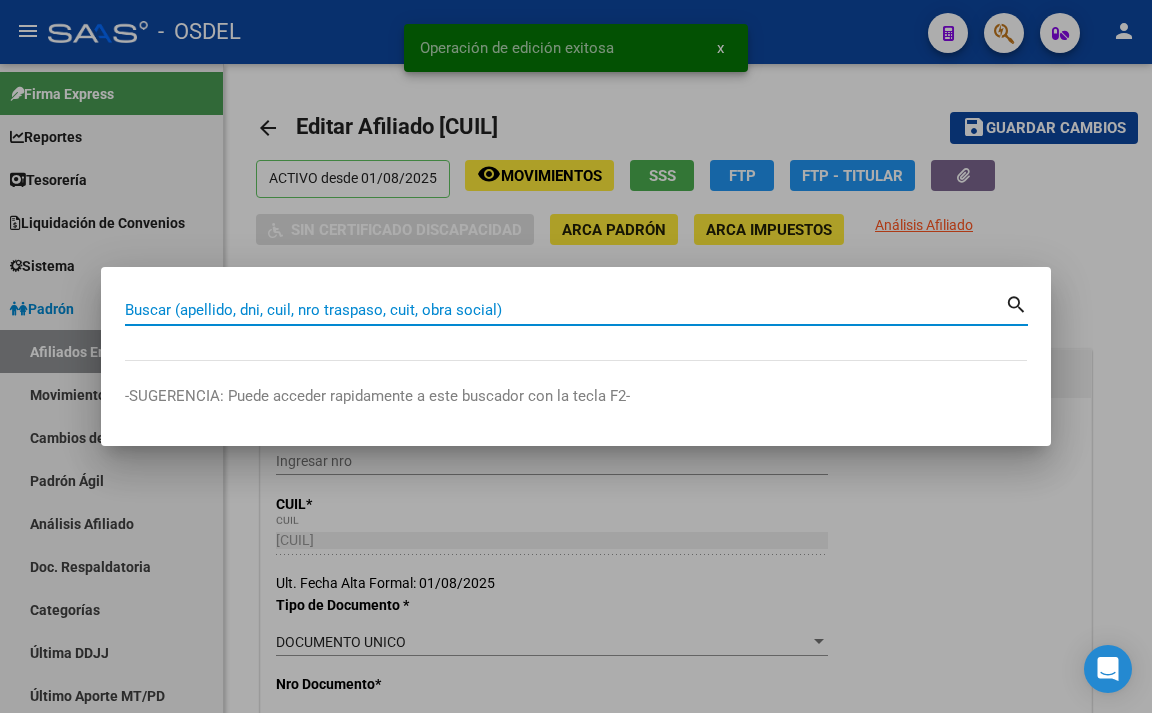click on "Buscar (apellido, dni, cuil, nro traspaso, cuit, obra social)" at bounding box center [565, 310] 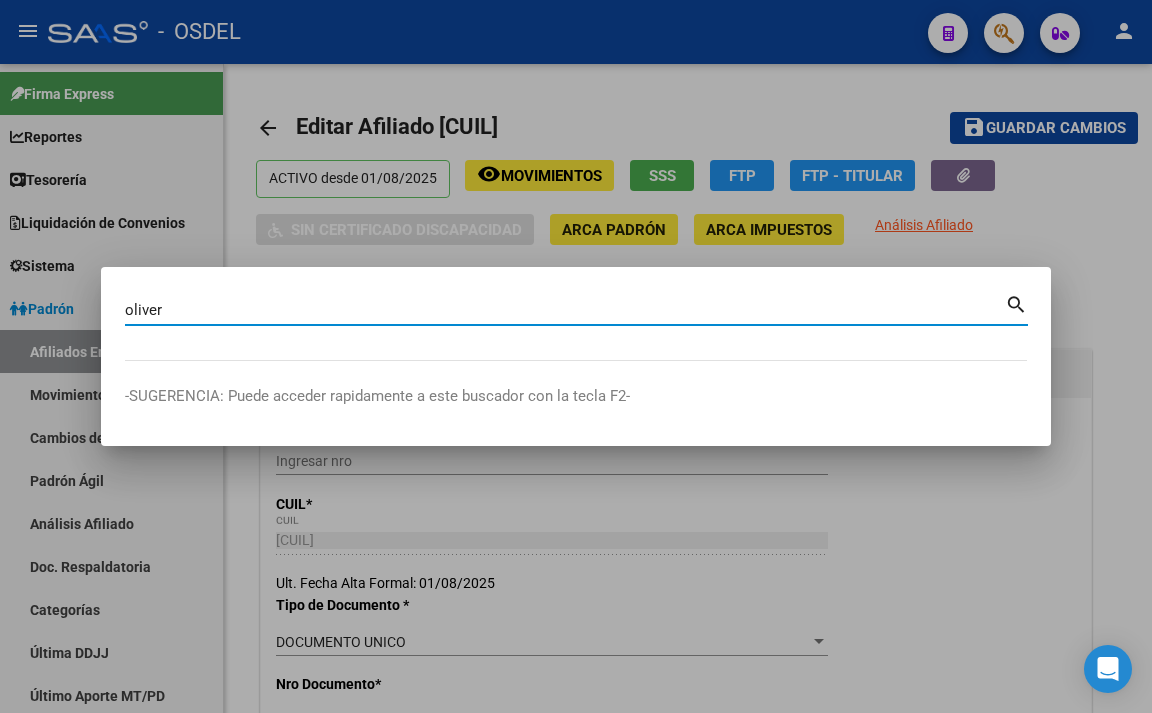 type on "oliver" 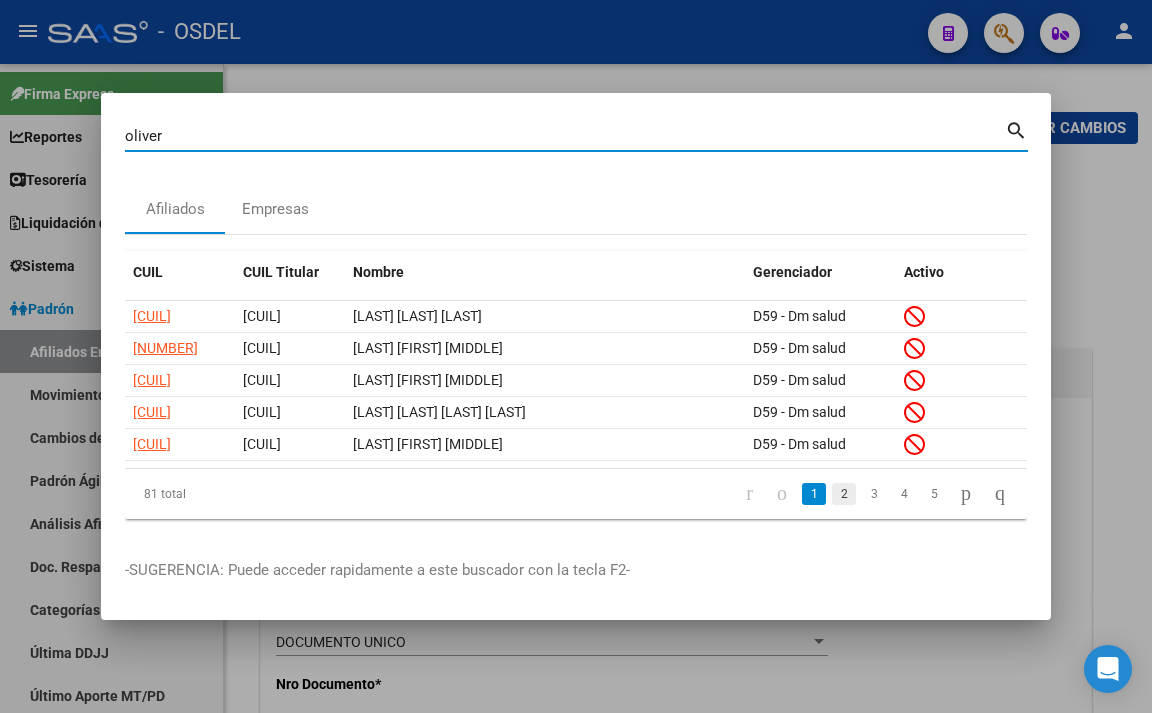 click on "2" 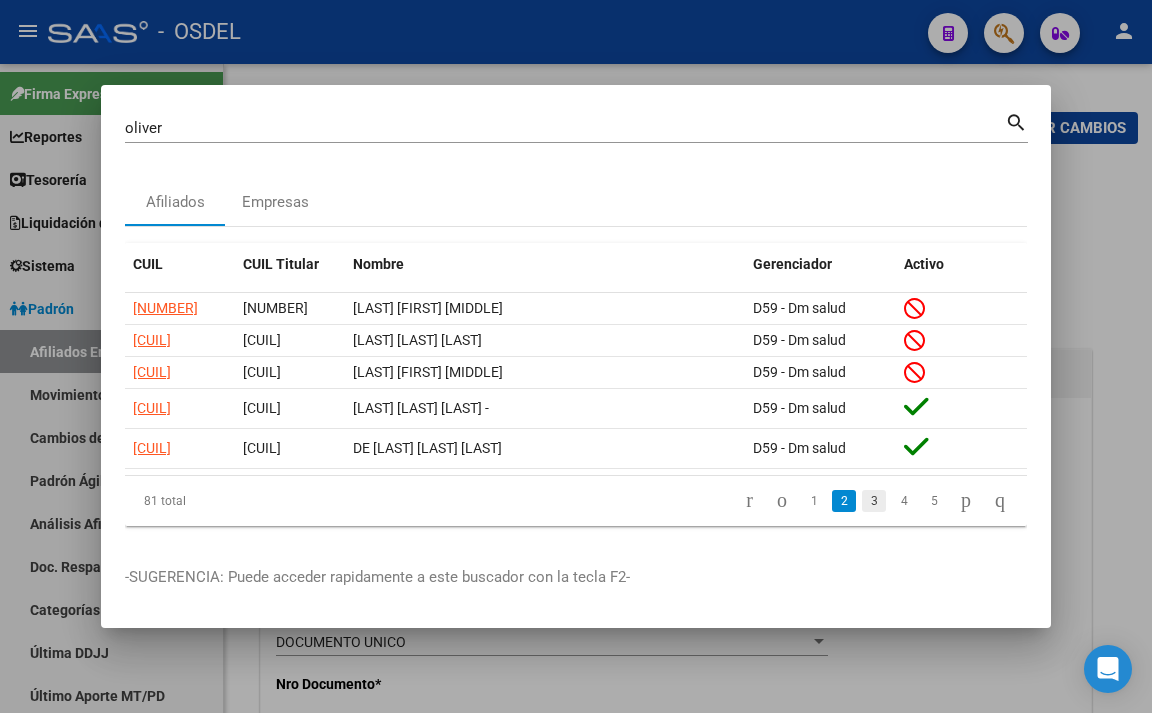 click on "3" 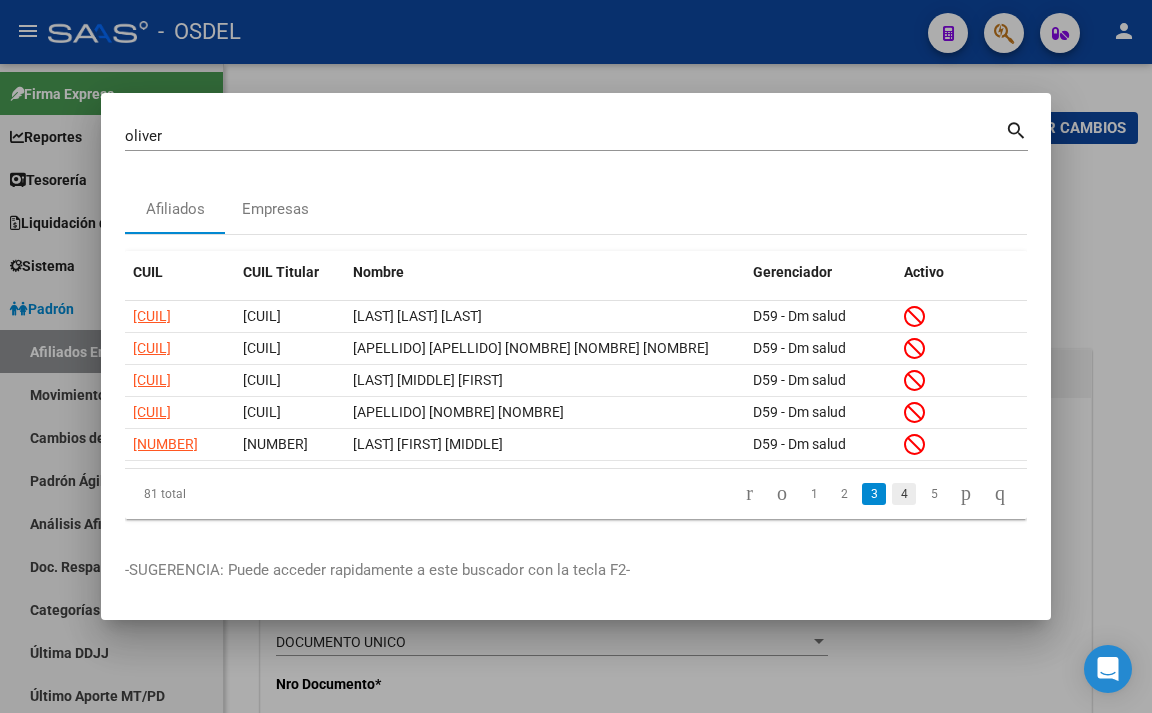 click on "4" 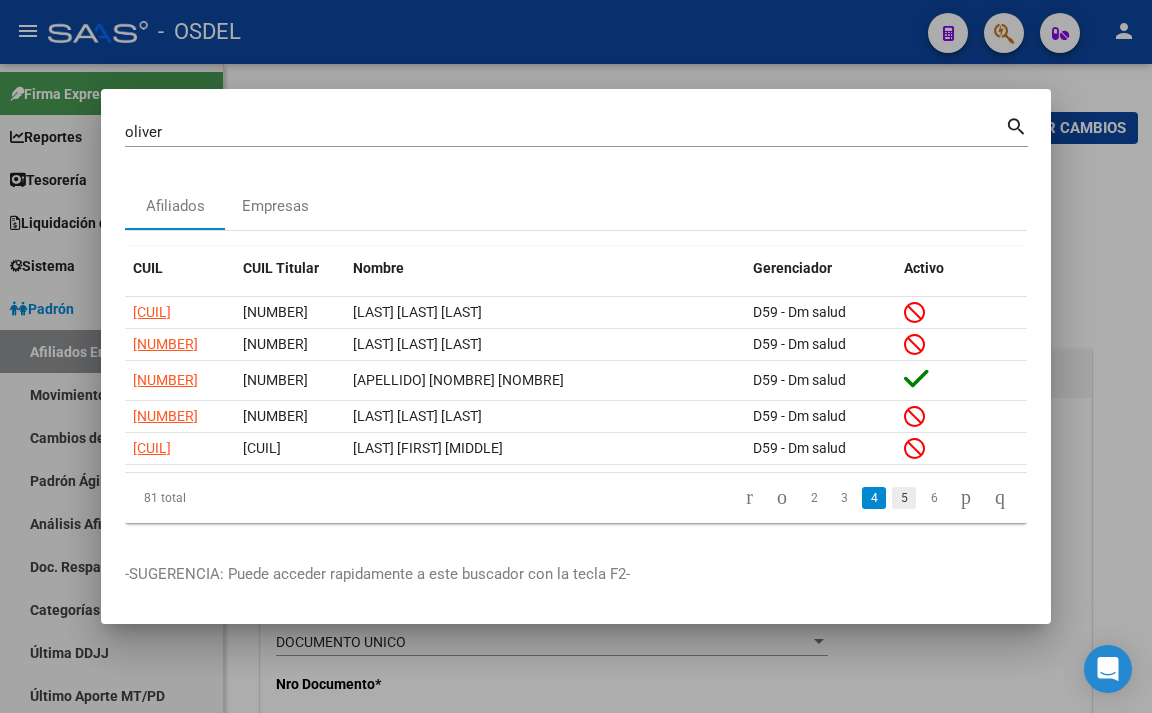 click on "5" 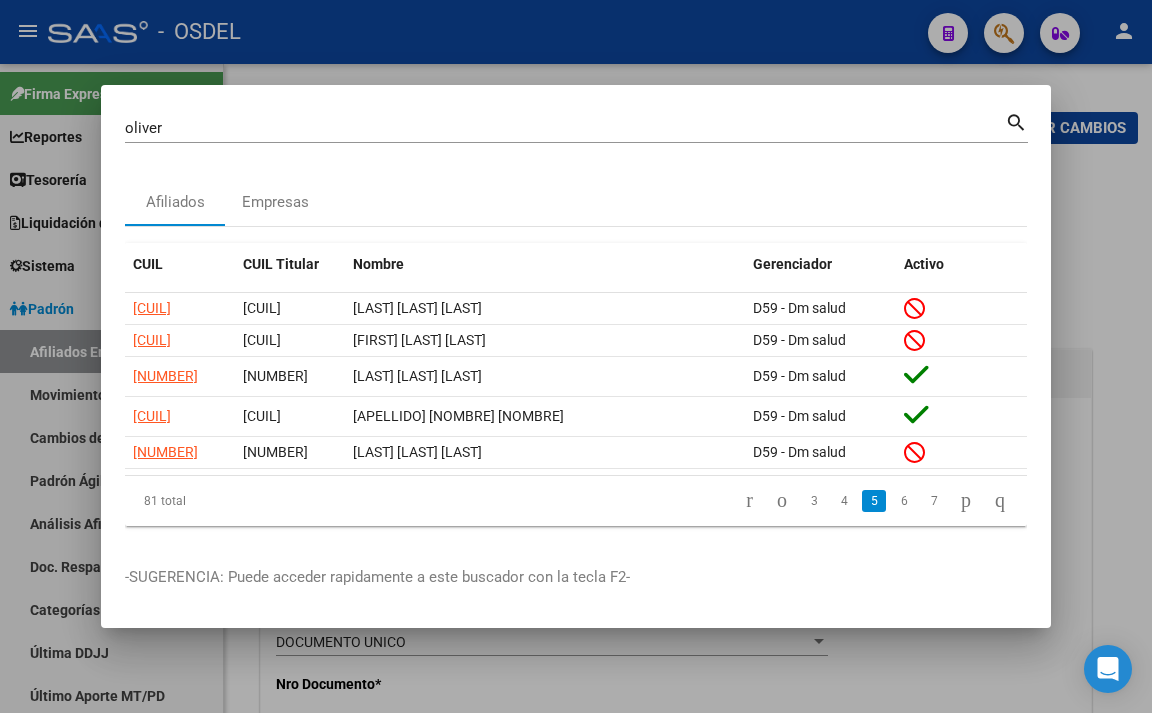 click on "6" 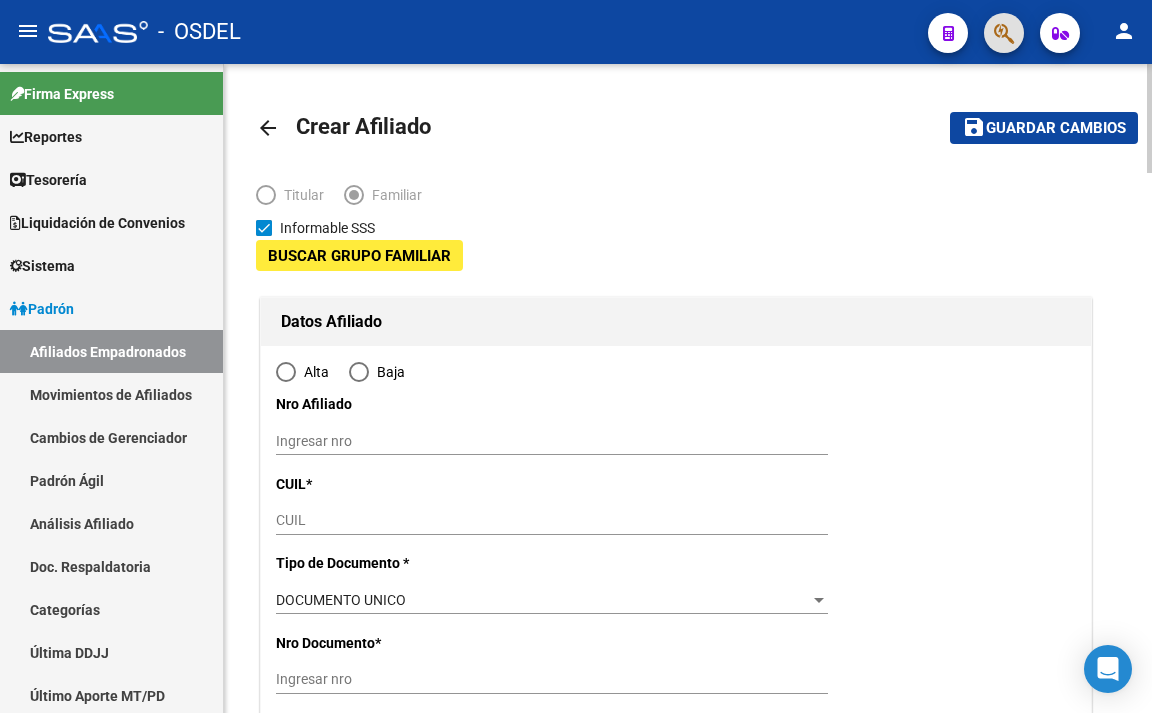 type on "[CUIL]" 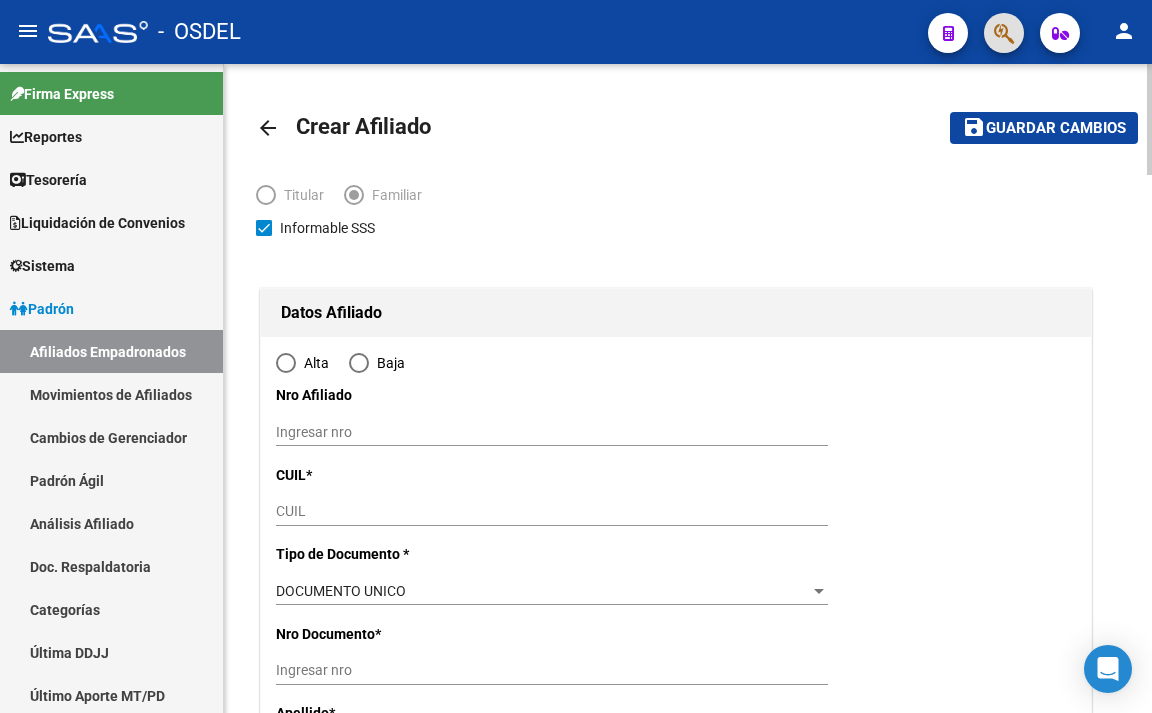 type on "GONZALEZ CATAN" 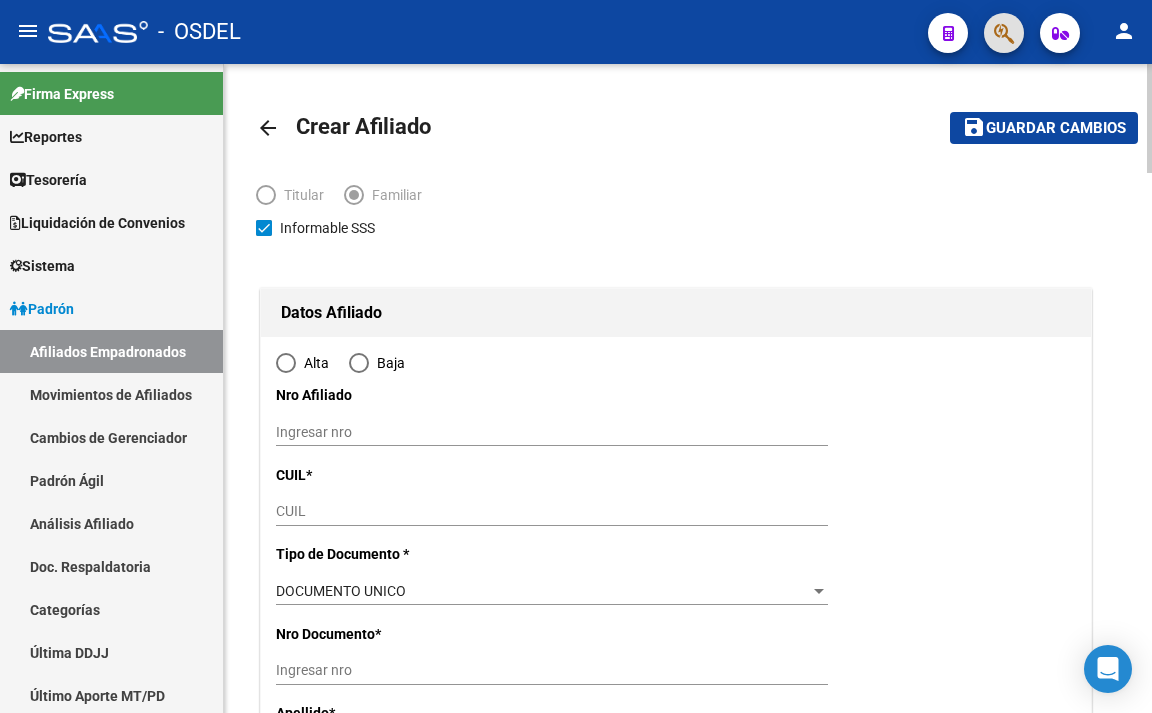 radio on "true" 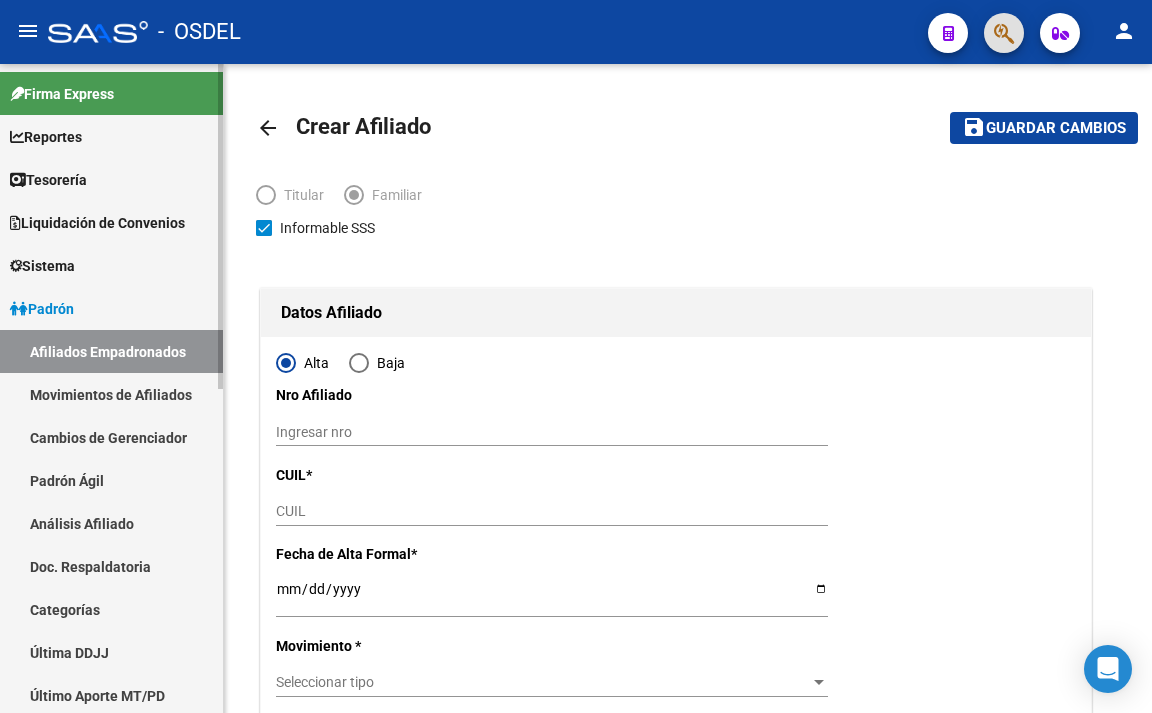 type on "[CUIL]" 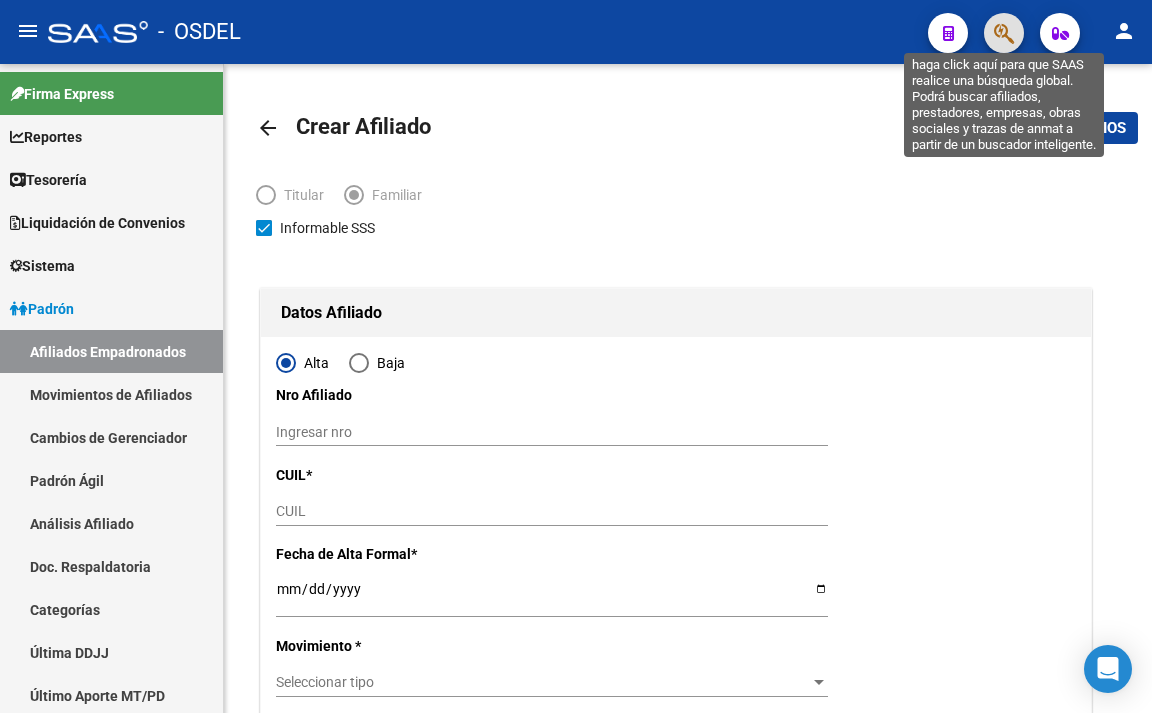 click 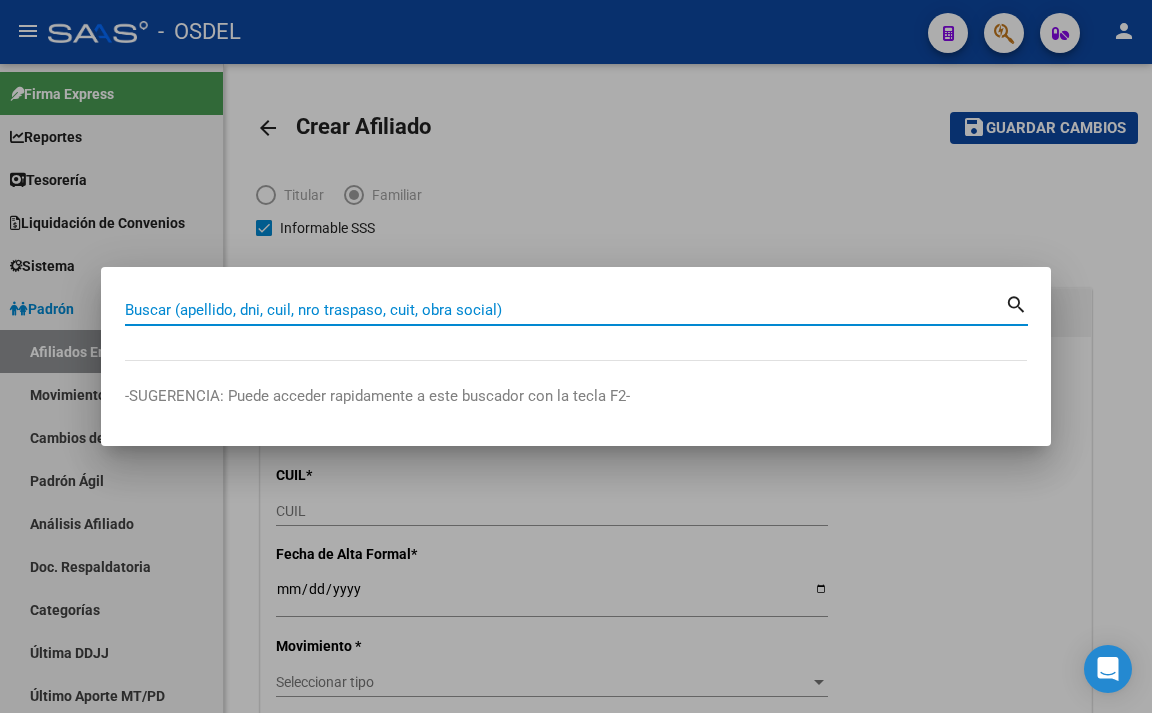 click on "Buscar (apellido, dni, cuil, nro traspaso, cuit, obra social)" at bounding box center [565, 310] 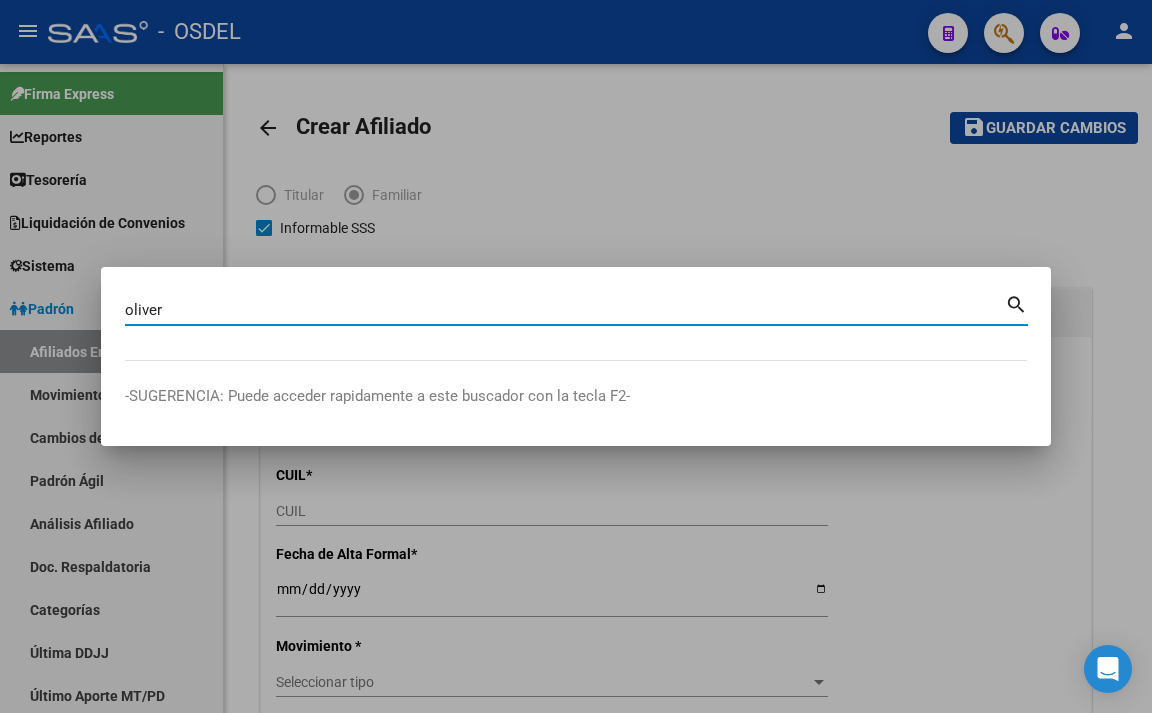 type on "oliver" 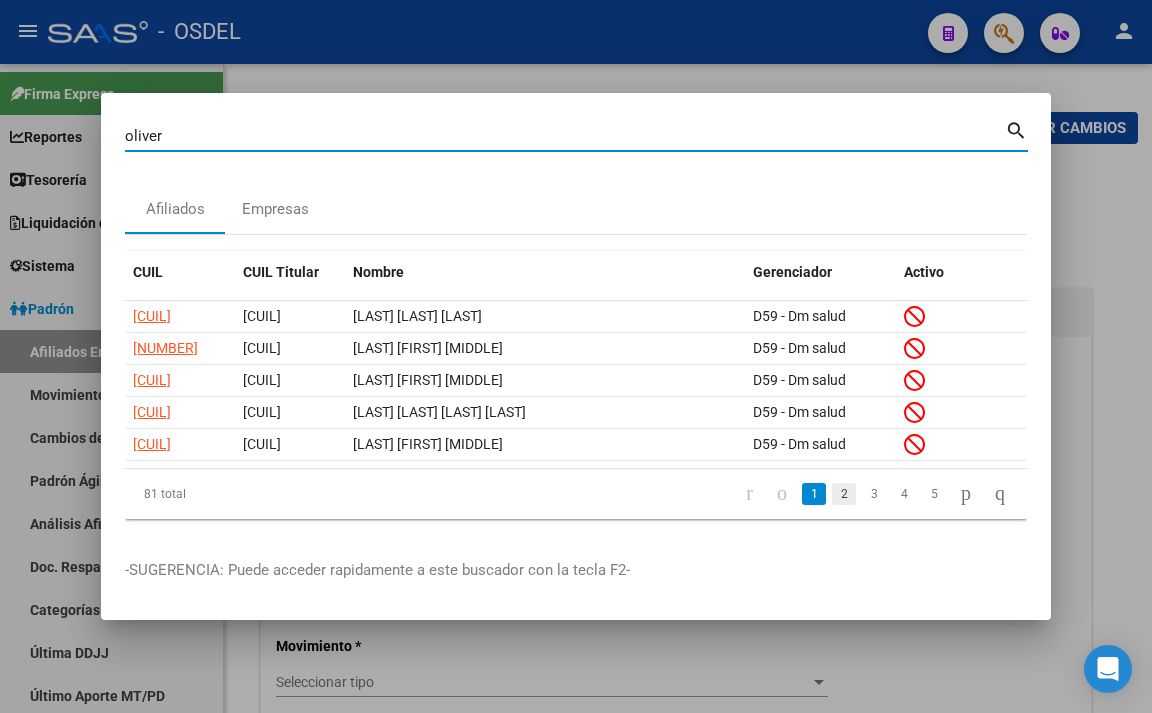 click on "2" 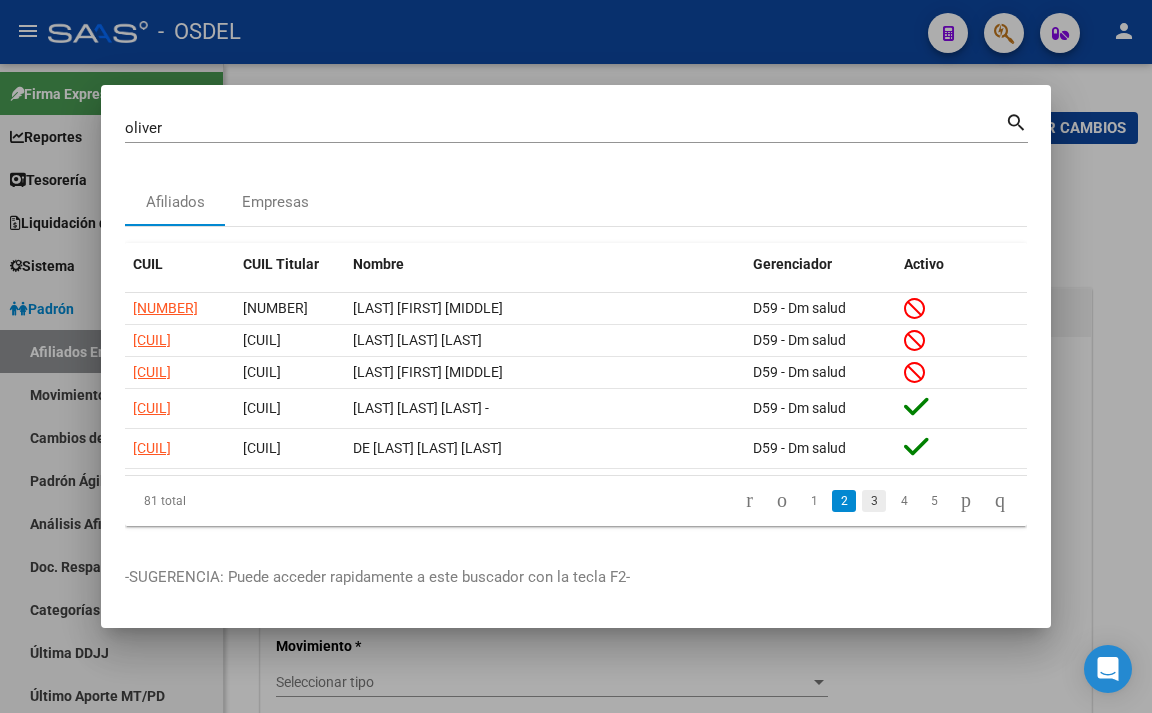 click on "3" 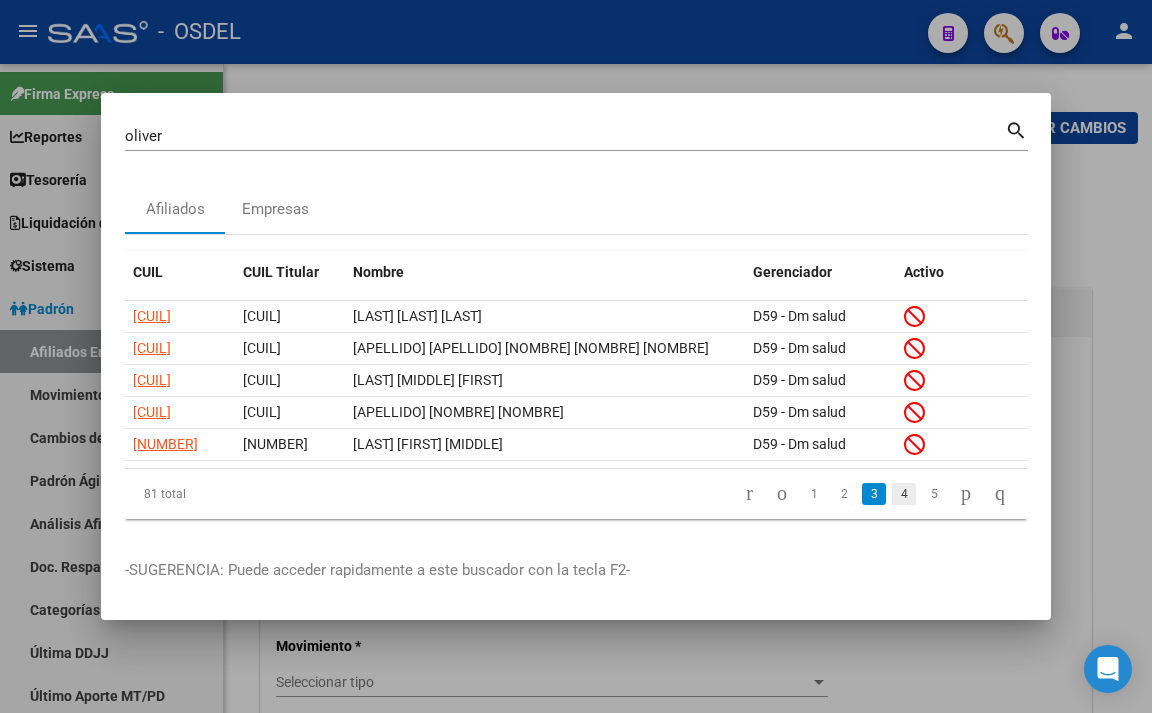 click on "4" 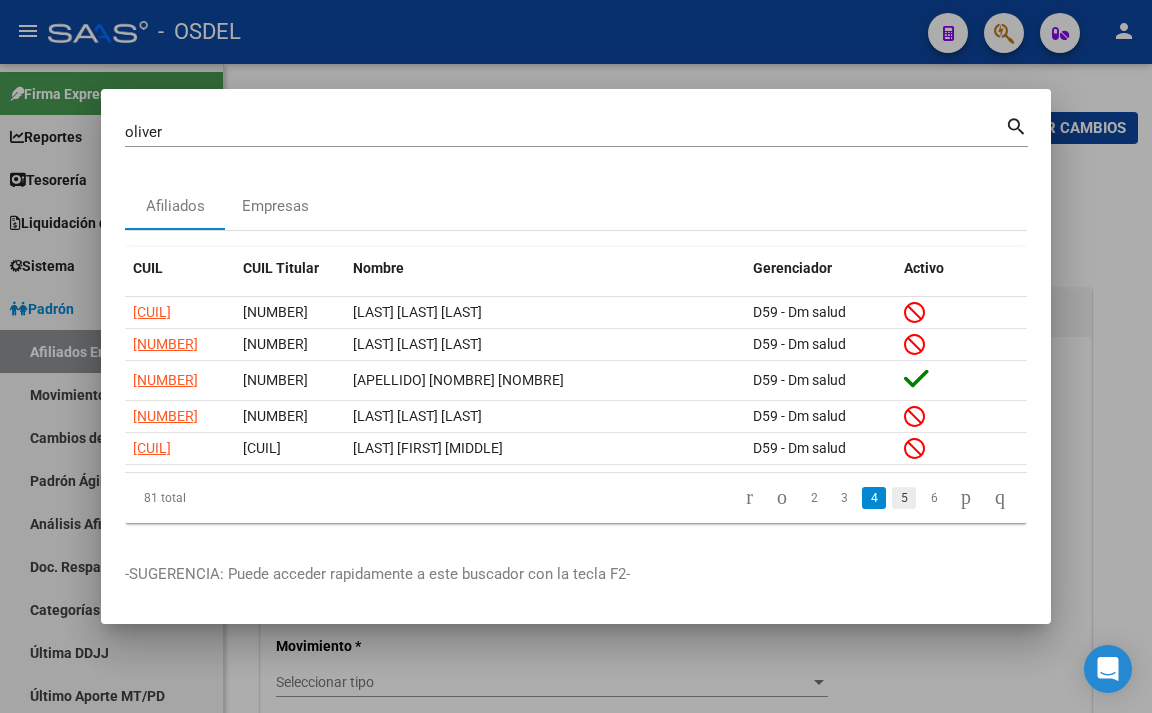 click on "5" 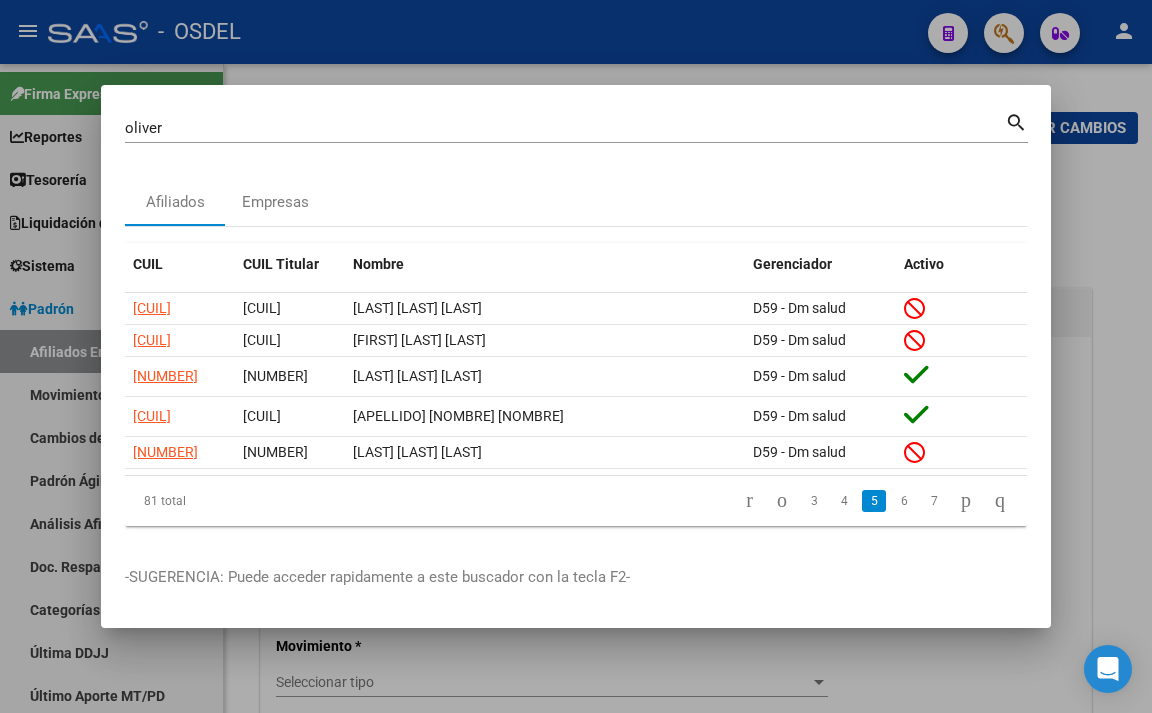 click on "6" 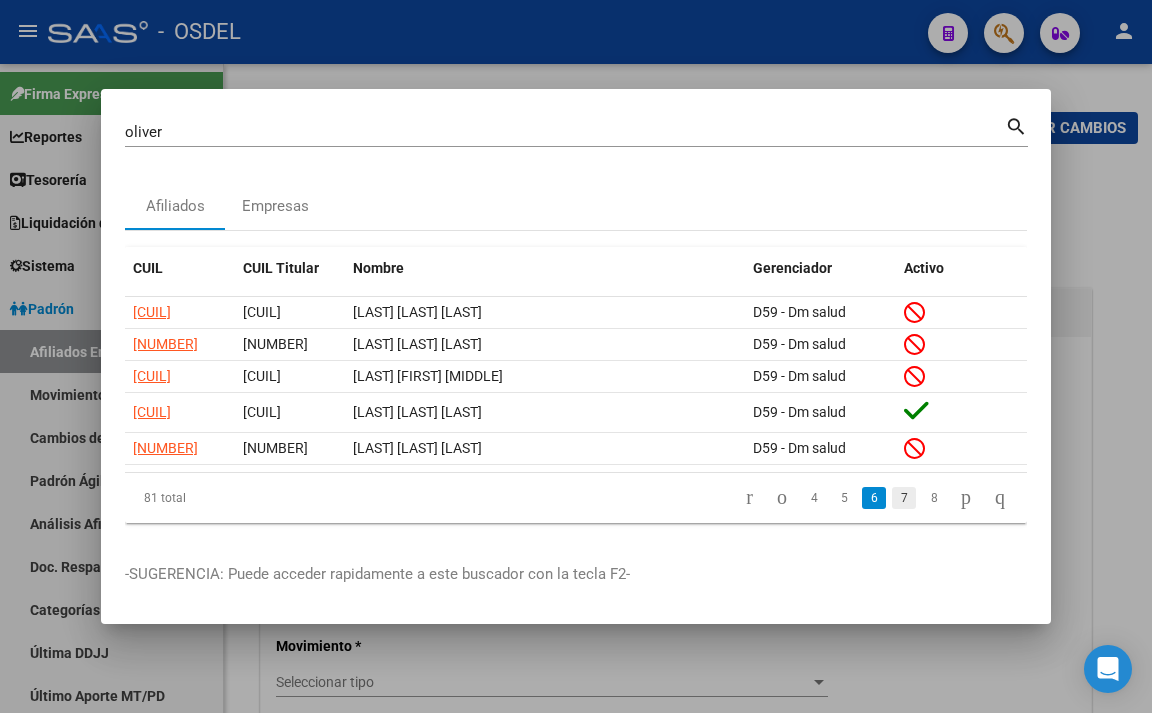 click on "7" 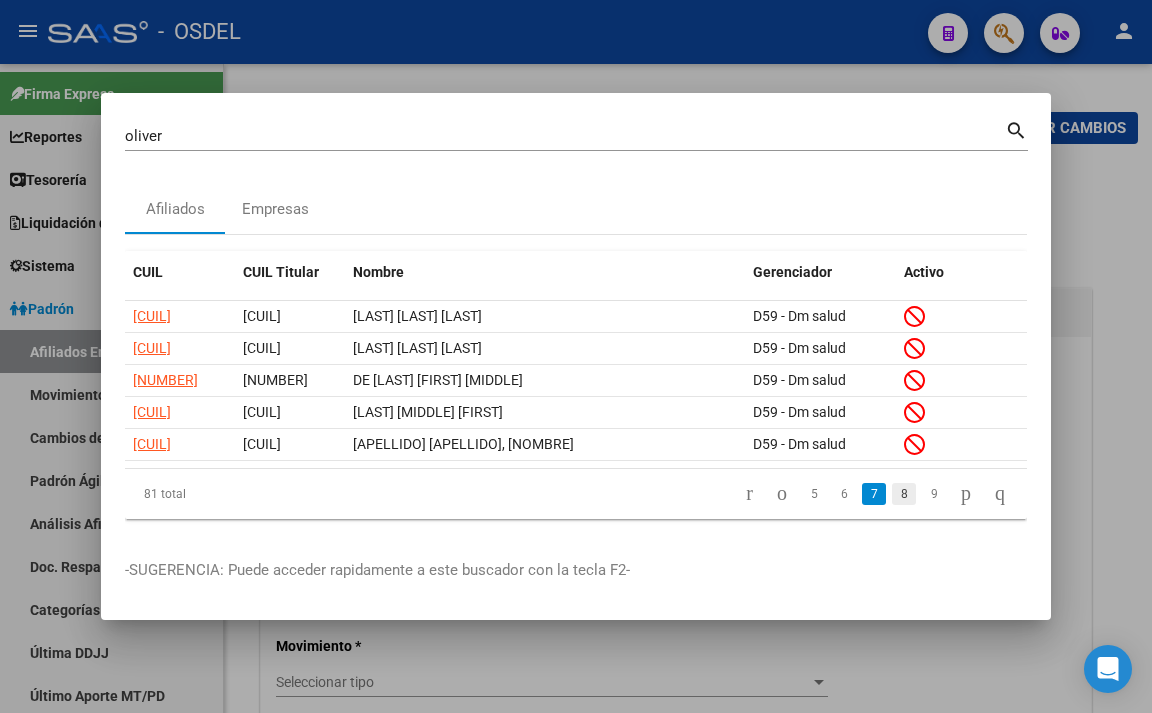 click on "8" 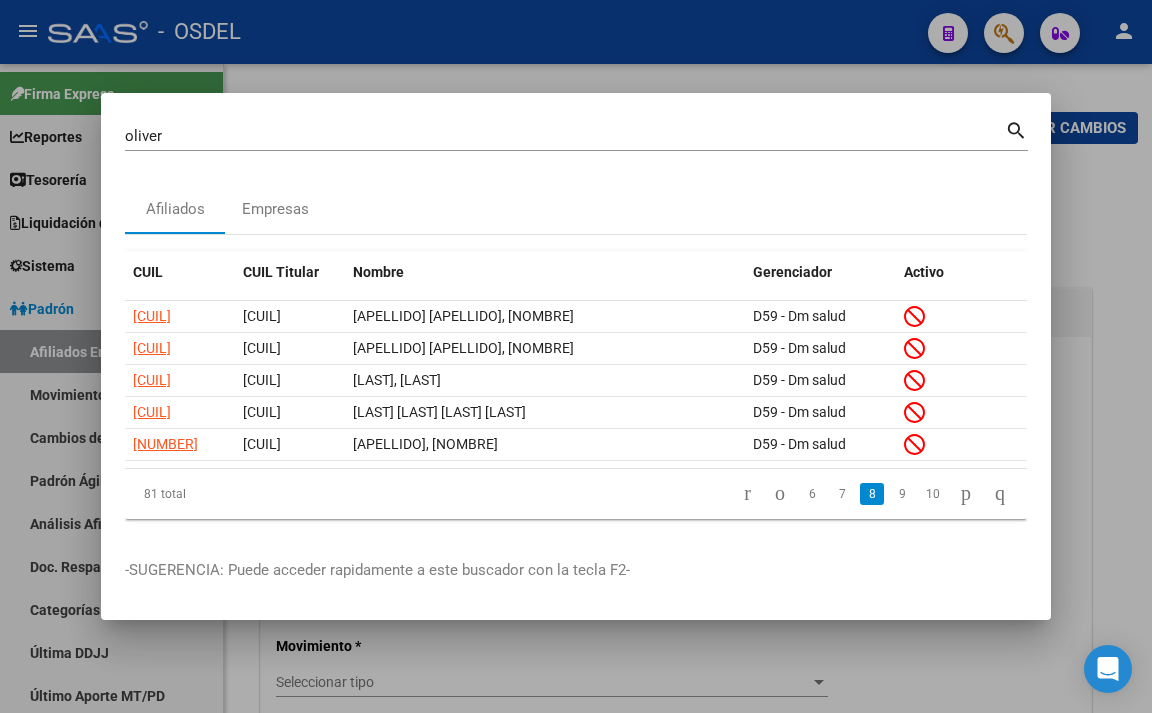 click on "9" 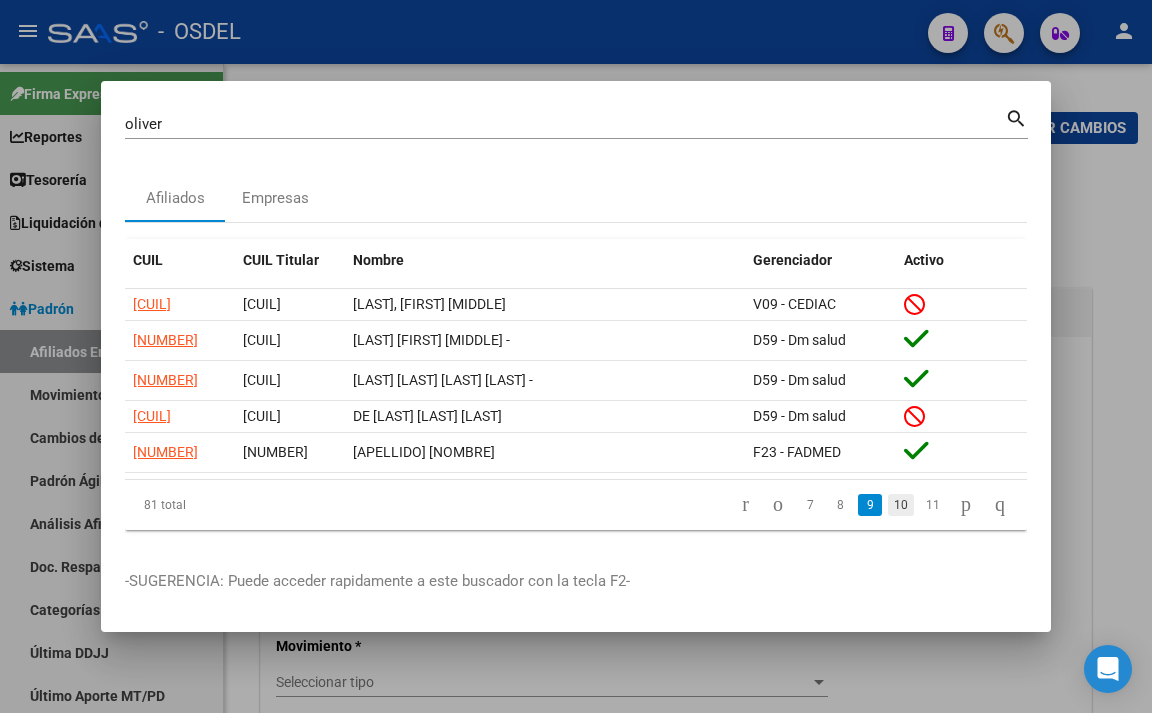 click on "10" 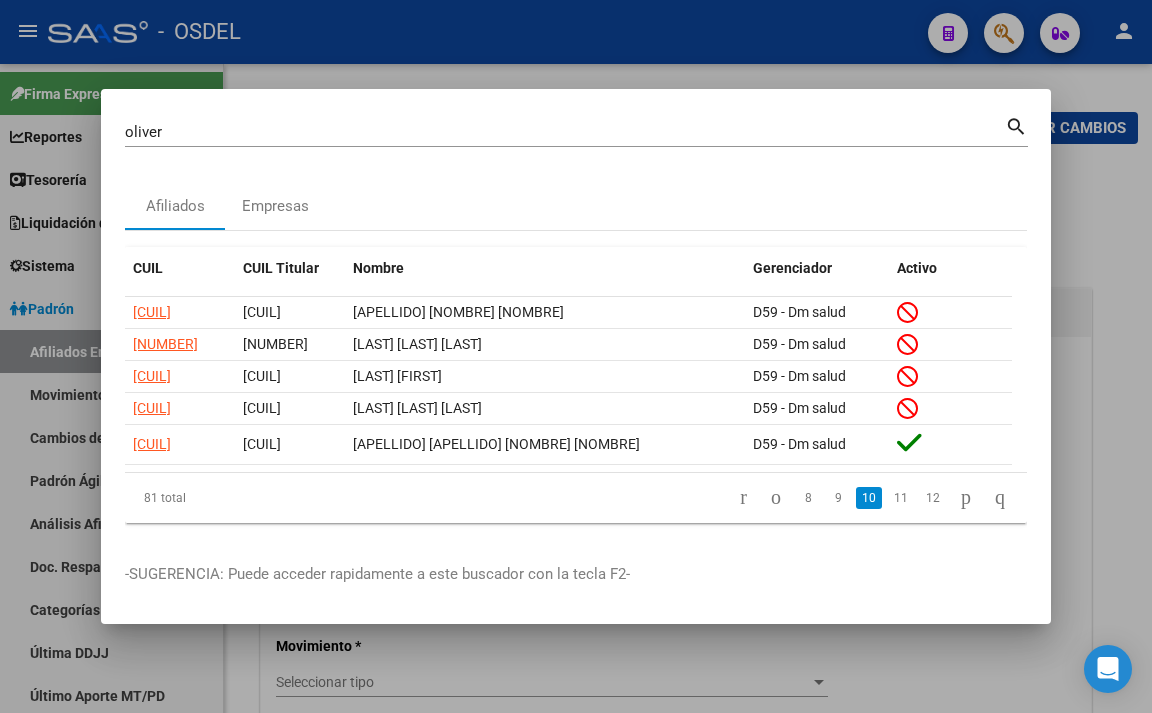 click on "11" 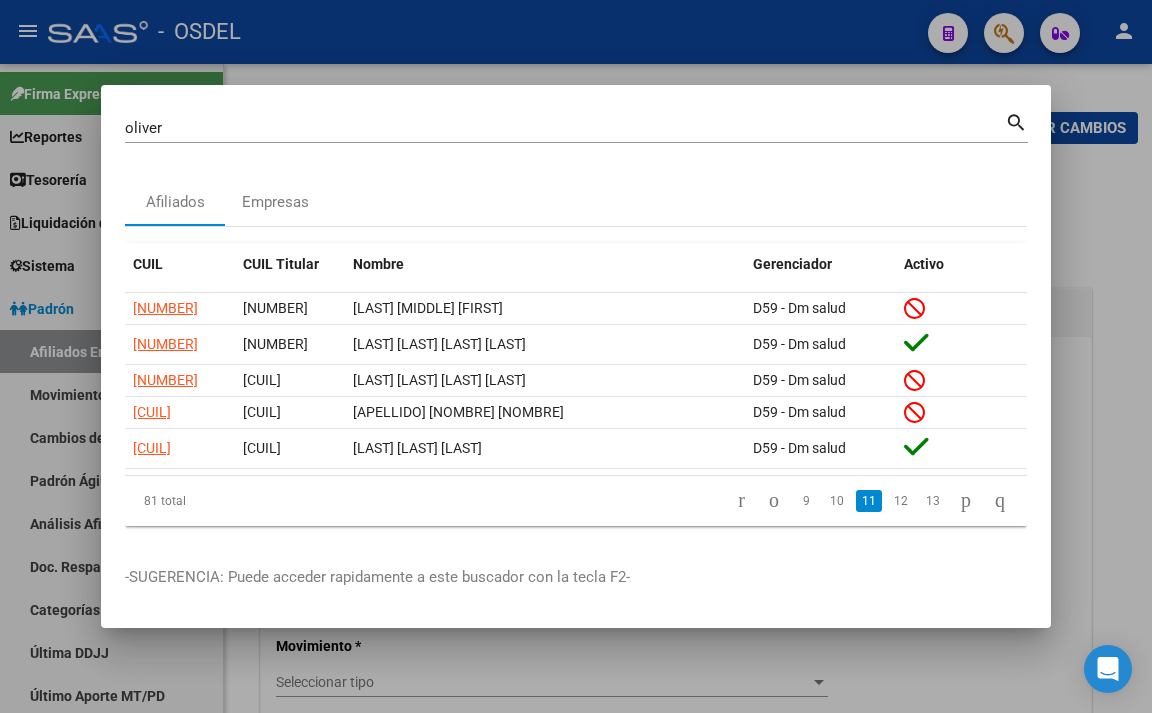 click on "12" 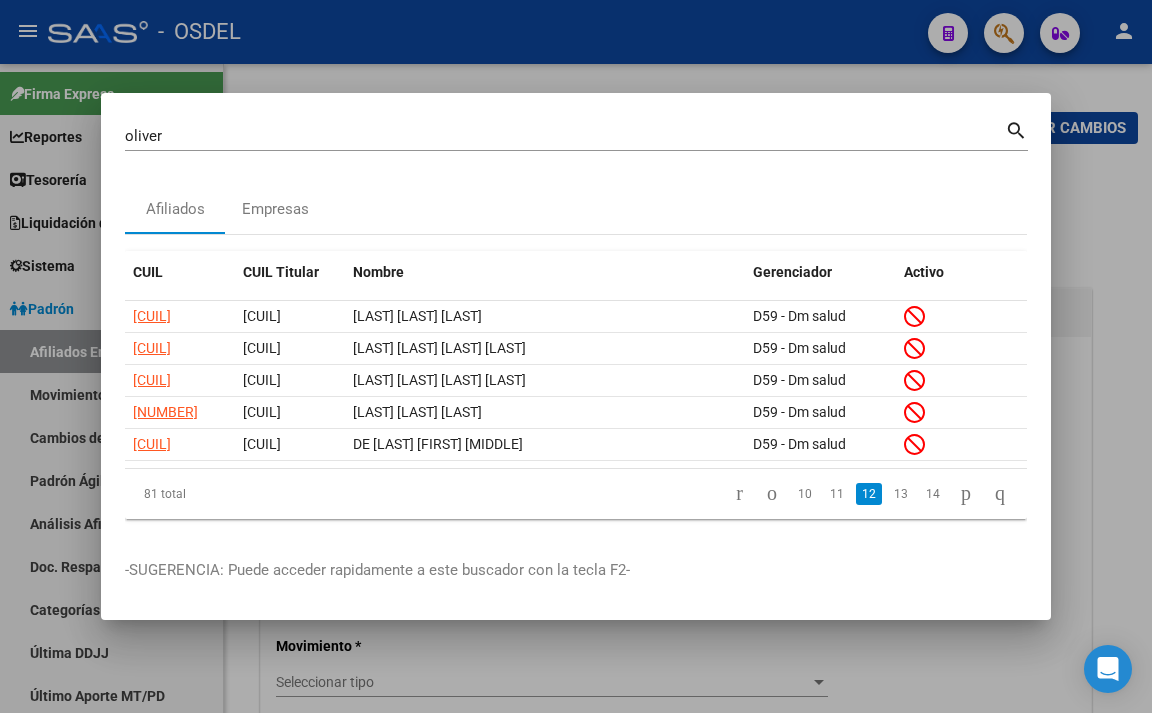 click on "13" 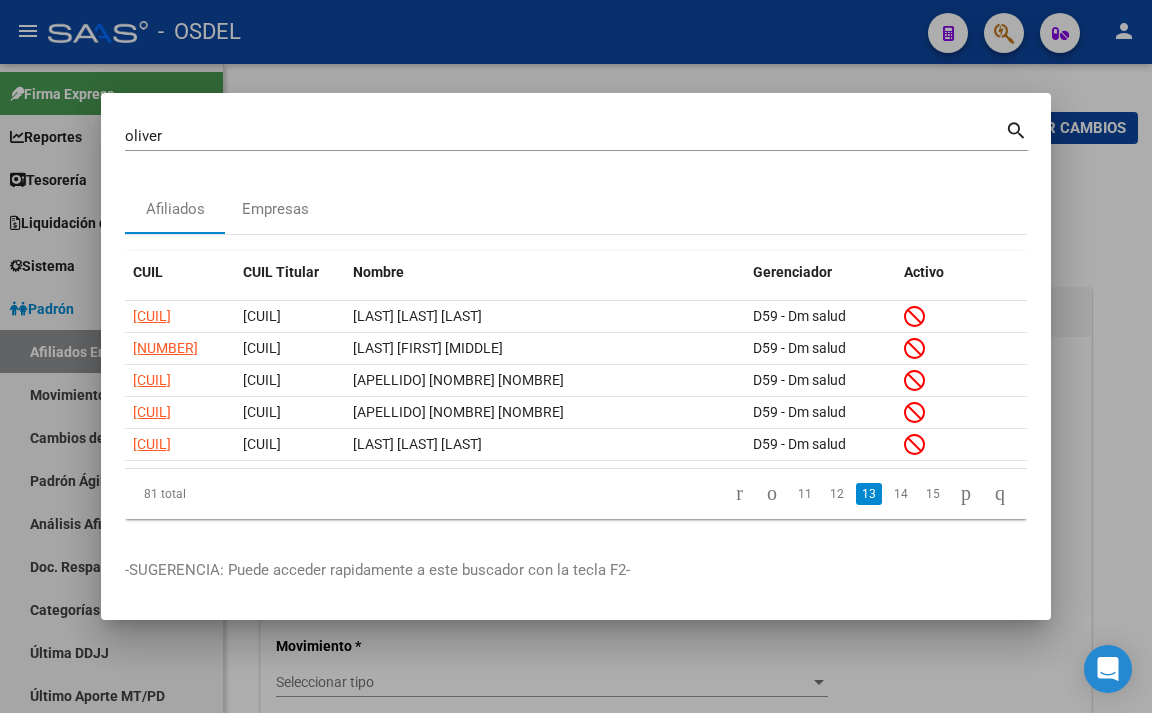 click on "14" 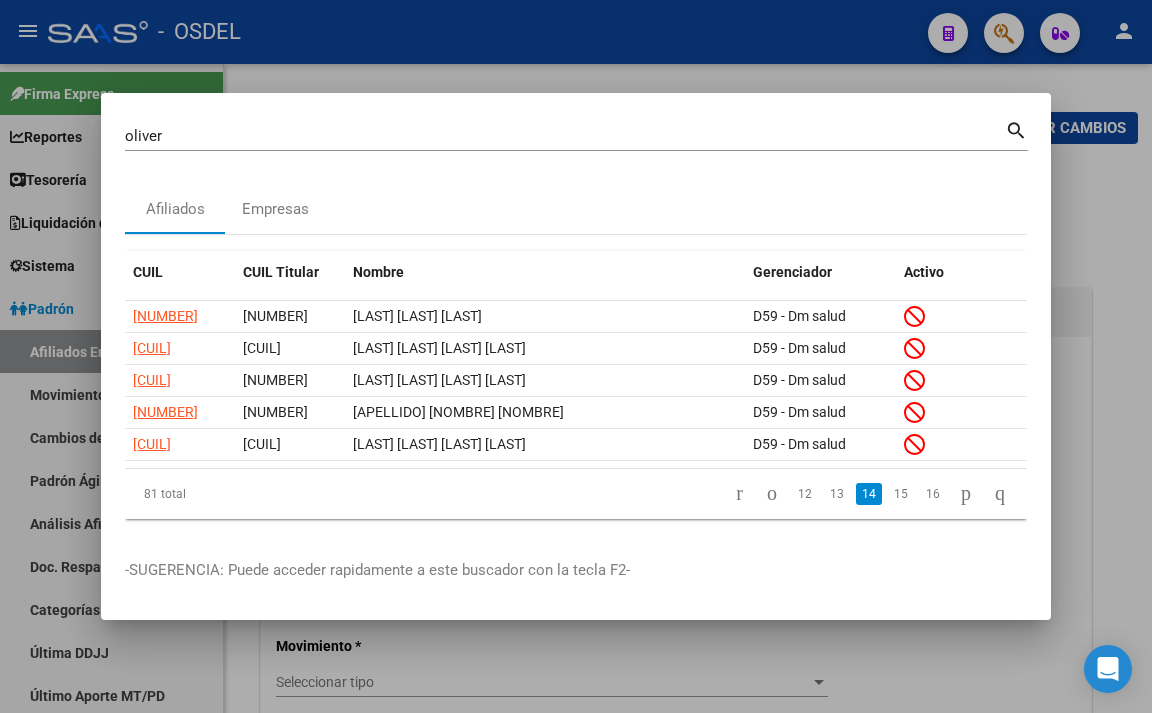 click on "15" 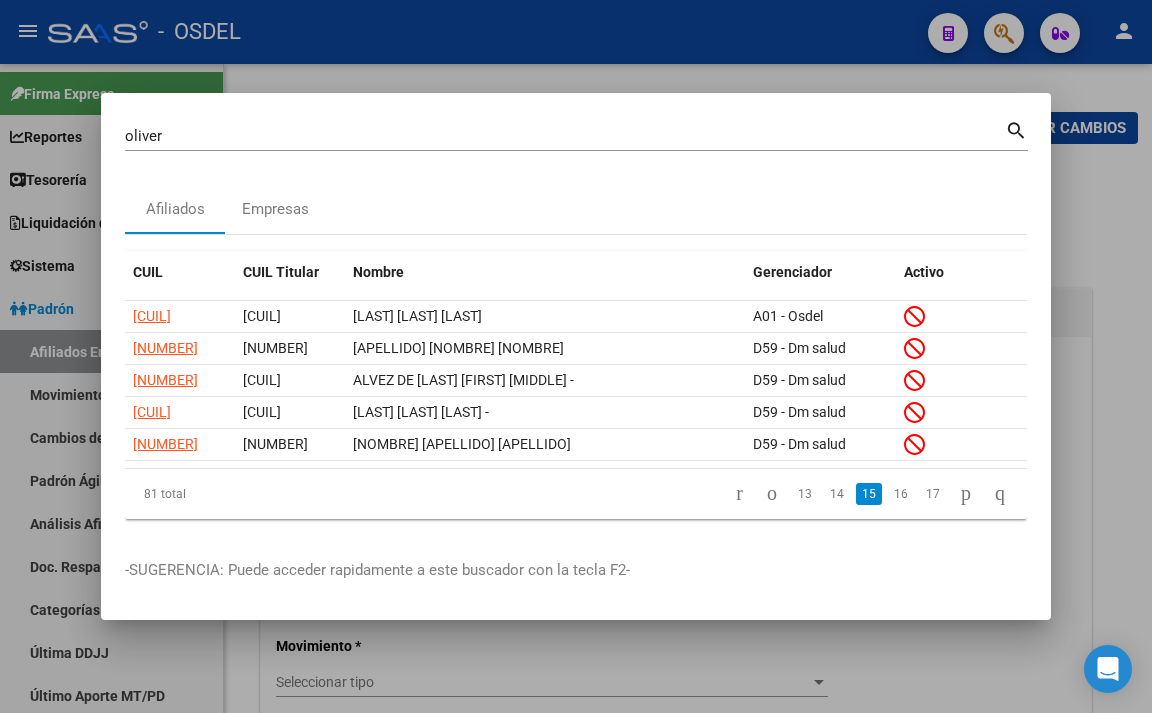 click on "16" 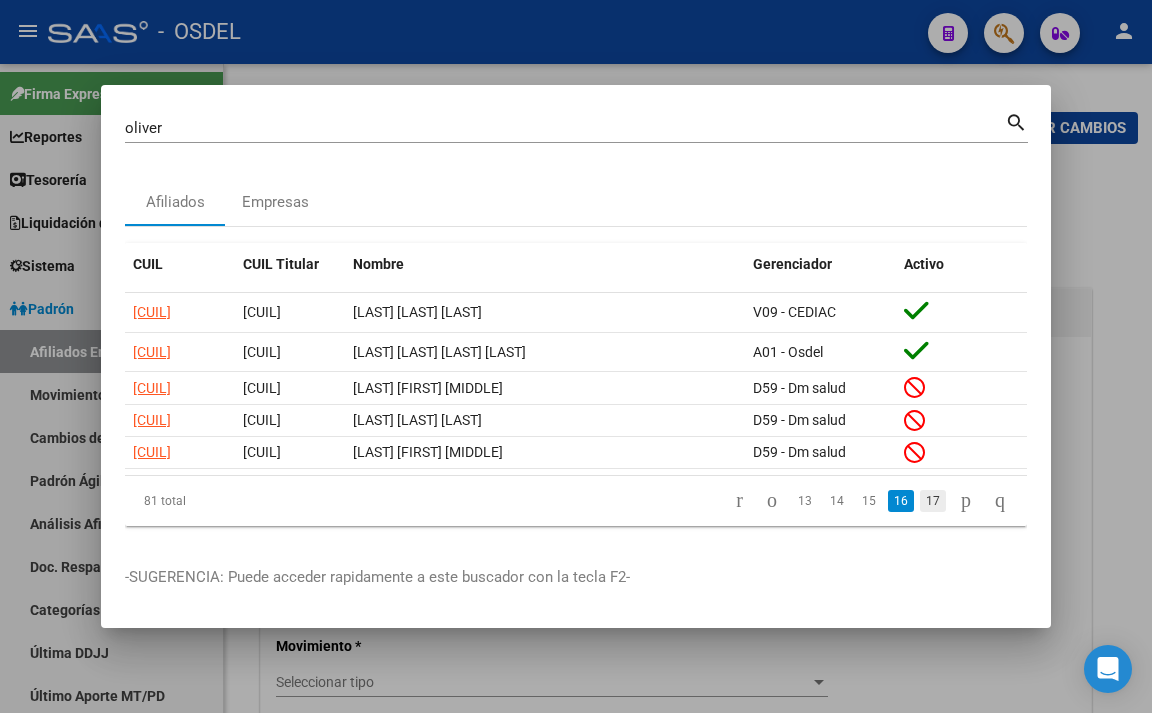 click on "17" 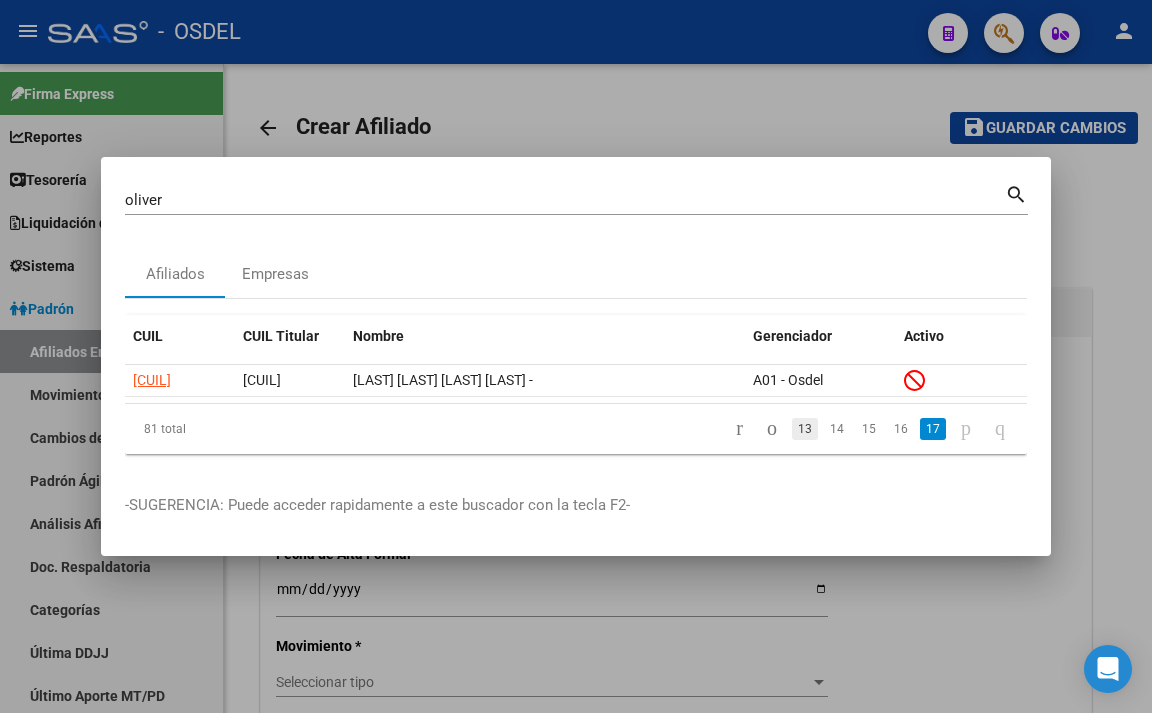 click on "13" 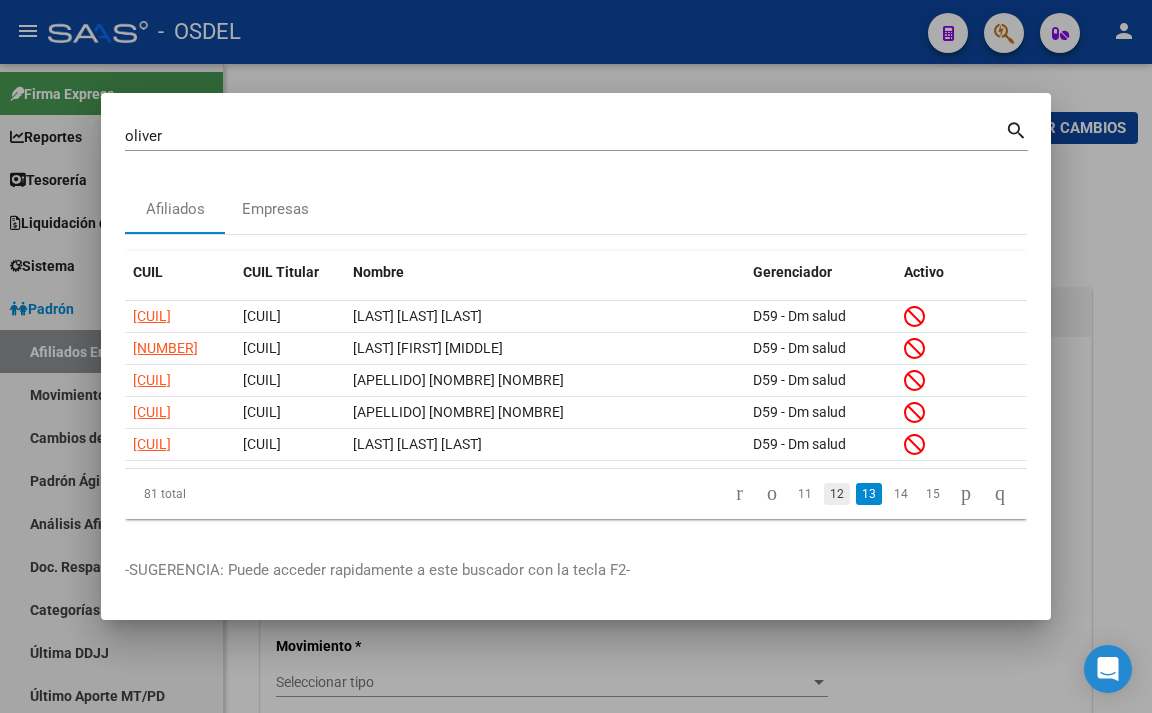 click on "12" 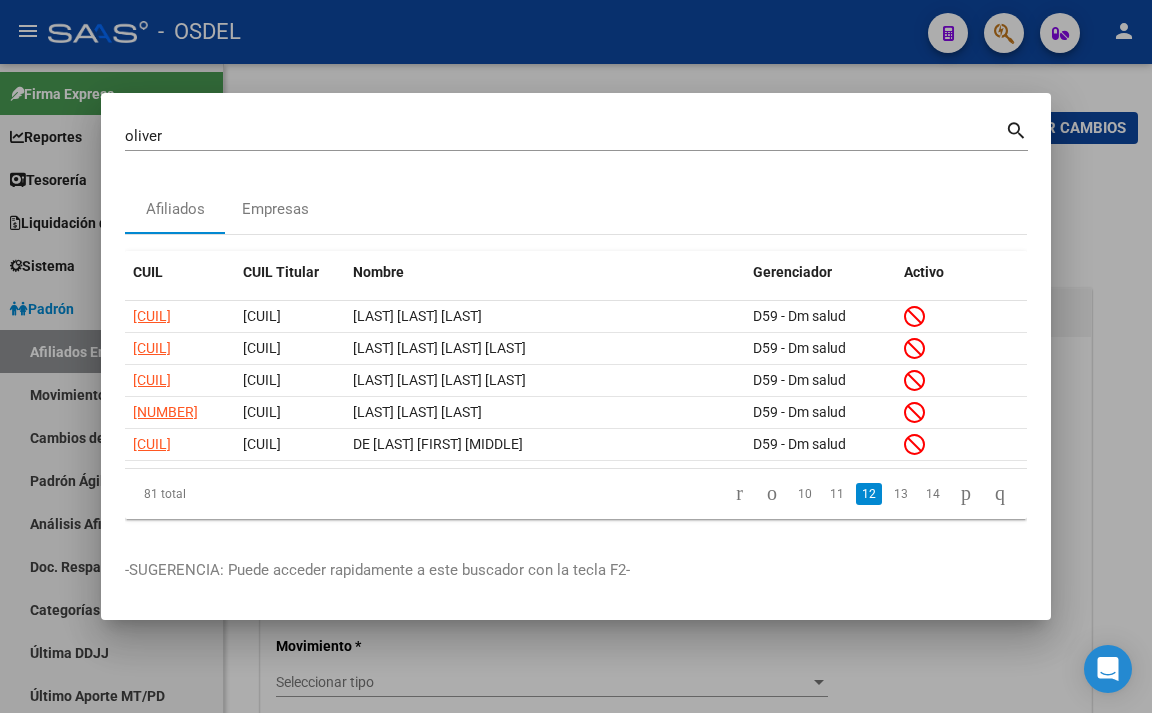 click on "11" 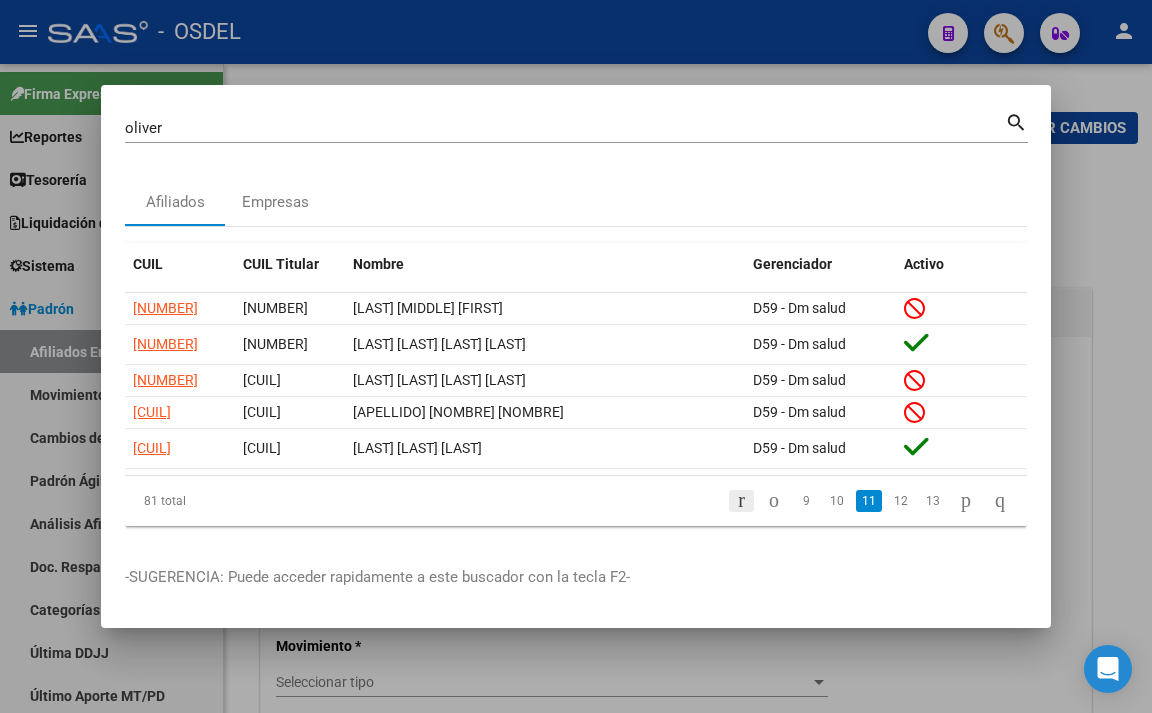 click 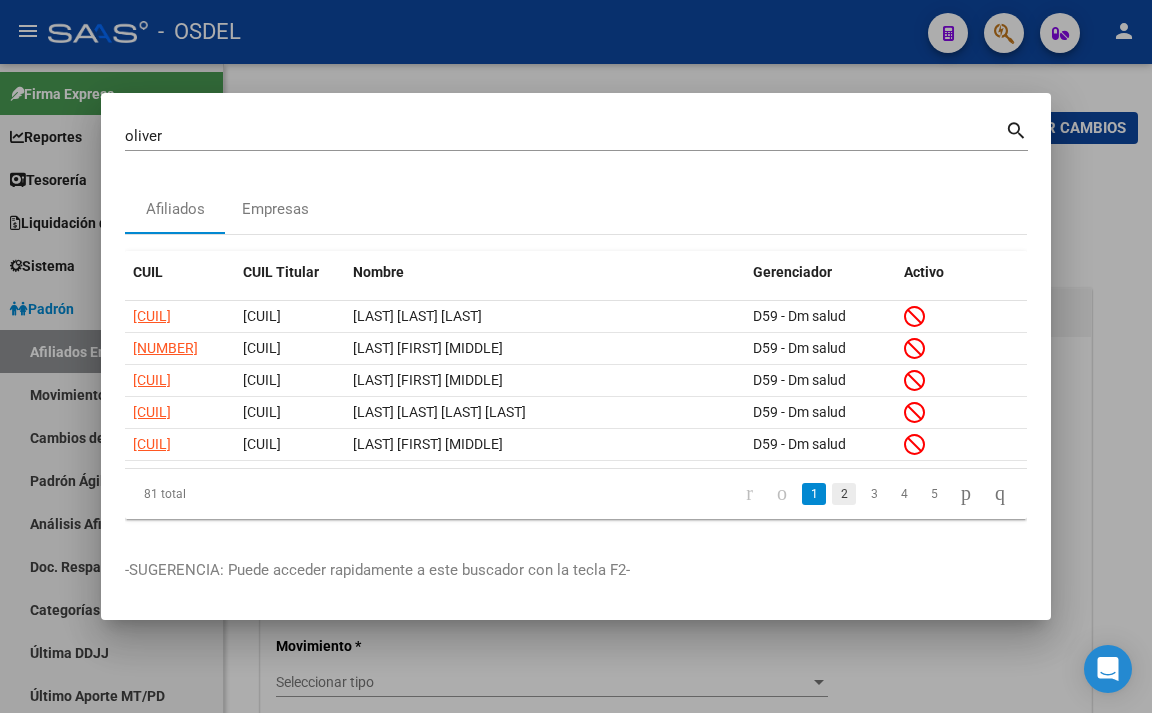click on "2" 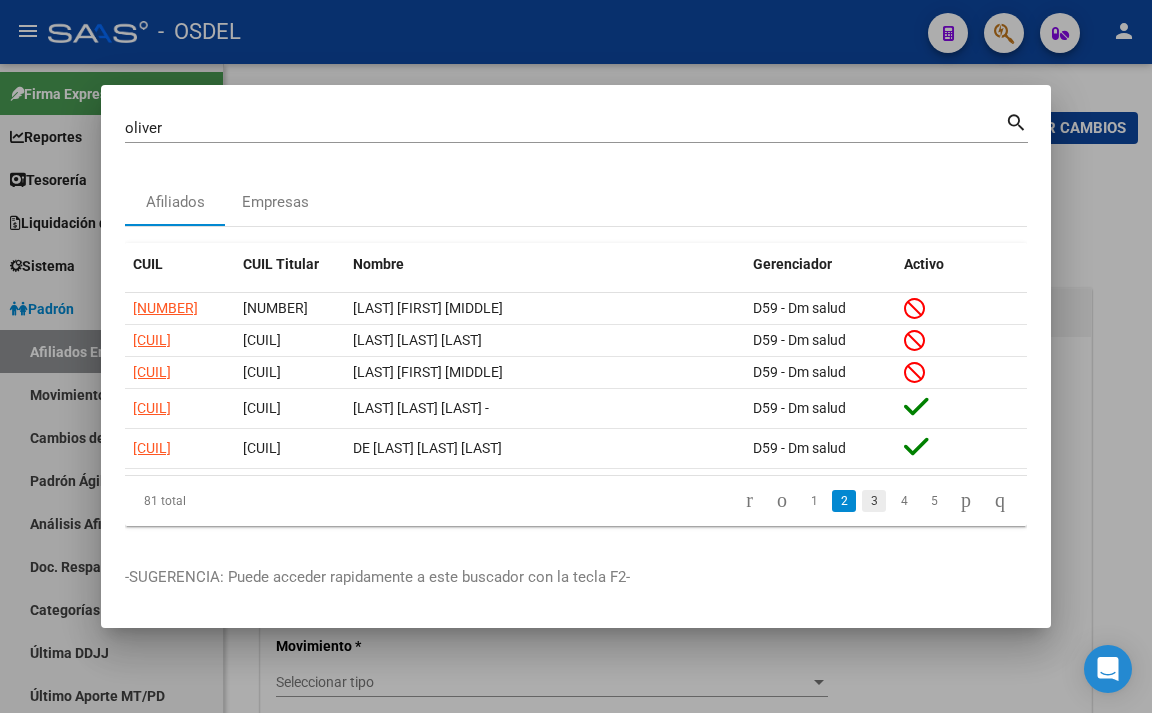 click on "3" 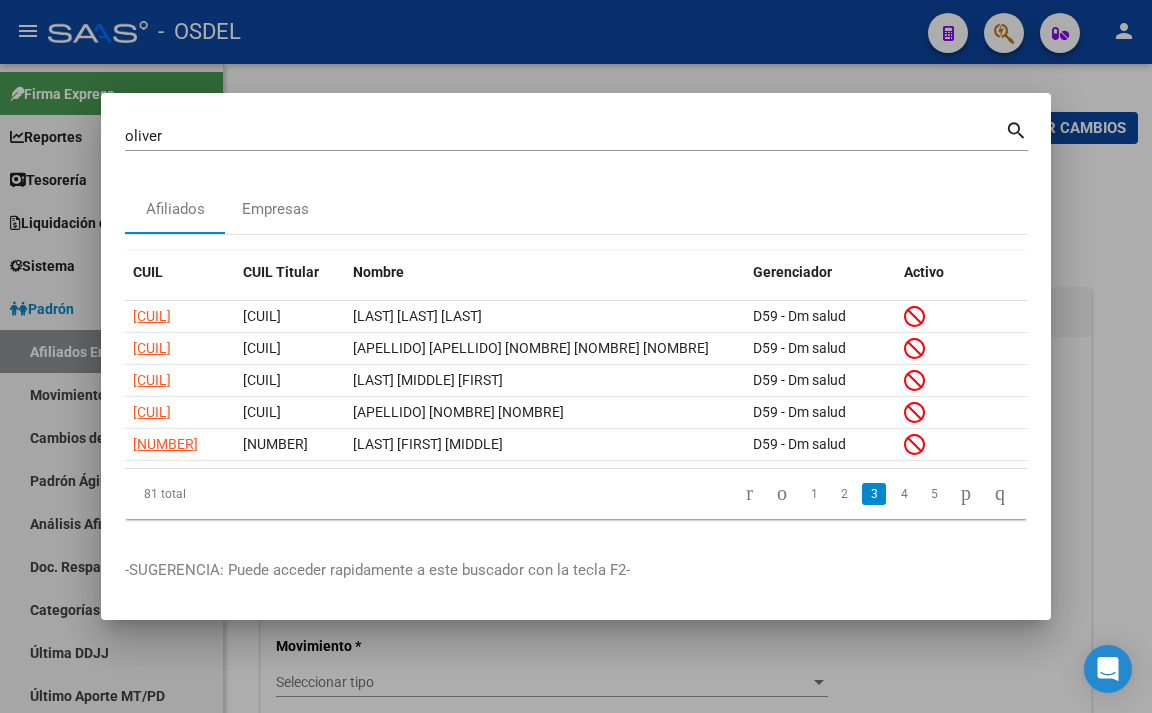 click on "4" 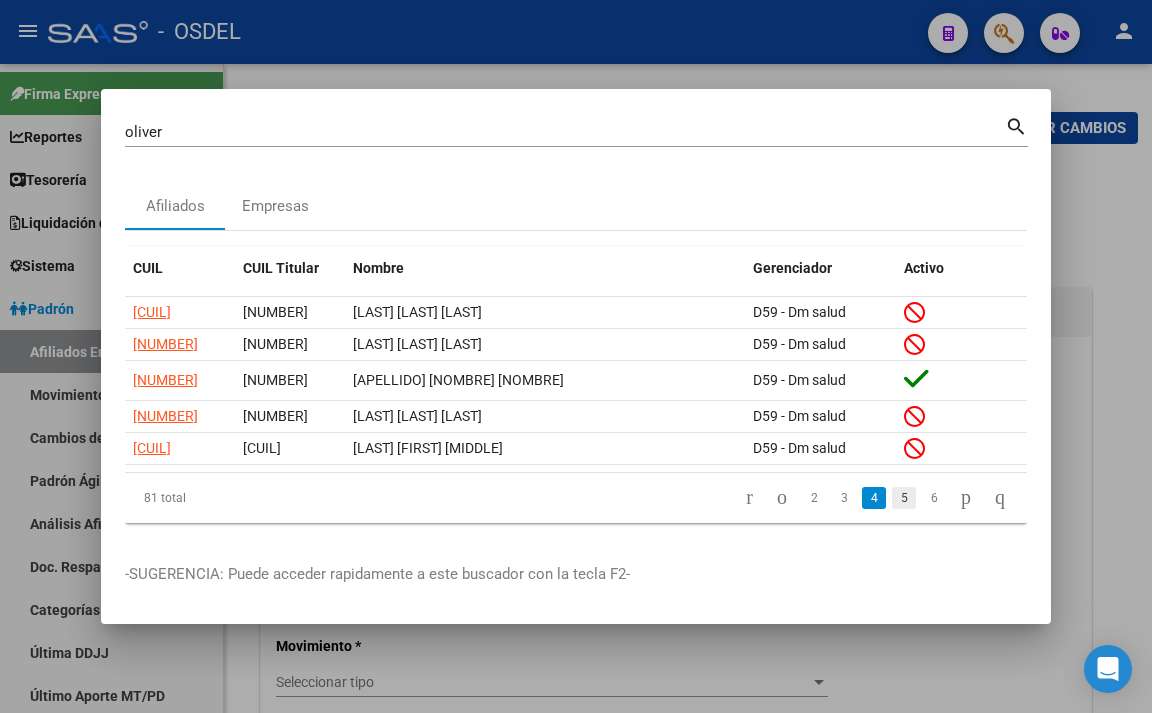 click on "5" 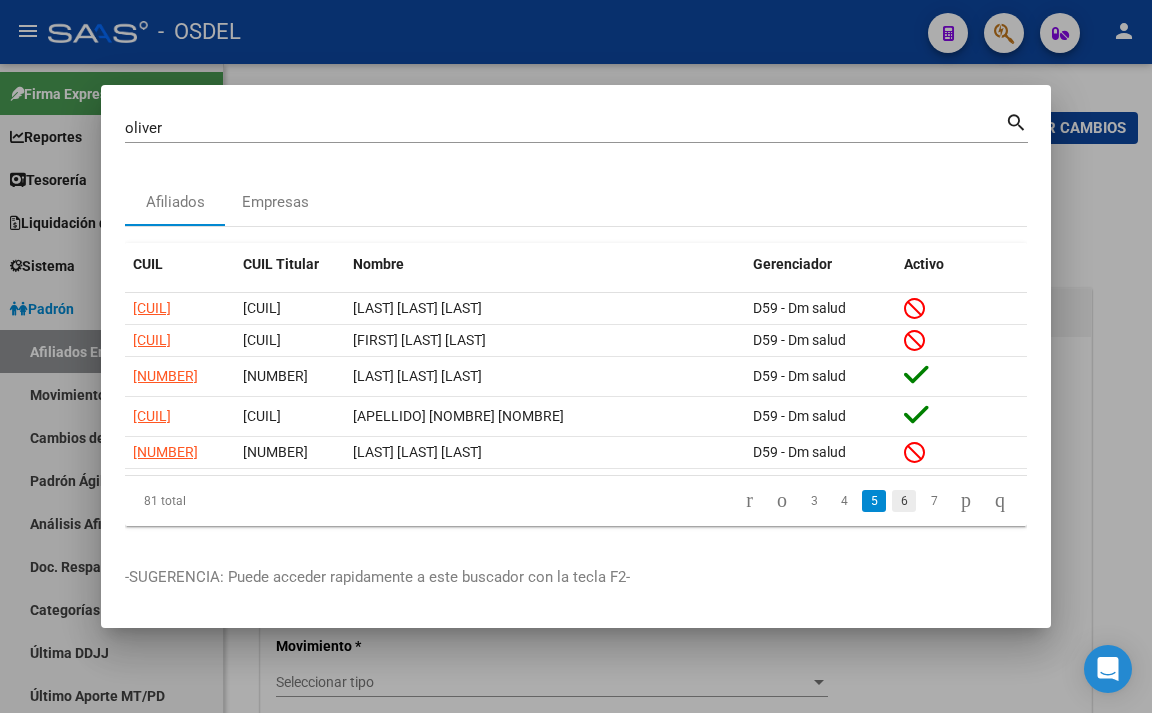 click on "6" 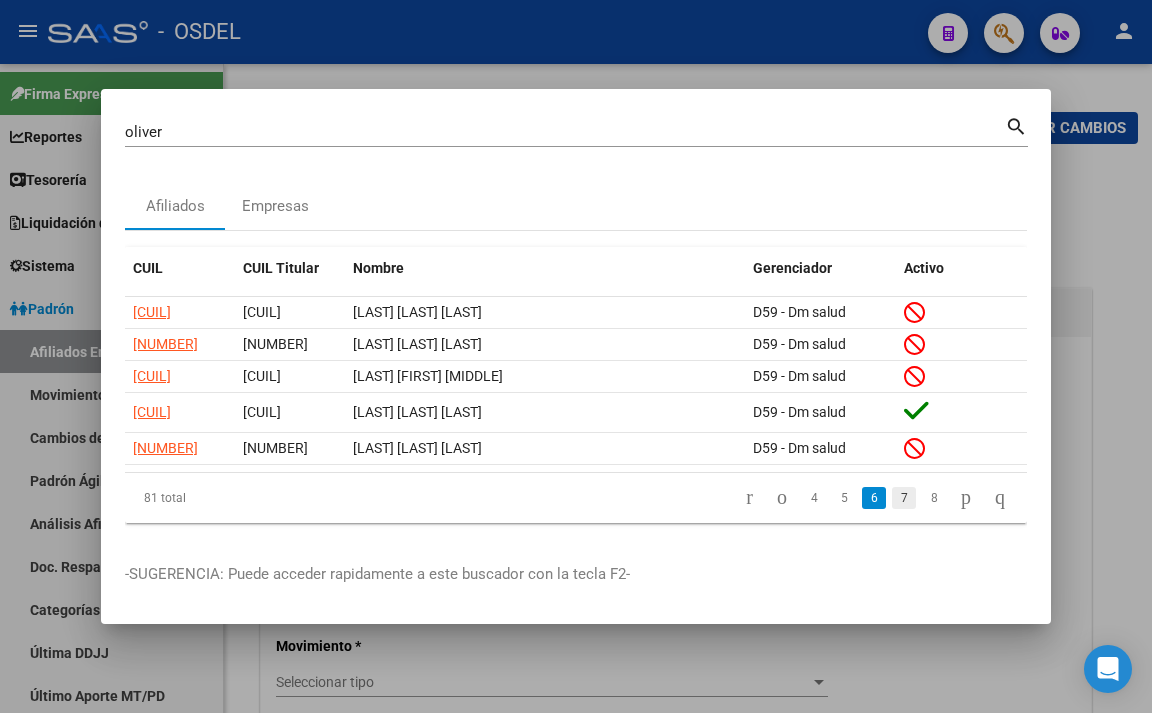 click on "7" 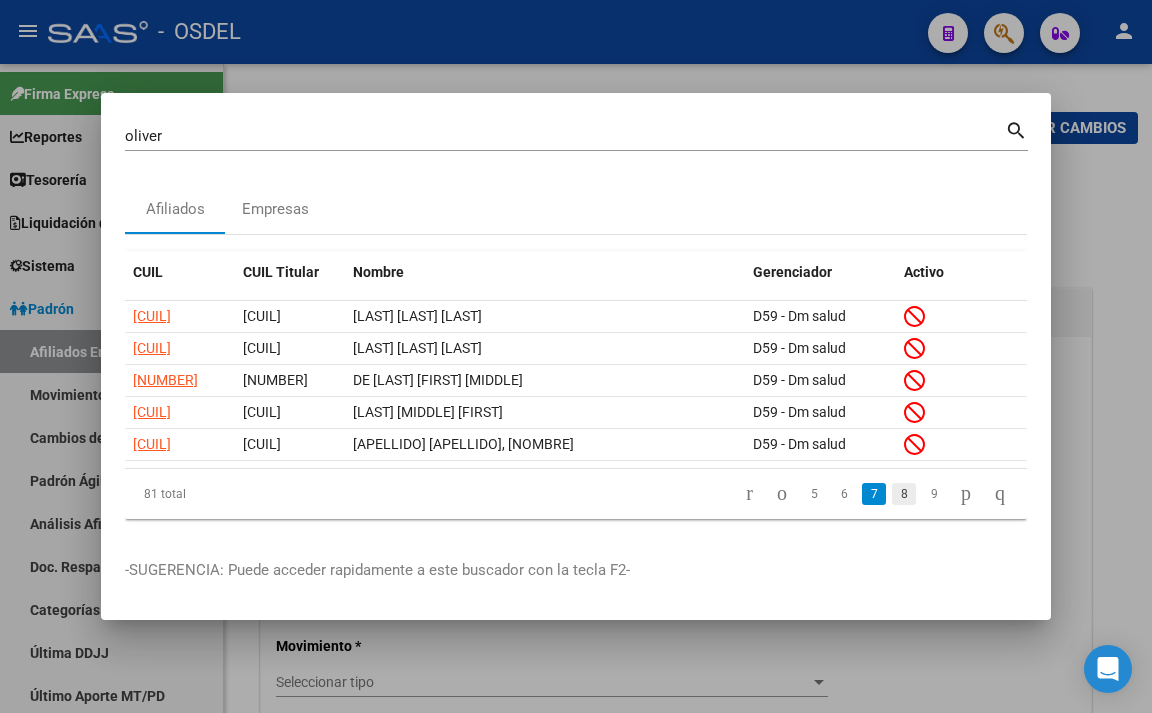 click on "8" 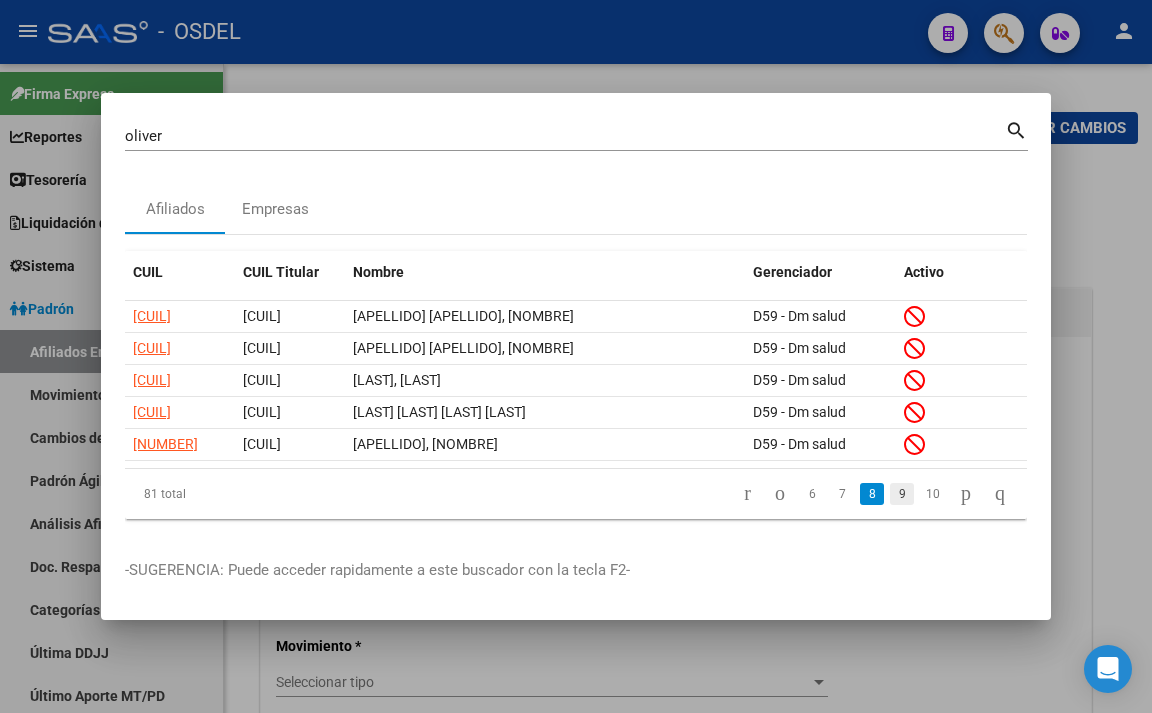 click on "9" 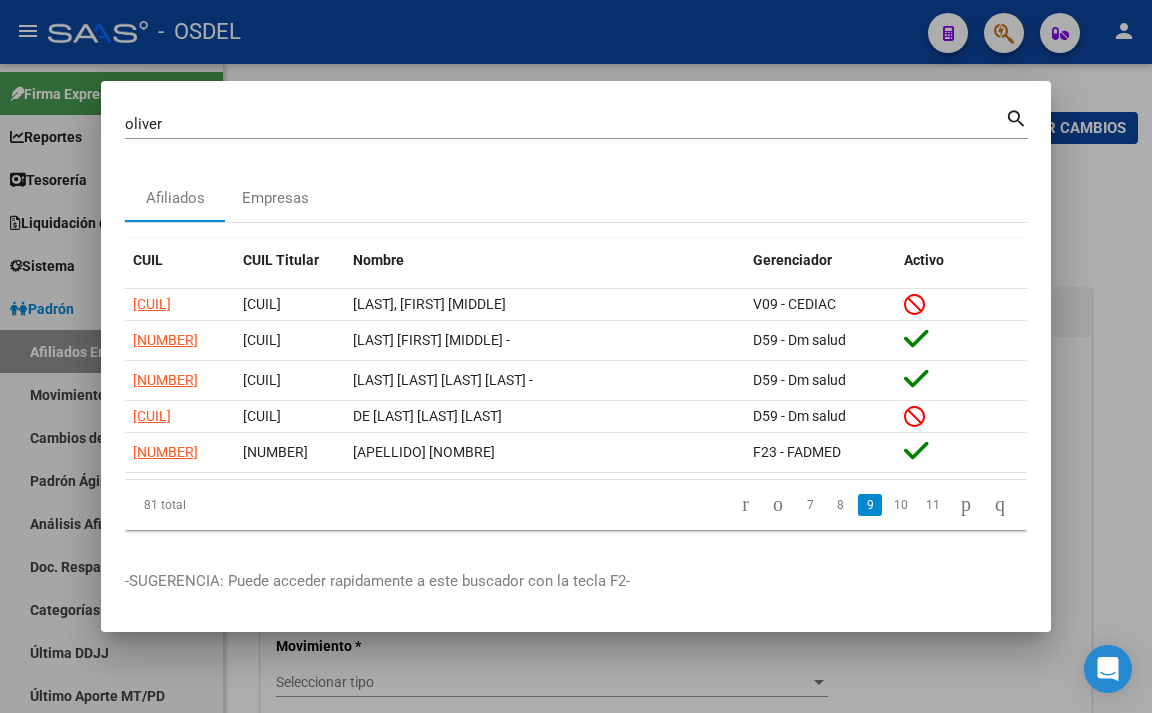 click on "10" 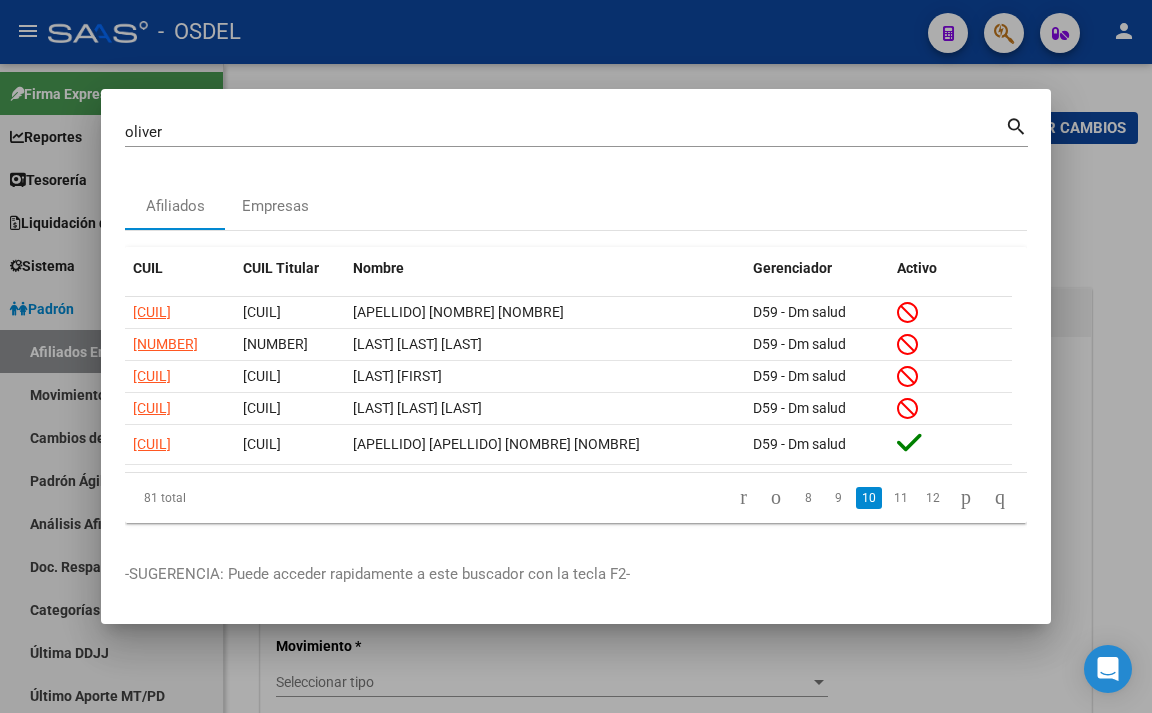 click on "11" 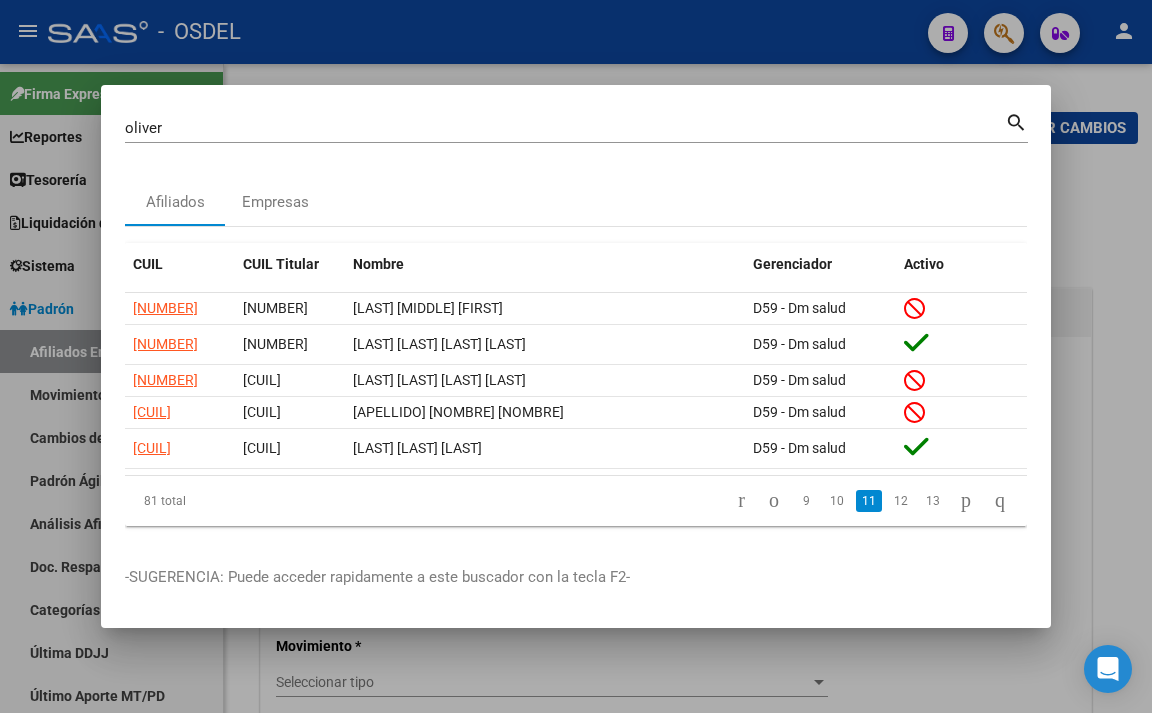click on "12" 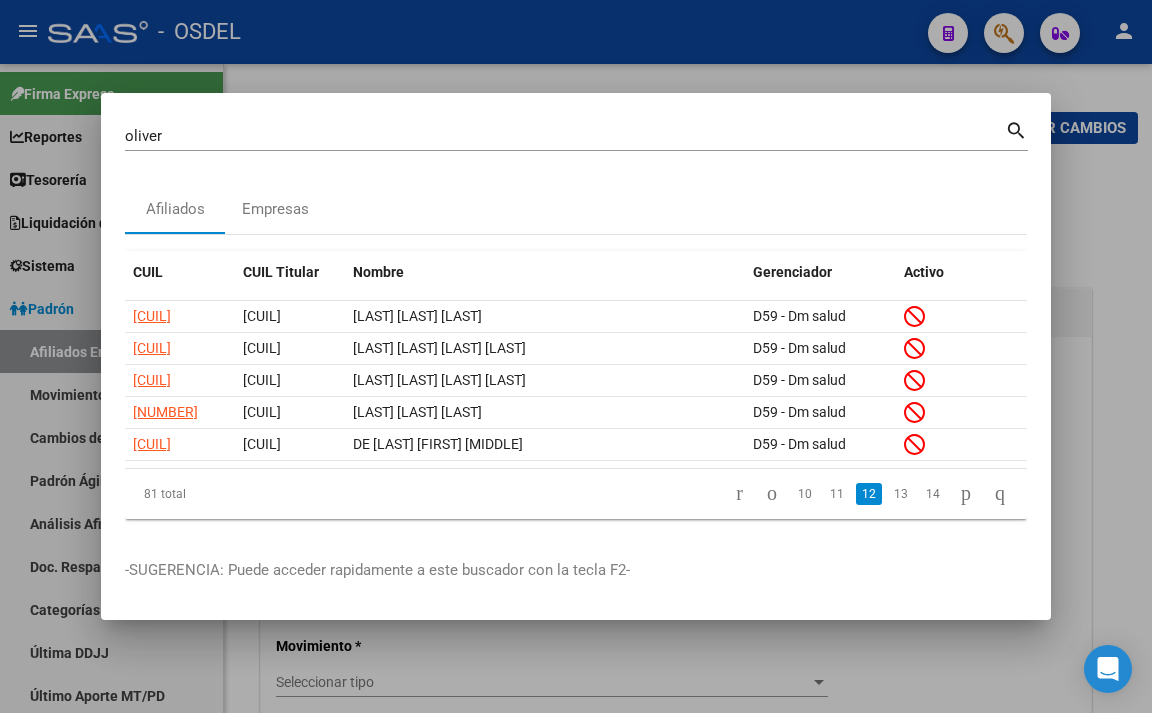 click on "13" 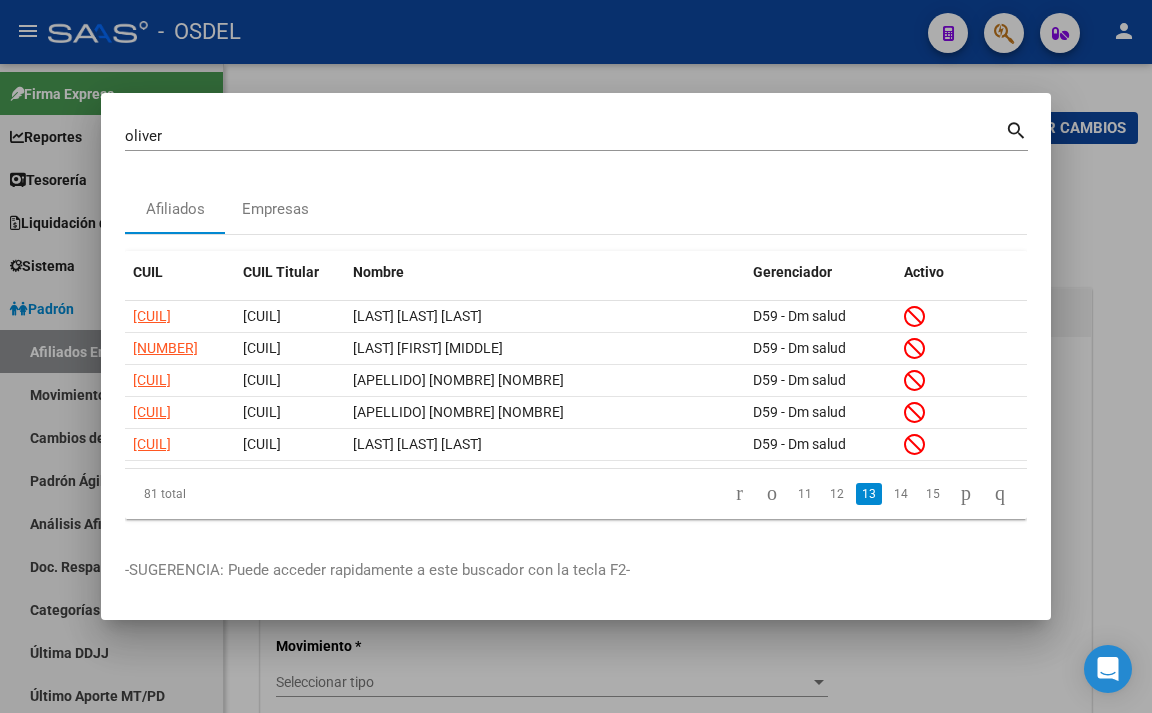 click on "14" 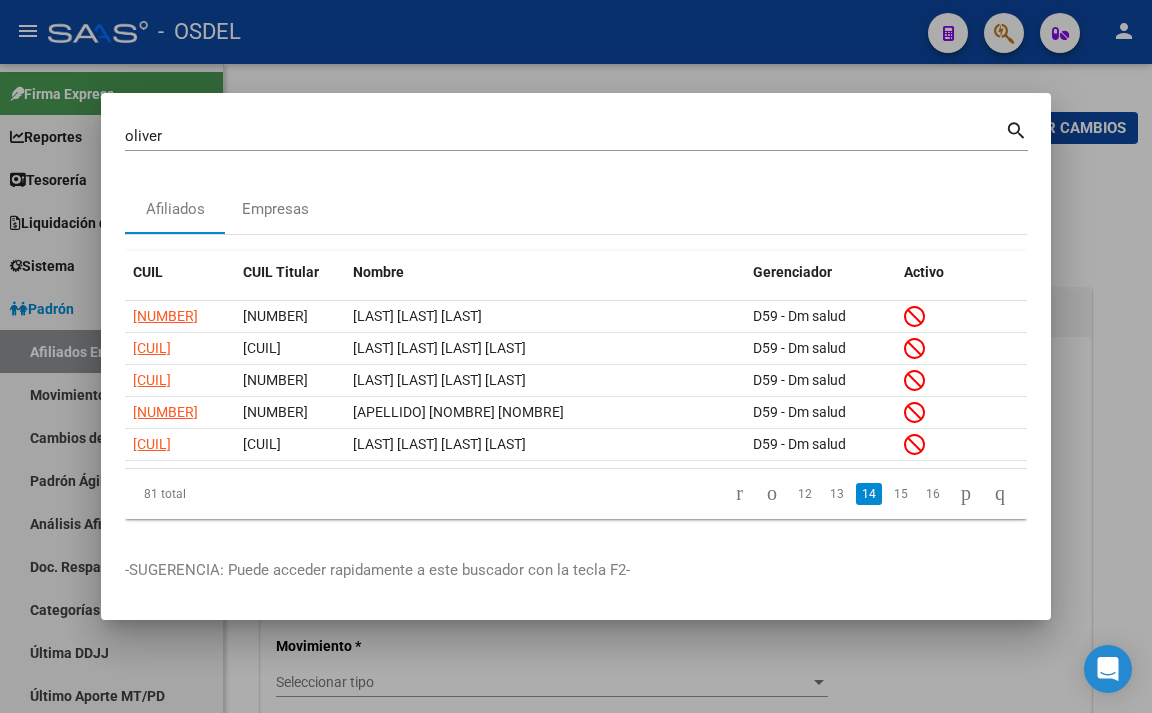 click on "15" 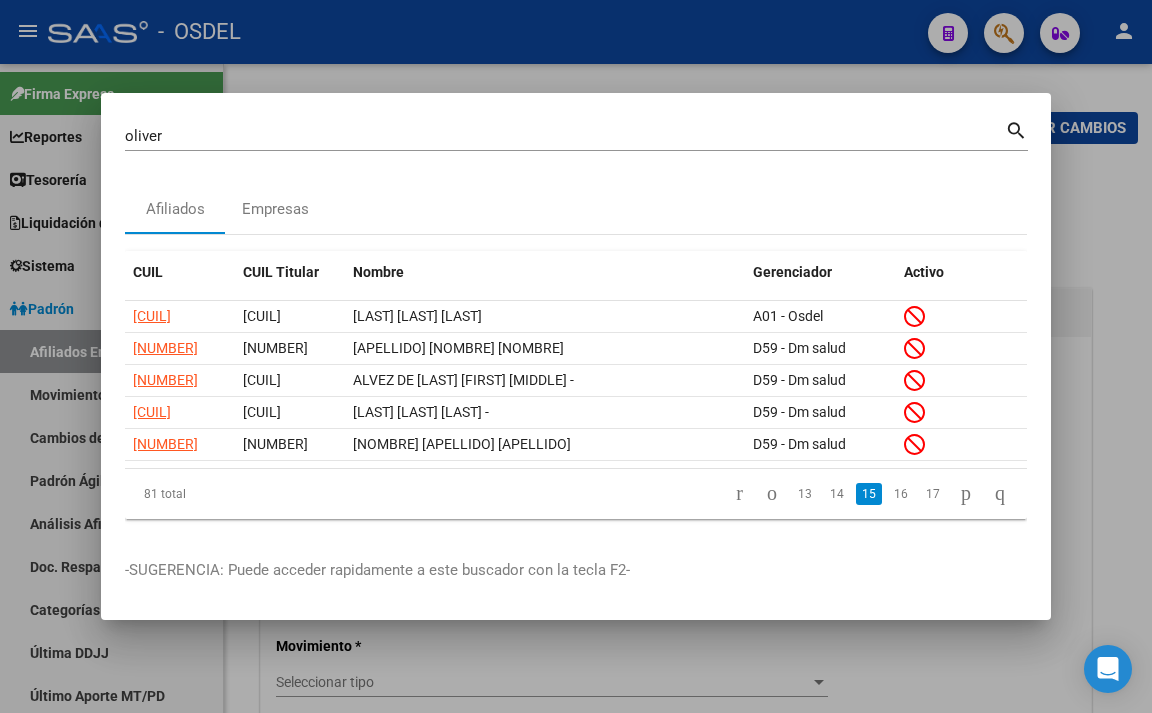click on "16" 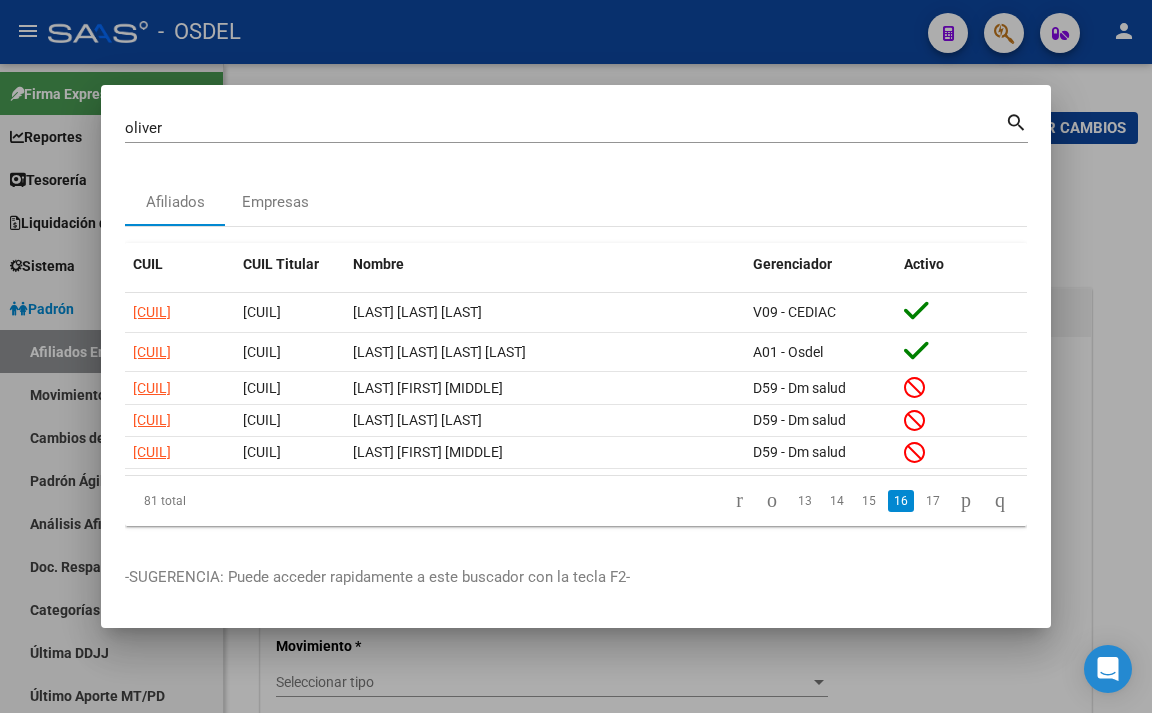 click on "15" 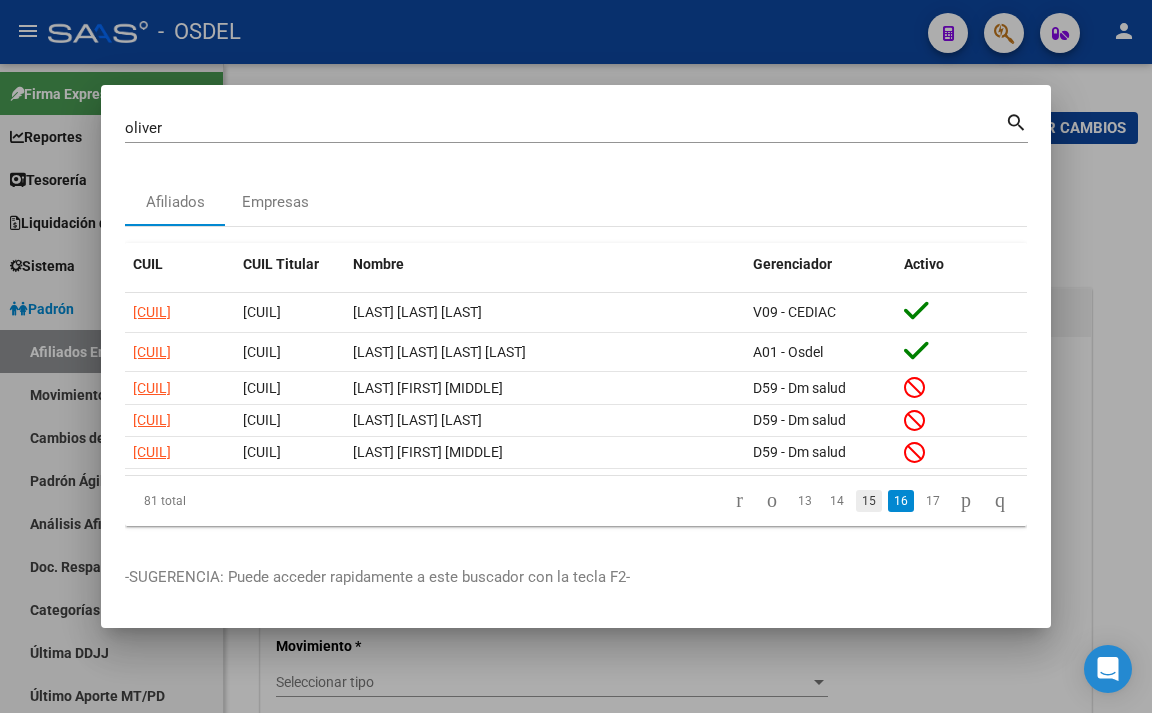 click on "15" 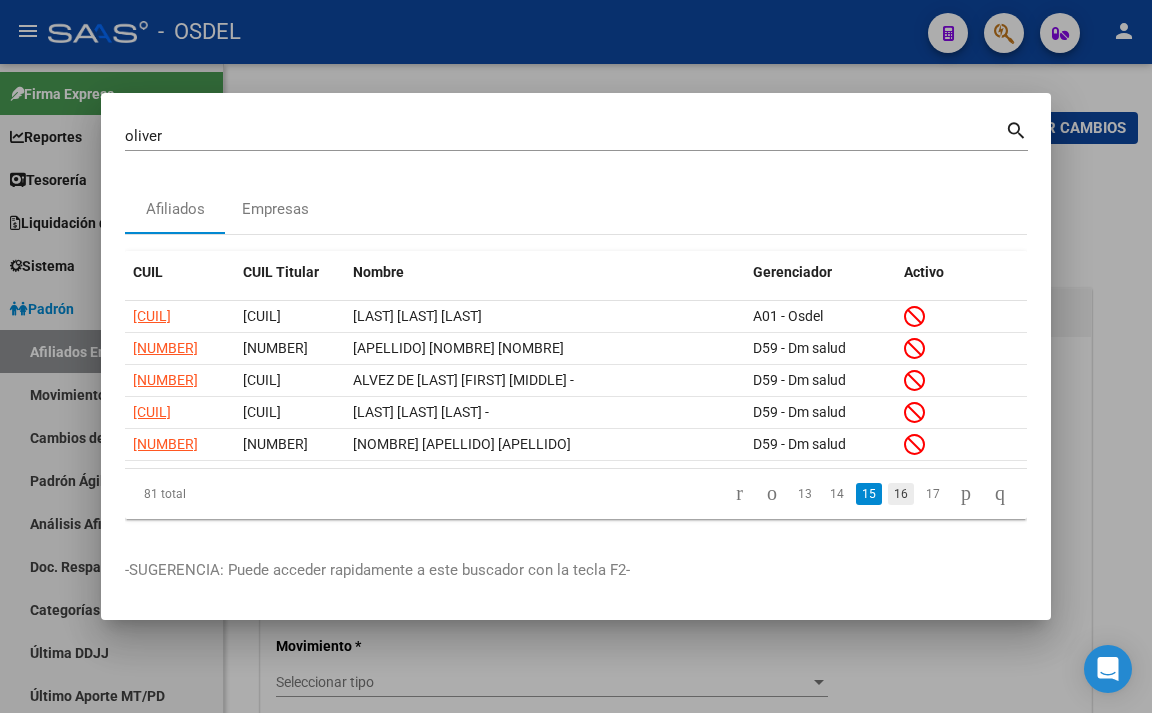 click on "16" 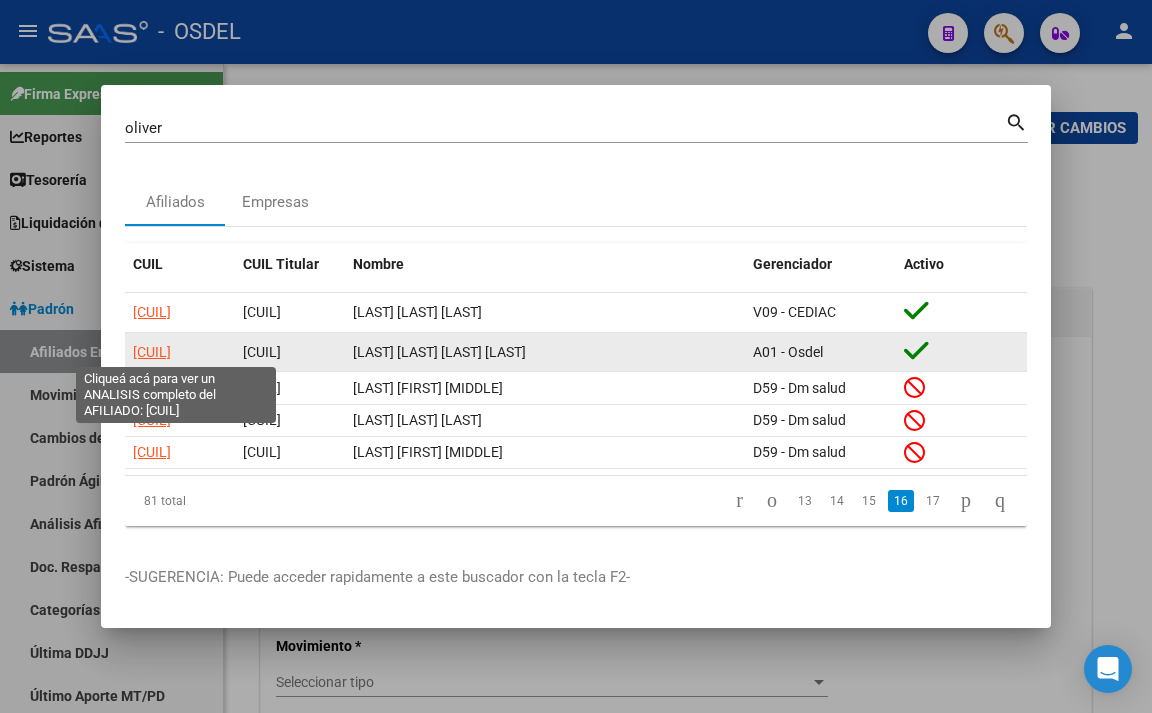 click on "[CUIL]" 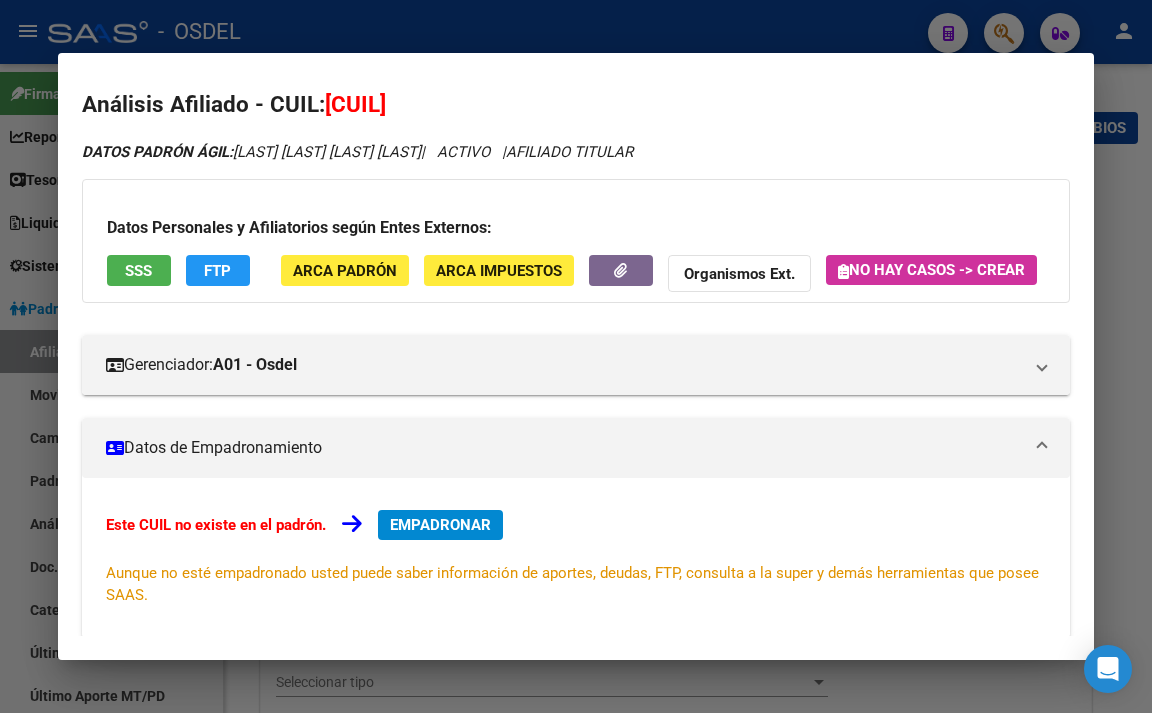 scroll, scrollTop: 0, scrollLeft: 0, axis: both 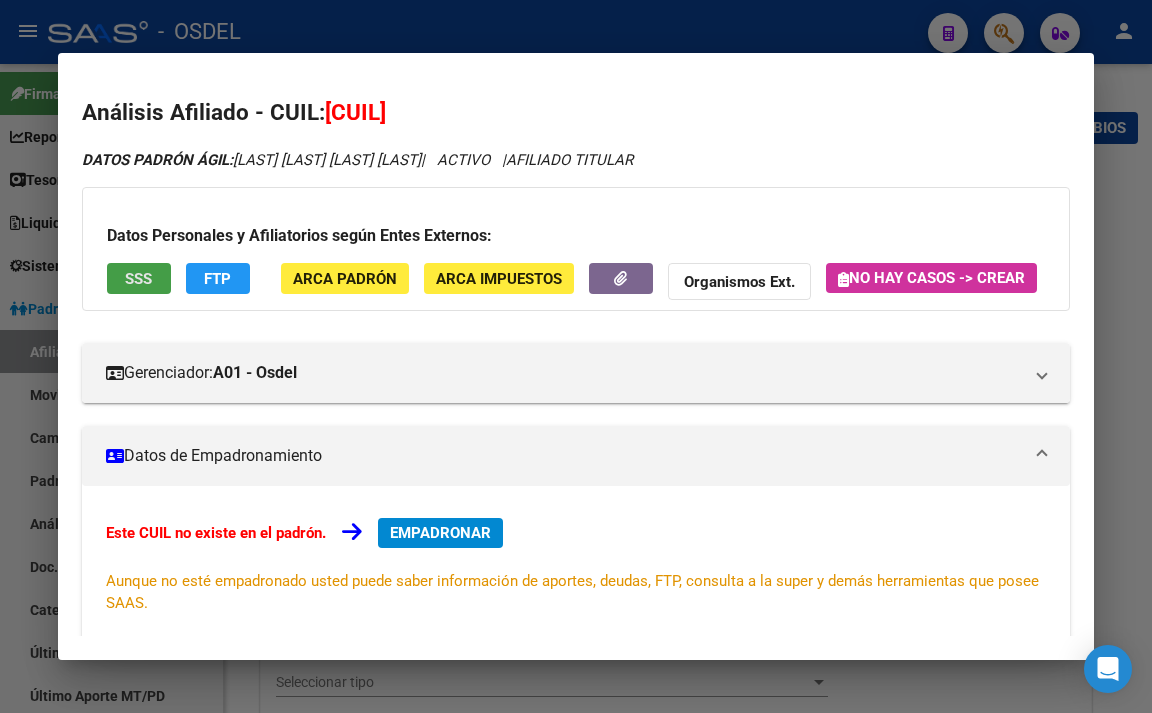 click on "SSS" at bounding box center (139, 278) 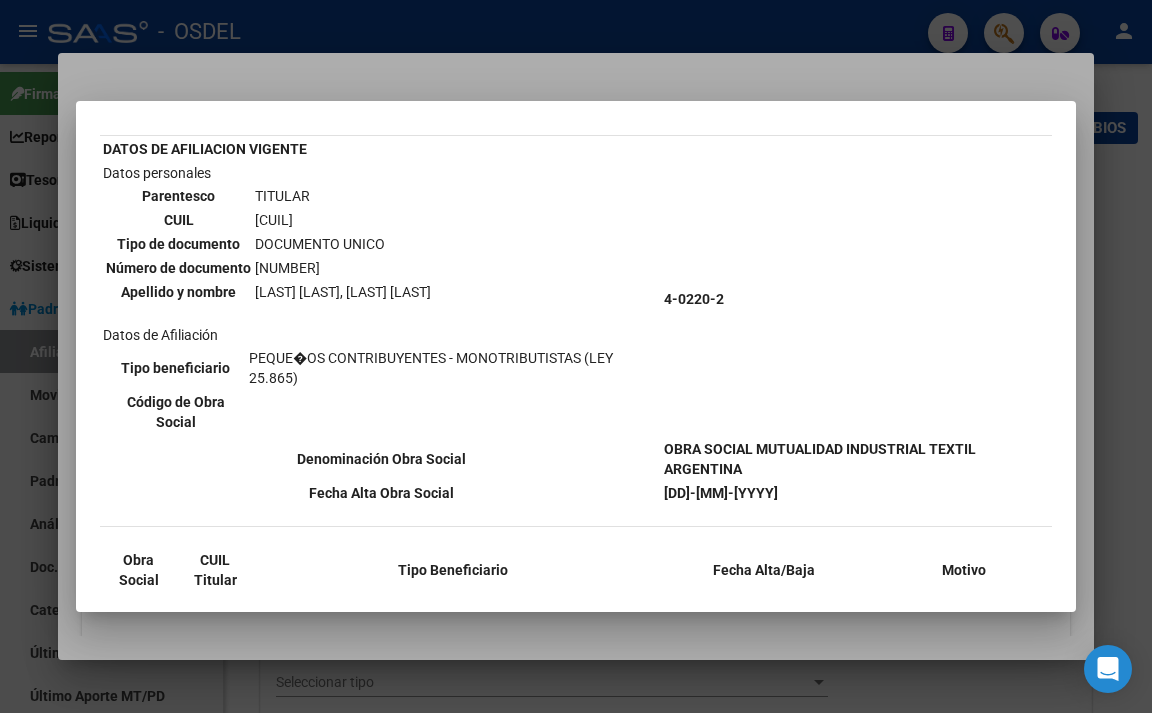scroll, scrollTop: 100, scrollLeft: 0, axis: vertical 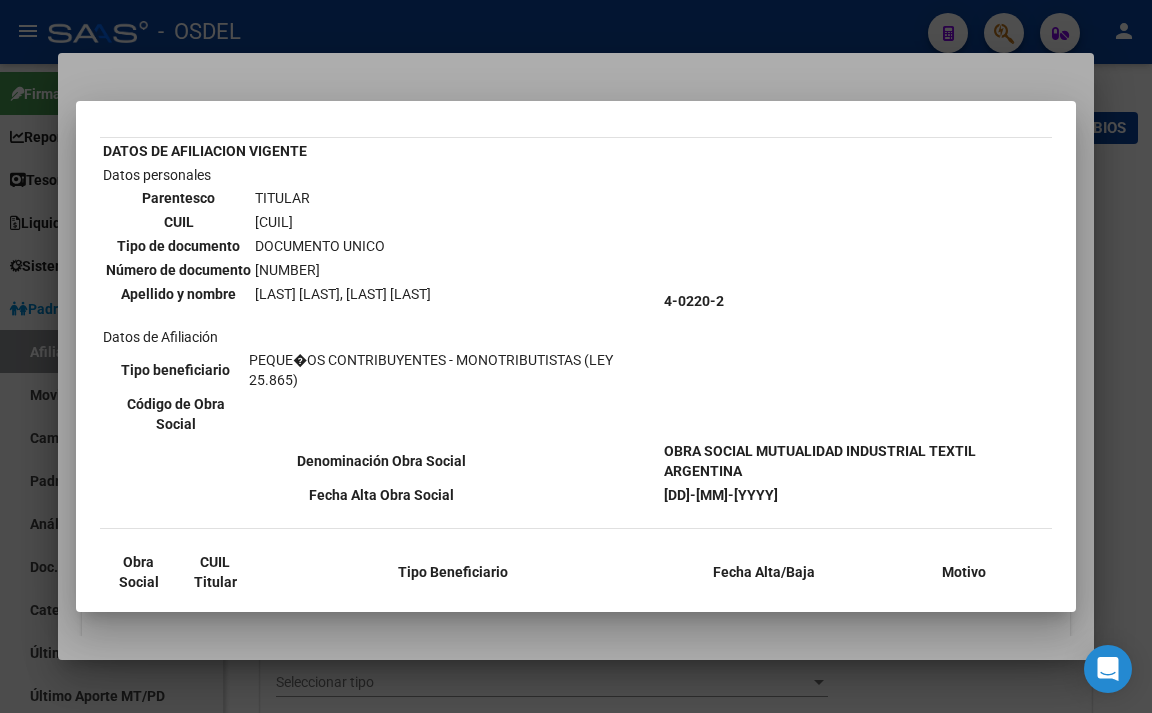 click at bounding box center [576, 356] 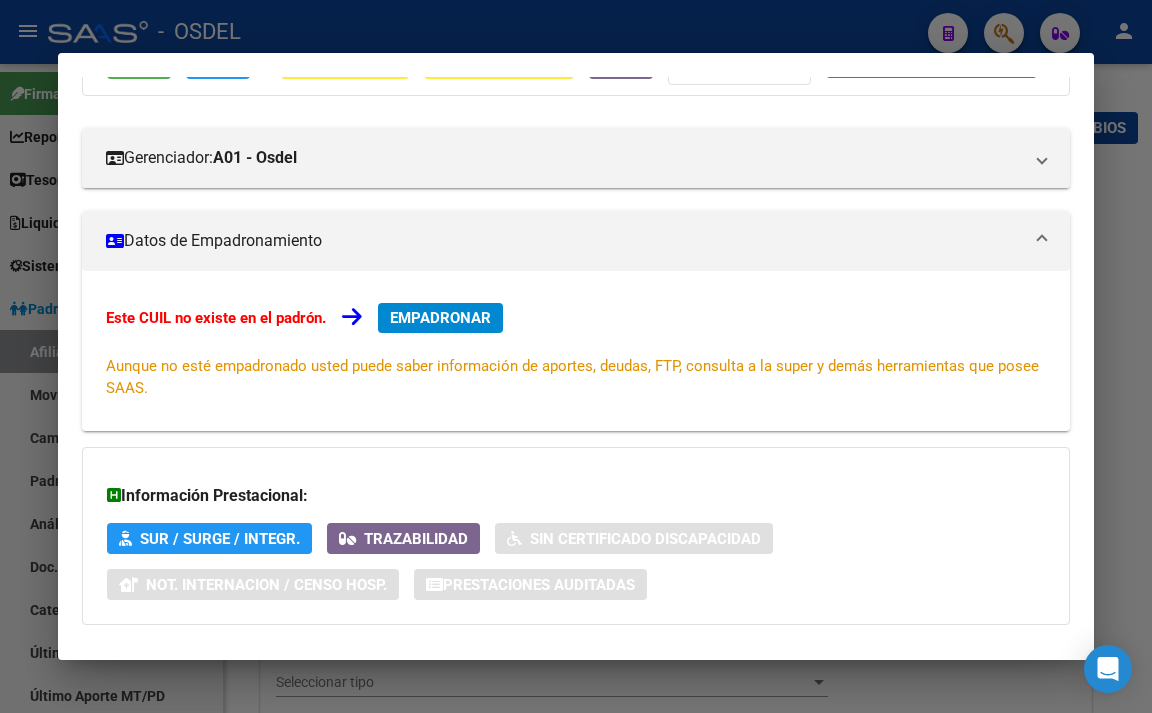 scroll, scrollTop: 358, scrollLeft: 0, axis: vertical 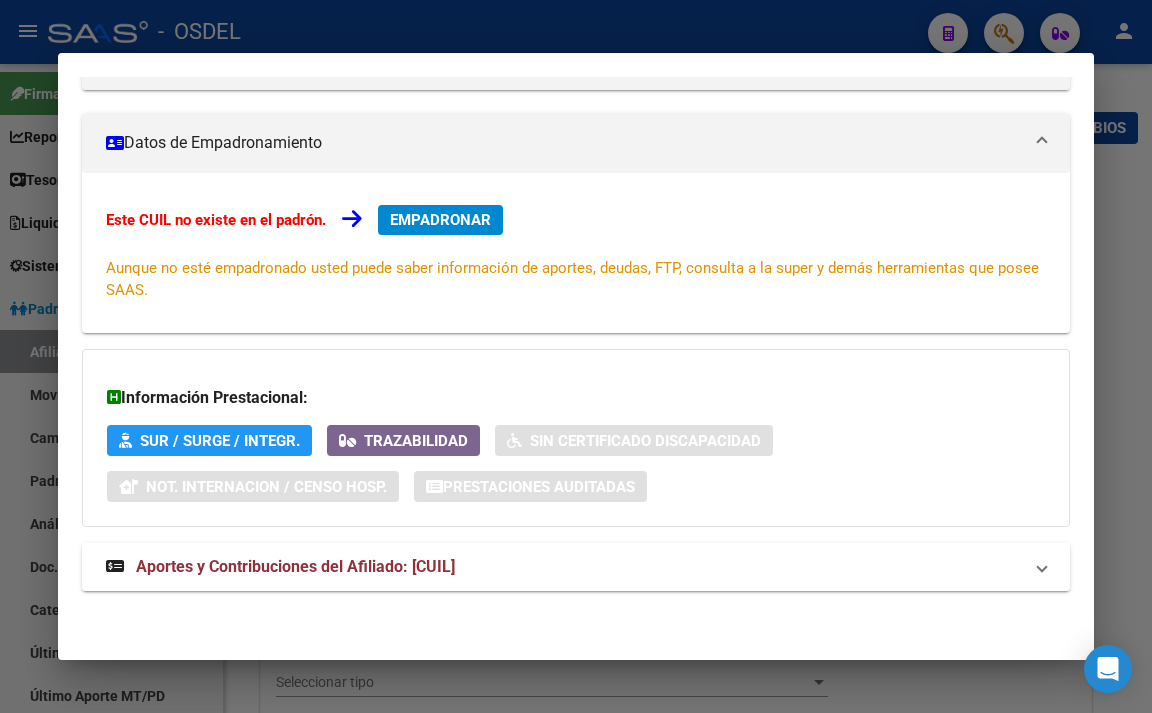 click on "Aportes y Contribuciones del Afiliado: [CUIL]" at bounding box center [295, 566] 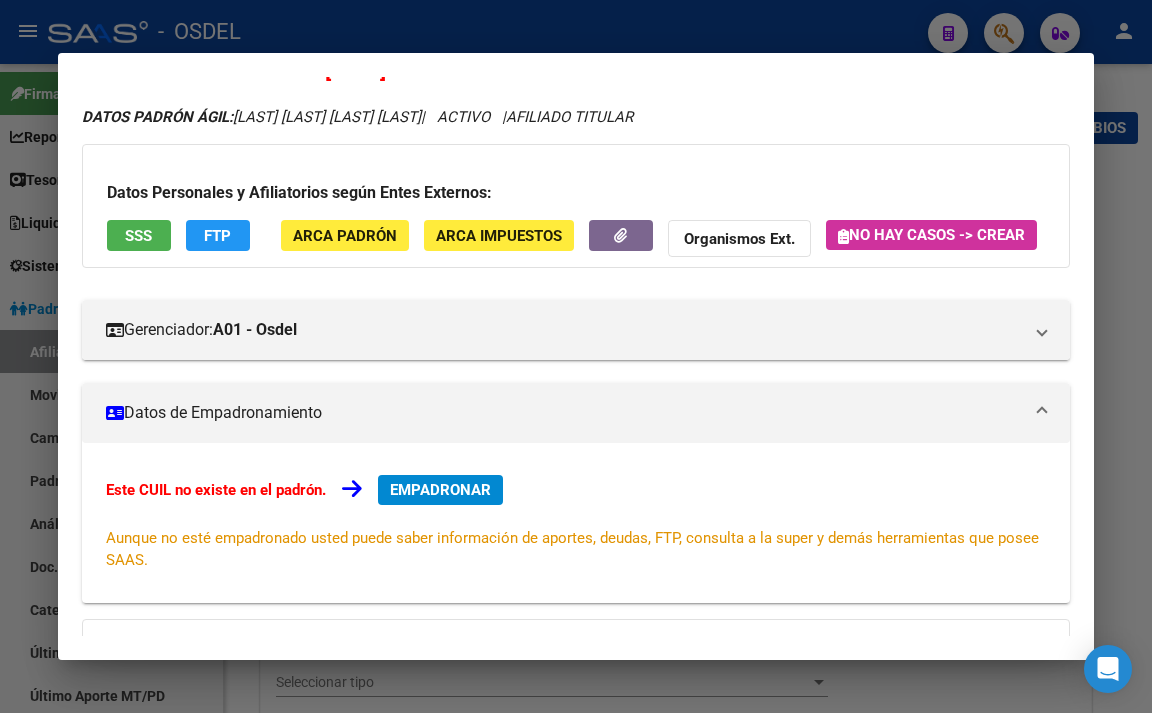 scroll, scrollTop: 0, scrollLeft: 0, axis: both 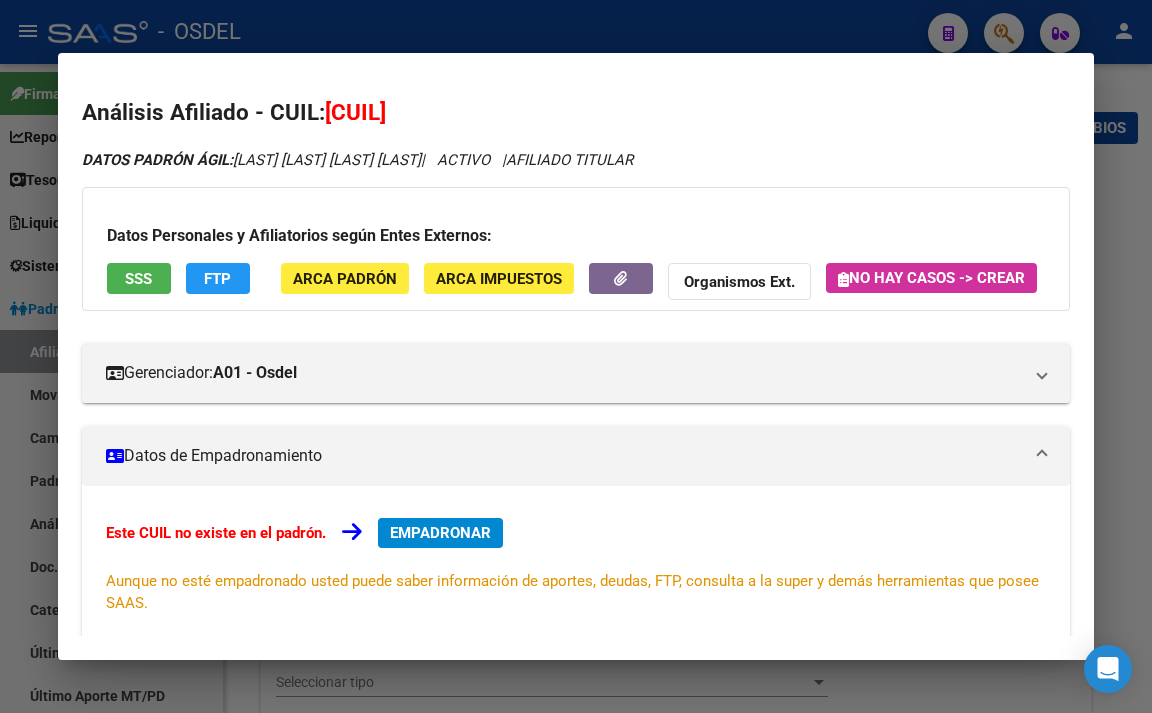 click on "ARCA Padrón" 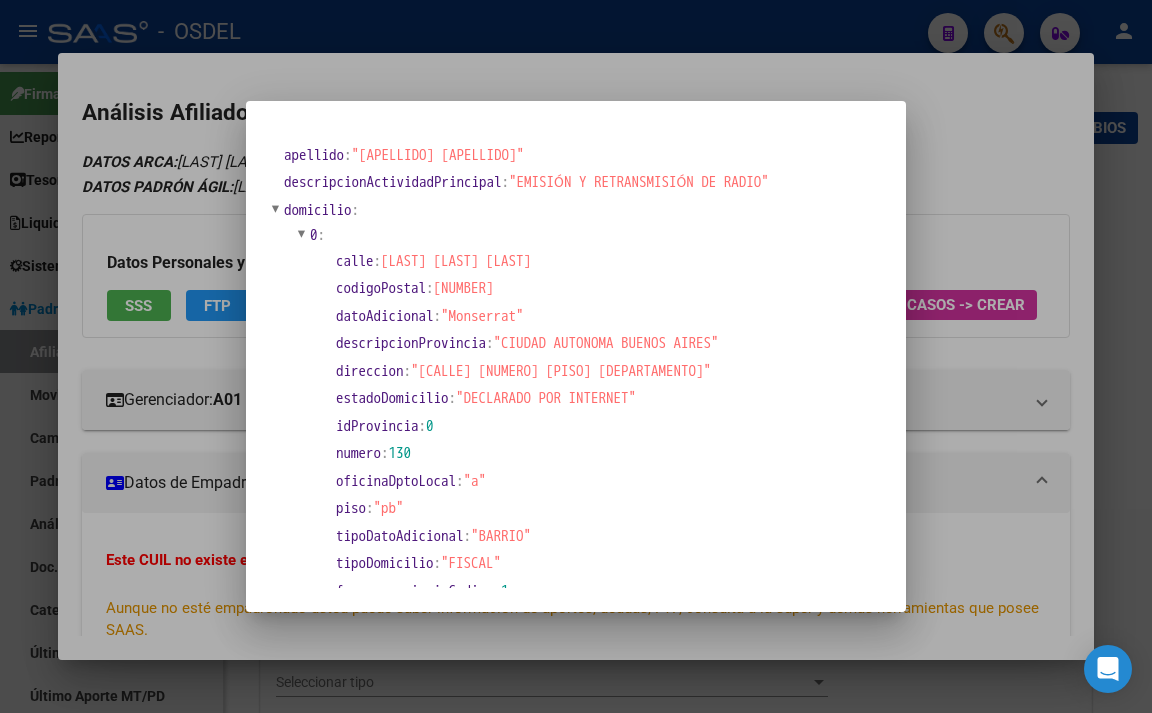 click at bounding box center [576, 356] 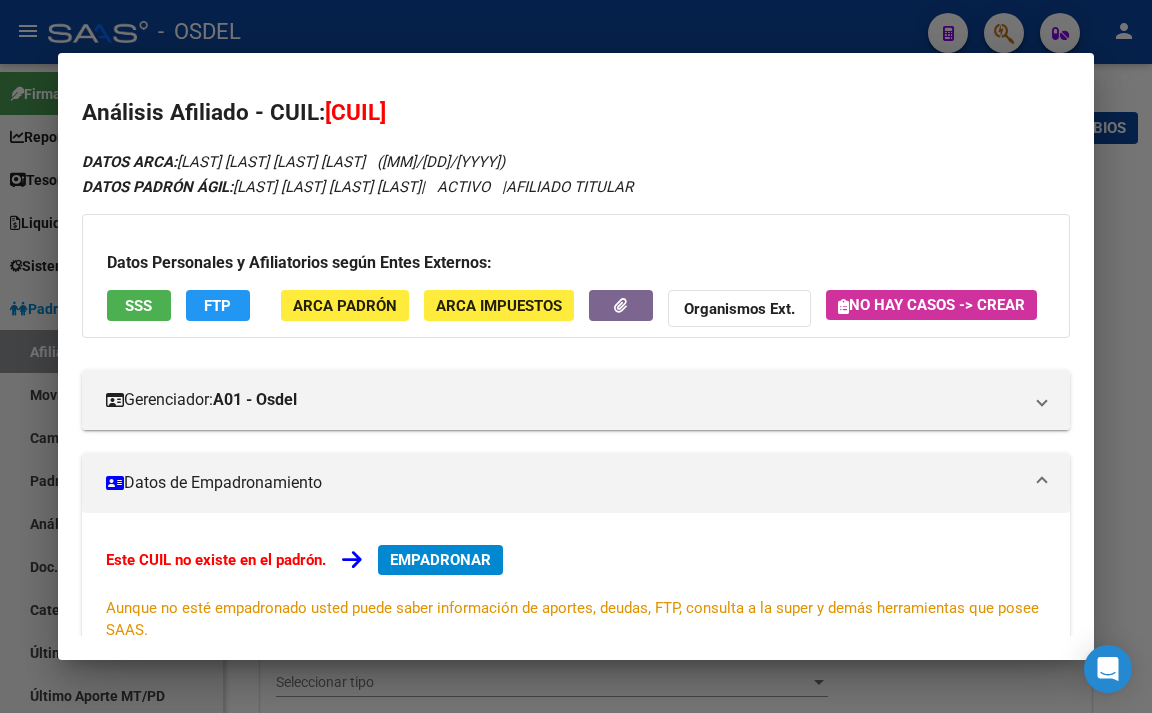 click on "FTP" 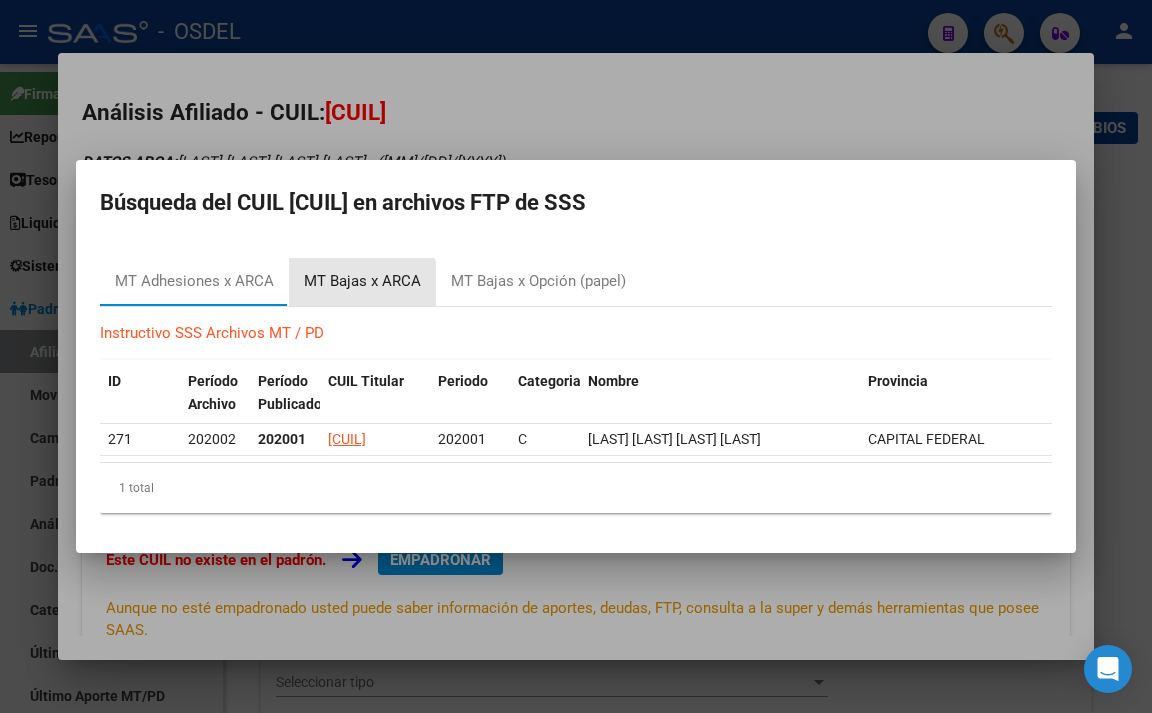 click on "MT Bajas x ARCA" at bounding box center [362, 281] 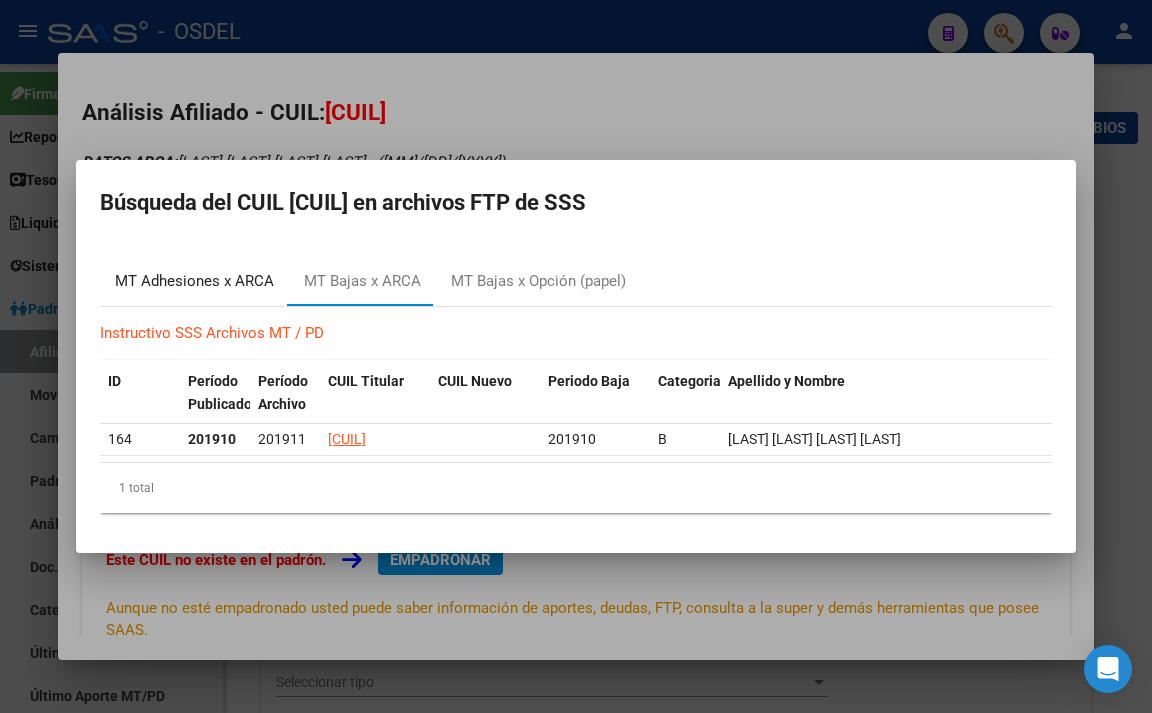 click on "MT Adhesiones x ARCA" at bounding box center (194, 281) 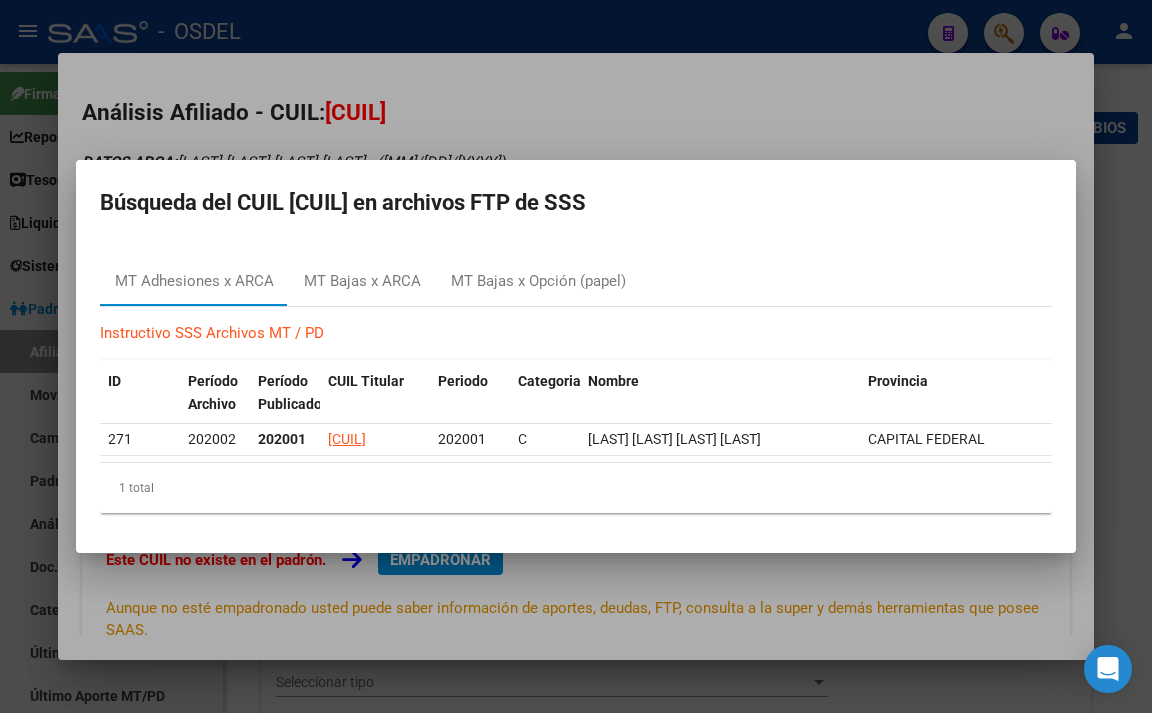 click at bounding box center [576, 356] 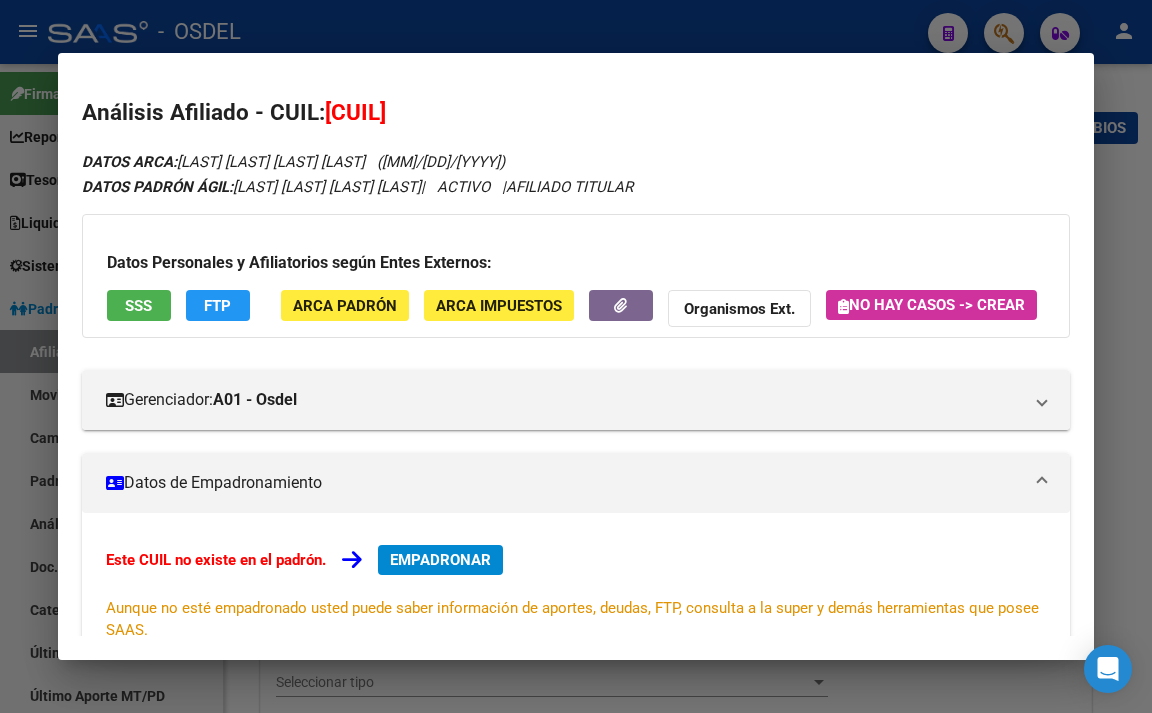 click at bounding box center (576, 356) 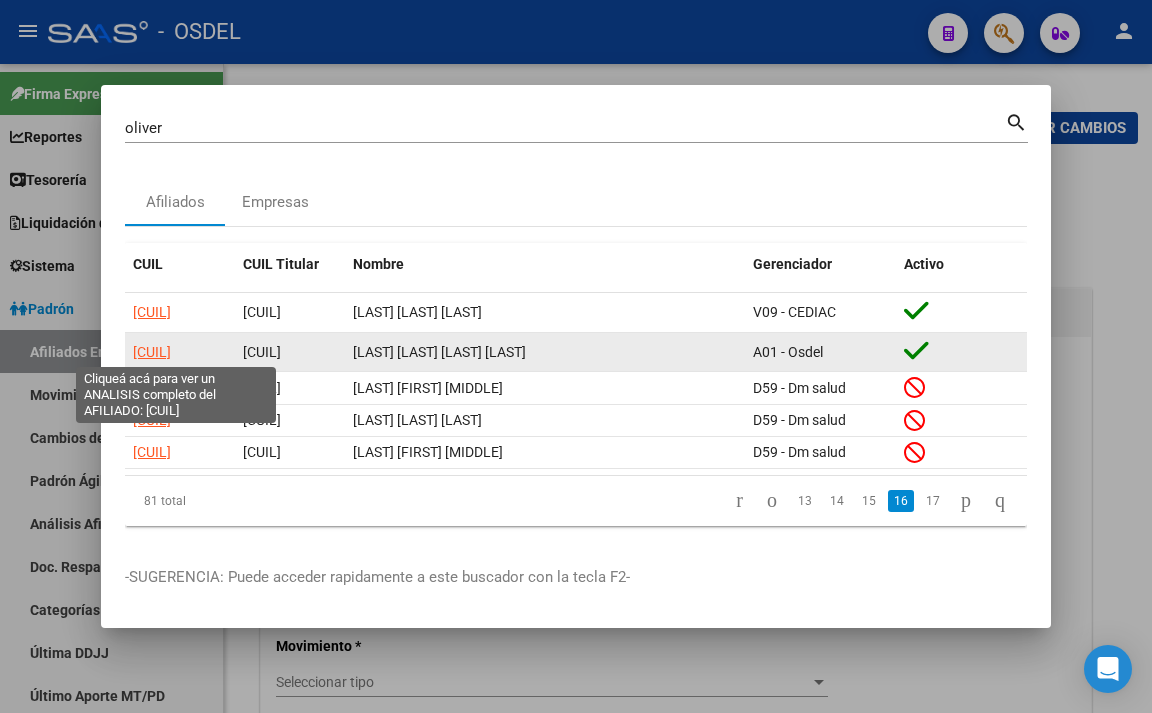 click on "[CUIL]" 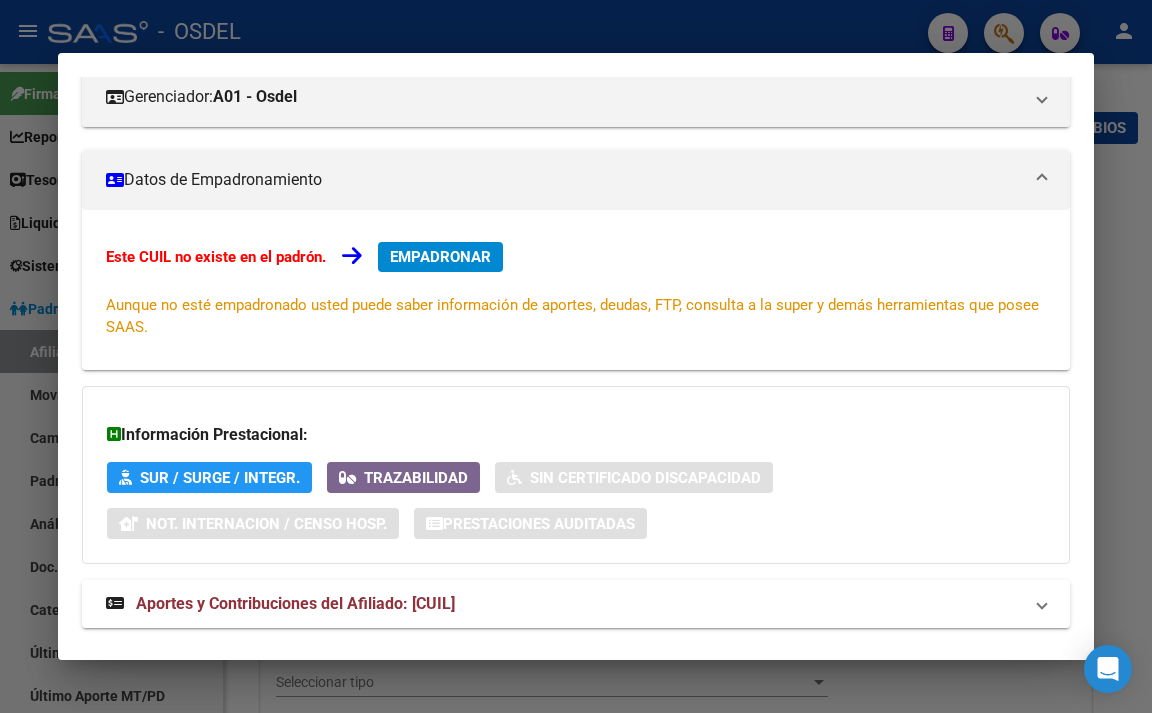 scroll, scrollTop: 0, scrollLeft: 0, axis: both 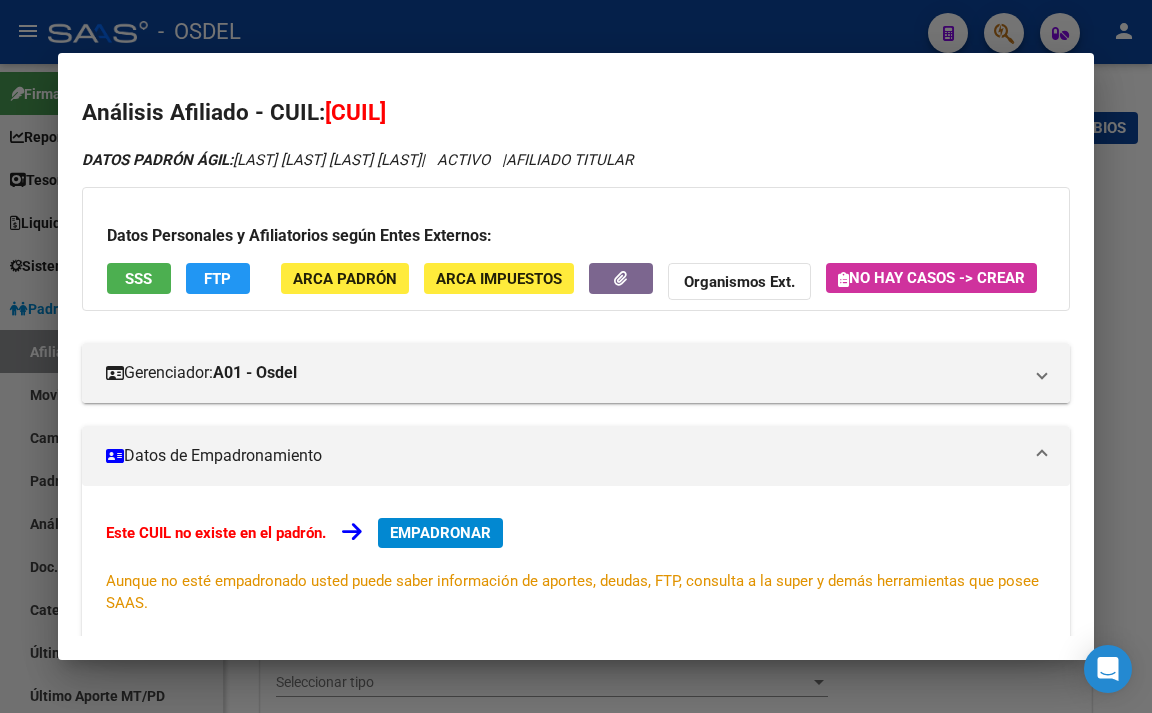 click at bounding box center [576, 356] 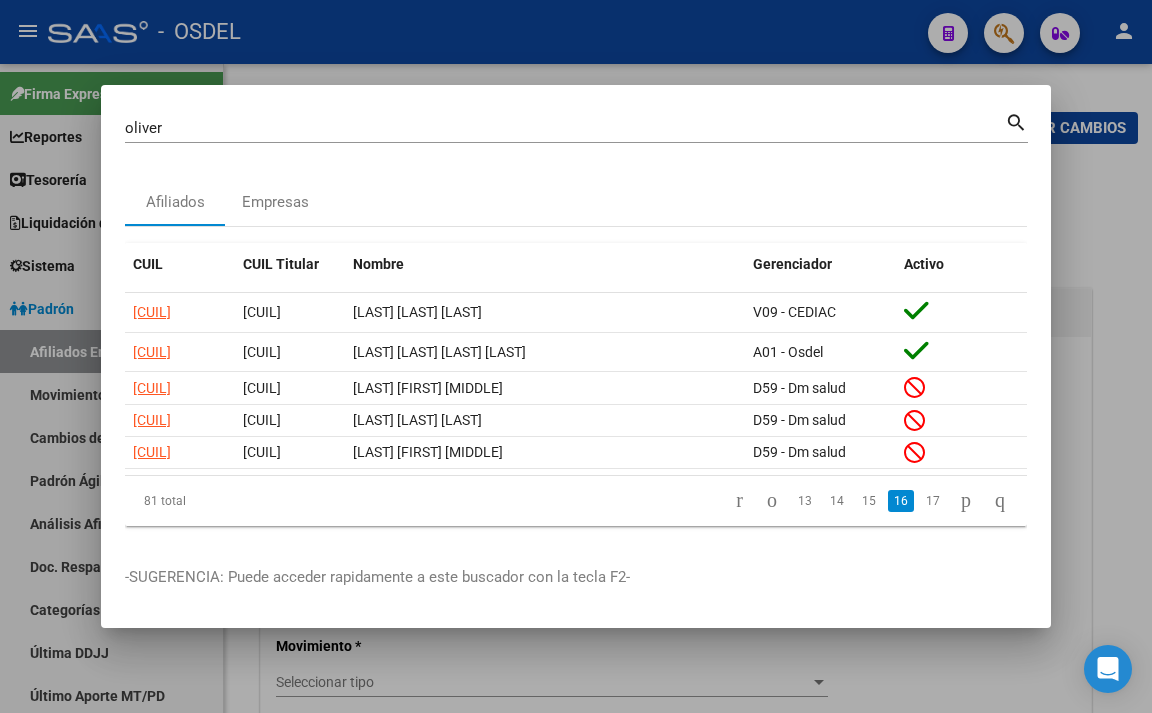 click at bounding box center [576, 356] 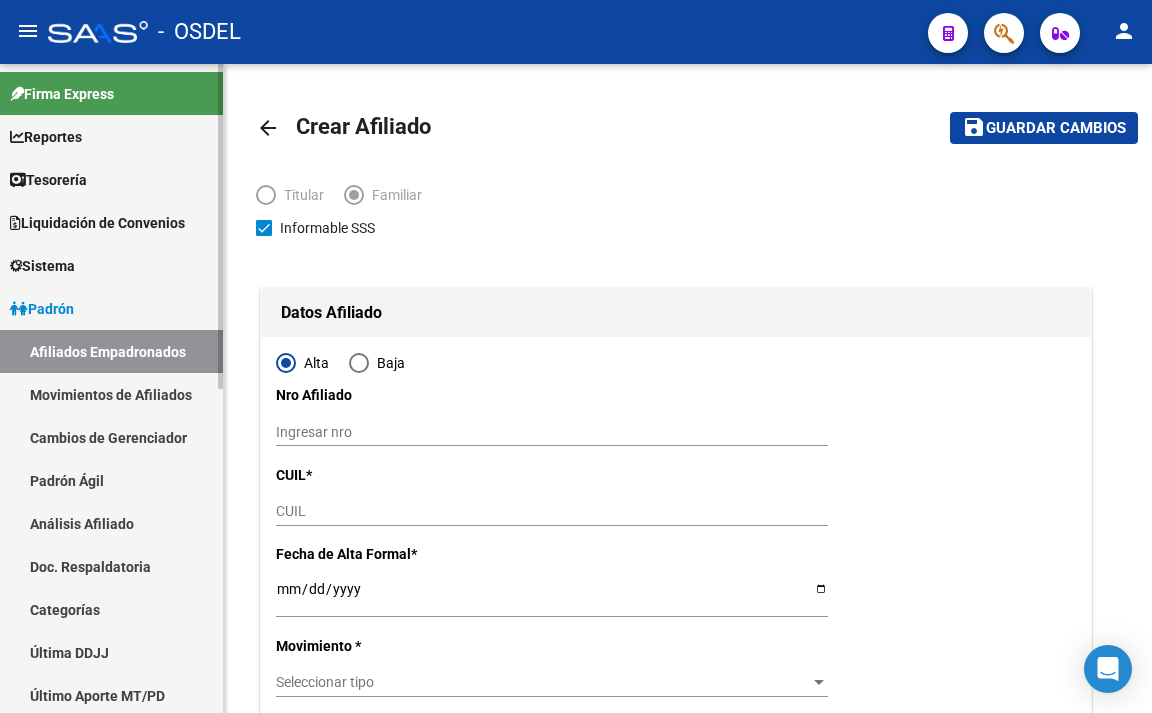 click on "Movimientos de Afiliados" at bounding box center (111, 394) 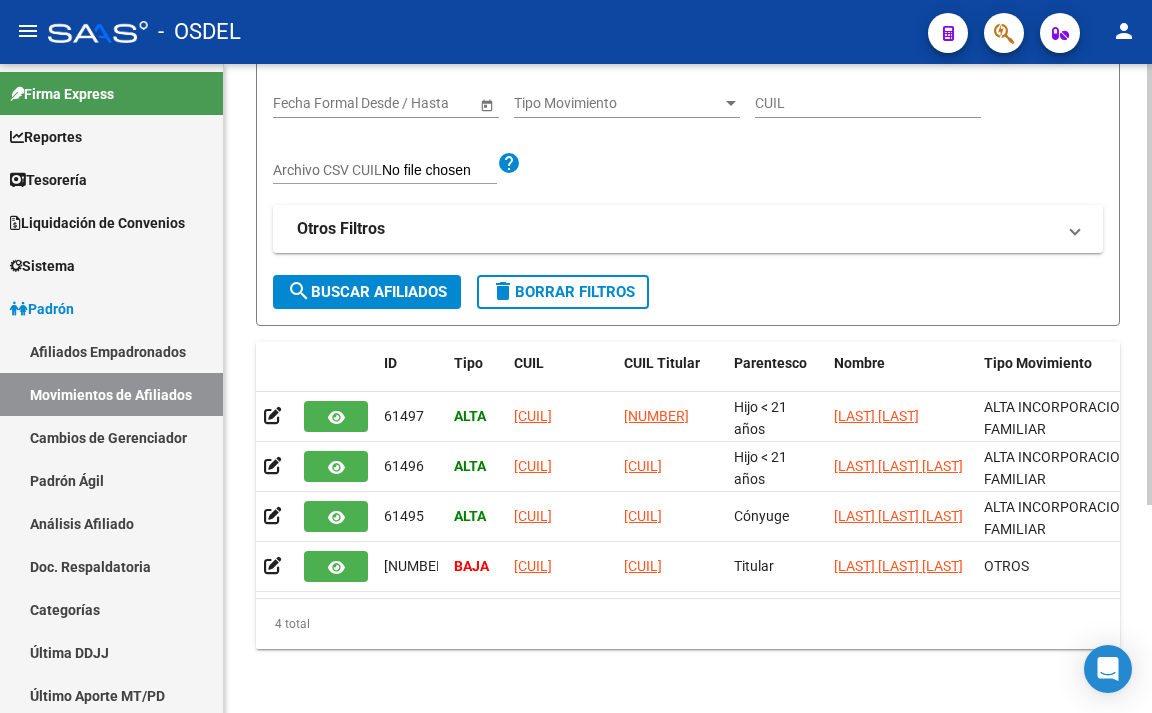 scroll, scrollTop: 300, scrollLeft: 0, axis: vertical 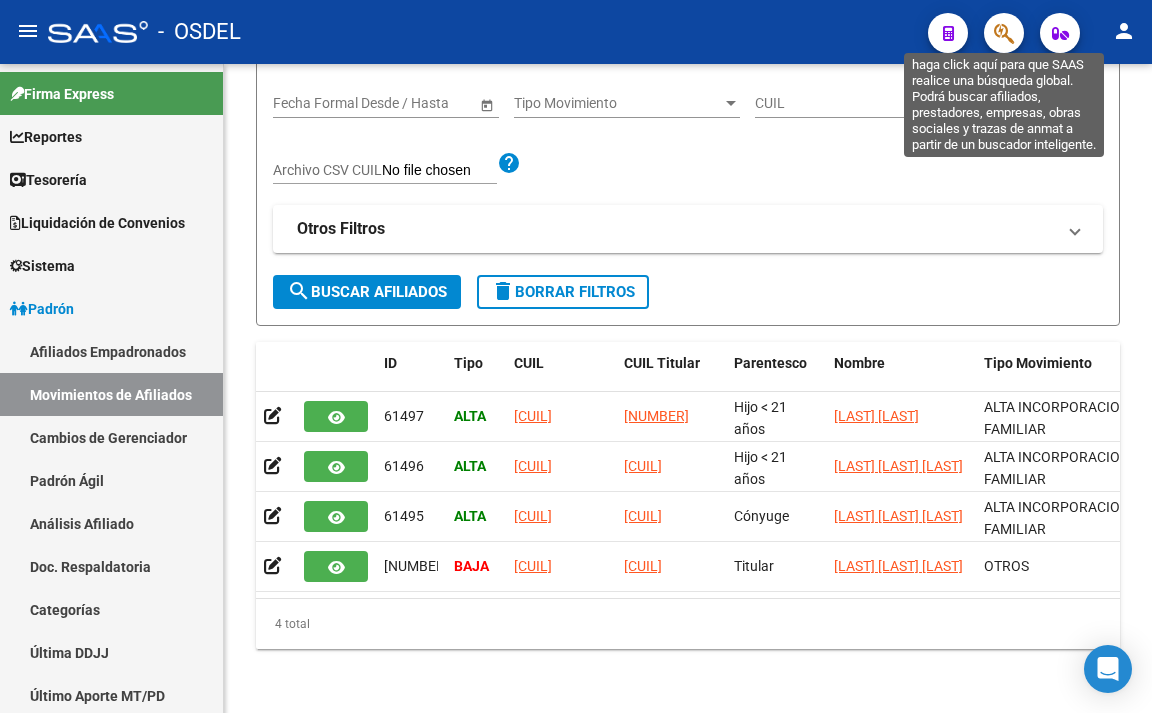click 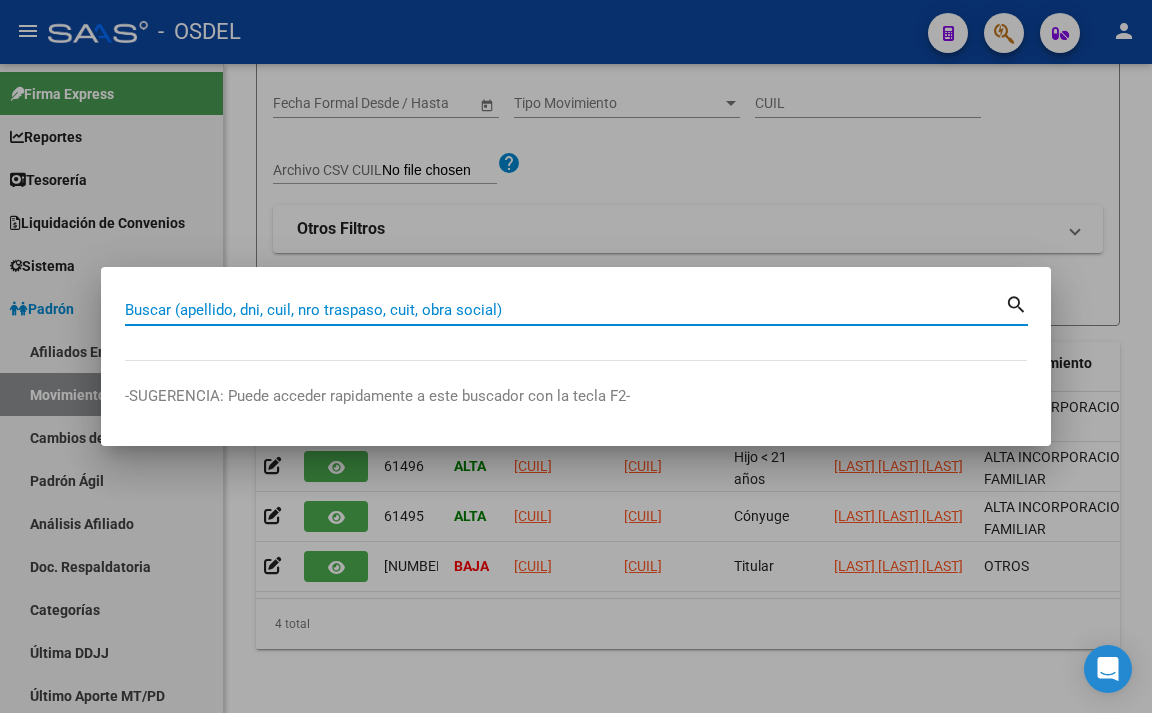click on "Buscar (apellido, dni, cuil, nro traspaso, cuit, obra social)" at bounding box center [565, 310] 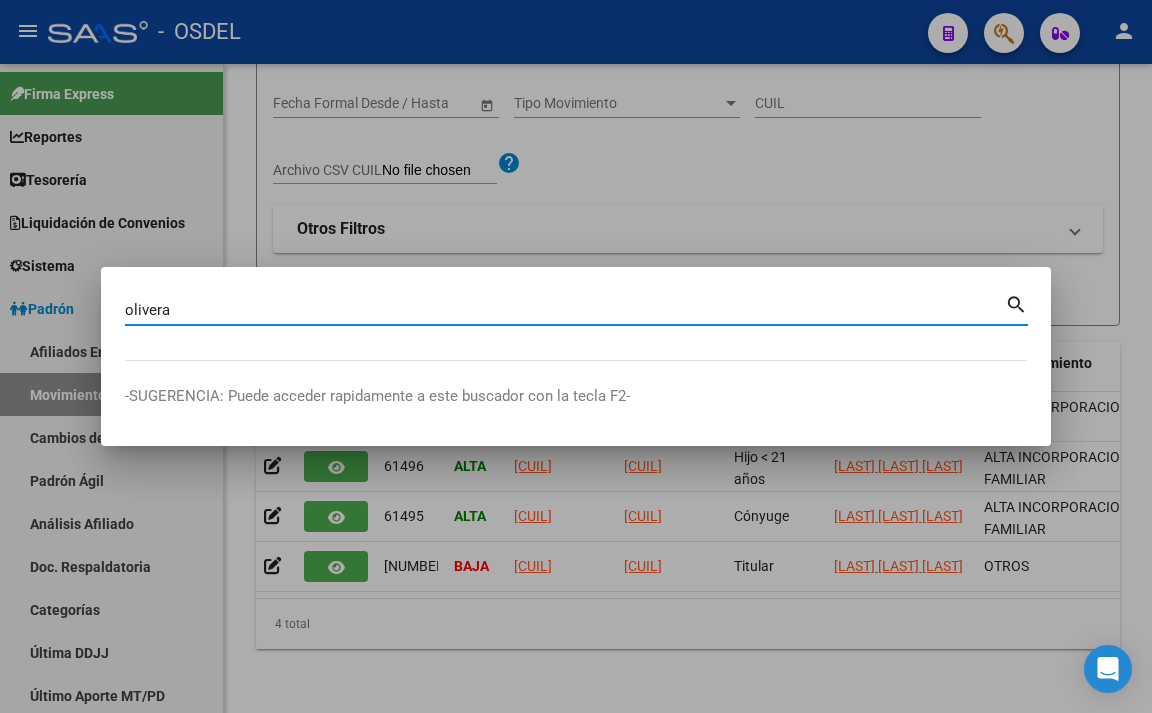 type on "olivera" 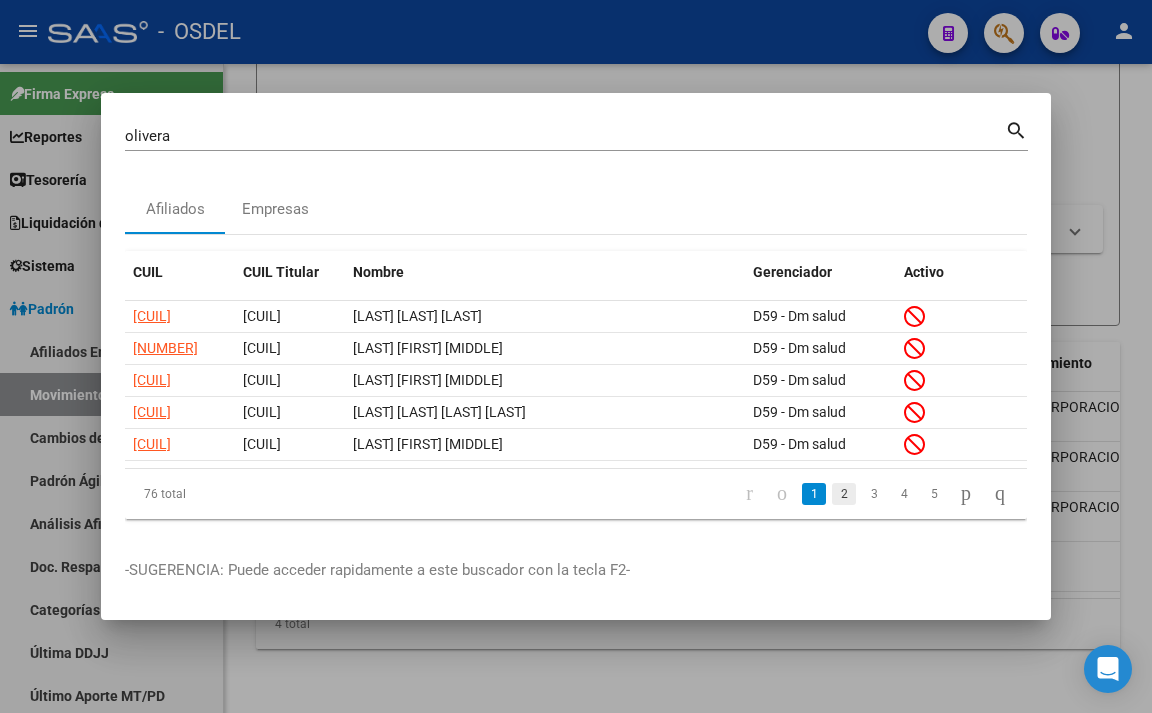 click on "2" 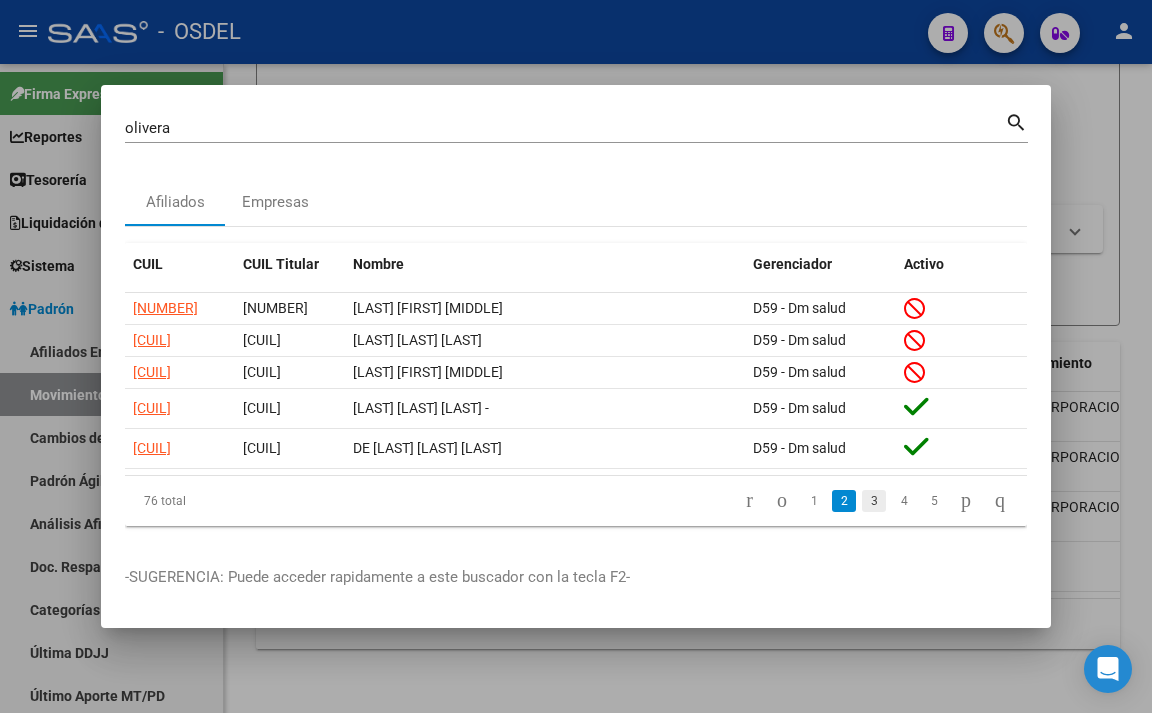 click on "3" 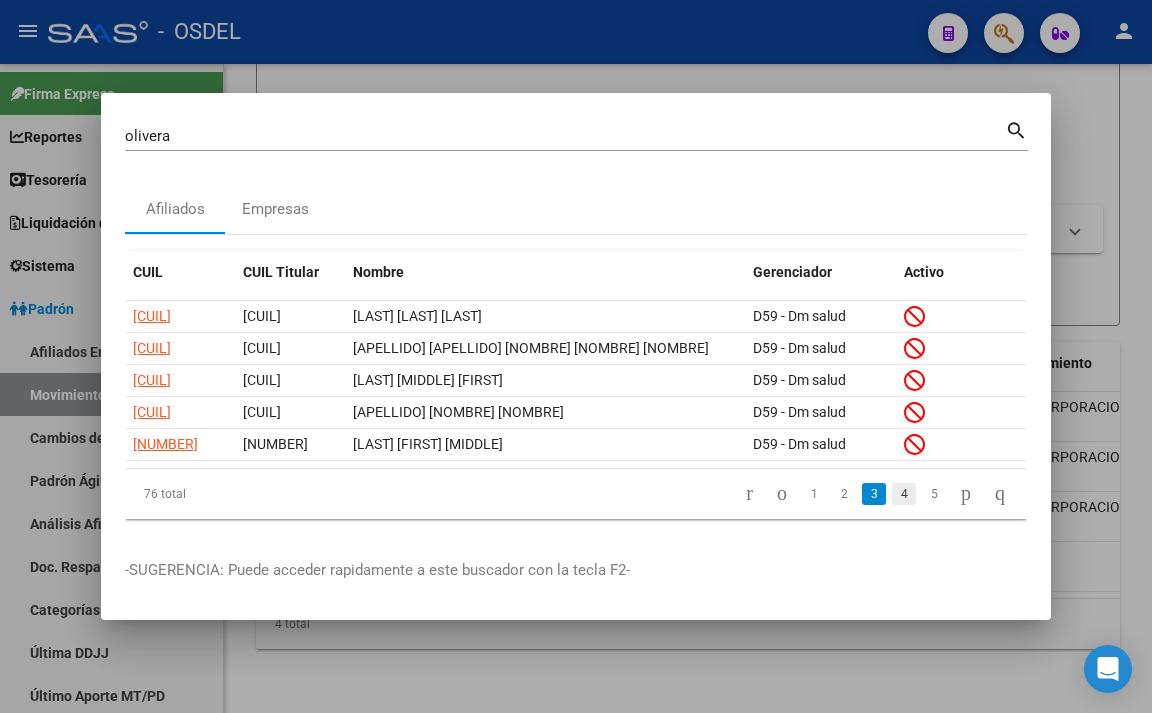 click on "4" 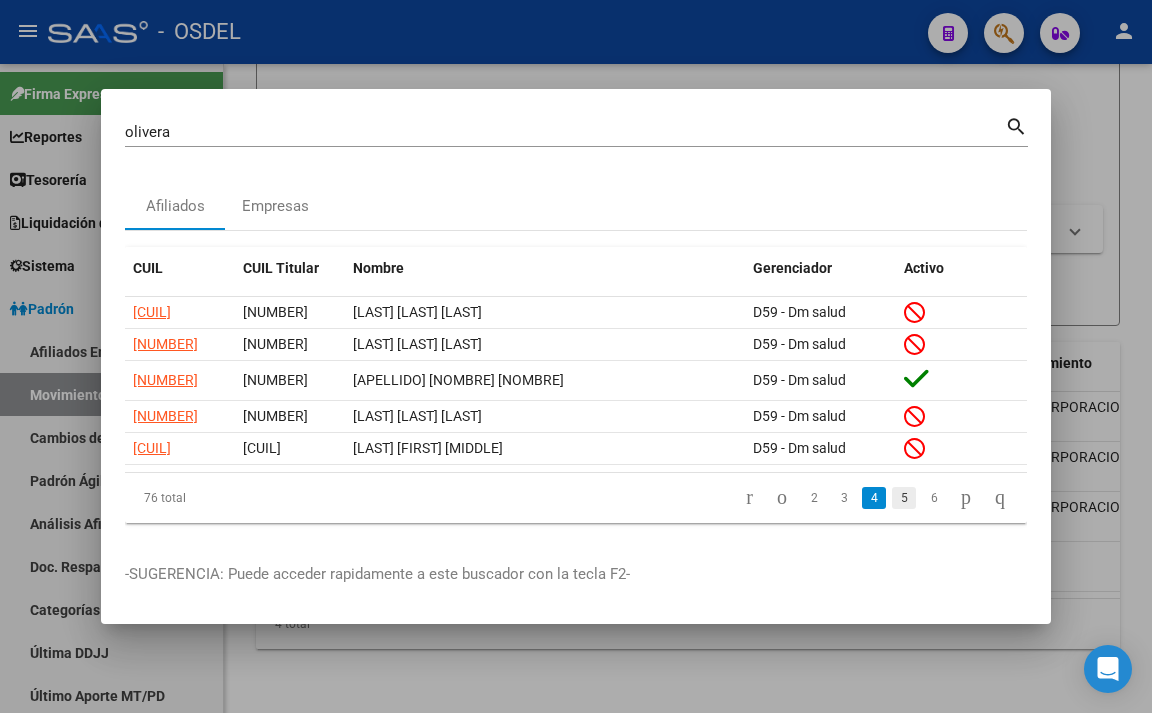 click on "5" 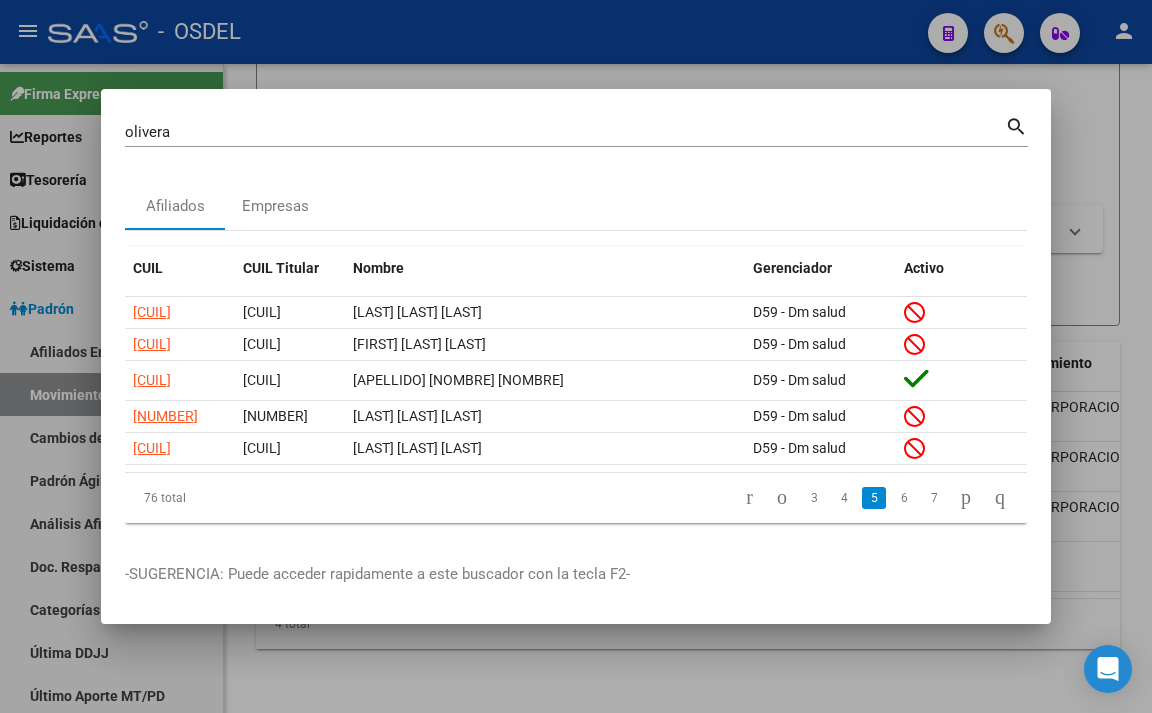 click on "6" 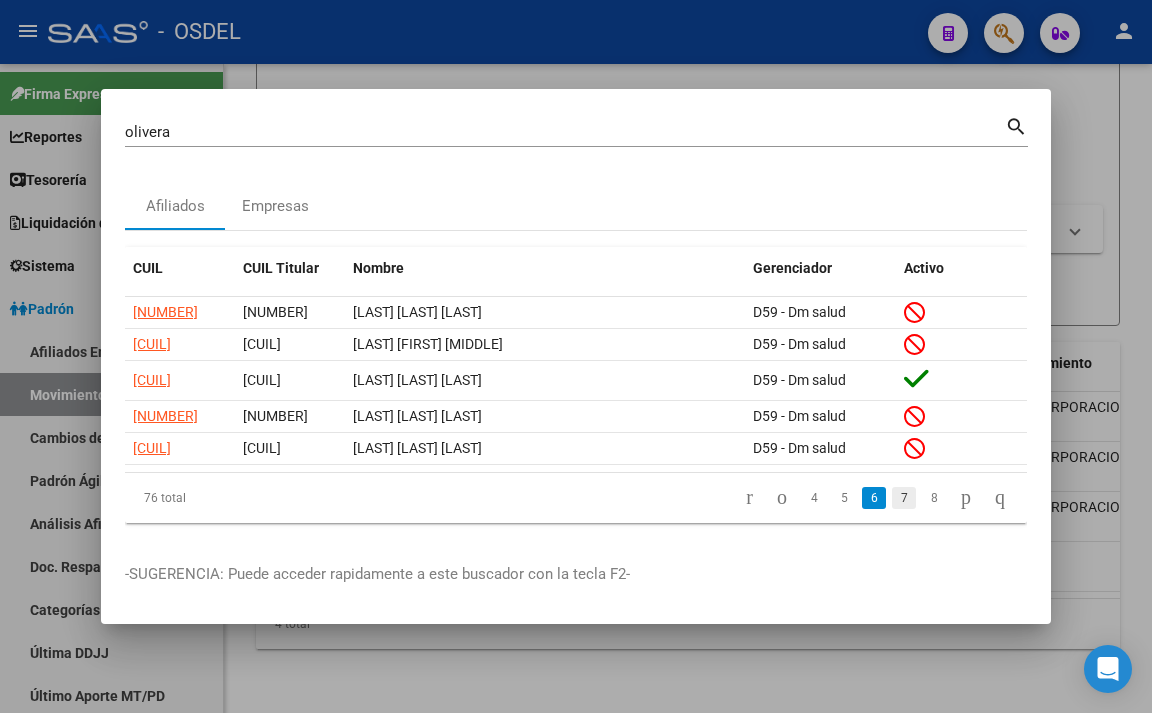 click on "7" 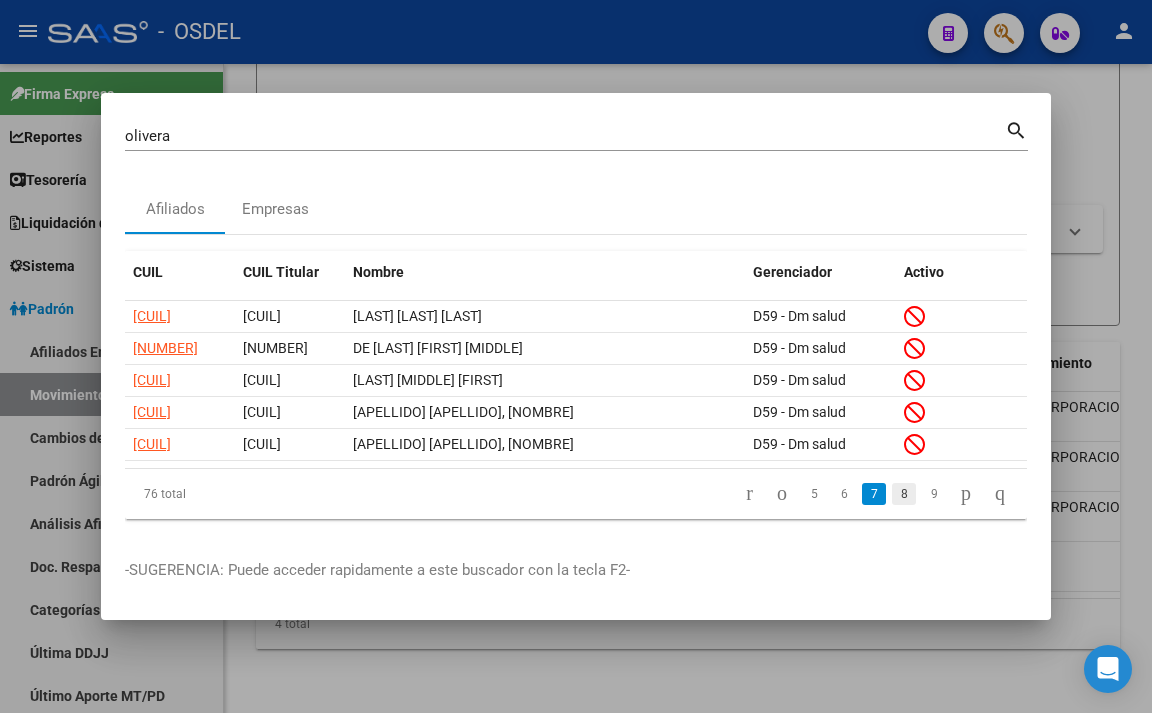 click on "8" 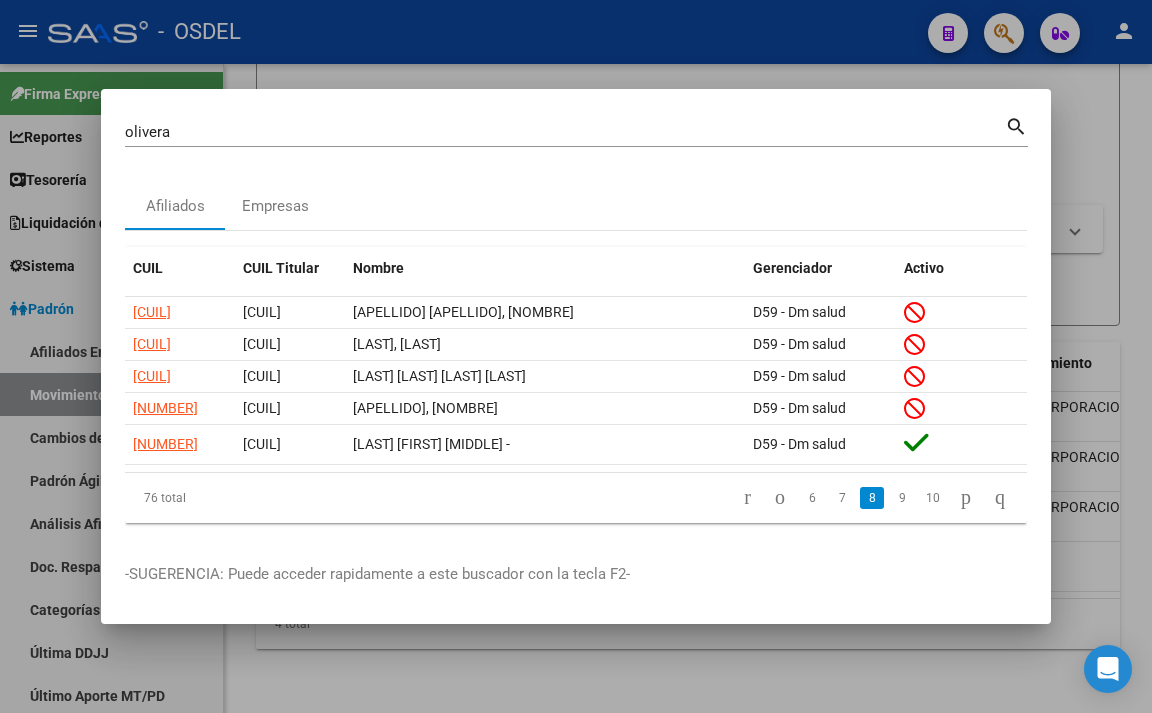click on "9" 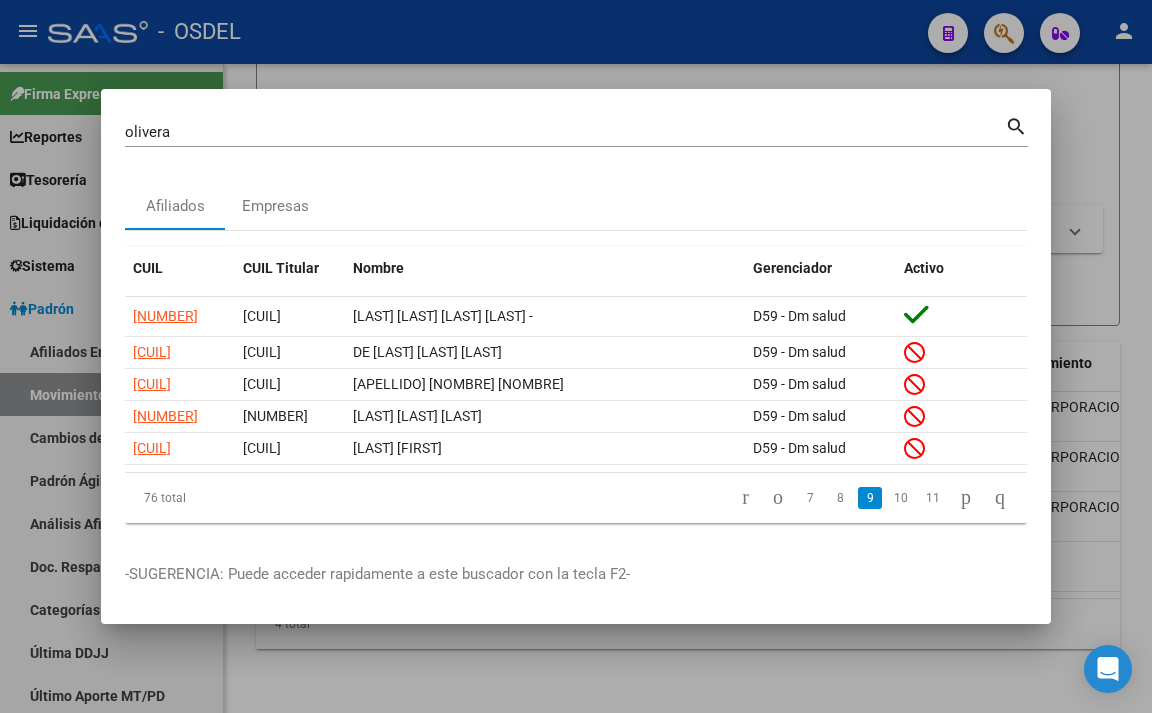 click on "10" 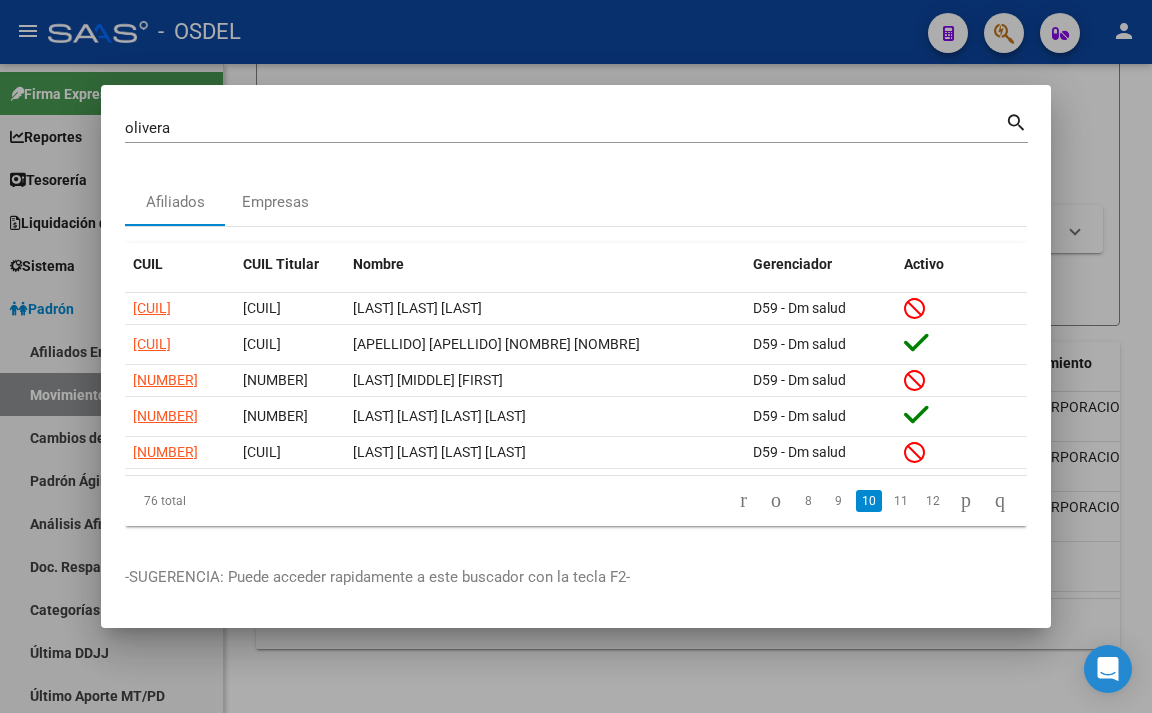 click on "11" 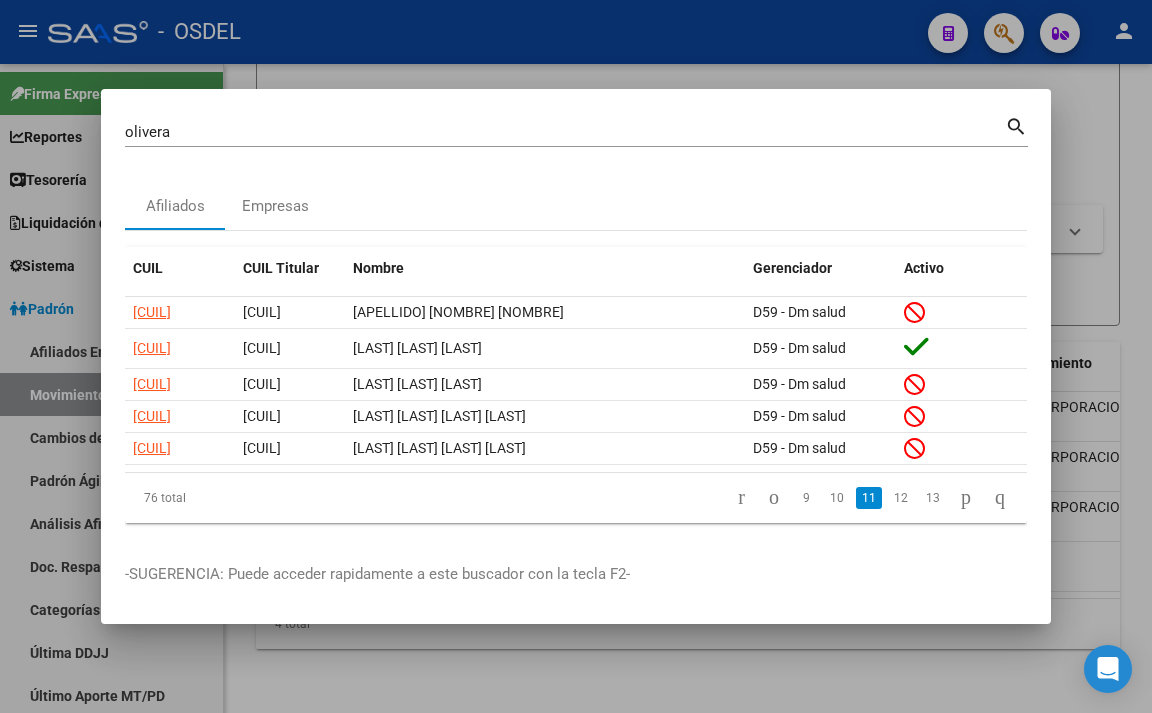 click on "12" 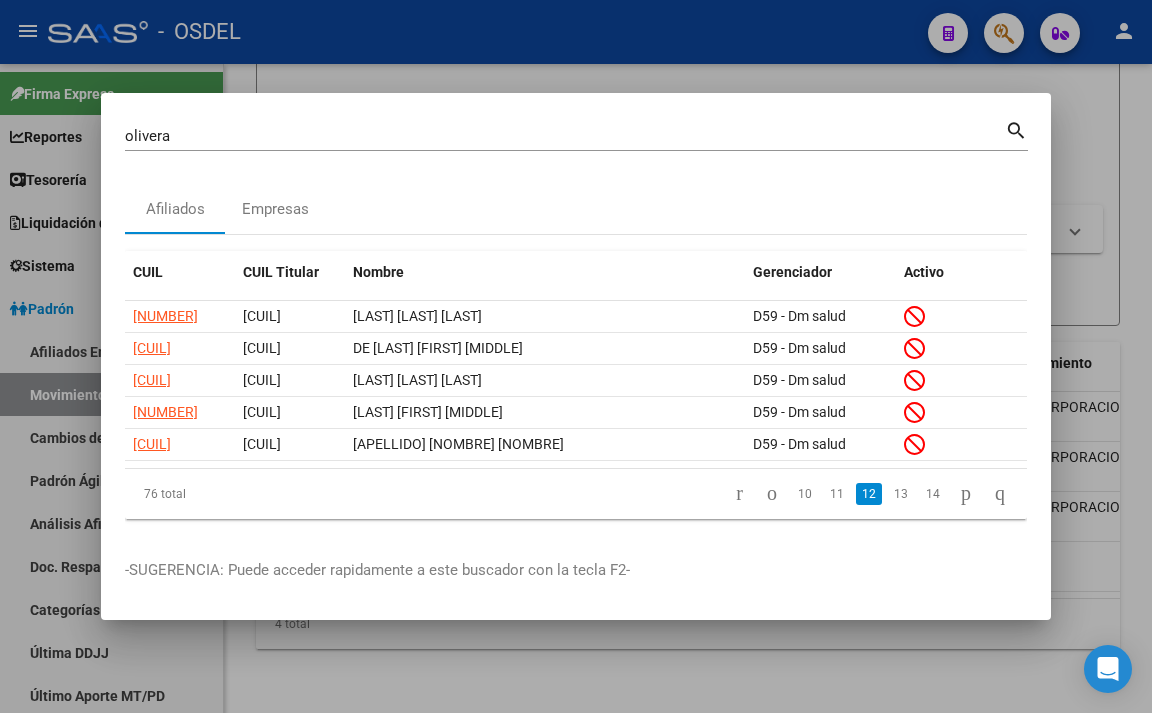 click on "13" 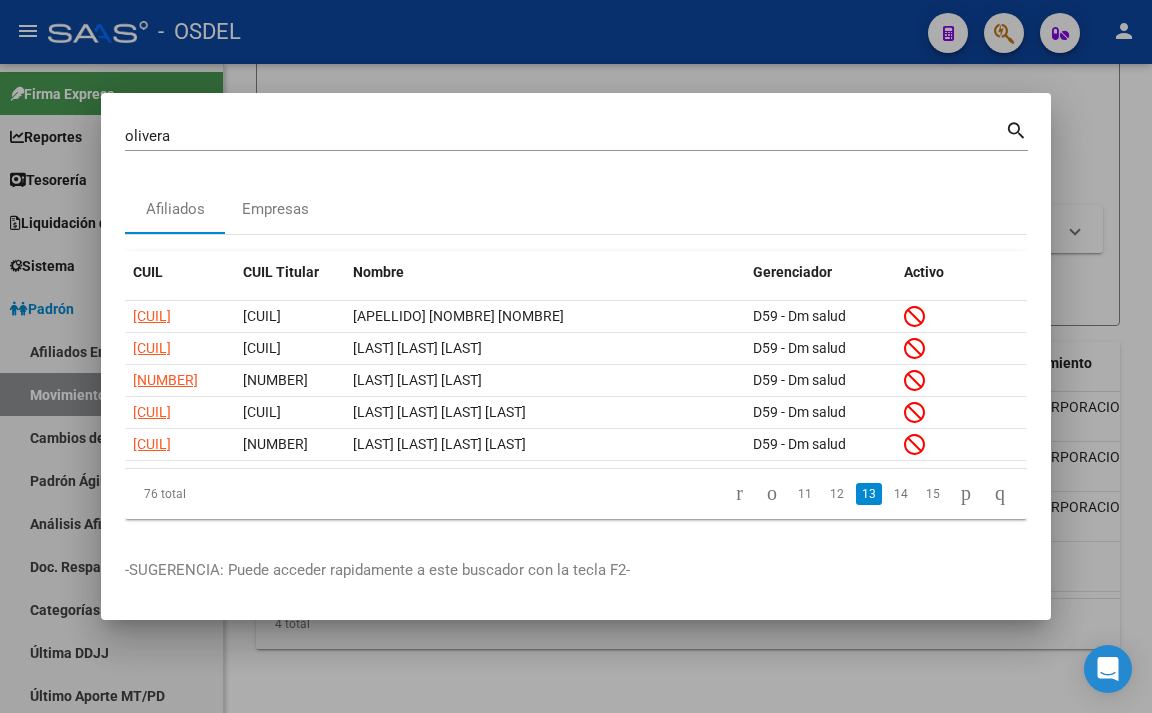 click on "14" 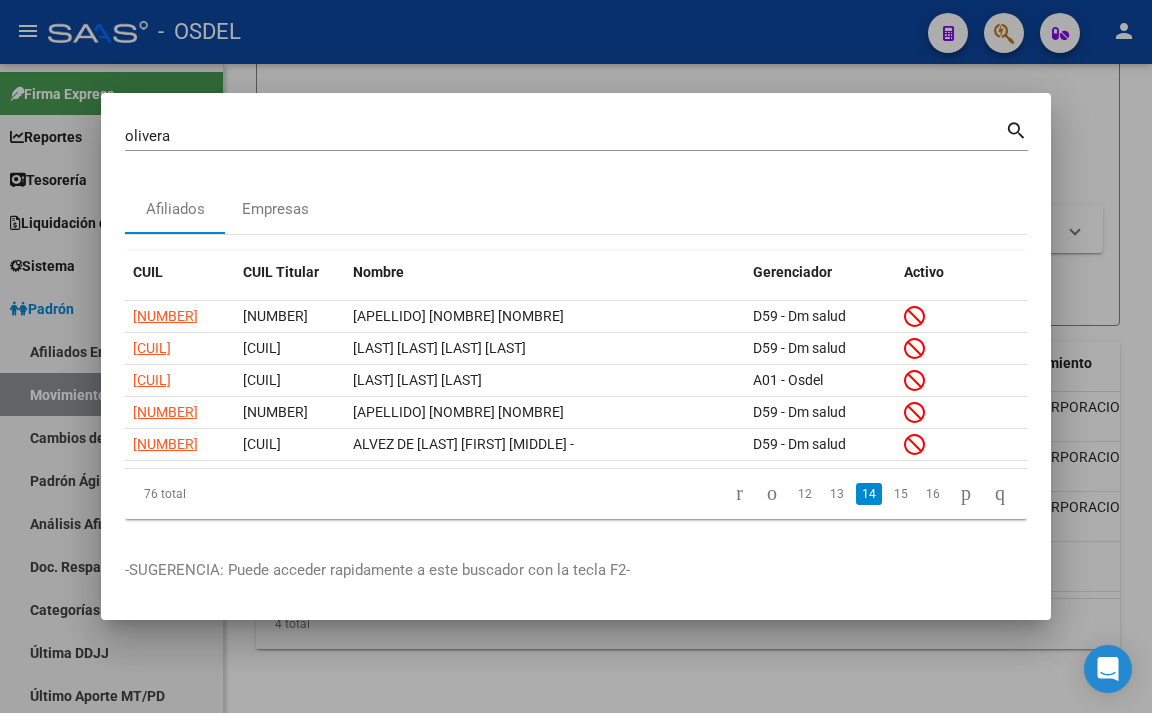 click on "15" 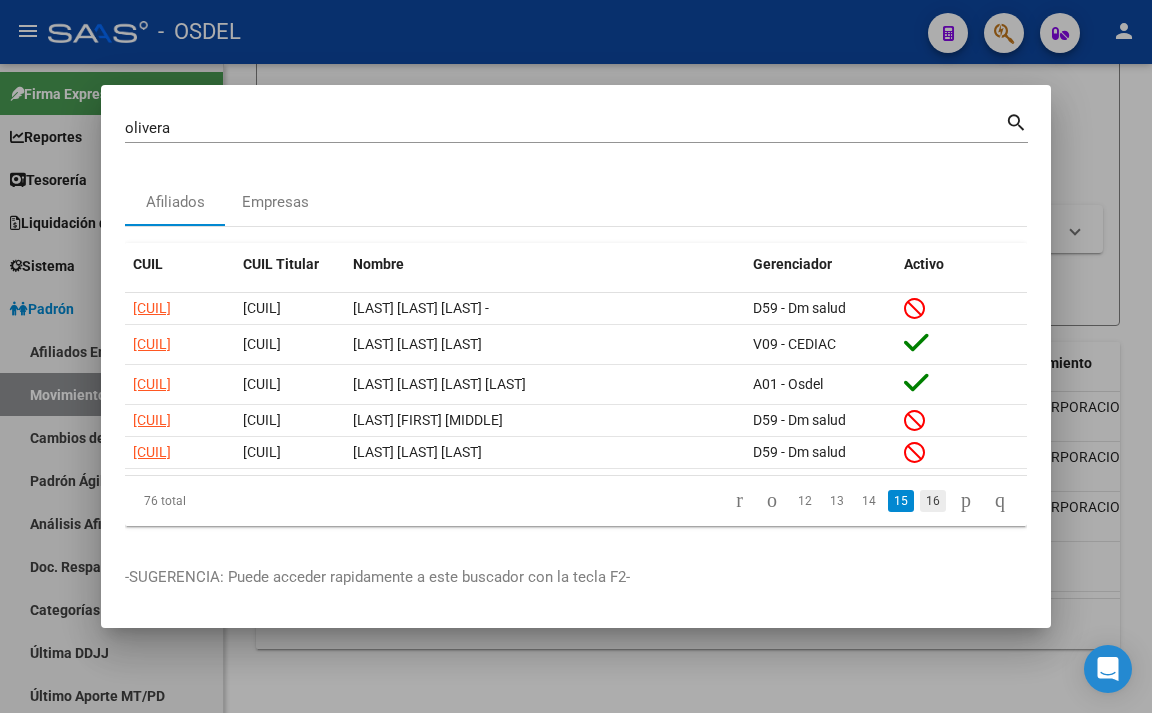 click on "16" 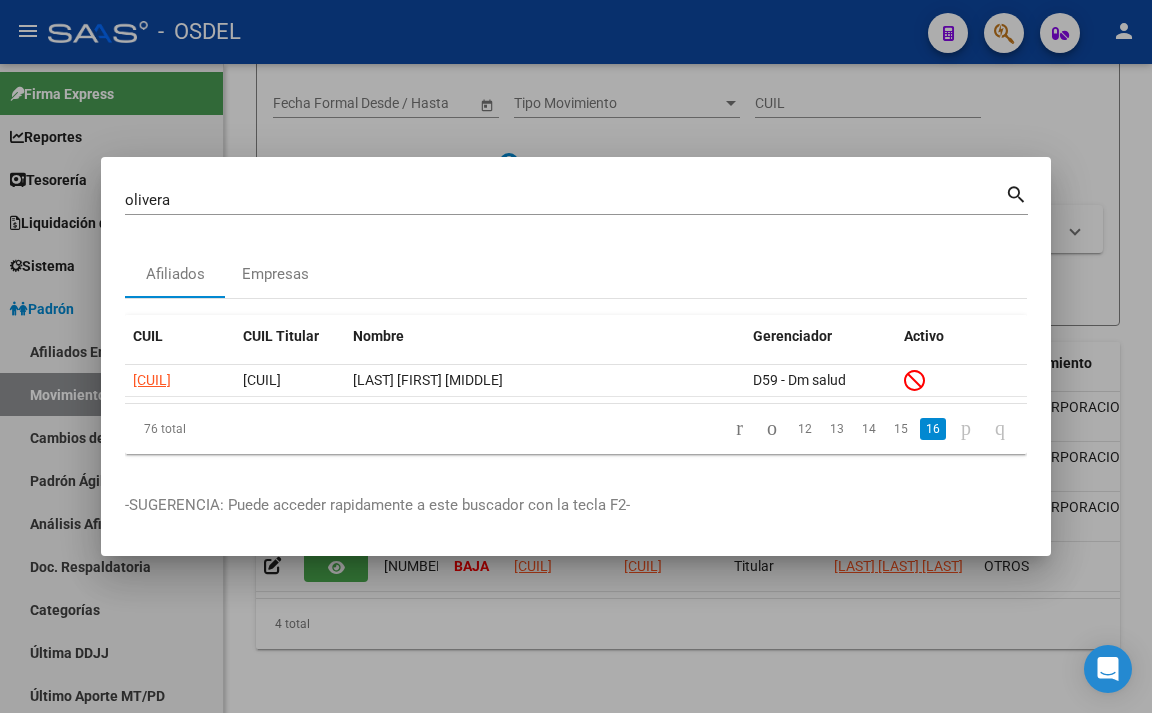 click at bounding box center (576, 356) 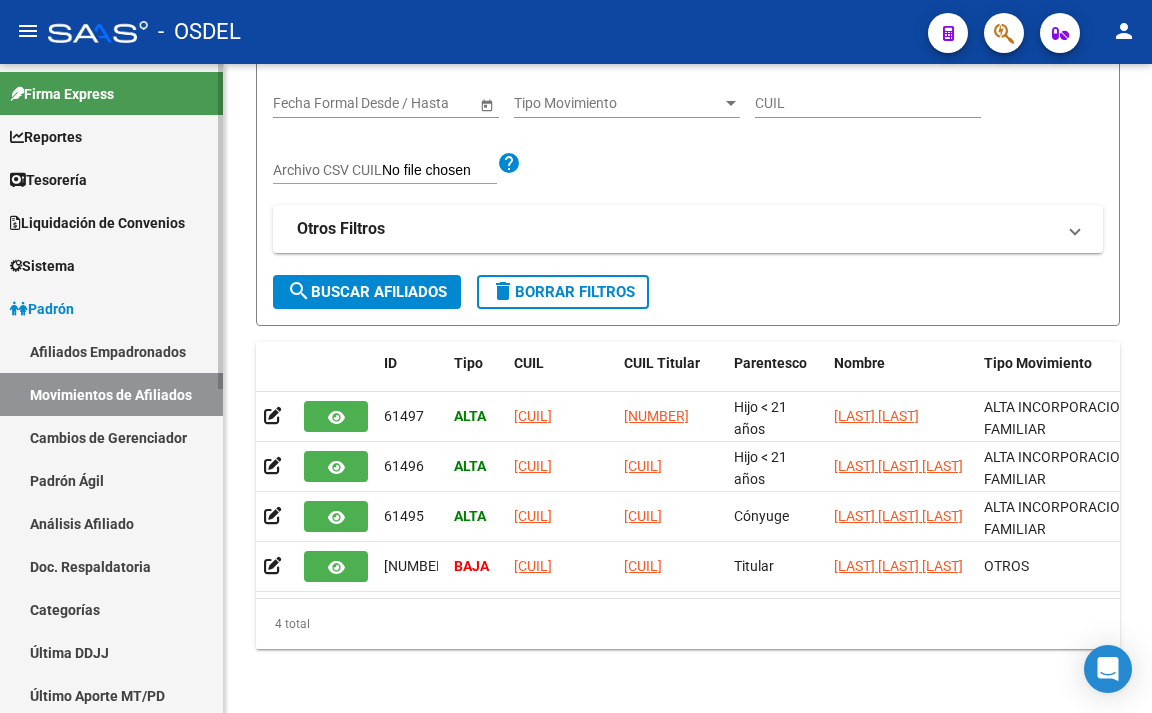 click on "Padrón" at bounding box center [42, 309] 